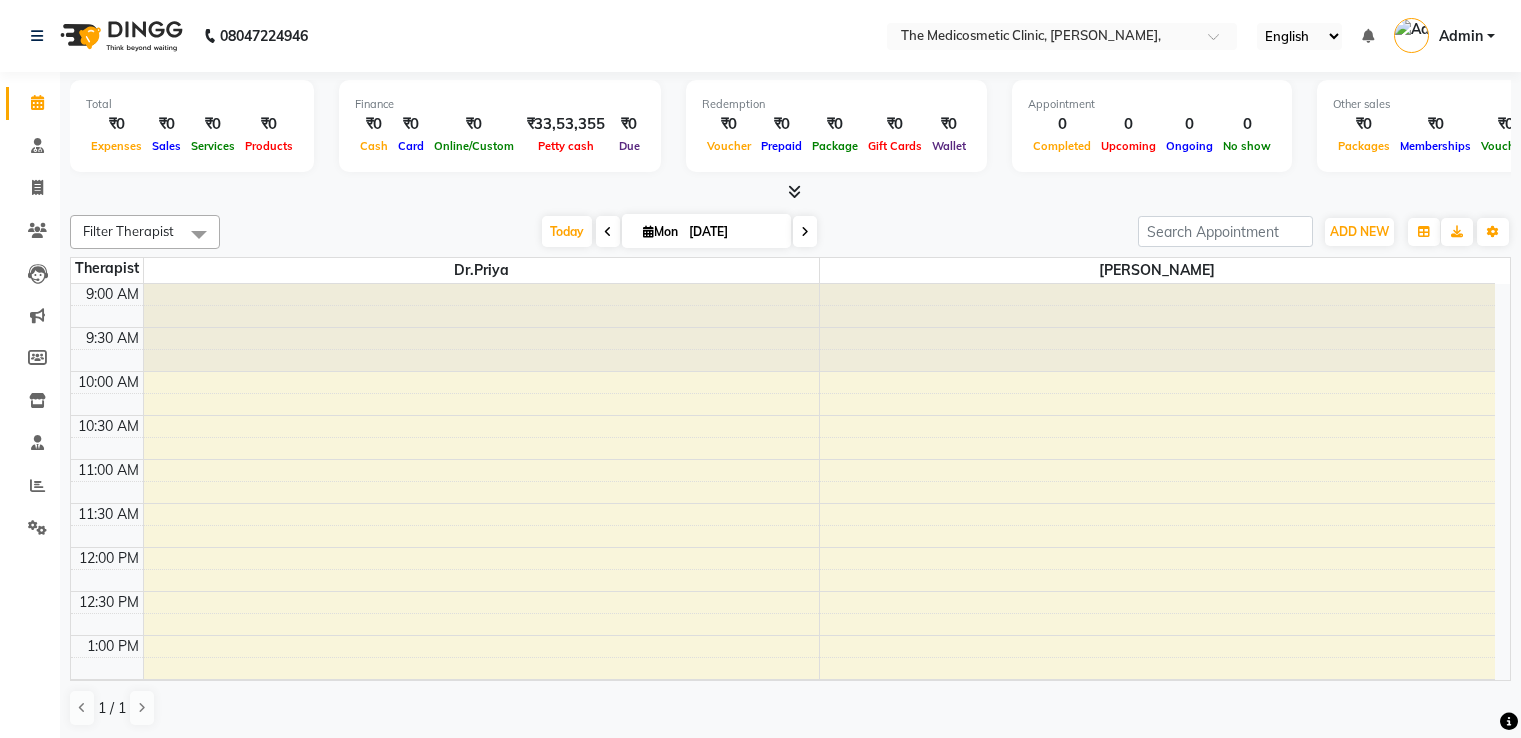 scroll, scrollTop: 0, scrollLeft: 0, axis: both 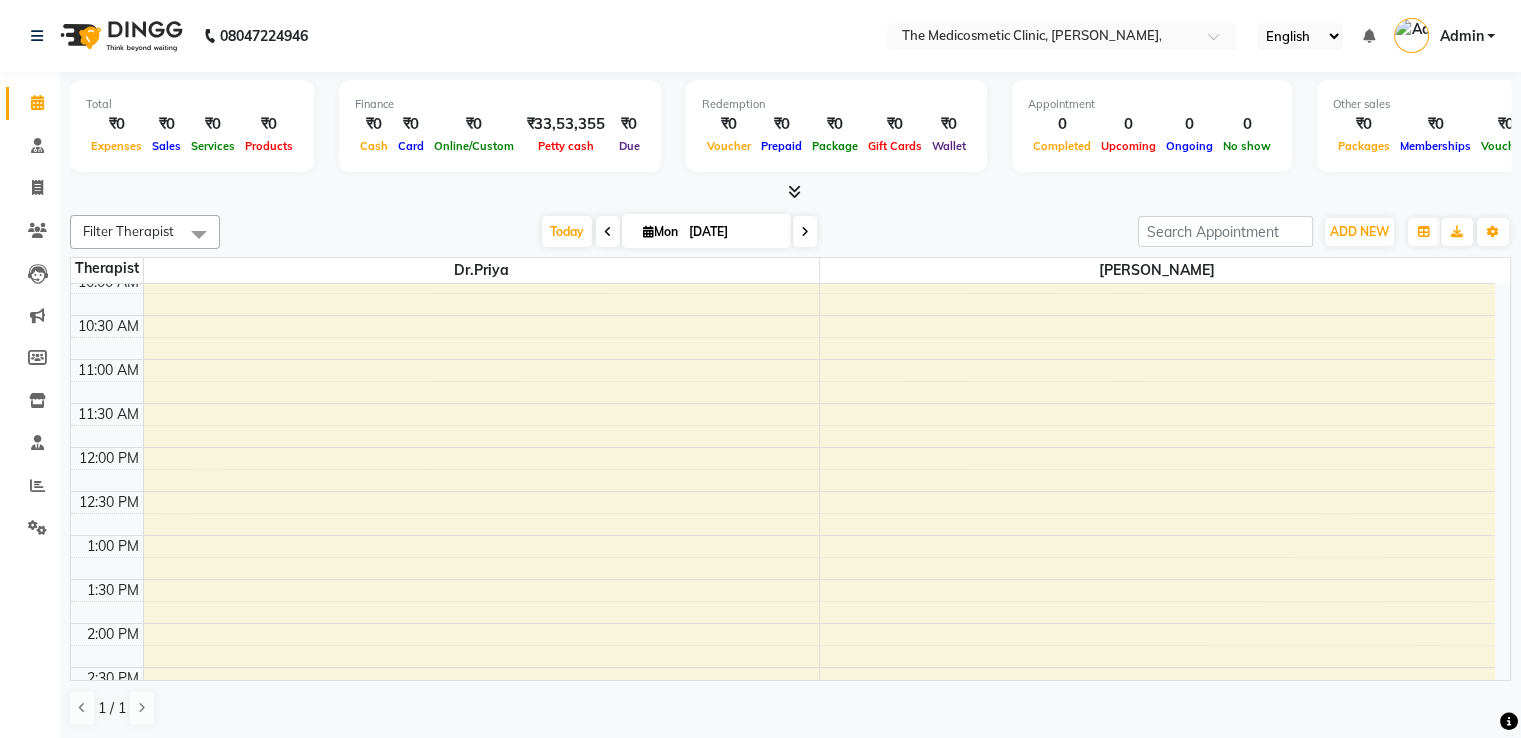 click on "9:00 AM 9:30 AM 10:00 AM 10:30 AM 11:00 AM 11:30 AM 12:00 PM 12:30 PM 1:00 PM 1:30 PM 2:00 PM 2:30 PM 3:00 PM 3:30 PM 4:00 PM 4:30 PM 5:00 PM 5:30 PM 6:00 PM 6:30 PM 7:00 PM 7:30 PM 8:00 PM 8:30 PM 9:00 PM 9:30 PM" at bounding box center [783, 755] 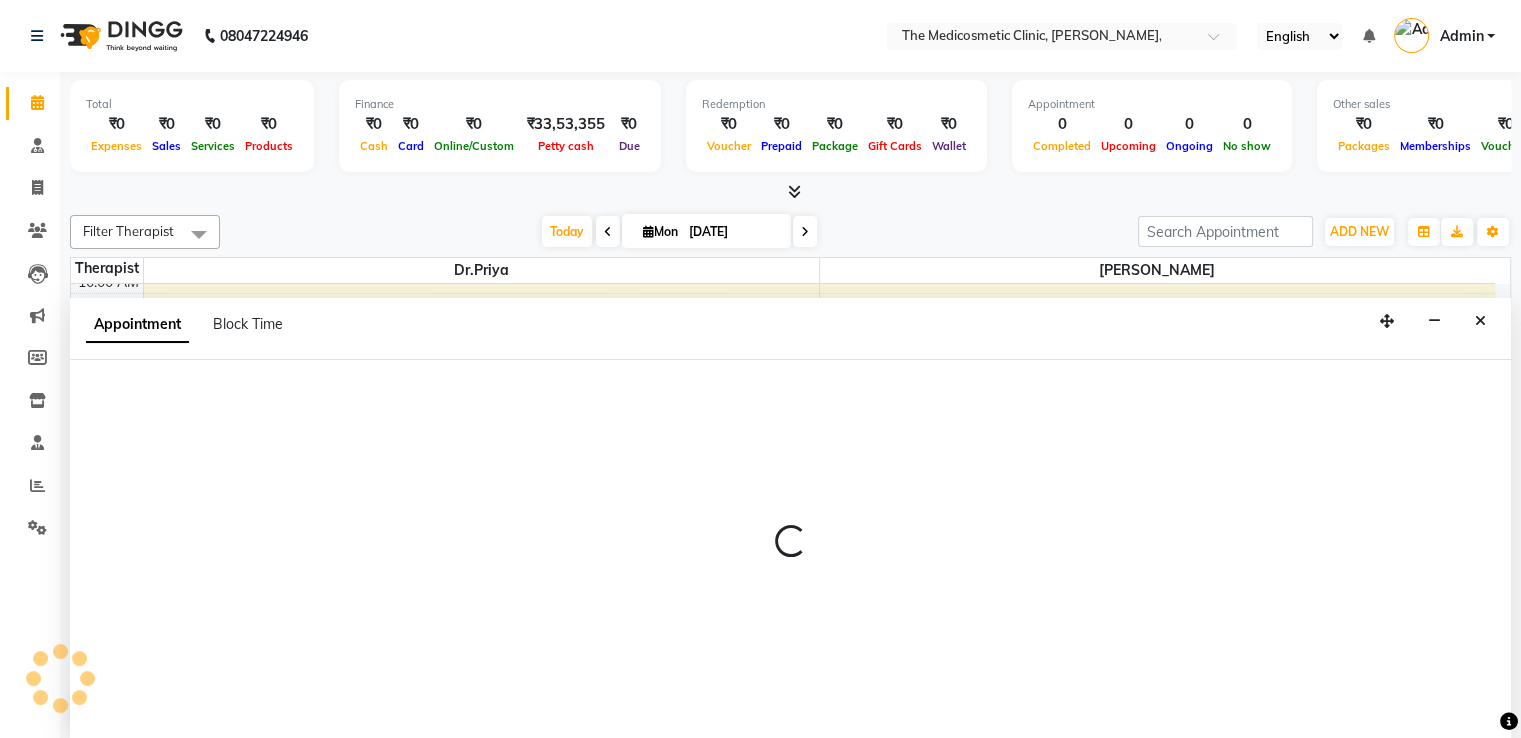 select on "28876" 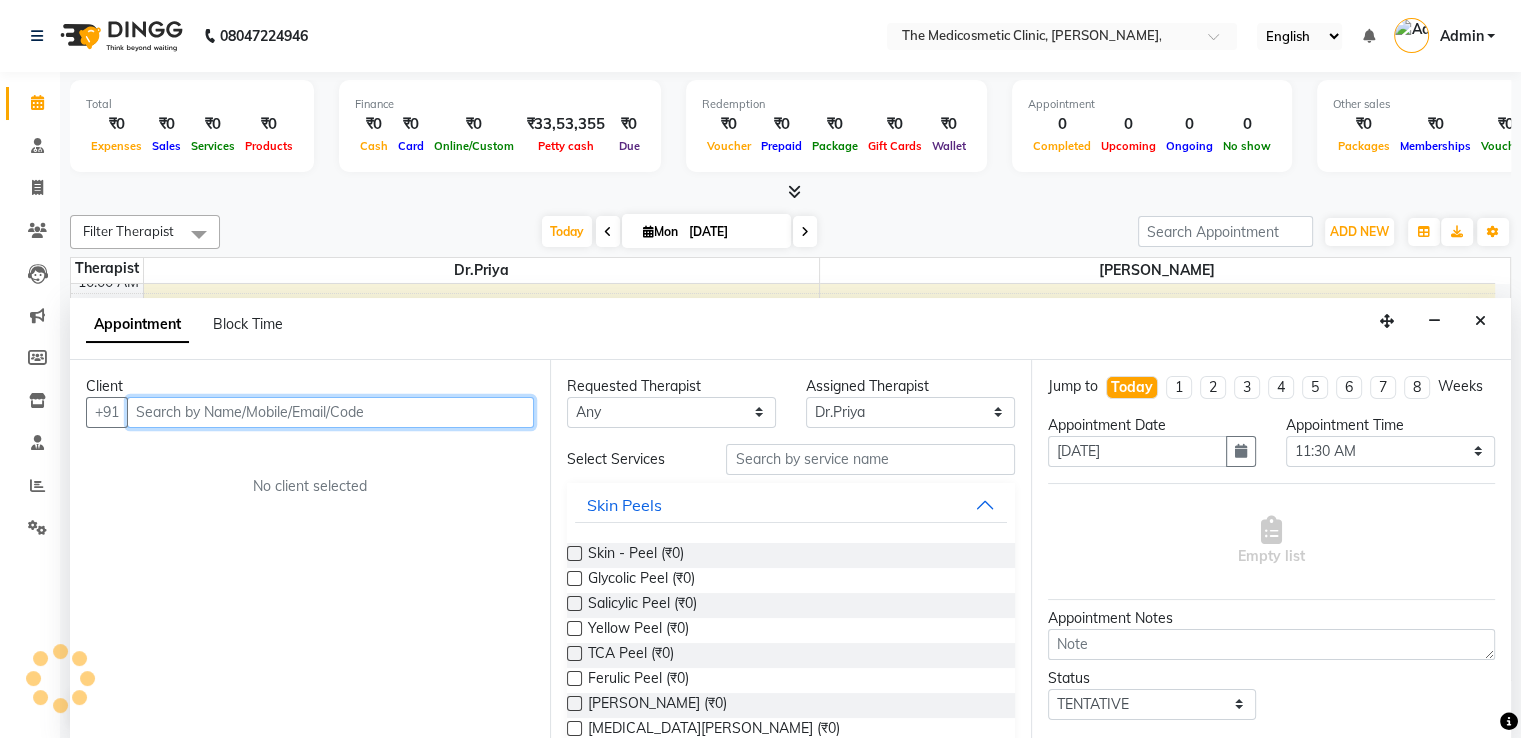 scroll, scrollTop: 1, scrollLeft: 0, axis: vertical 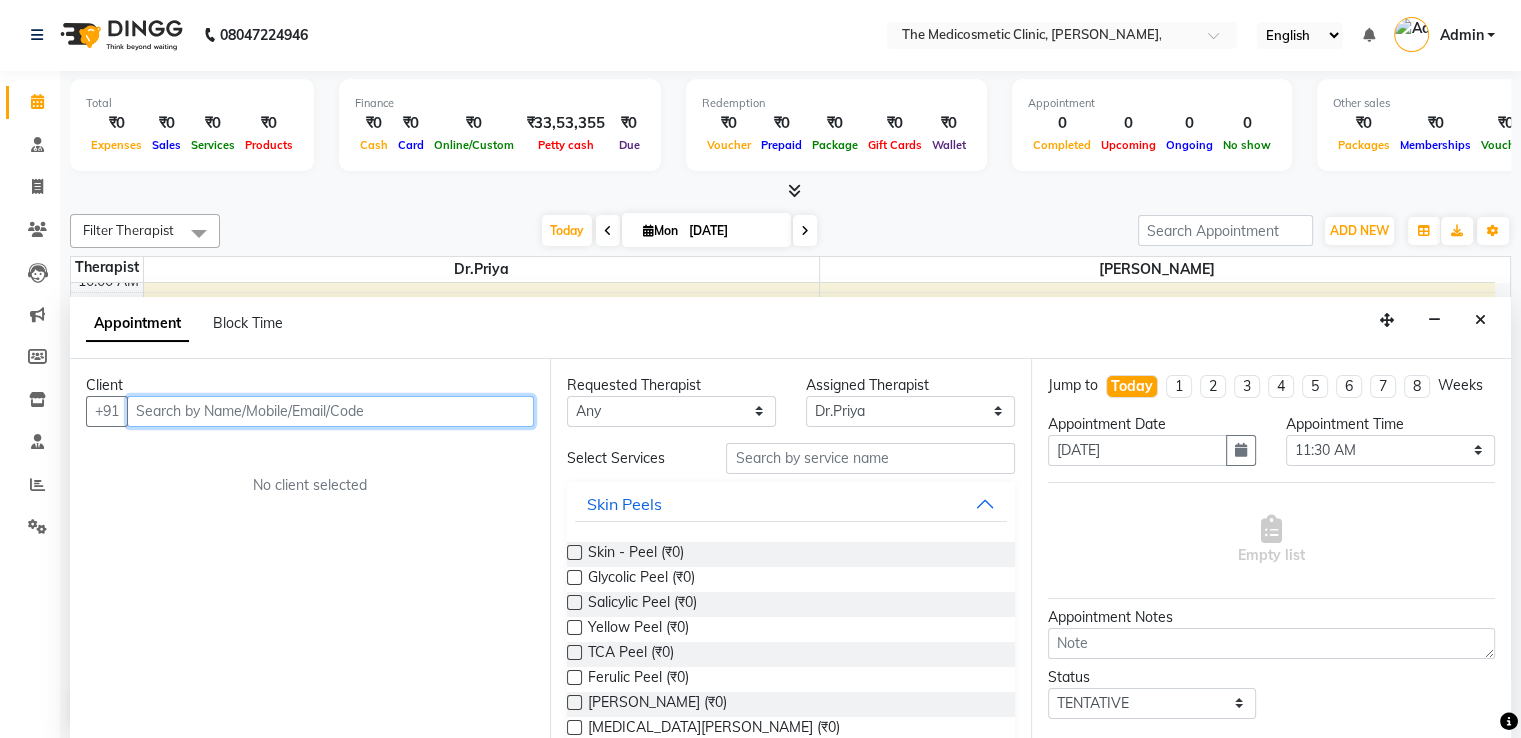 click at bounding box center (330, 411) 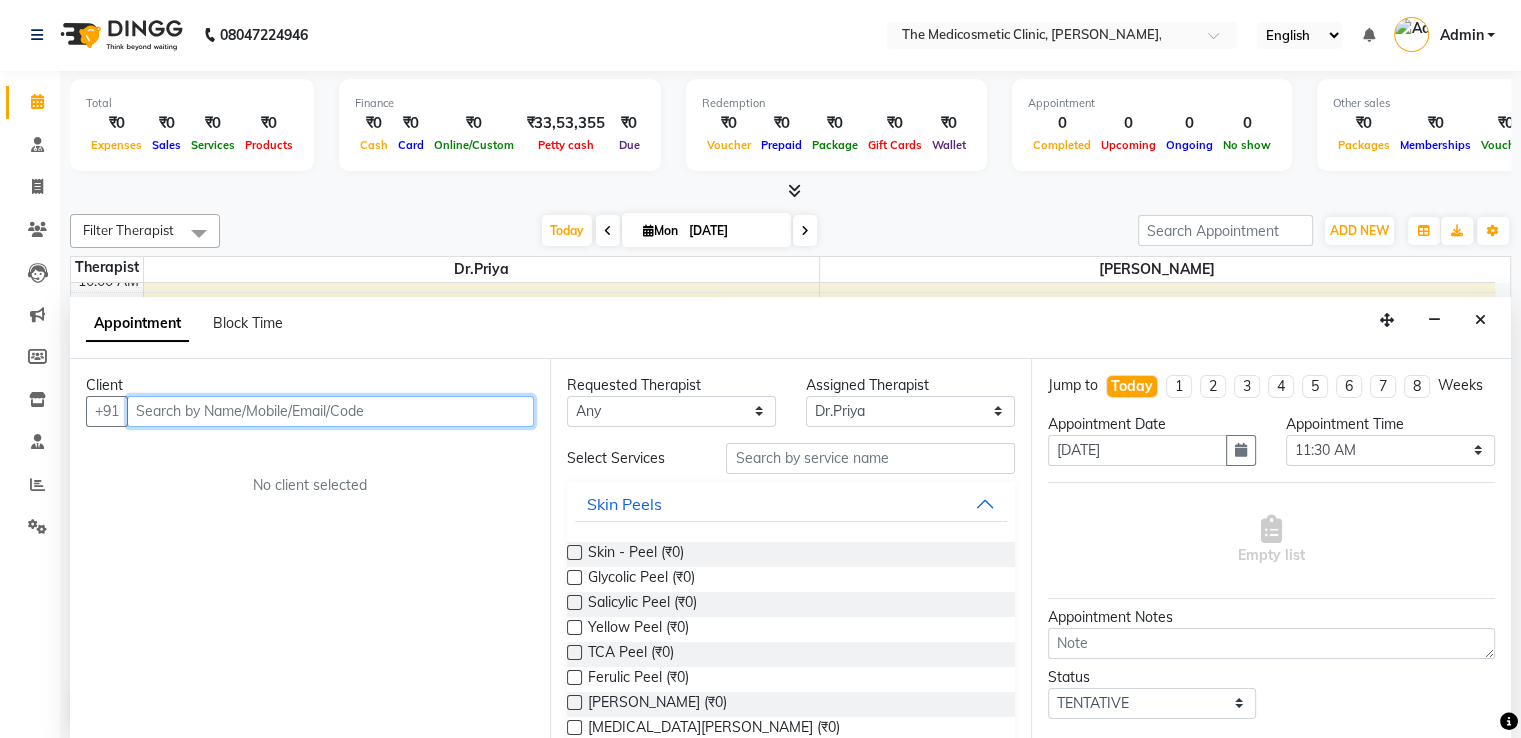 paste on "9689987879" 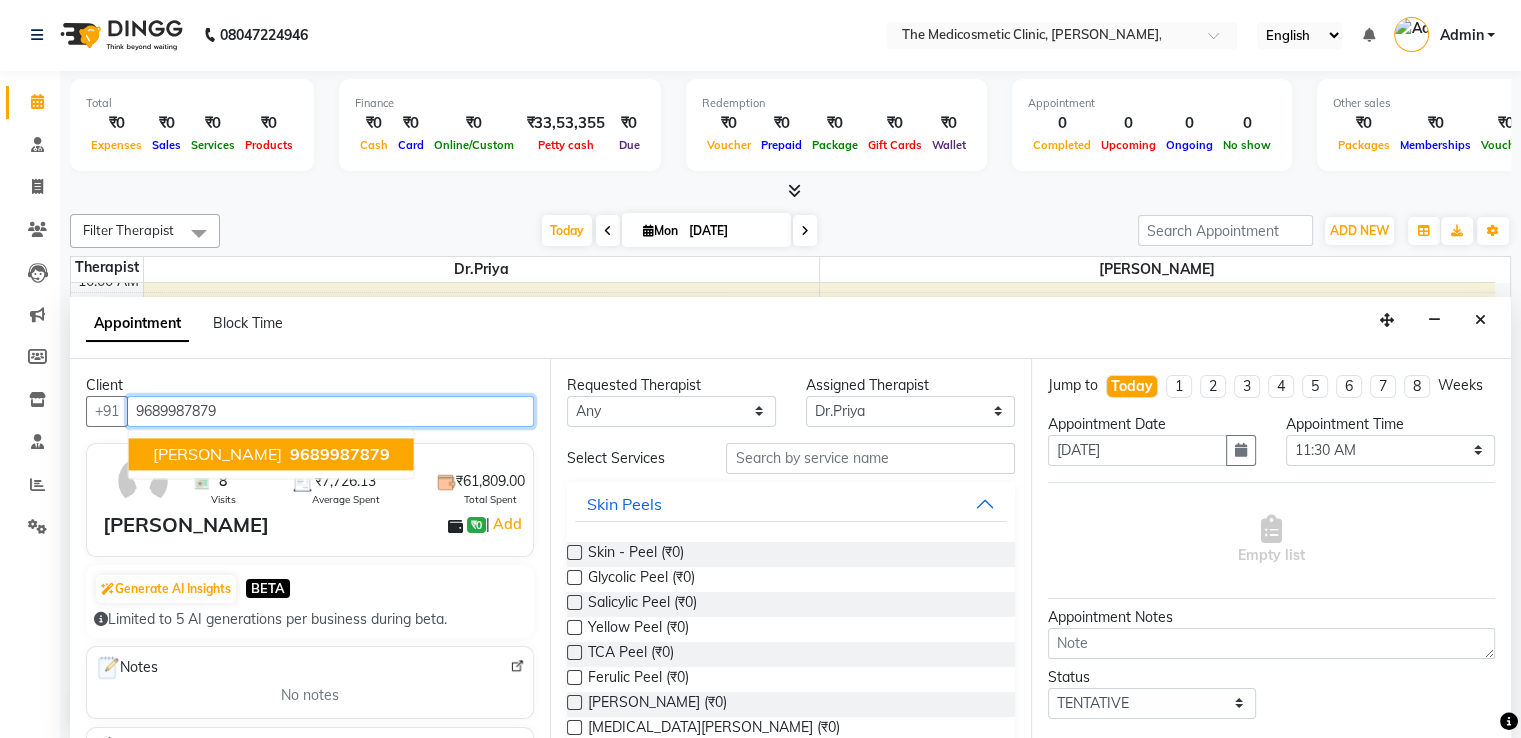 click on "9689987879" at bounding box center [340, 454] 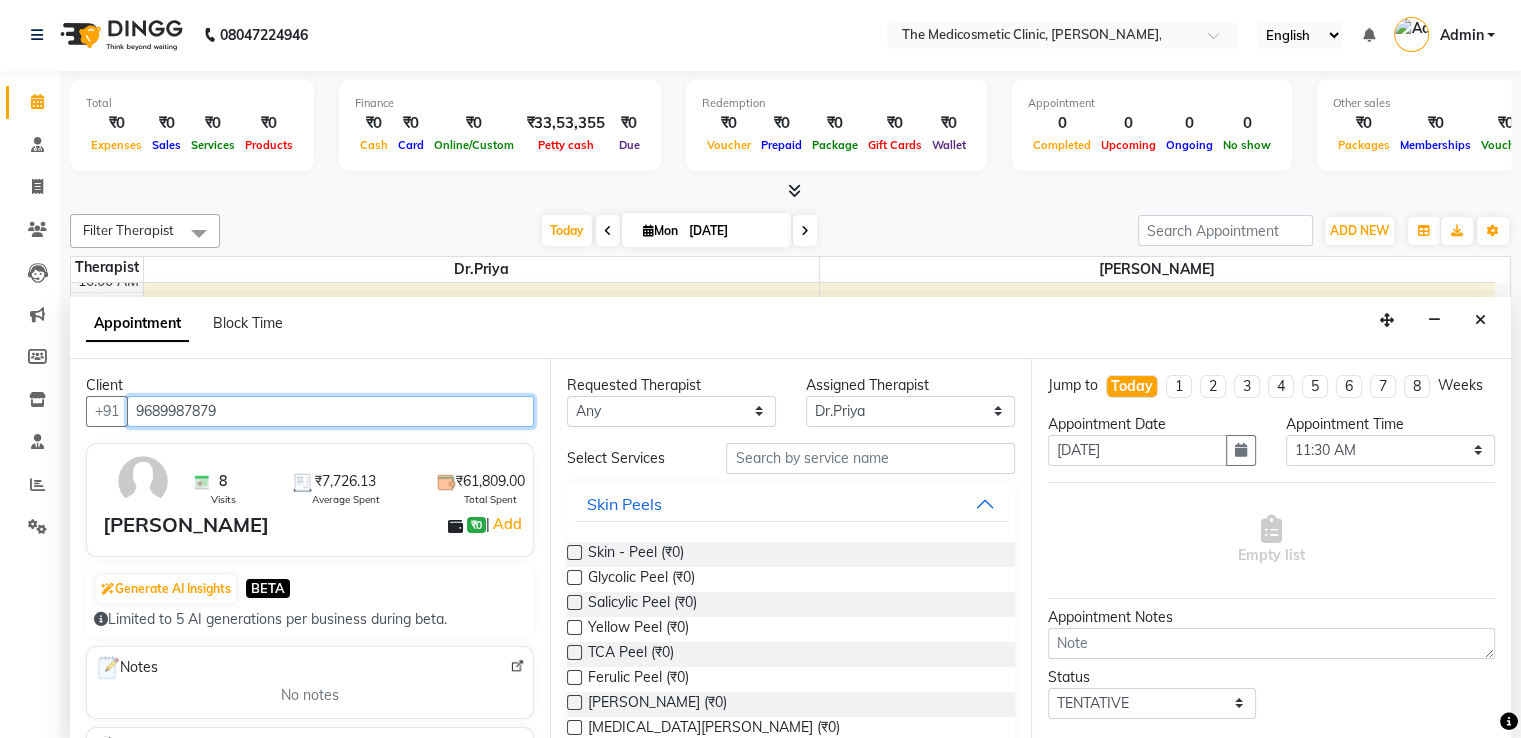 type on "9689987879" 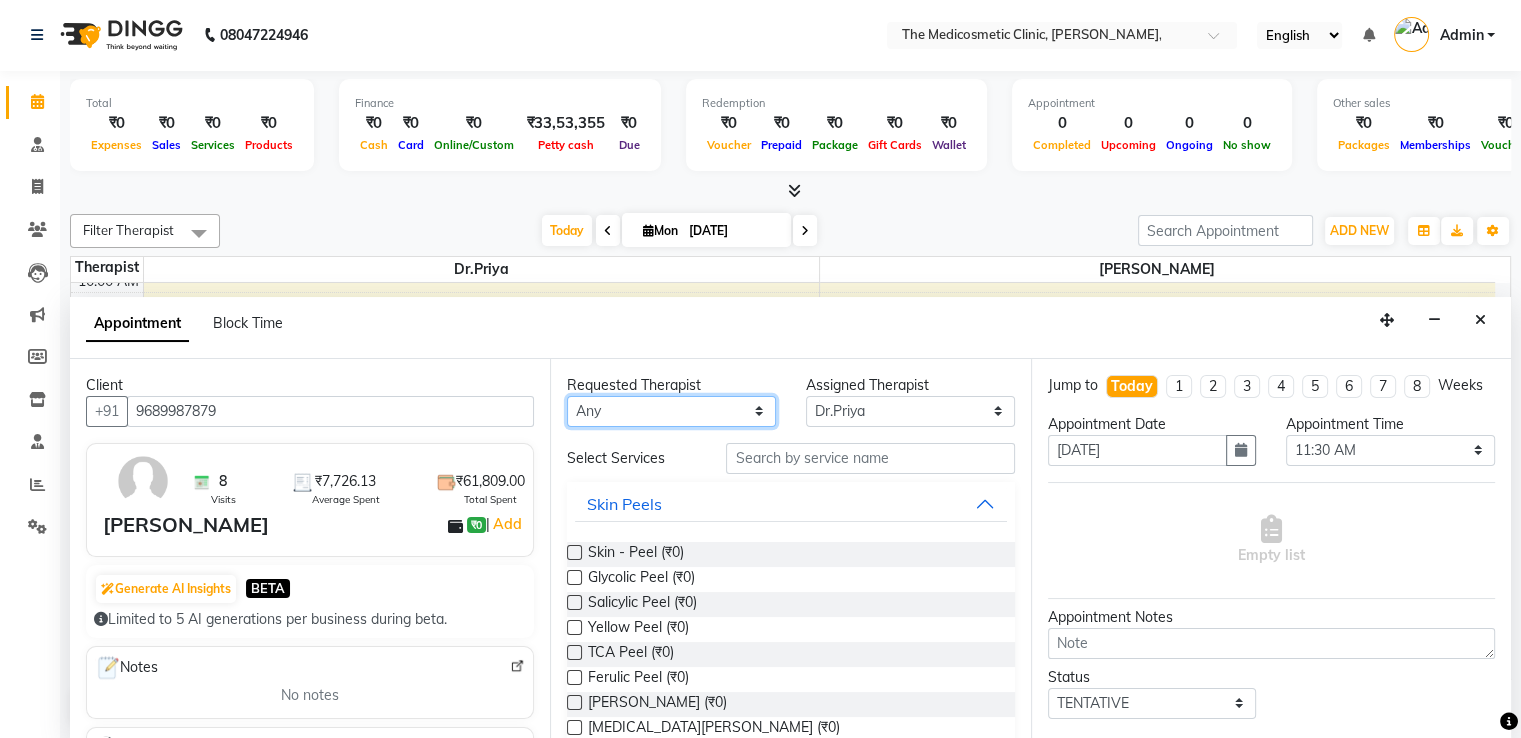 click on "Any Dr.Priya [PERSON_NAME]" at bounding box center (671, 411) 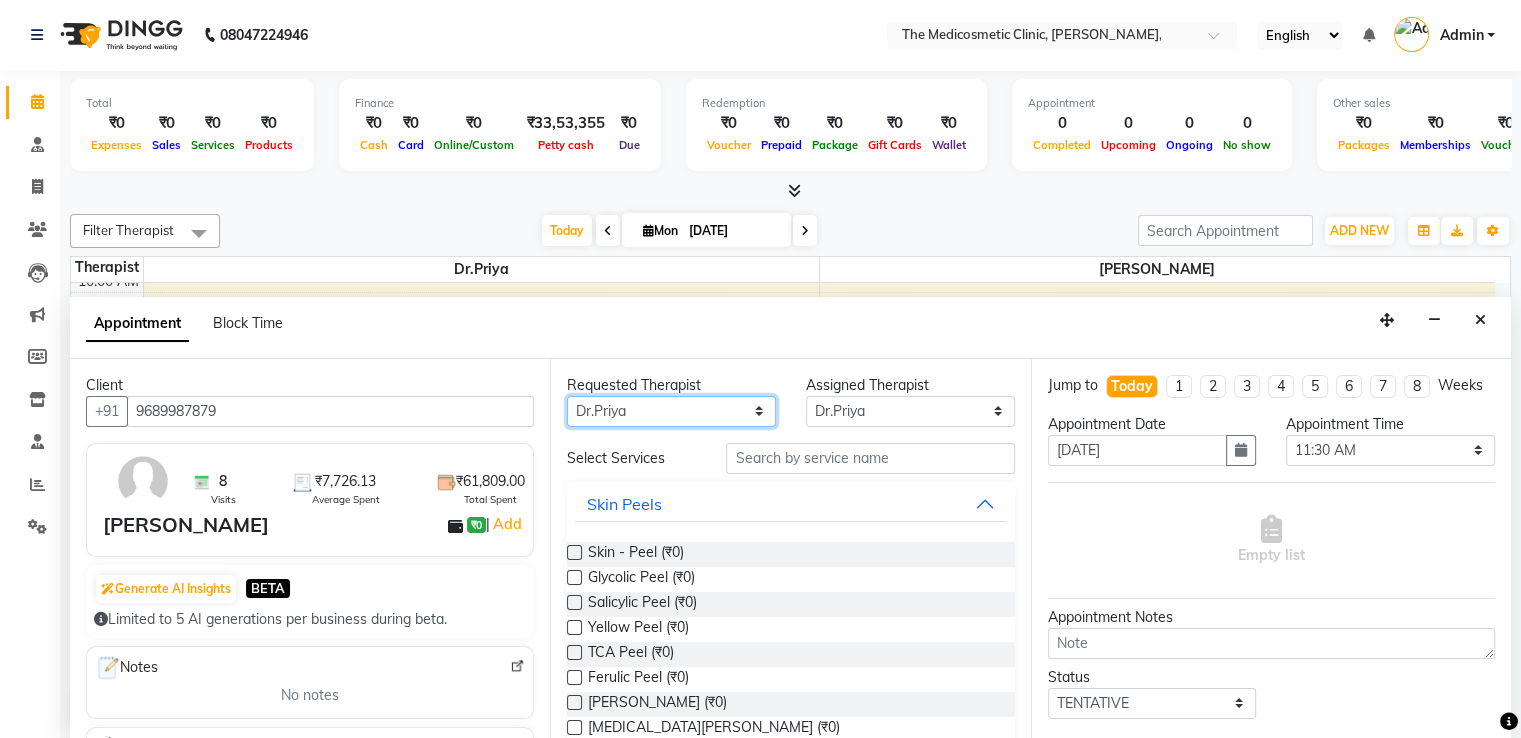 click on "Any Dr.Priya [PERSON_NAME]" at bounding box center [671, 411] 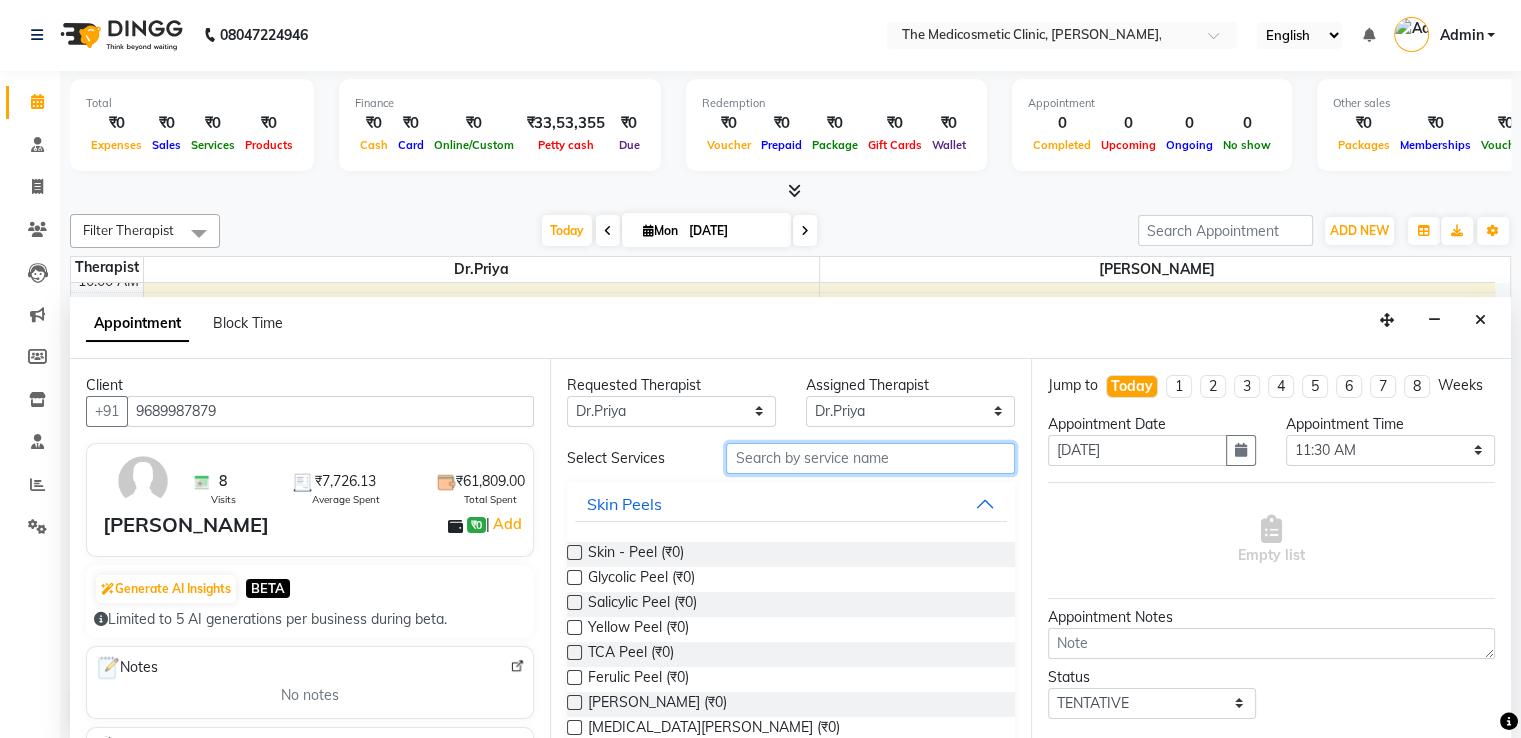 click at bounding box center [870, 458] 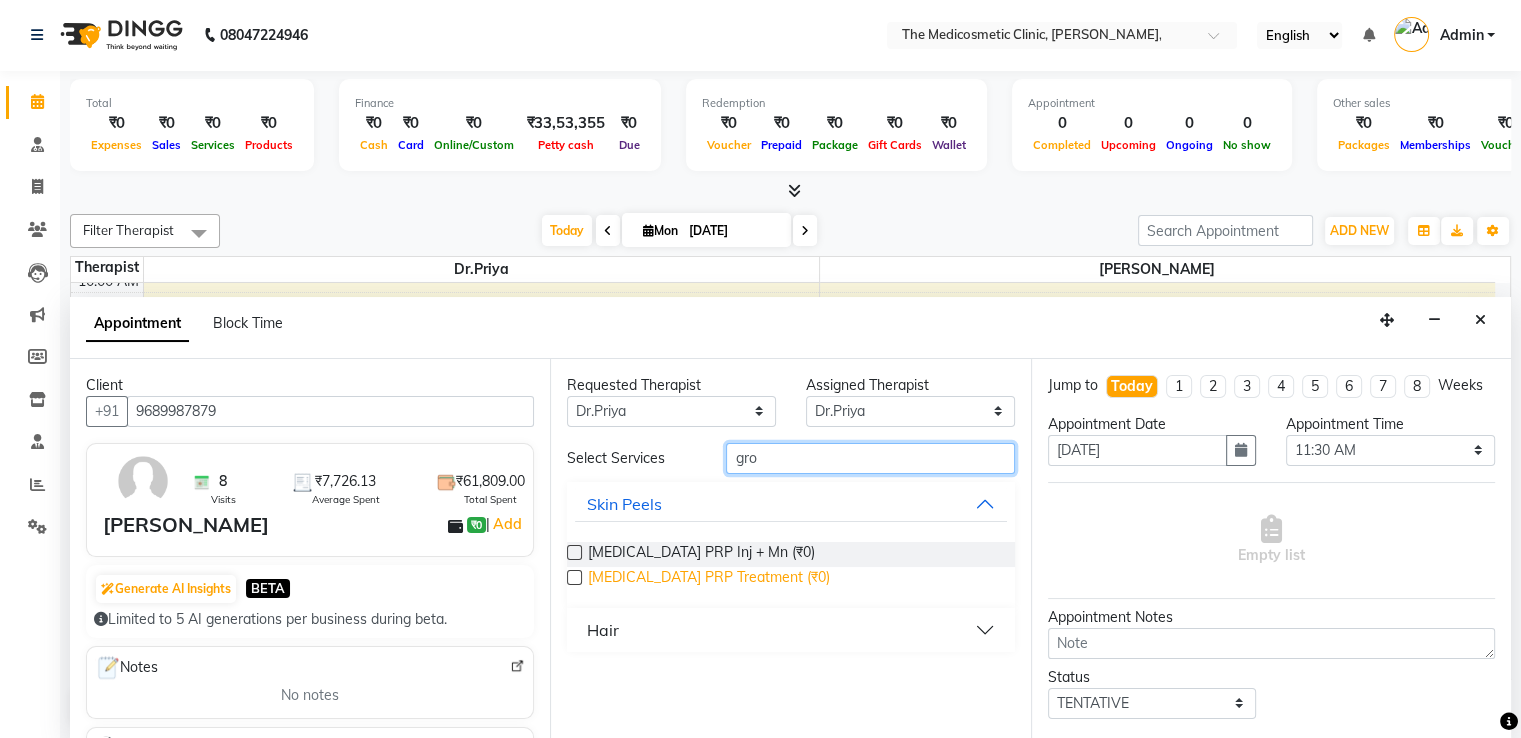 type on "gro" 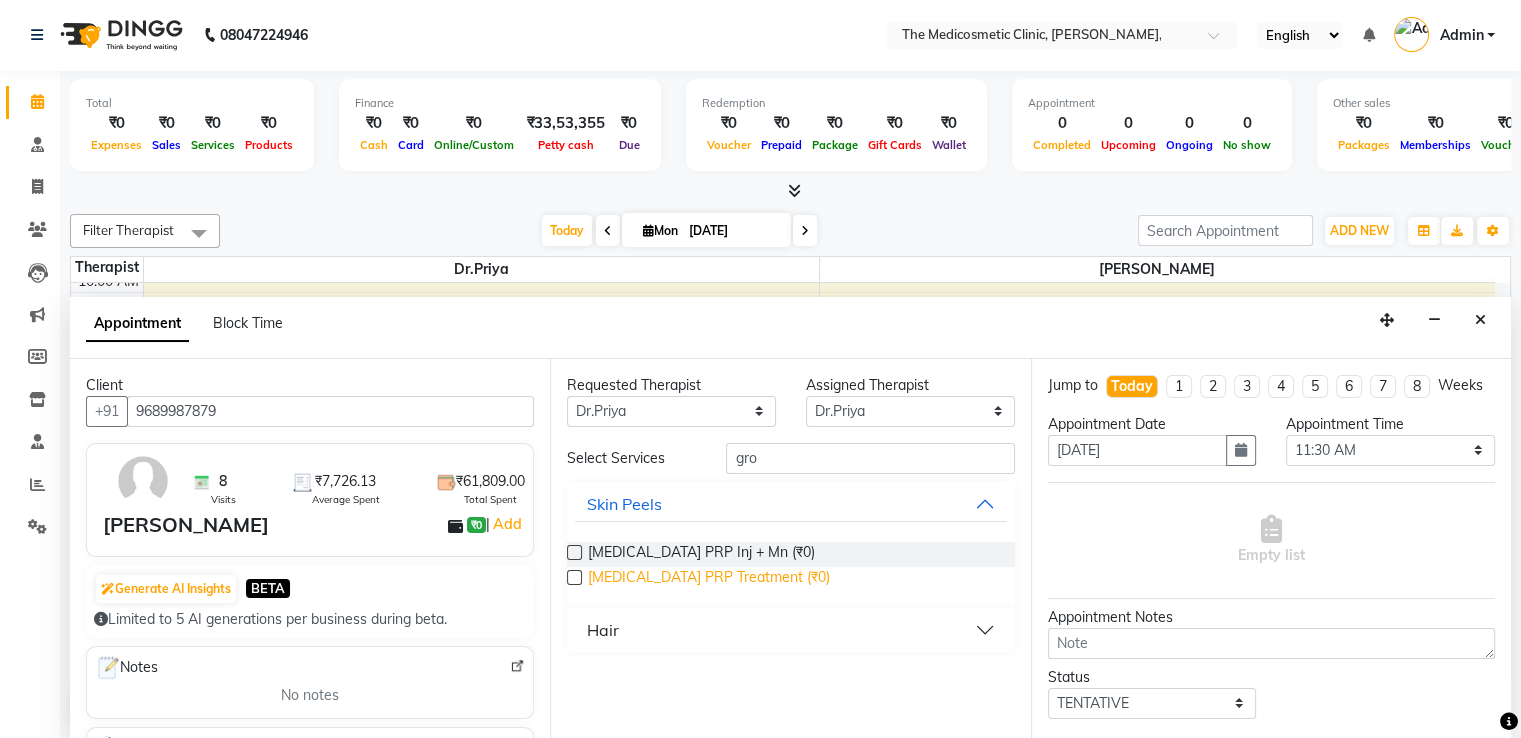 click on "[MEDICAL_DATA] PRP Treatment (₹0)" at bounding box center [709, 579] 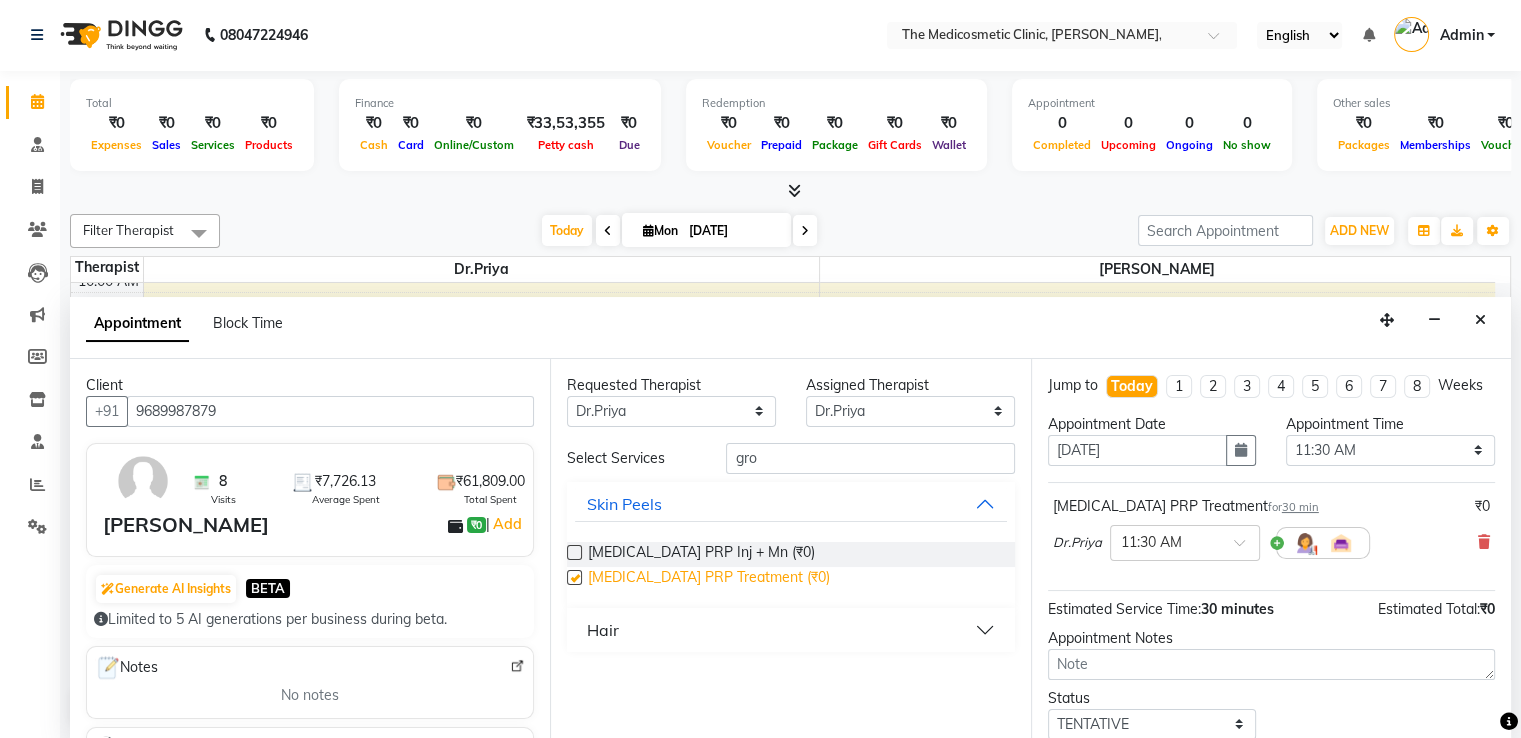 checkbox on "false" 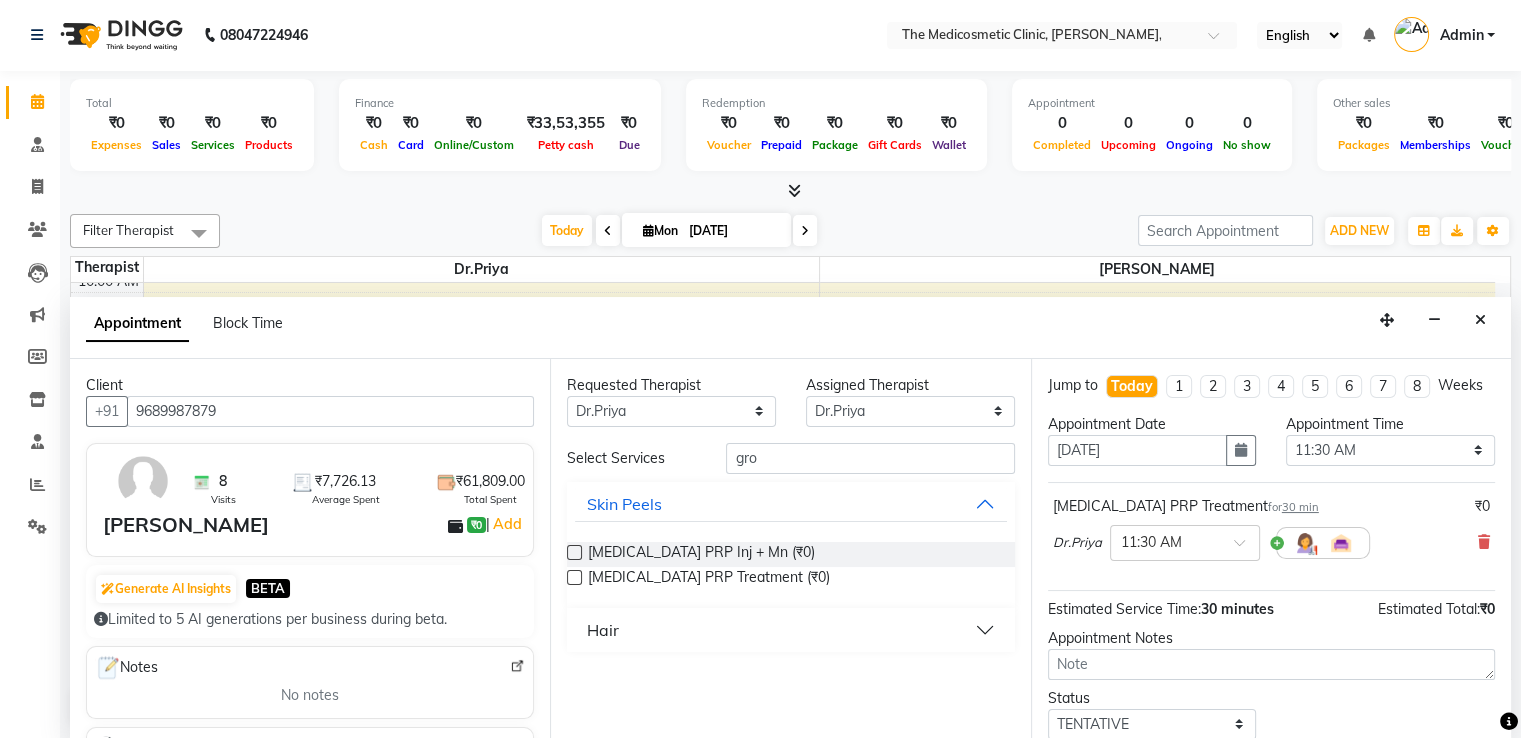 click on "Hair" at bounding box center [790, 630] 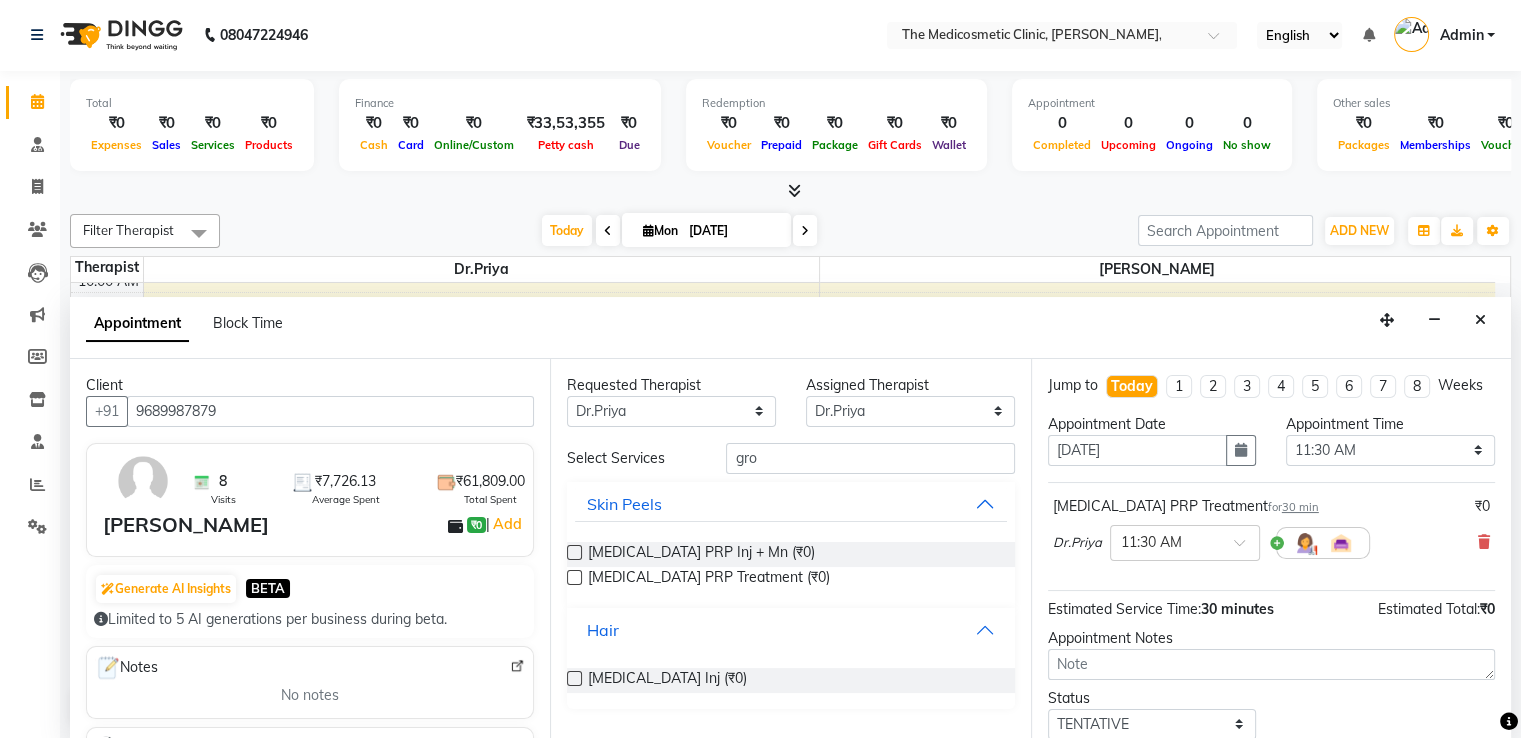 scroll, scrollTop: 100, scrollLeft: 0, axis: vertical 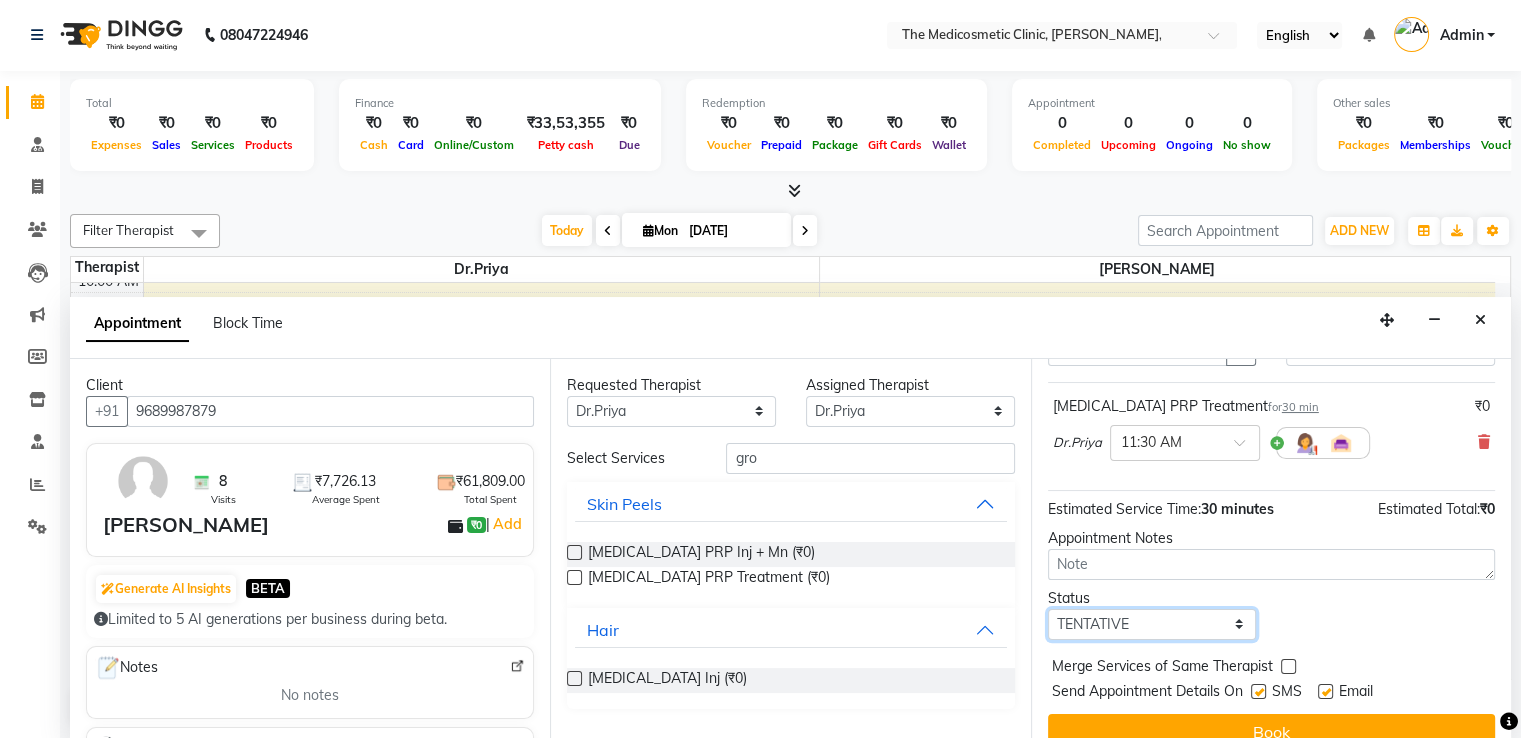 click on "Select TENTATIVE CONFIRM CHECK-IN UPCOMING" at bounding box center (1152, 624) 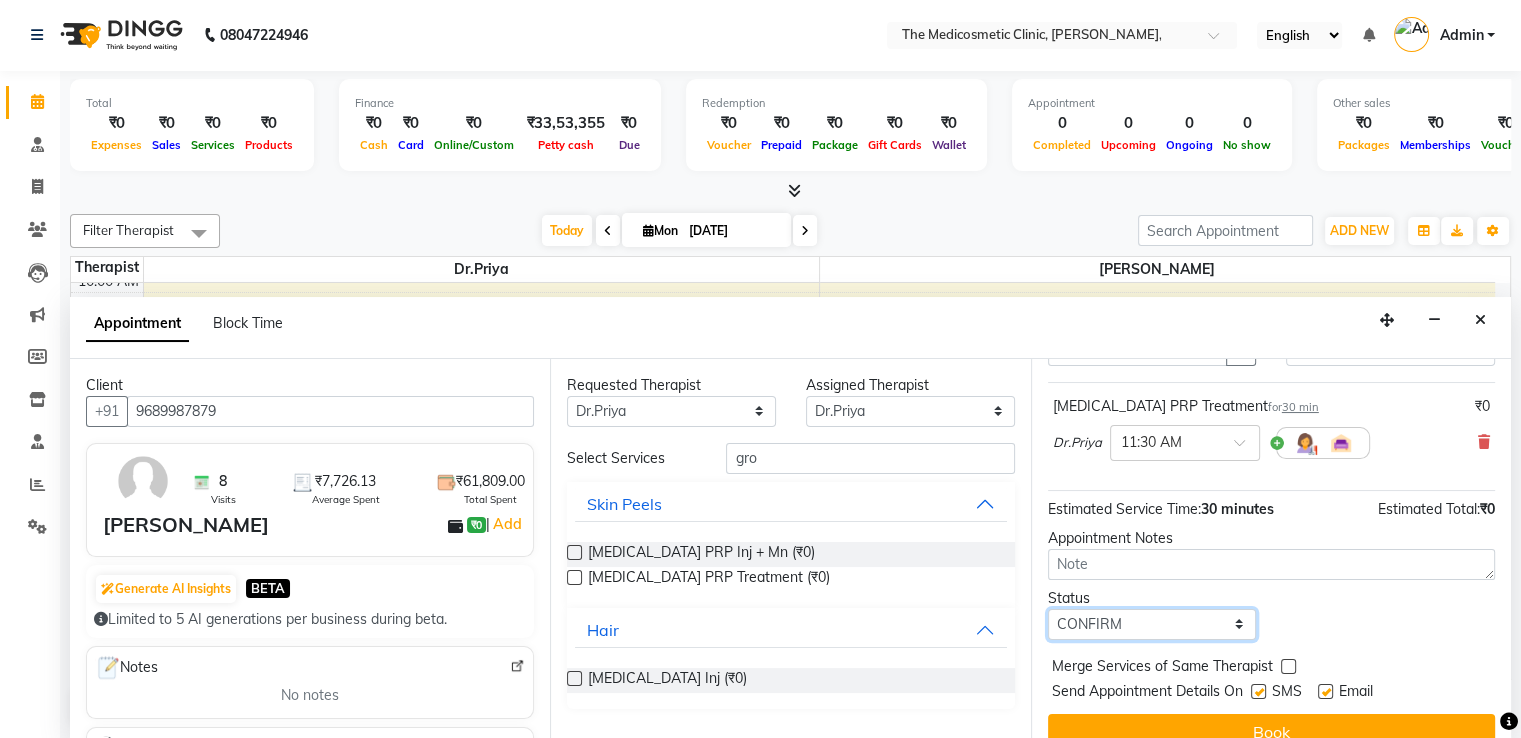click on "Select TENTATIVE CONFIRM CHECK-IN UPCOMING" at bounding box center (1152, 624) 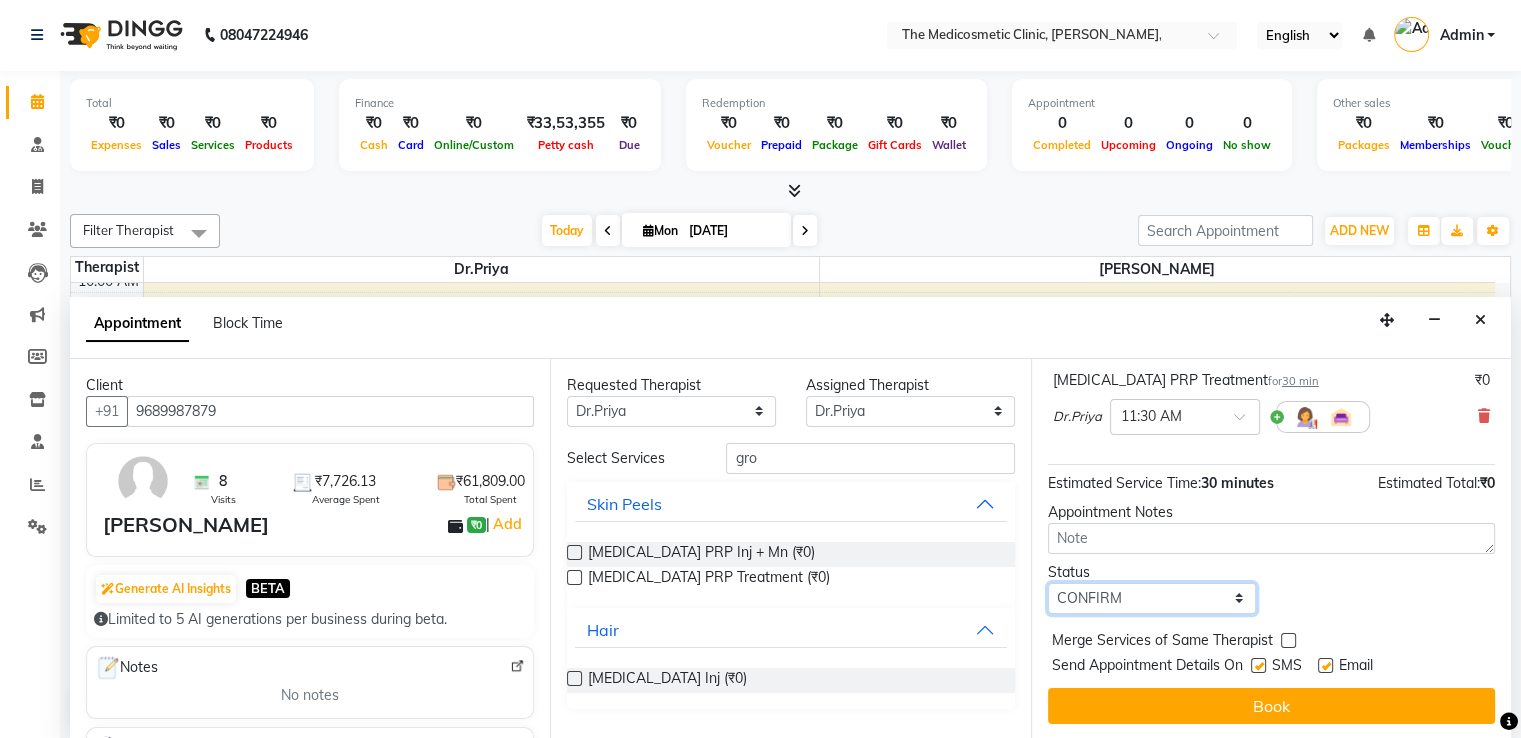 scroll, scrollTop: 144, scrollLeft: 0, axis: vertical 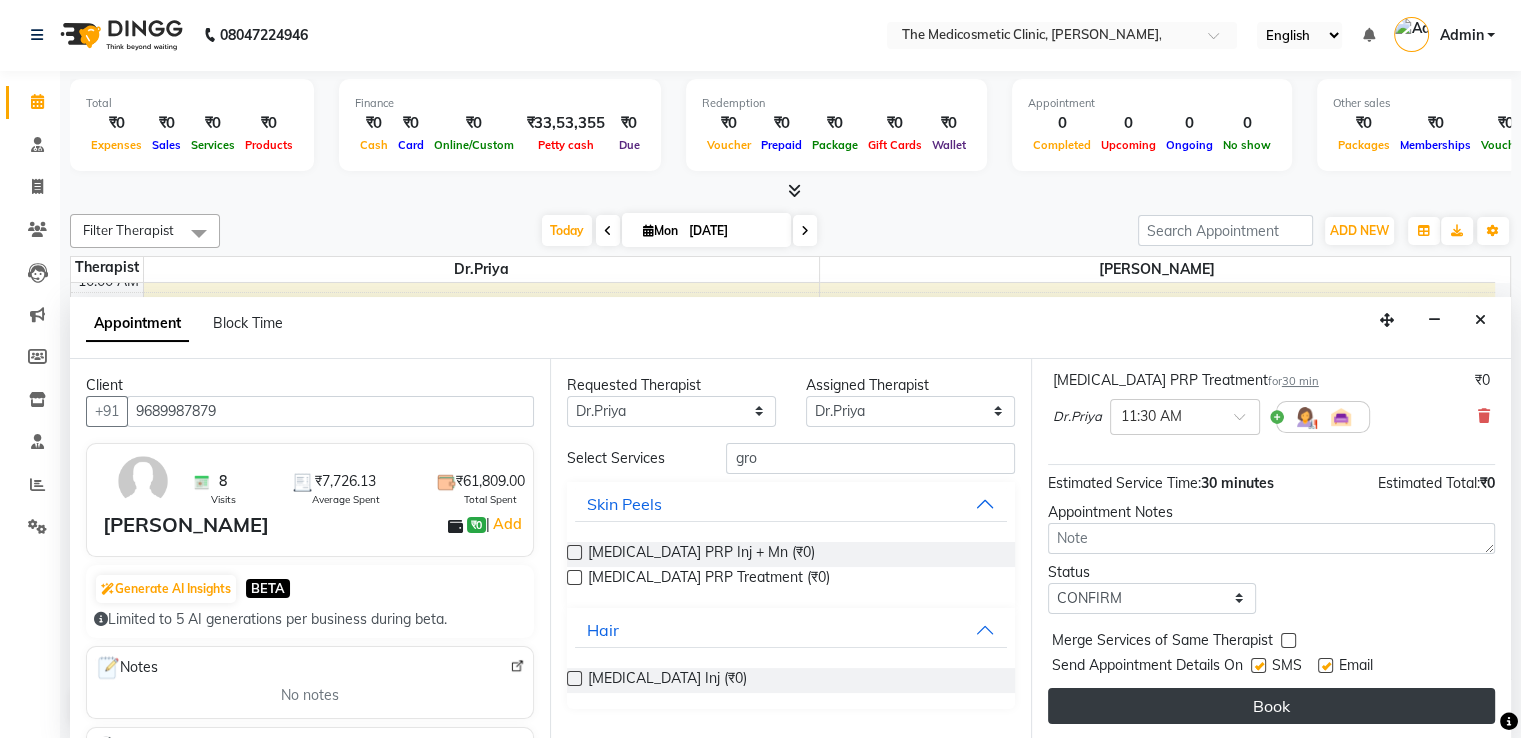 click on "Book" at bounding box center [1271, 706] 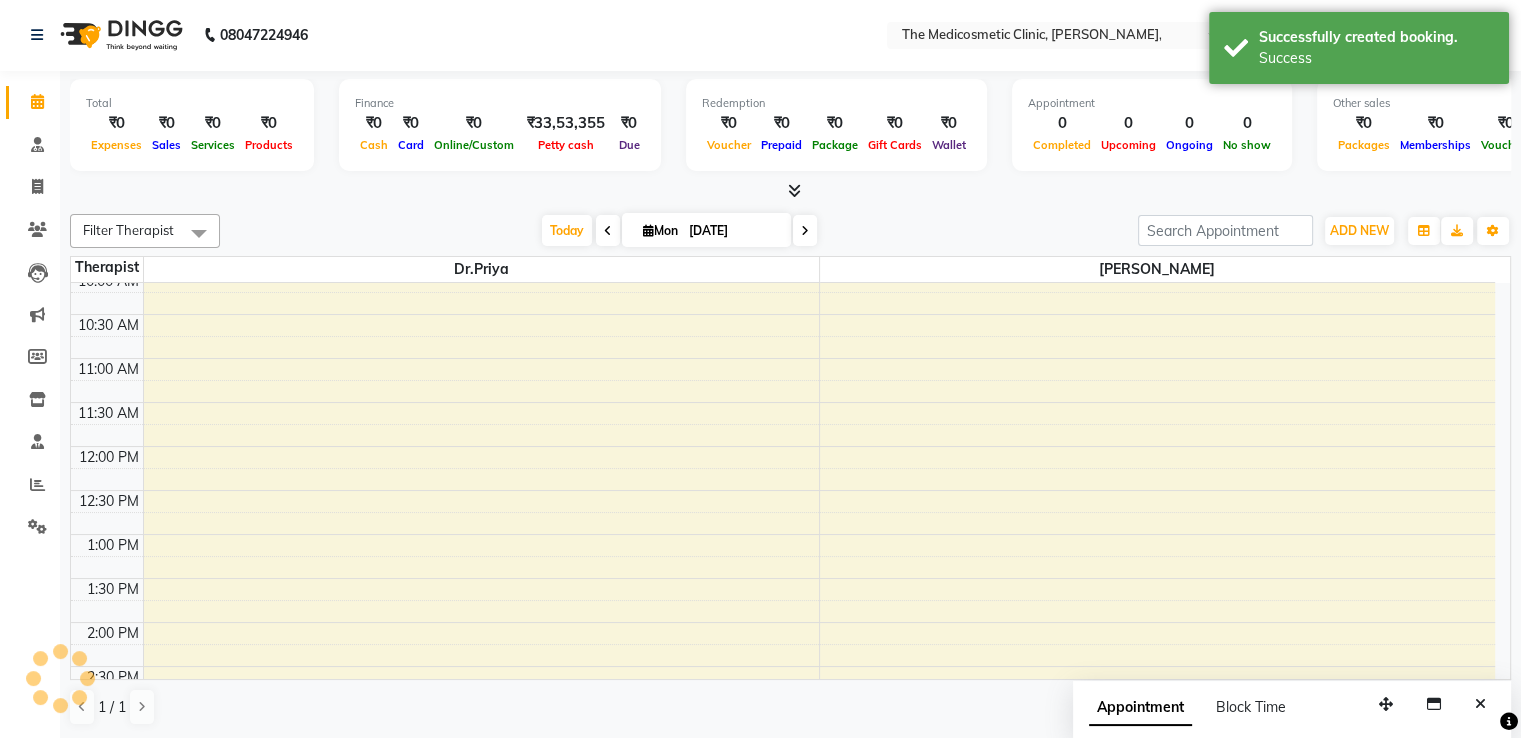scroll, scrollTop: 0, scrollLeft: 0, axis: both 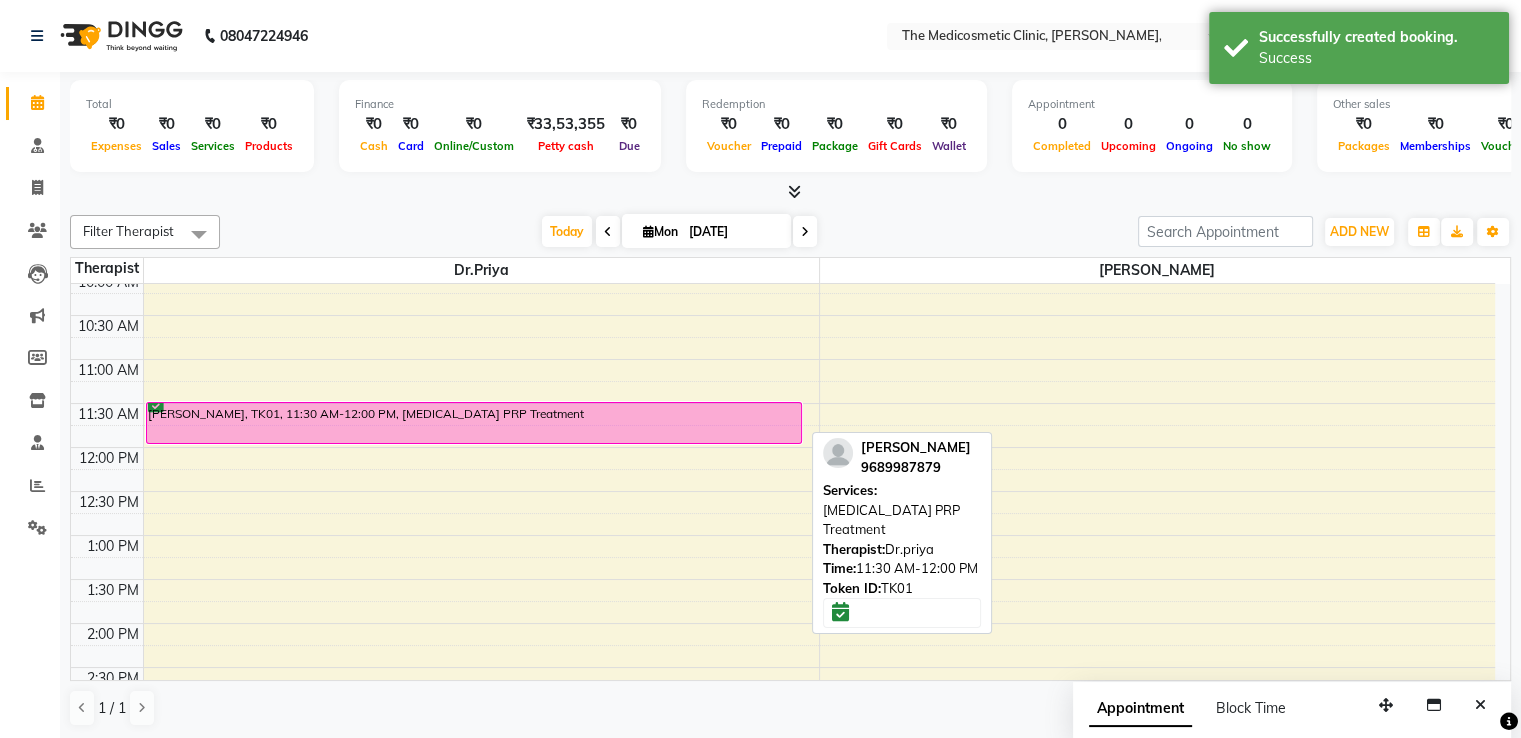 click on "[PERSON_NAME], TK01, 11:30 AM-12:00 PM, [MEDICAL_DATA] PRP Treatment" at bounding box center [474, 423] 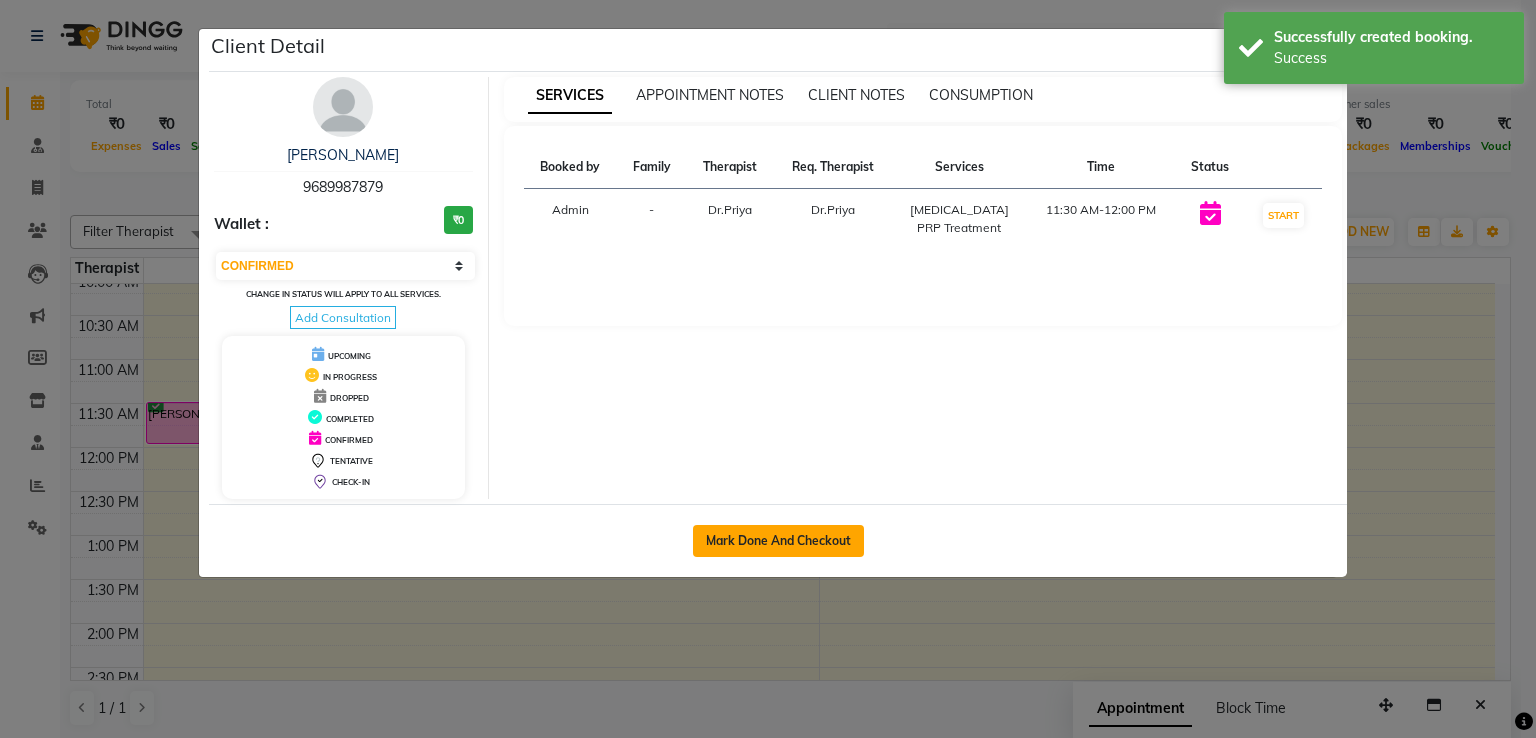 click on "Mark Done And Checkout" 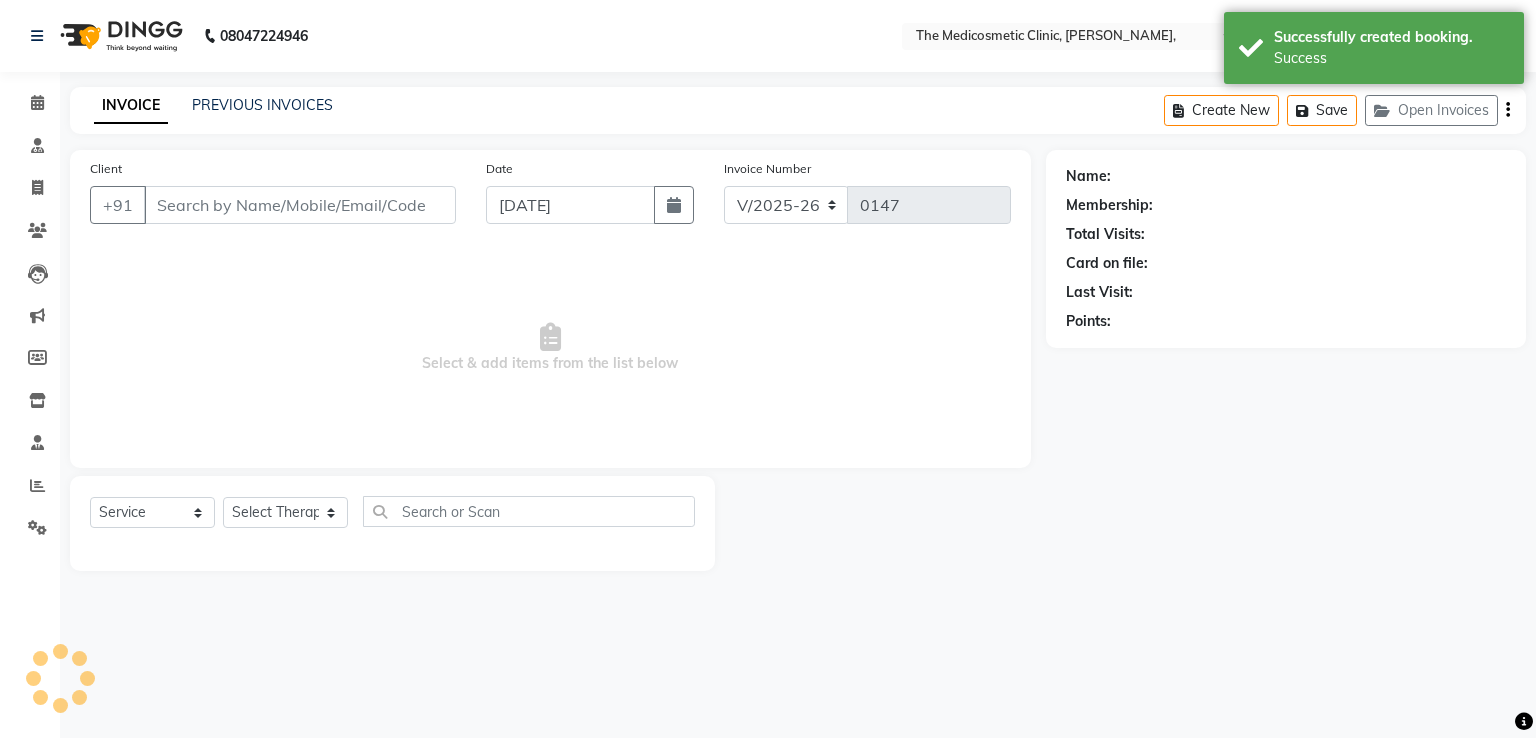 select on "P" 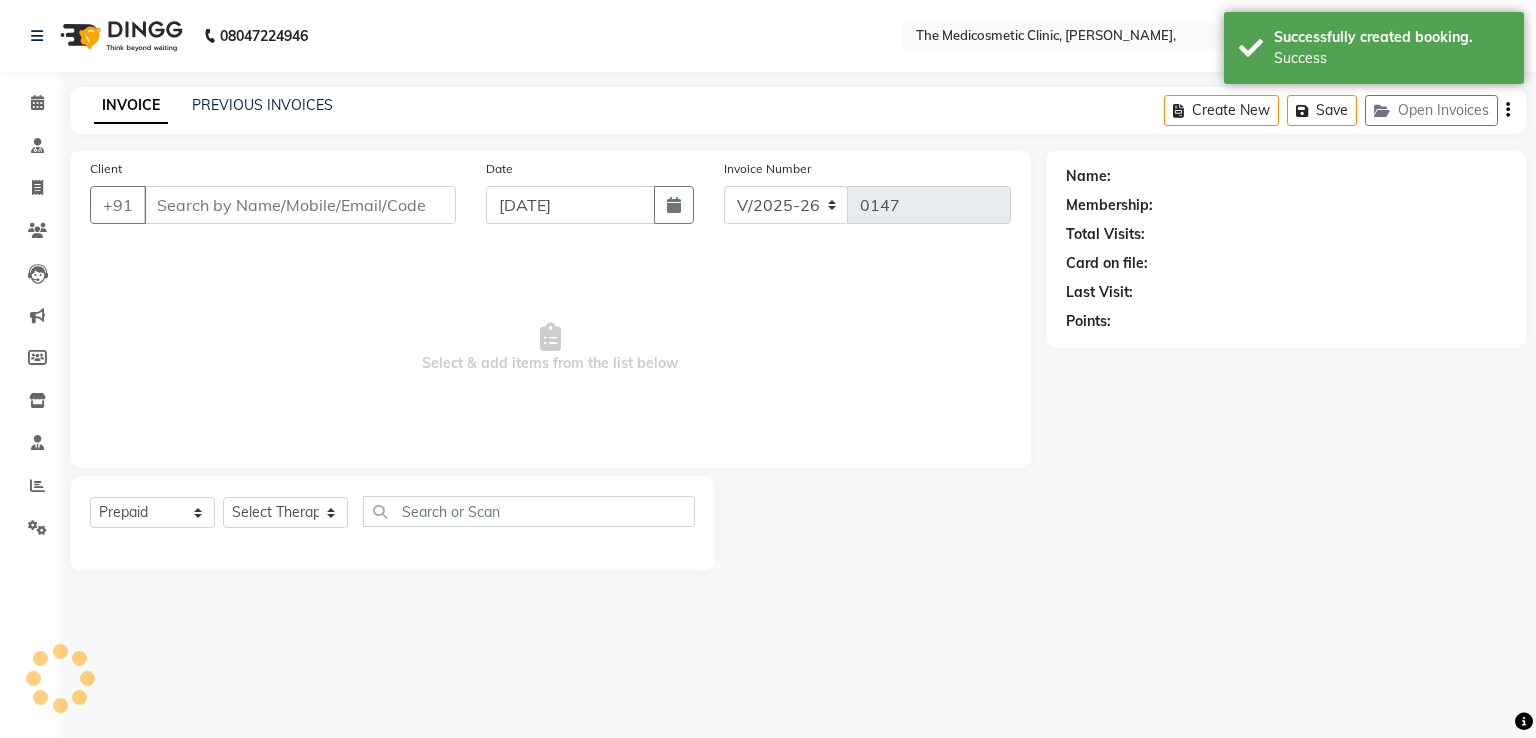 type on "9689987879" 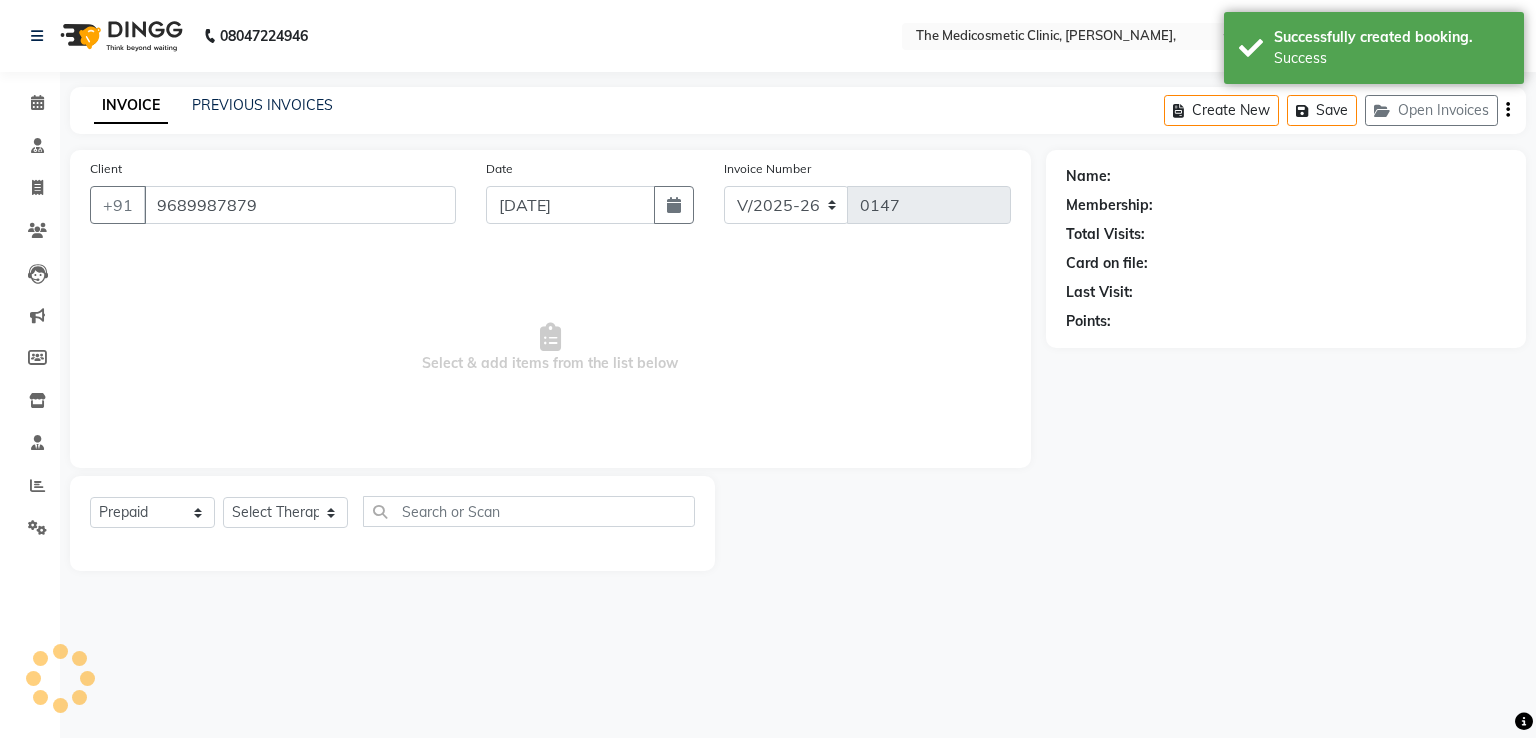 select on "28876" 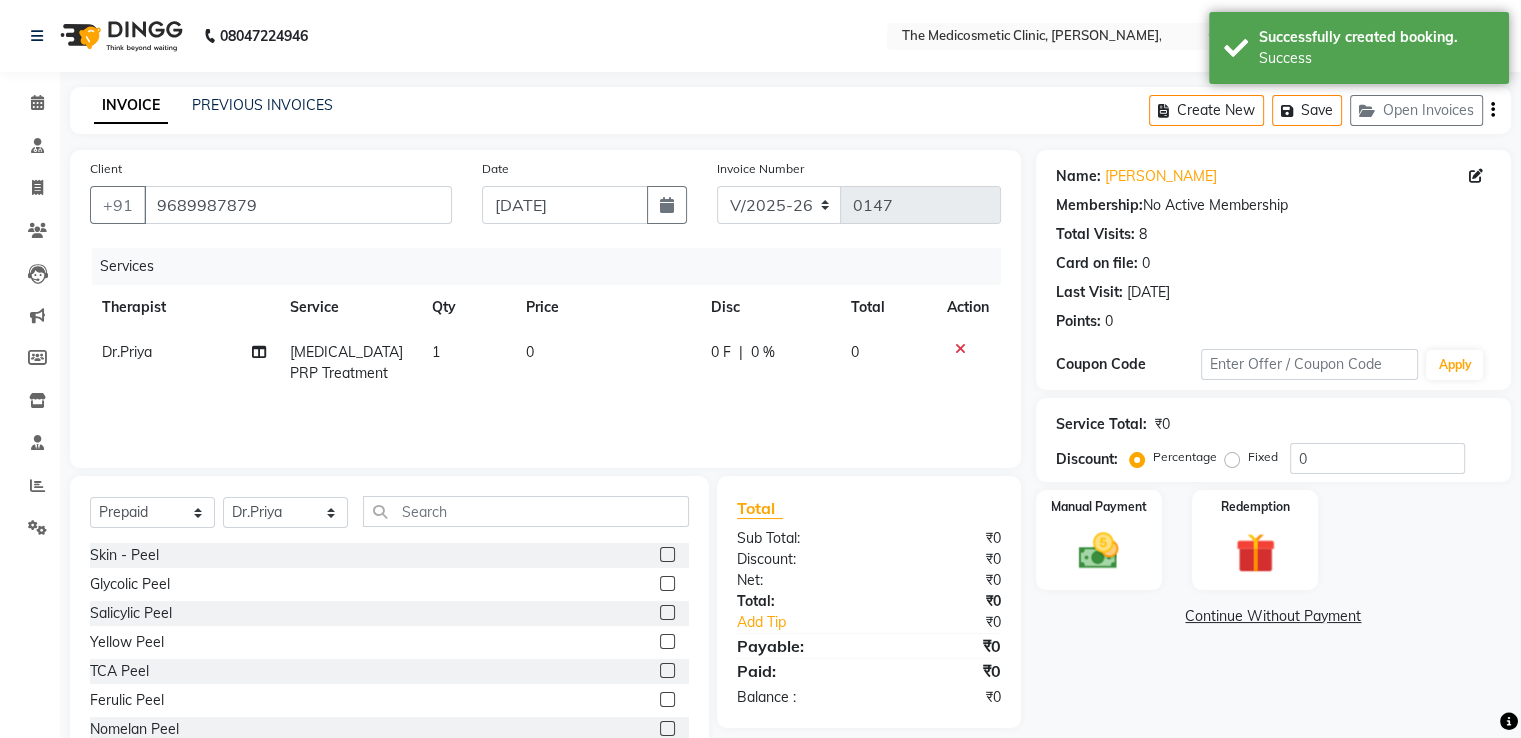 click on "0" 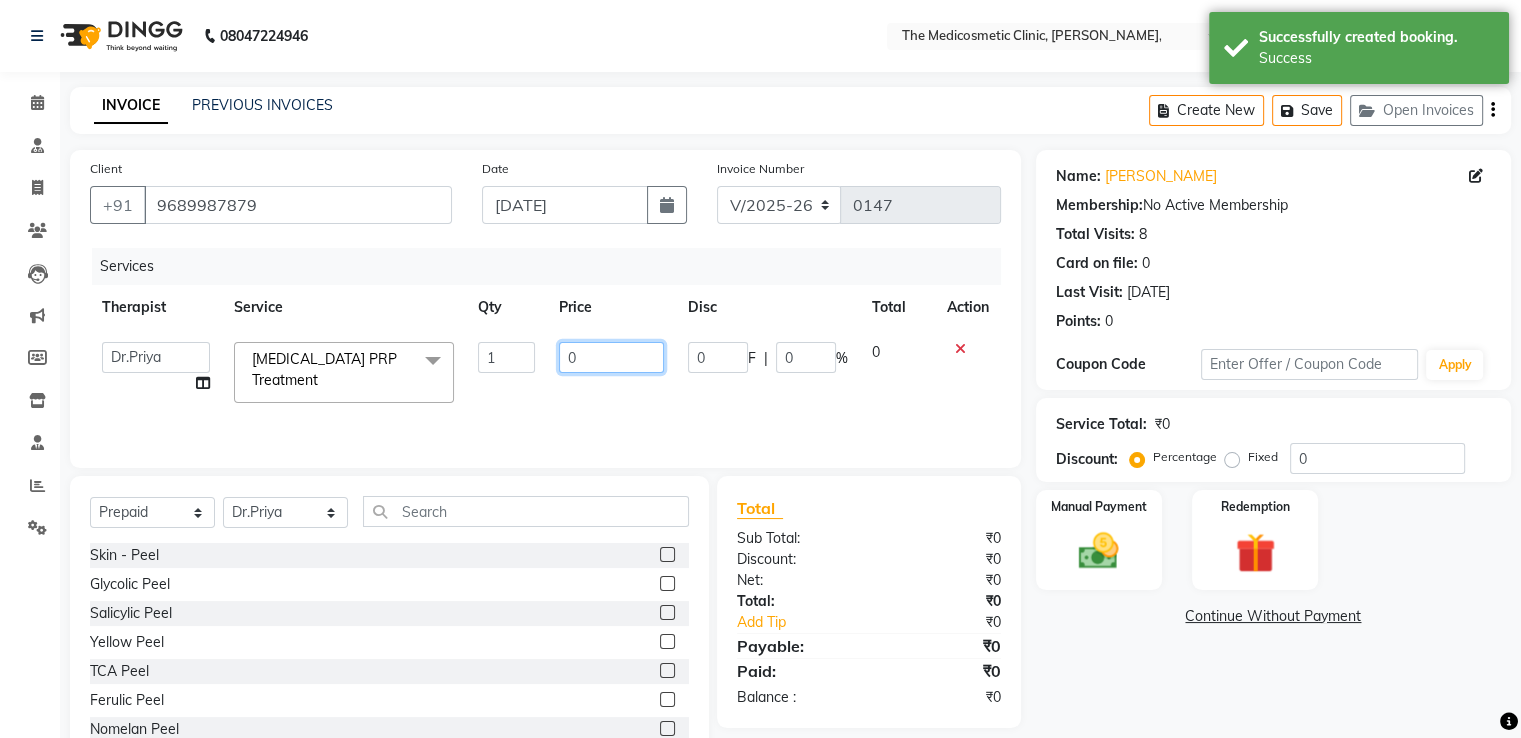 drag, startPoint x: 581, startPoint y: 357, endPoint x: 560, endPoint y: 365, distance: 22.472204 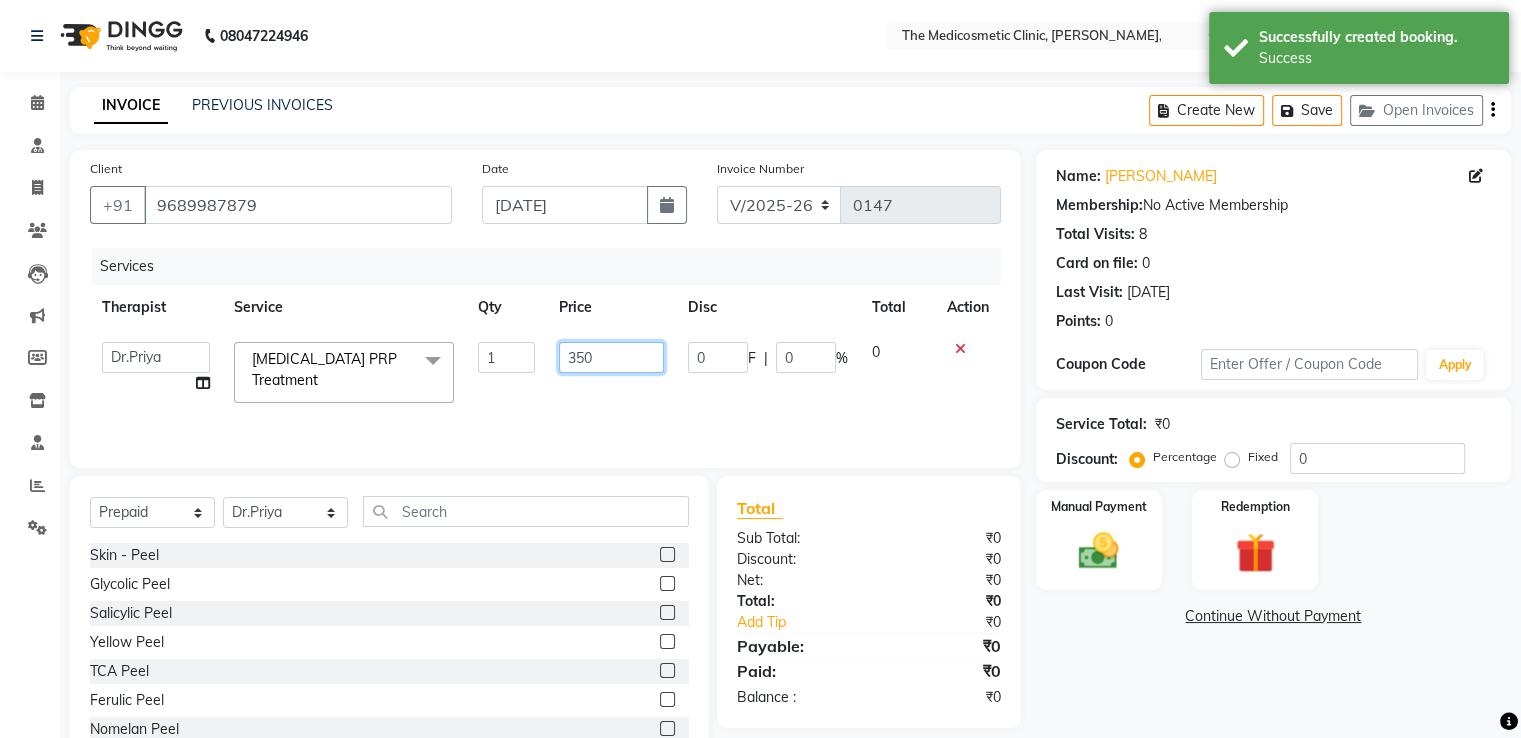 type on "3500" 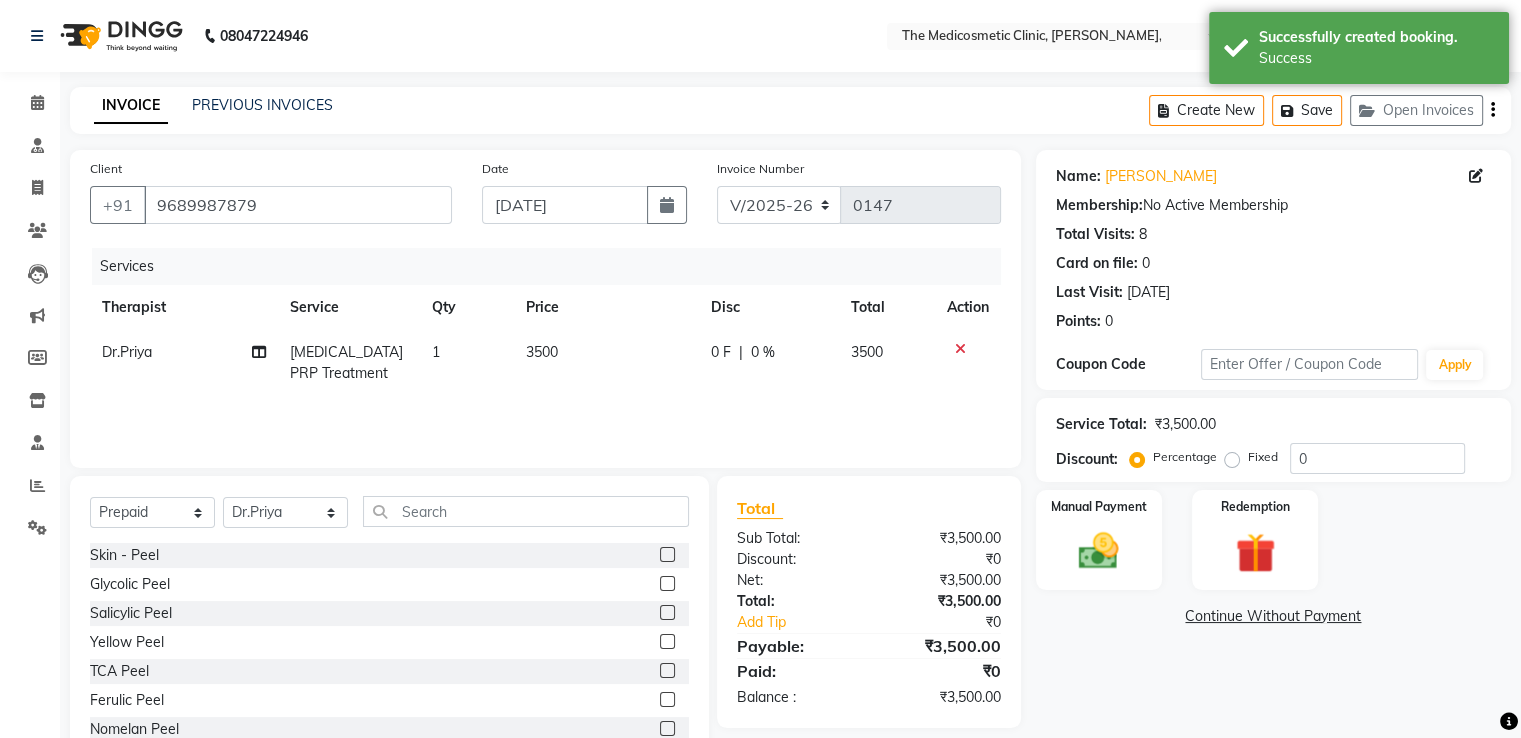 click on "3500" 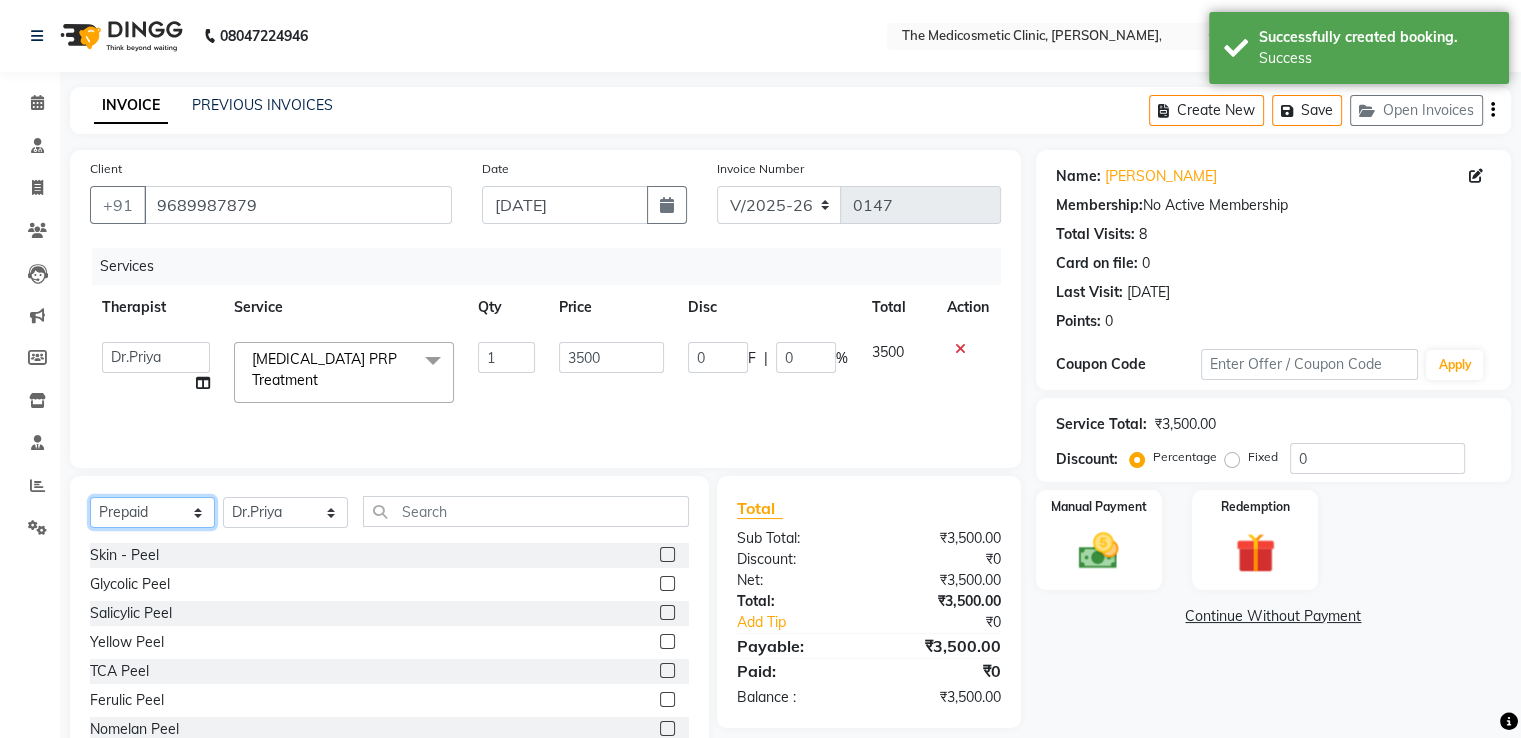 click on "Select  Service  Product  Membership  Package Voucher Prepaid Gift Card" 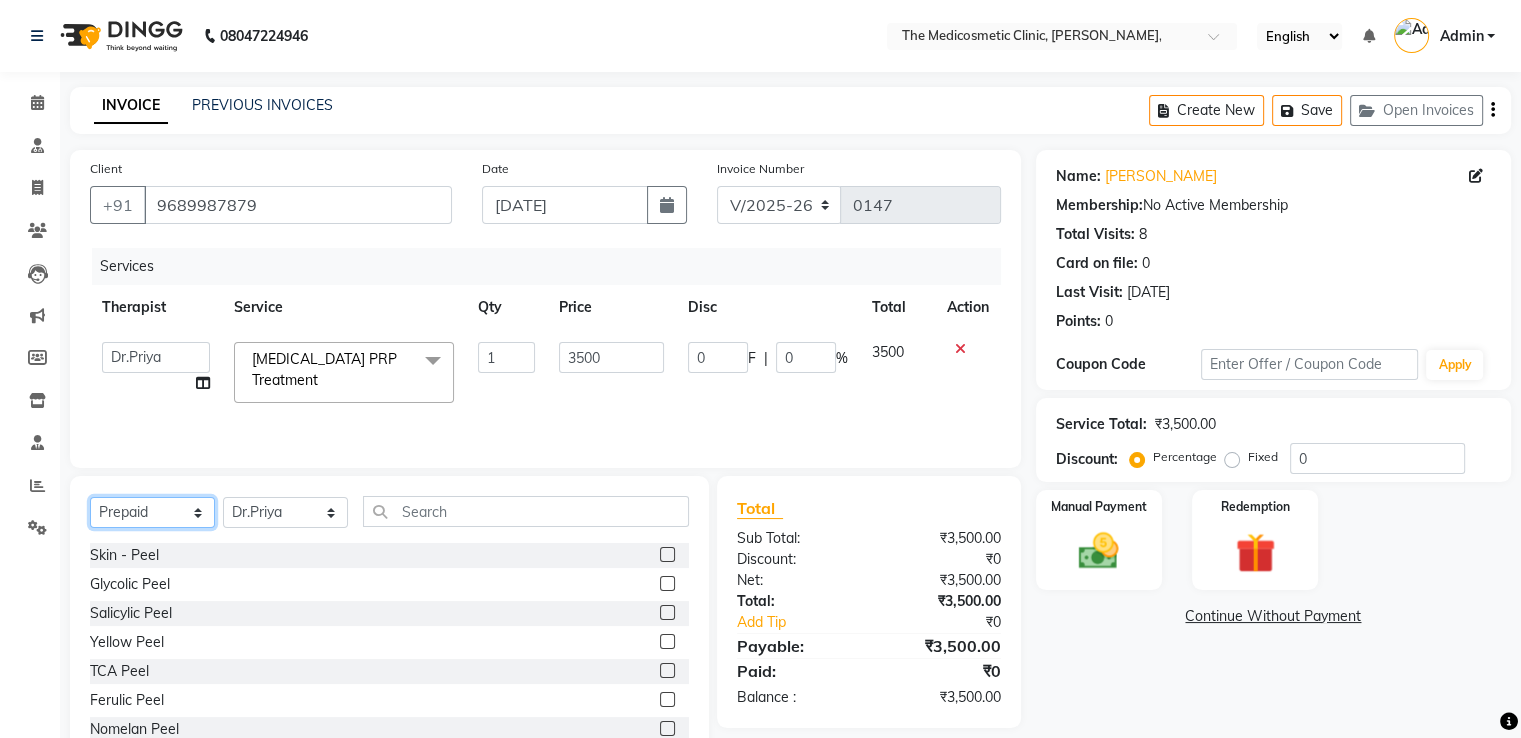select on "product" 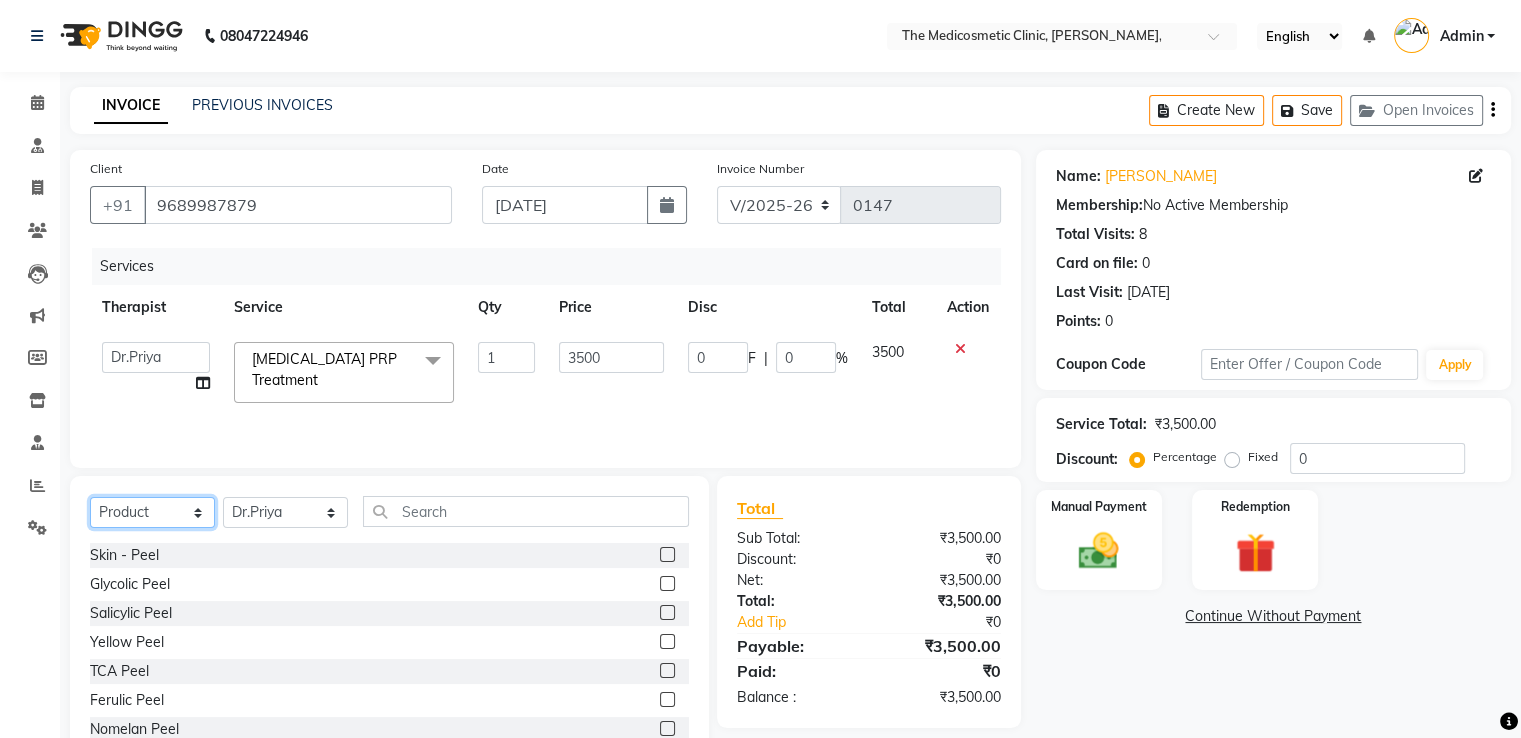 click on "Select  Service  Product  Membership  Package Voucher Prepaid Gift Card" 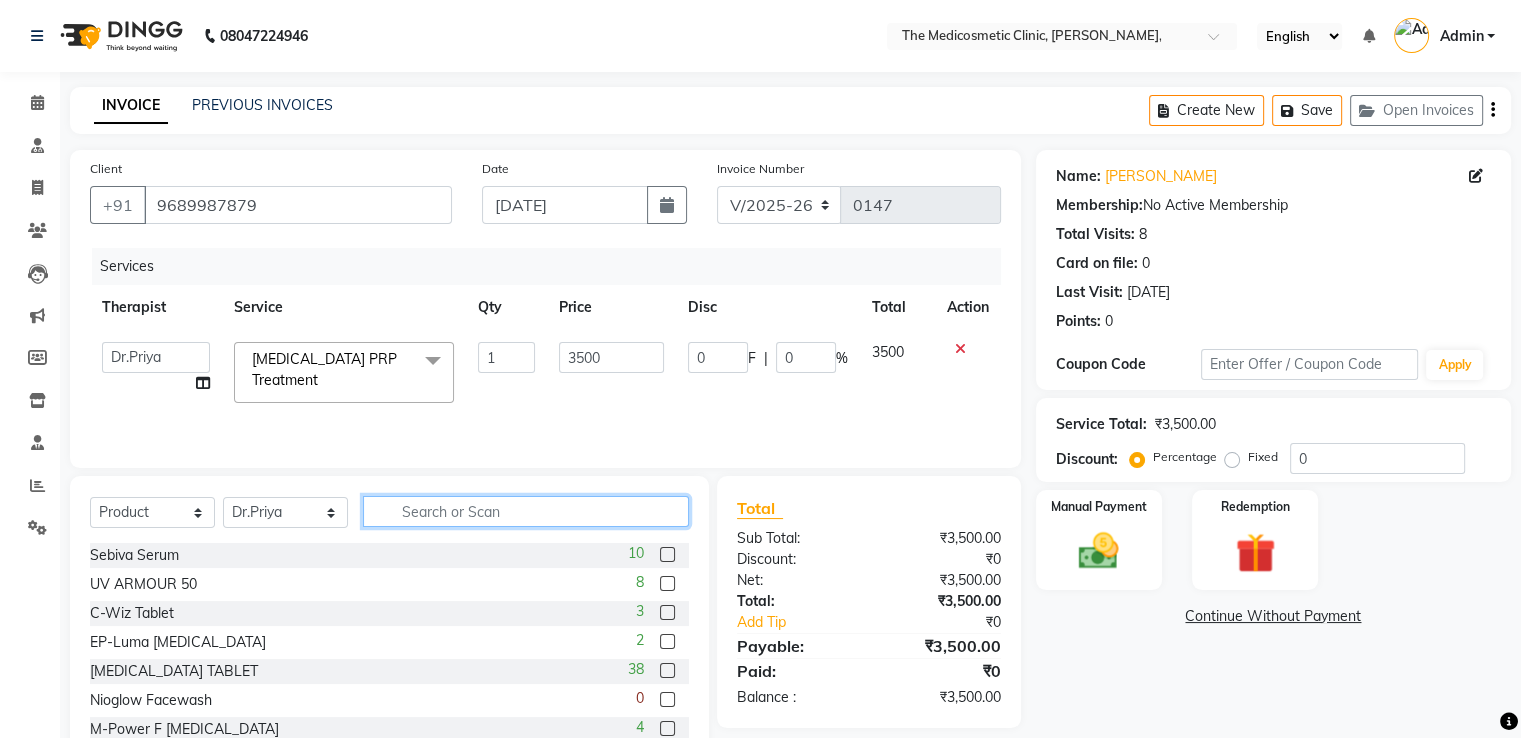 click 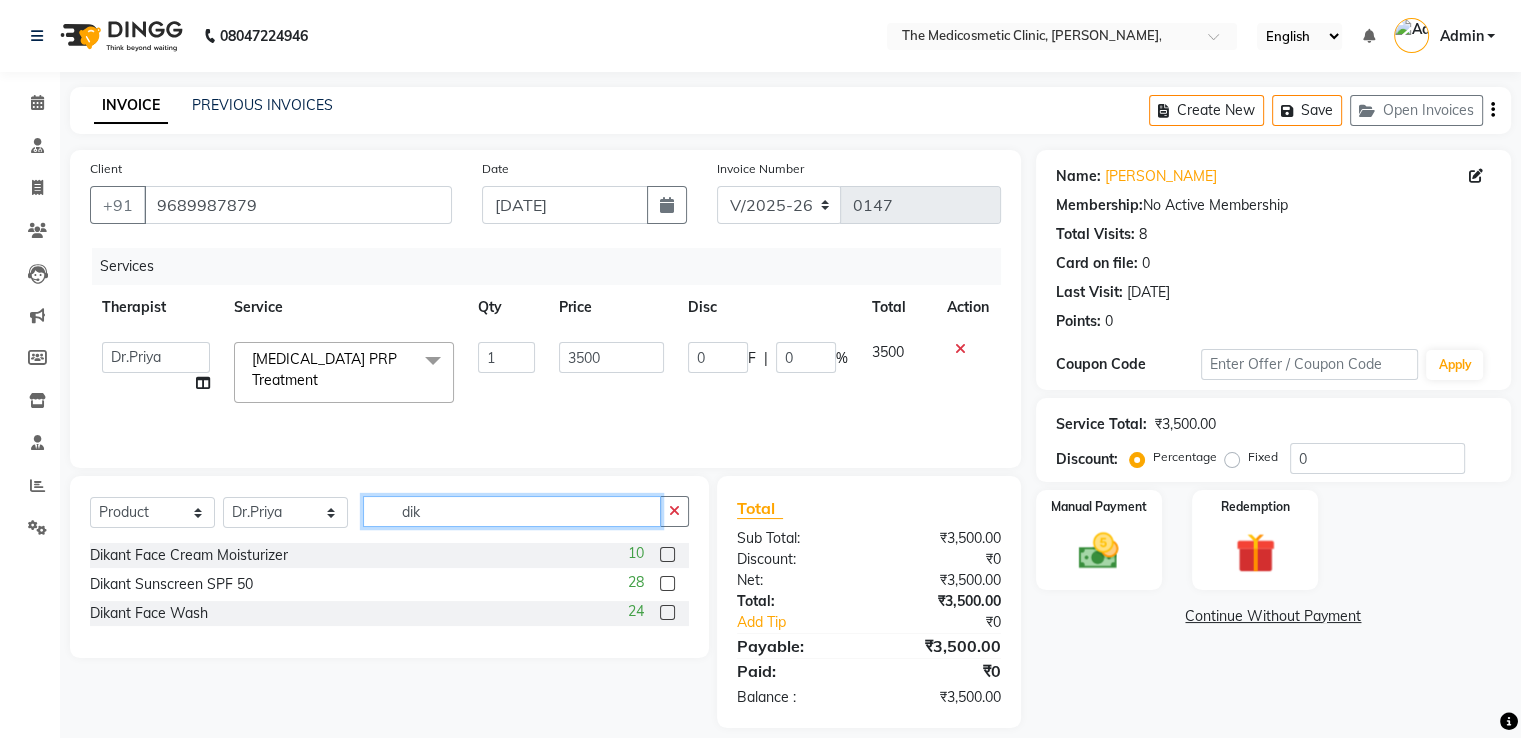 type on "dik" 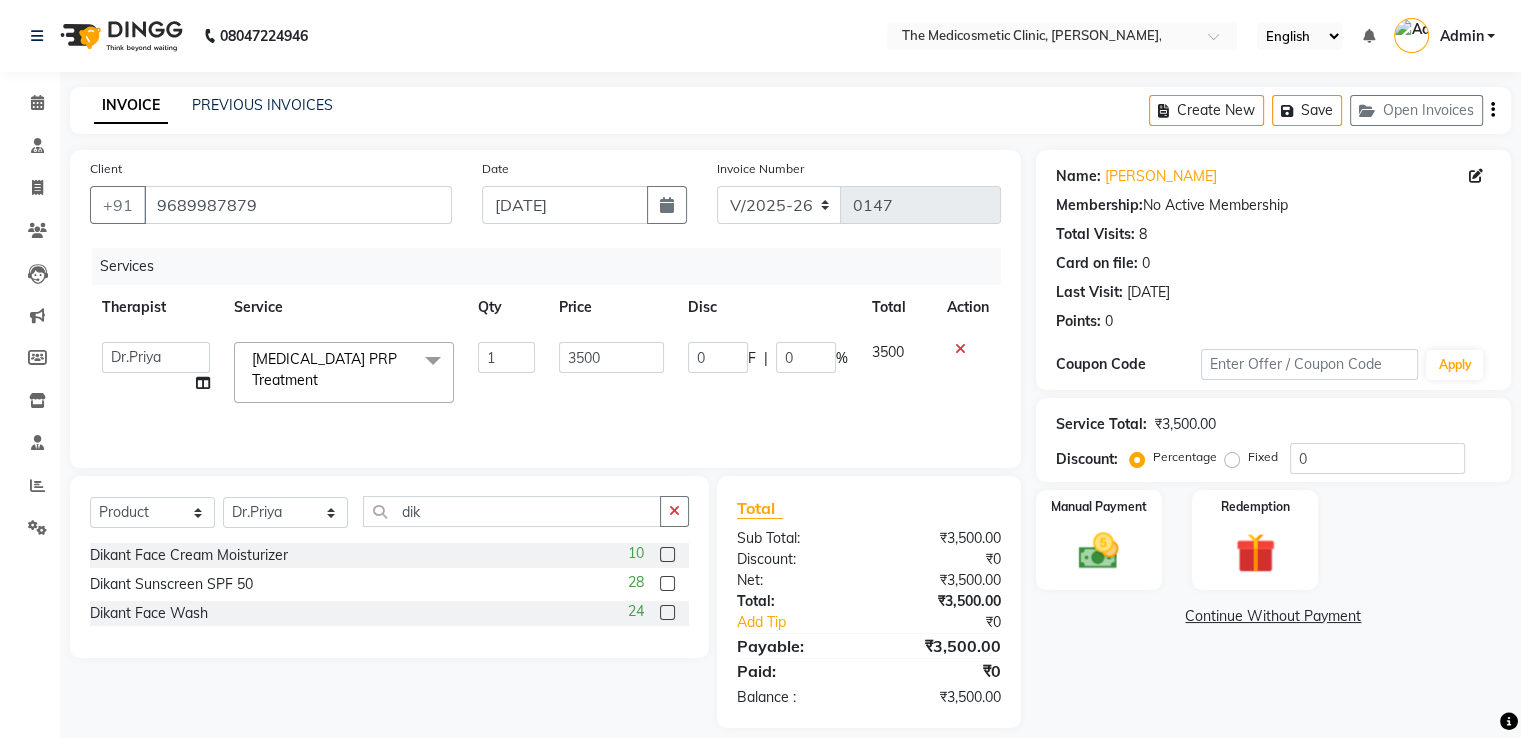 click 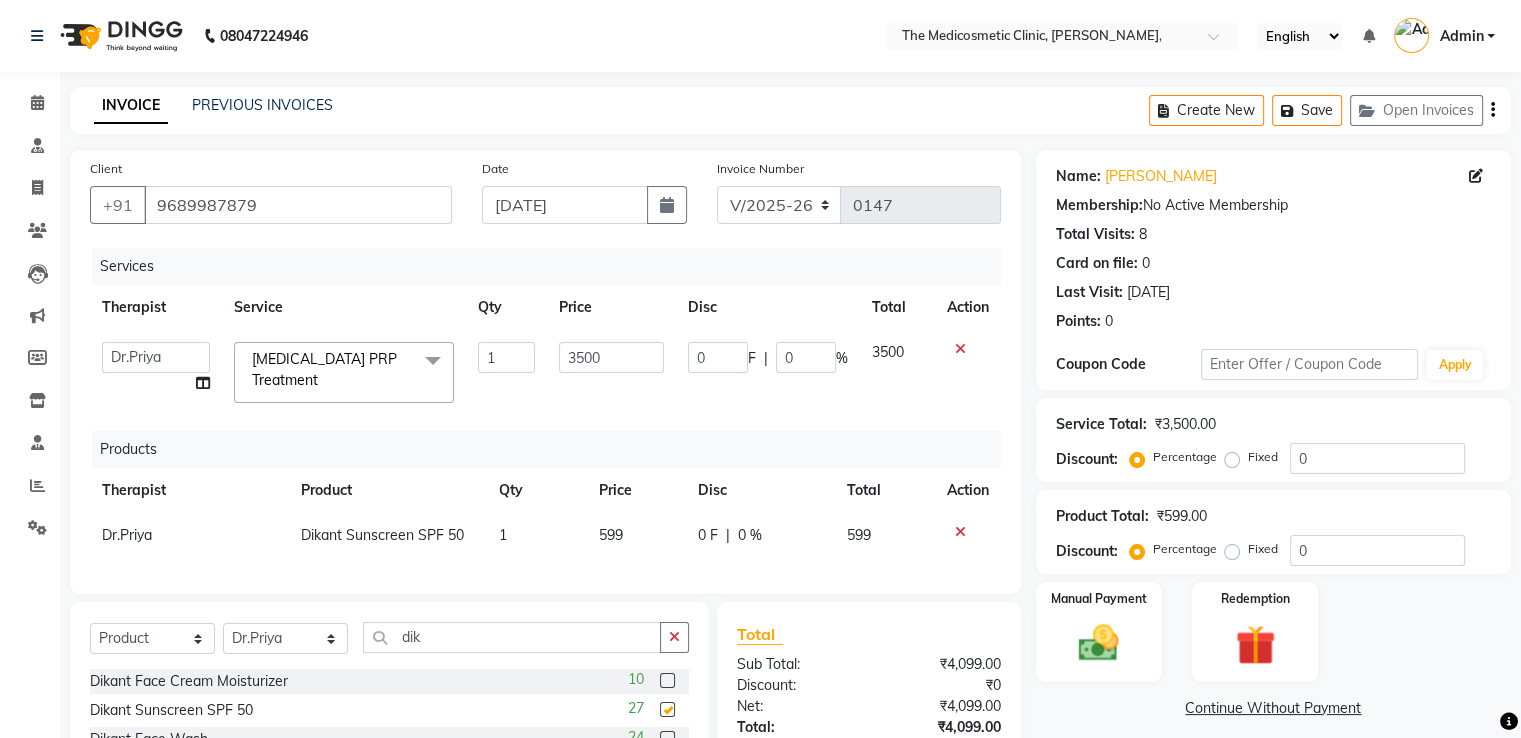 checkbox on "false" 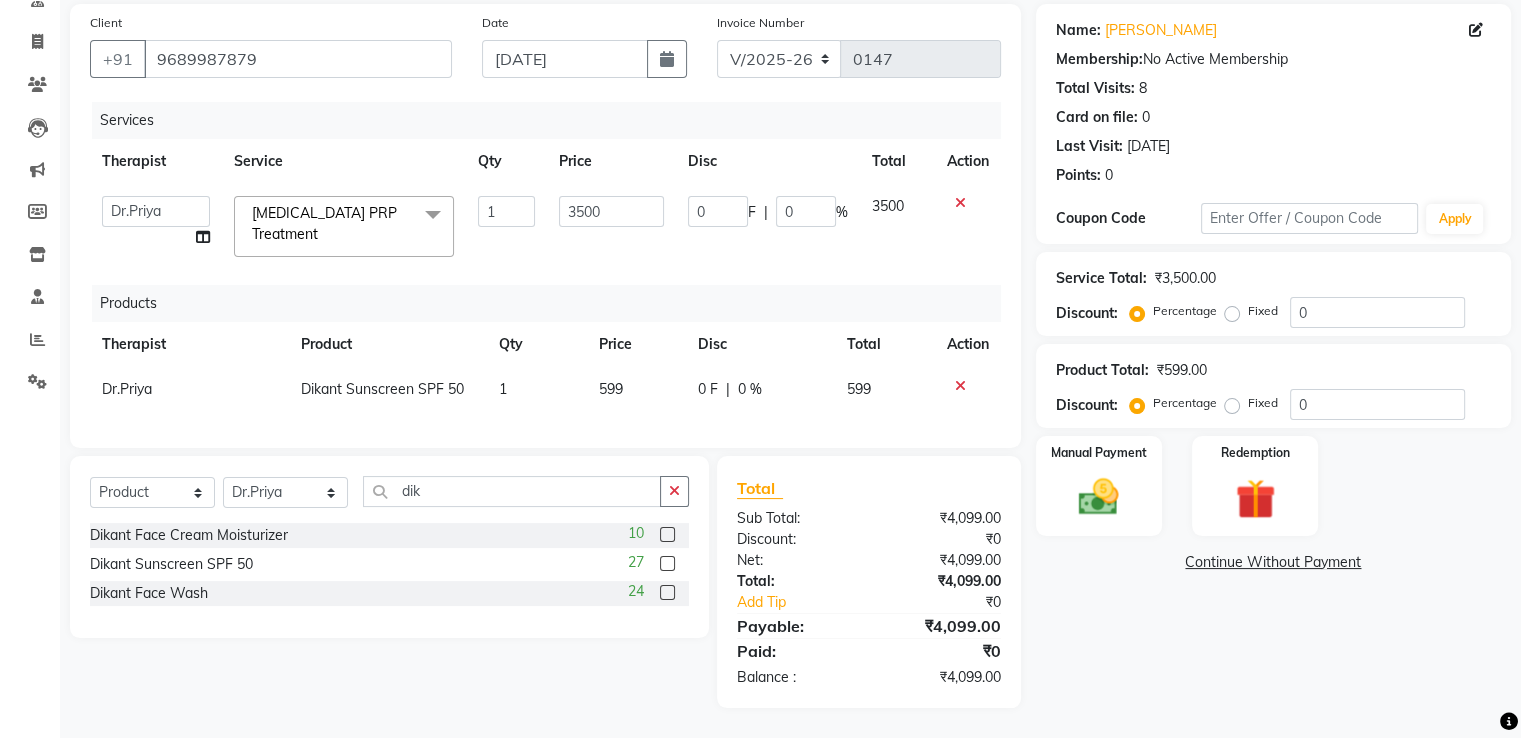 scroll, scrollTop: 161, scrollLeft: 0, axis: vertical 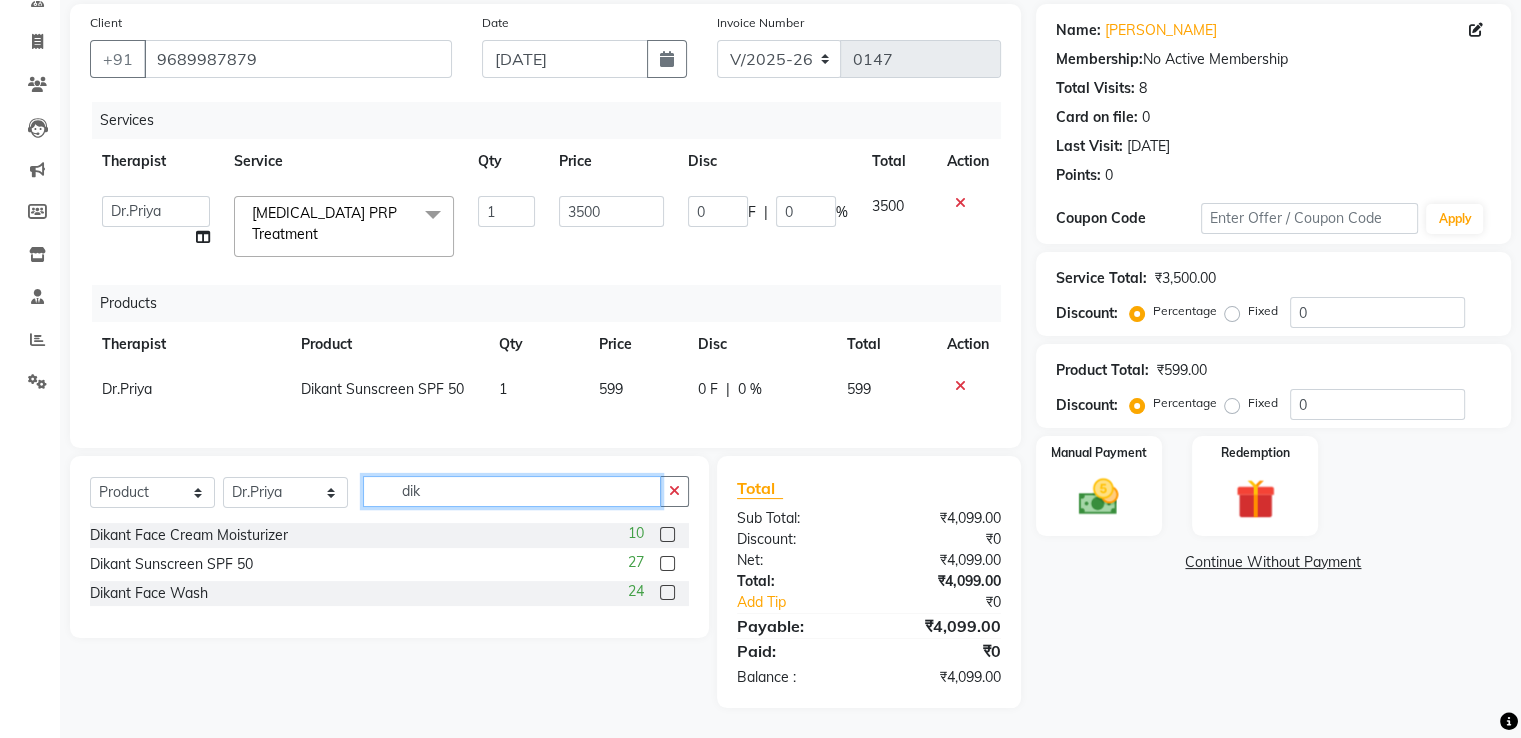 drag, startPoint x: 451, startPoint y: 498, endPoint x: 395, endPoint y: 505, distance: 56.435802 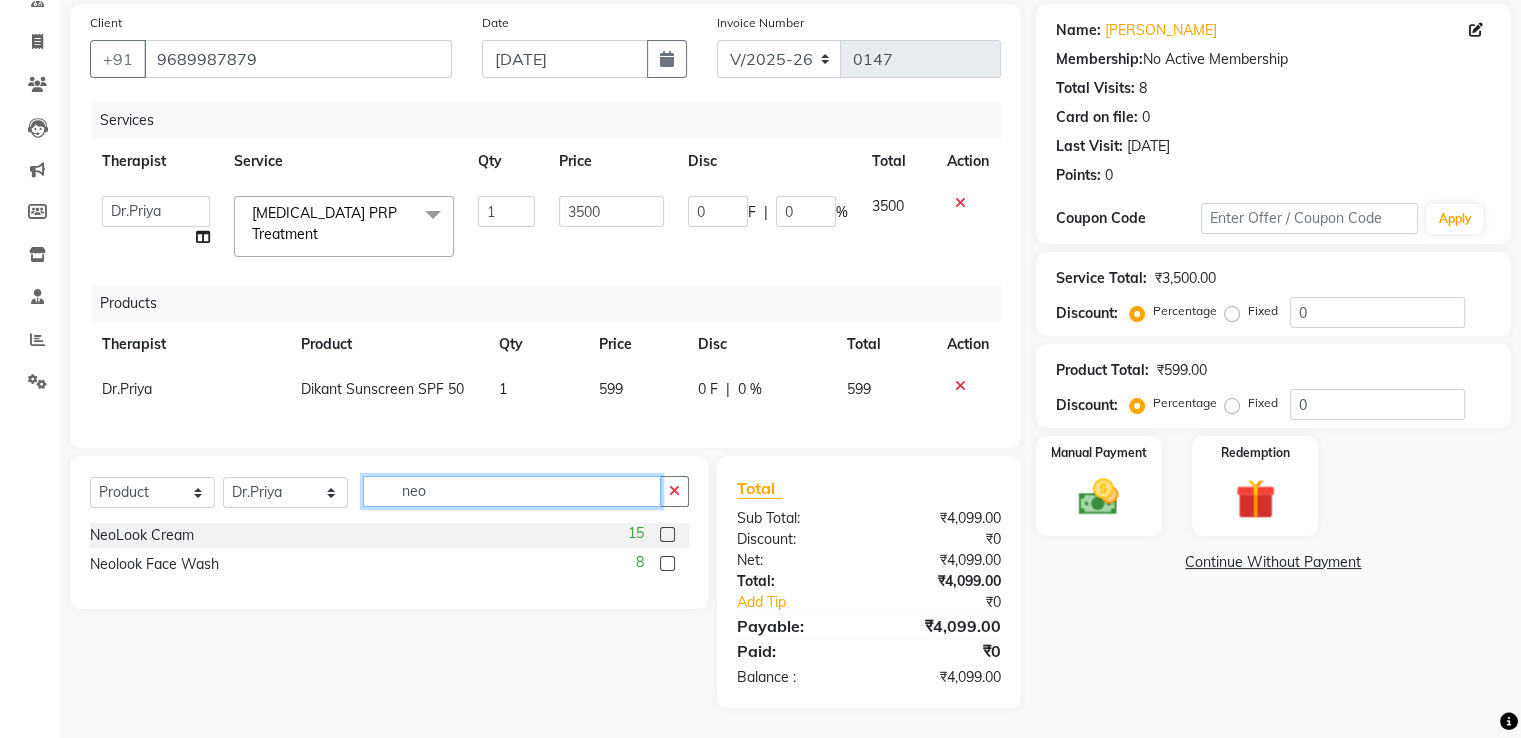 type on "neo" 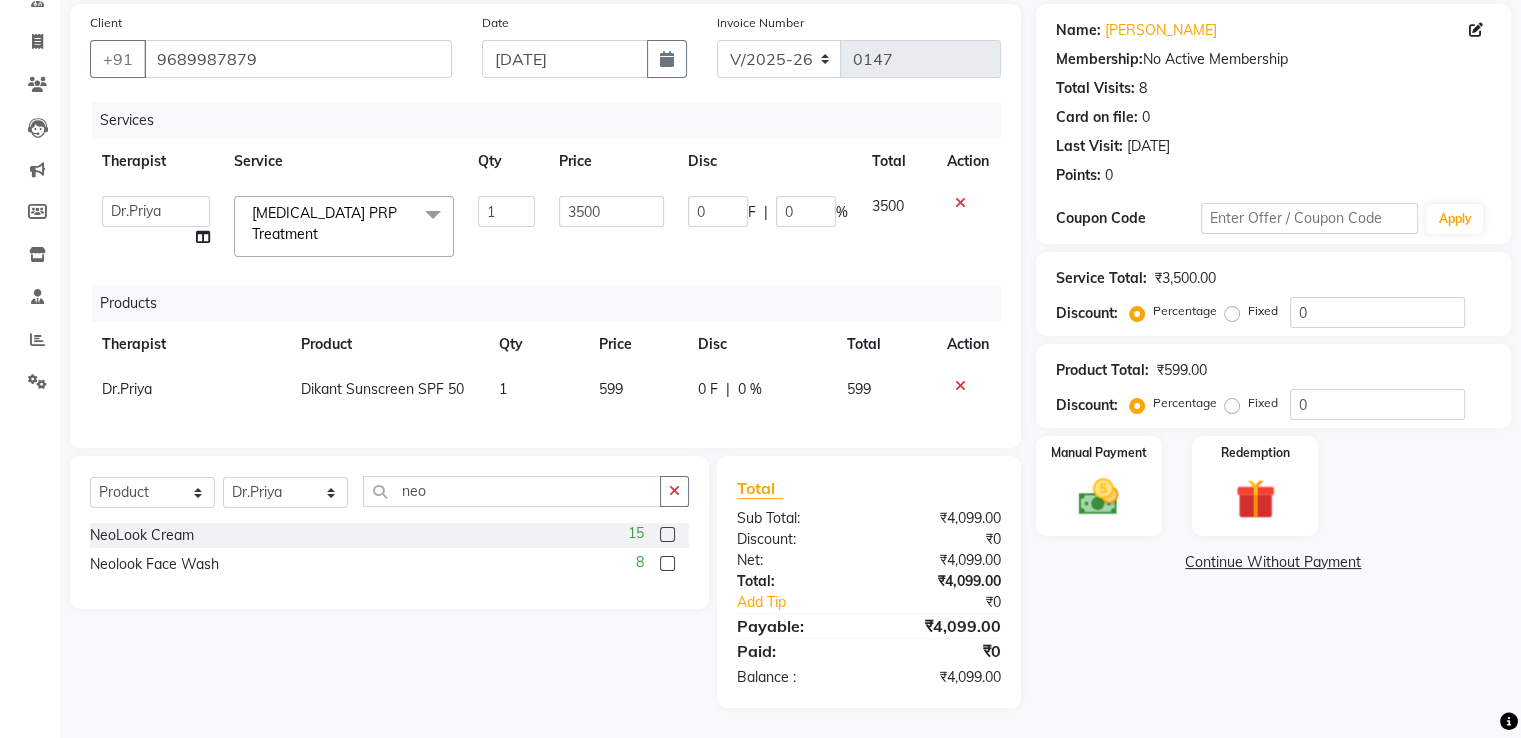 click 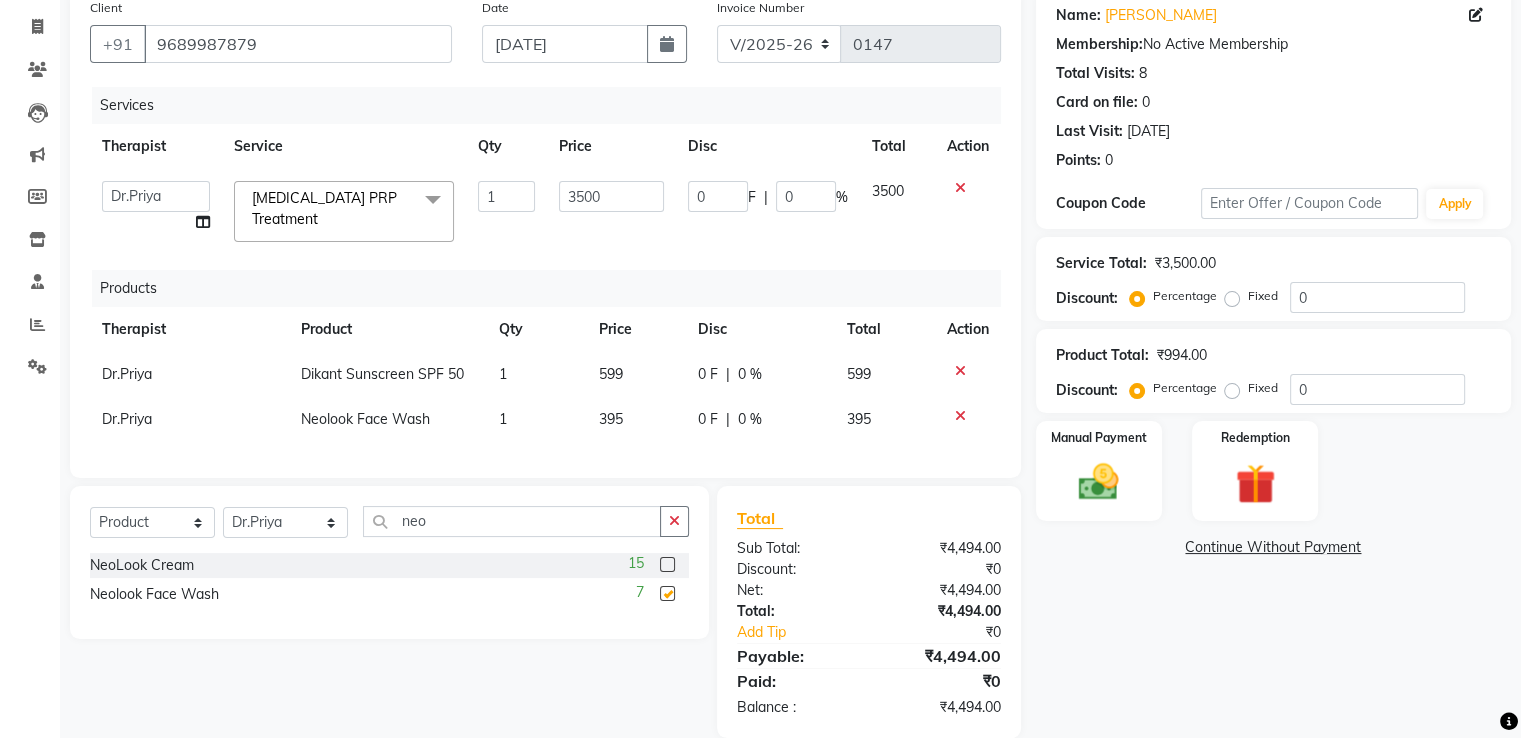 scroll, scrollTop: 206, scrollLeft: 0, axis: vertical 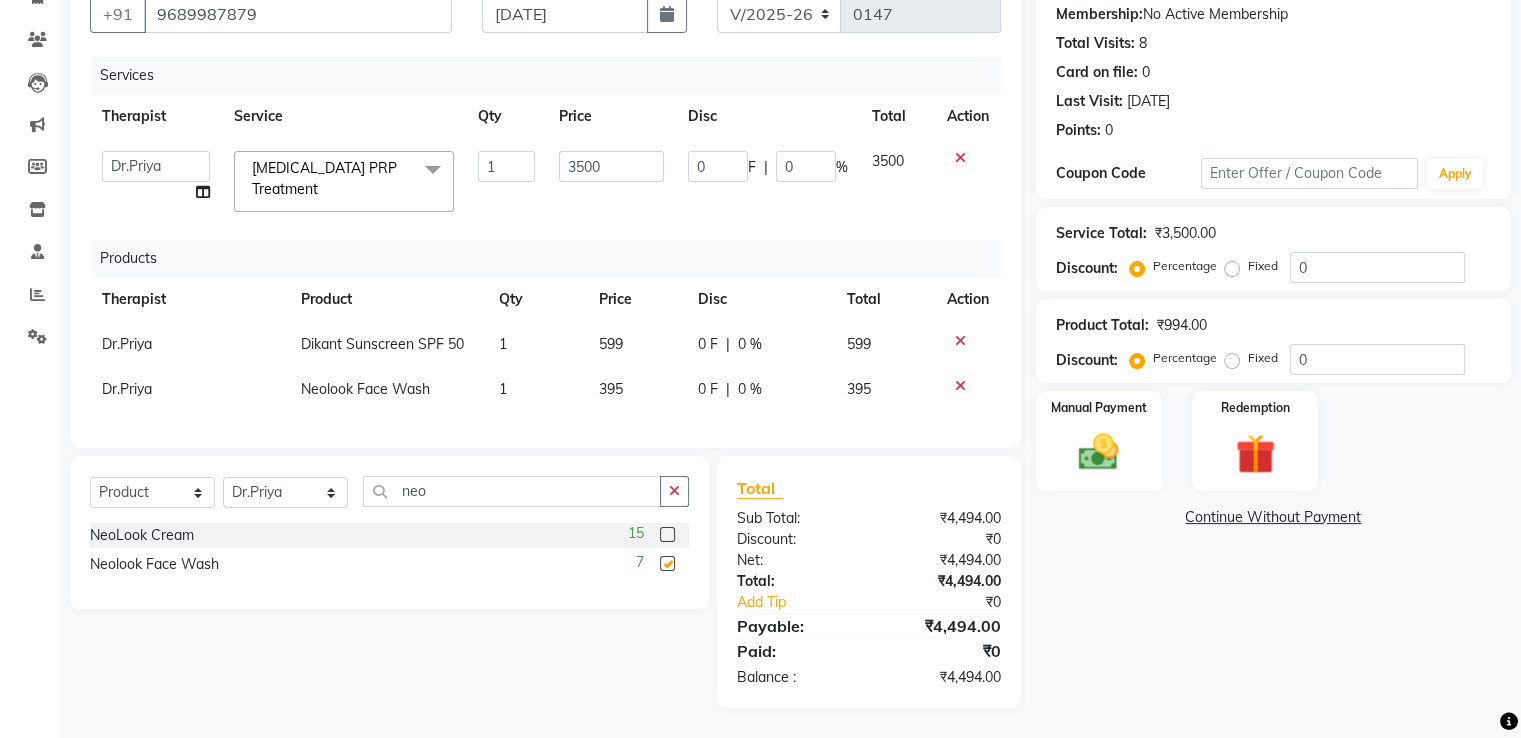 checkbox on "false" 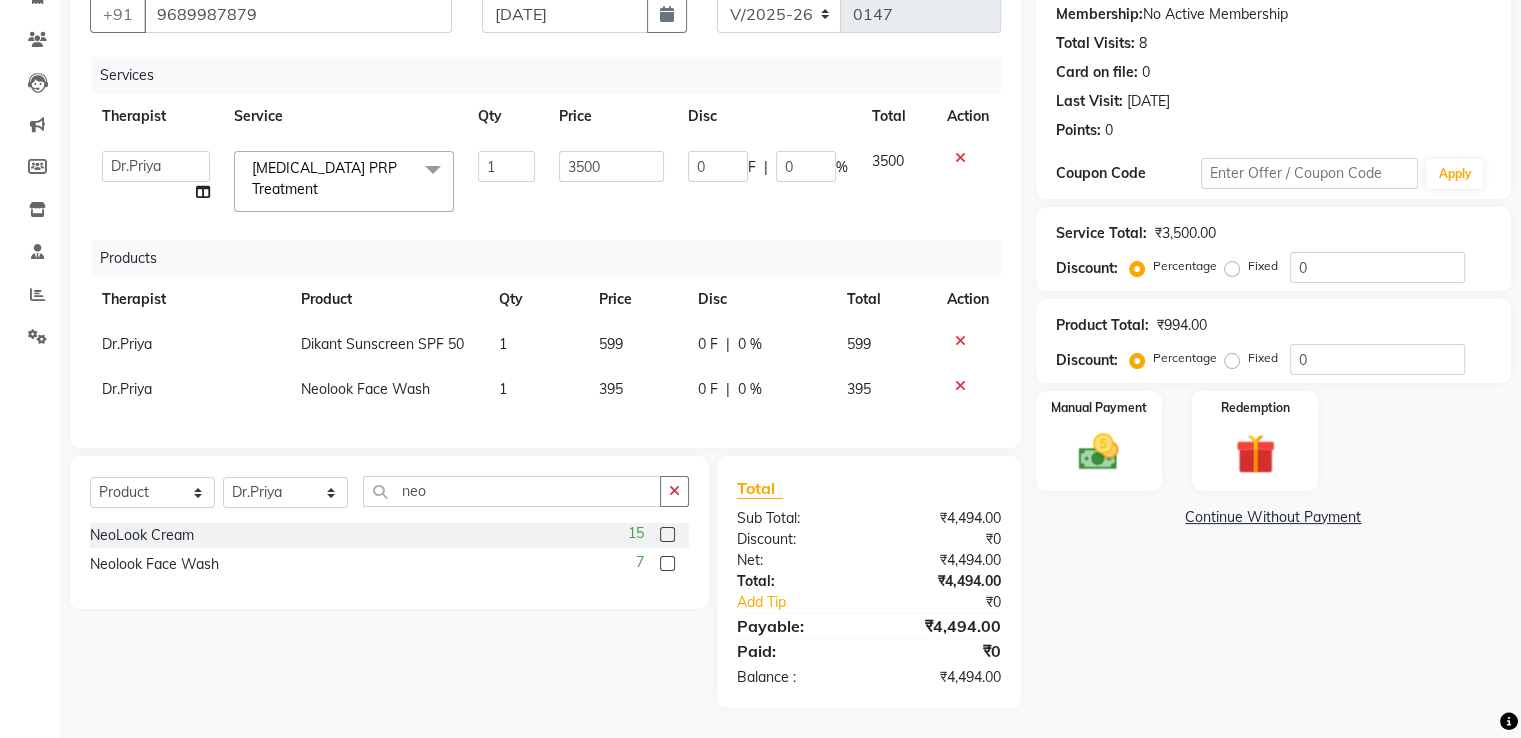 drag, startPoint x: 496, startPoint y: 515, endPoint x: 458, endPoint y: 498, distance: 41.62932 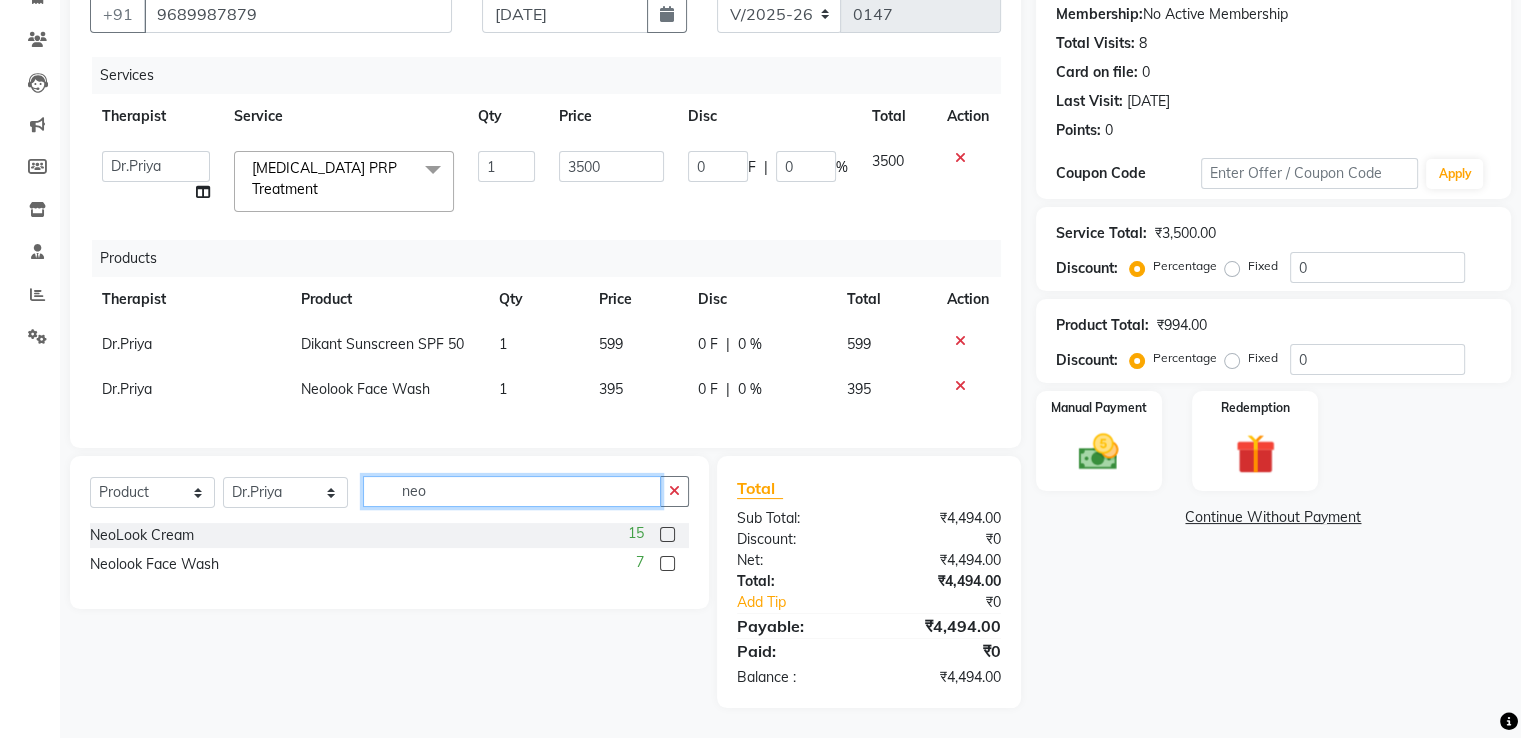 drag, startPoint x: 456, startPoint y: 489, endPoint x: 348, endPoint y: 489, distance: 108 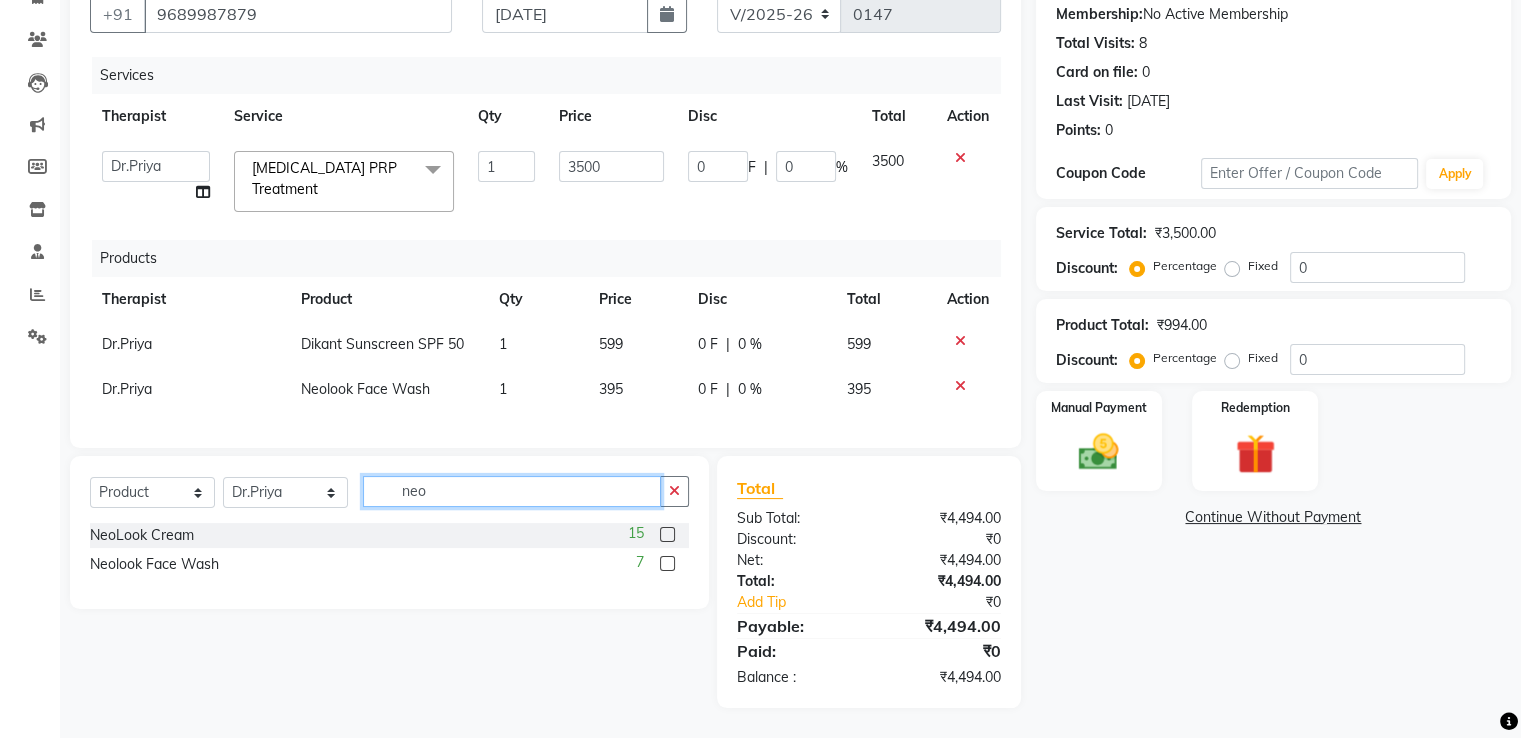 drag, startPoint x: 444, startPoint y: 497, endPoint x: 301, endPoint y: 515, distance: 144.12842 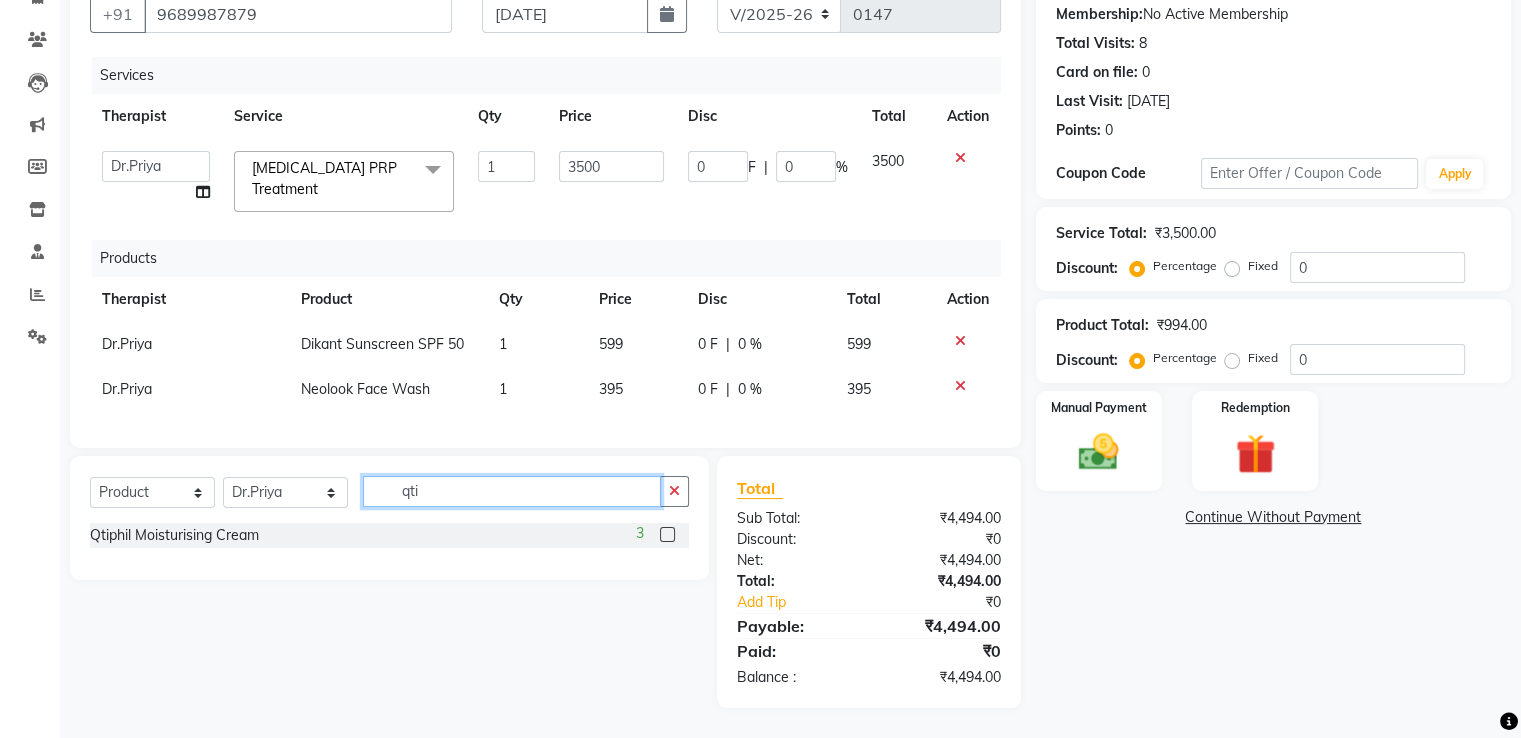 type on "qti" 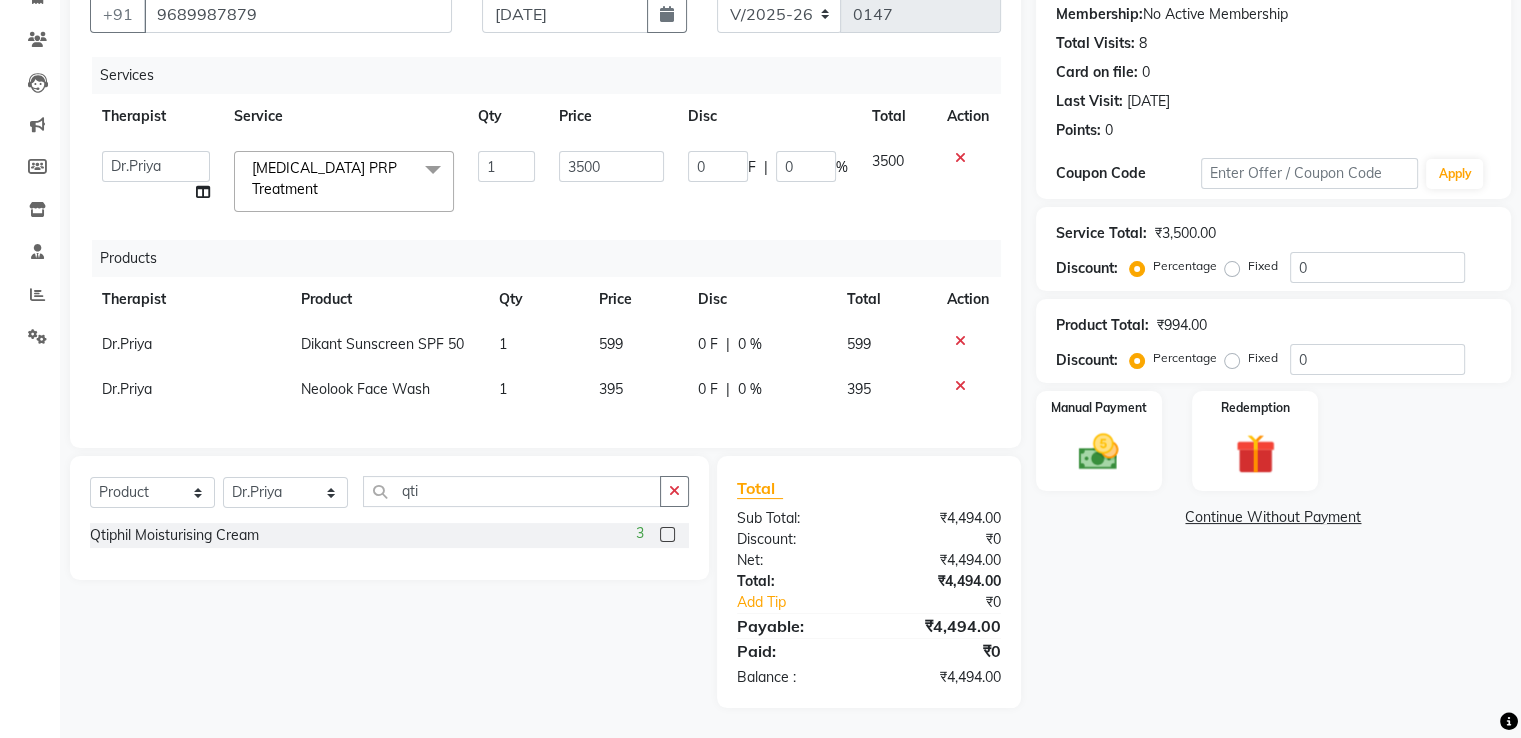 click 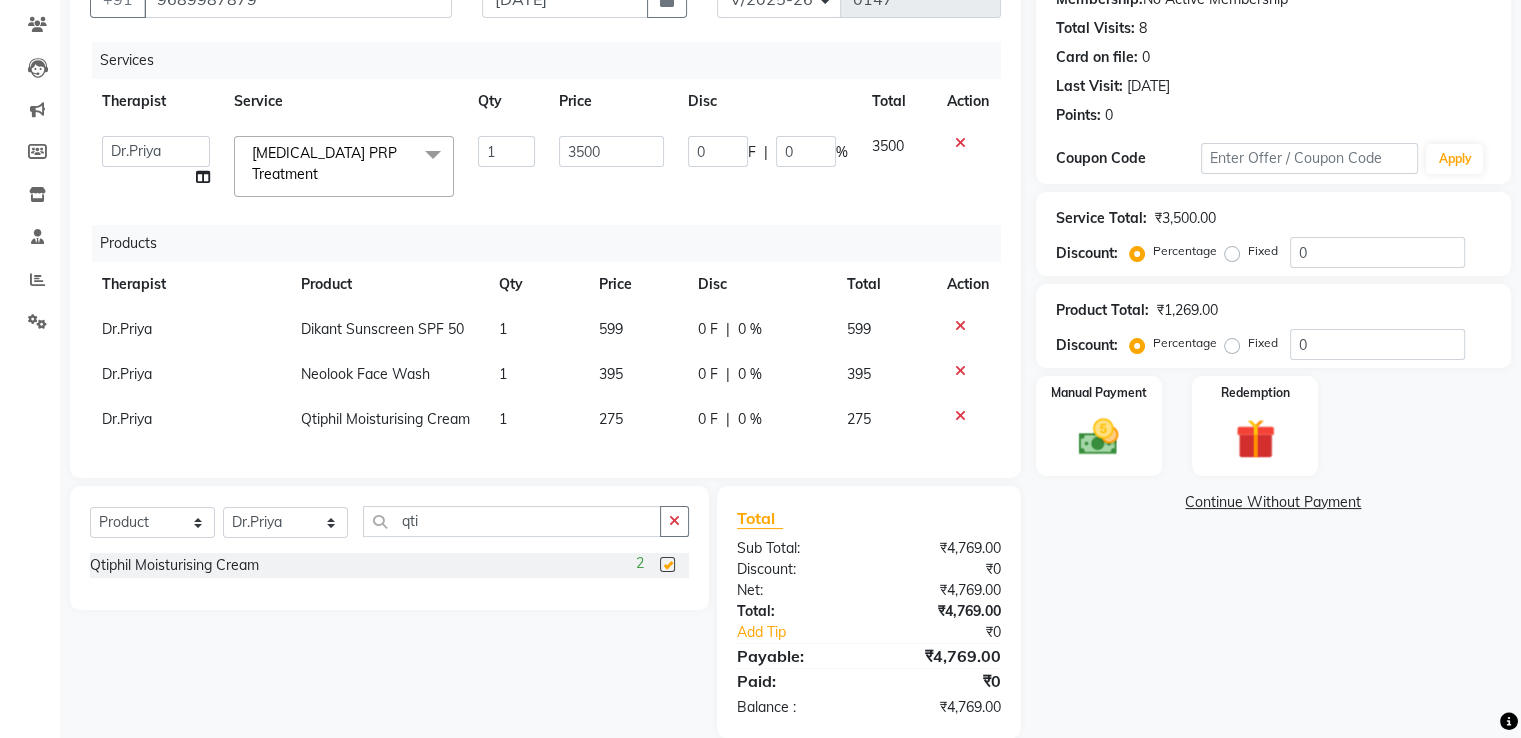checkbox on "false" 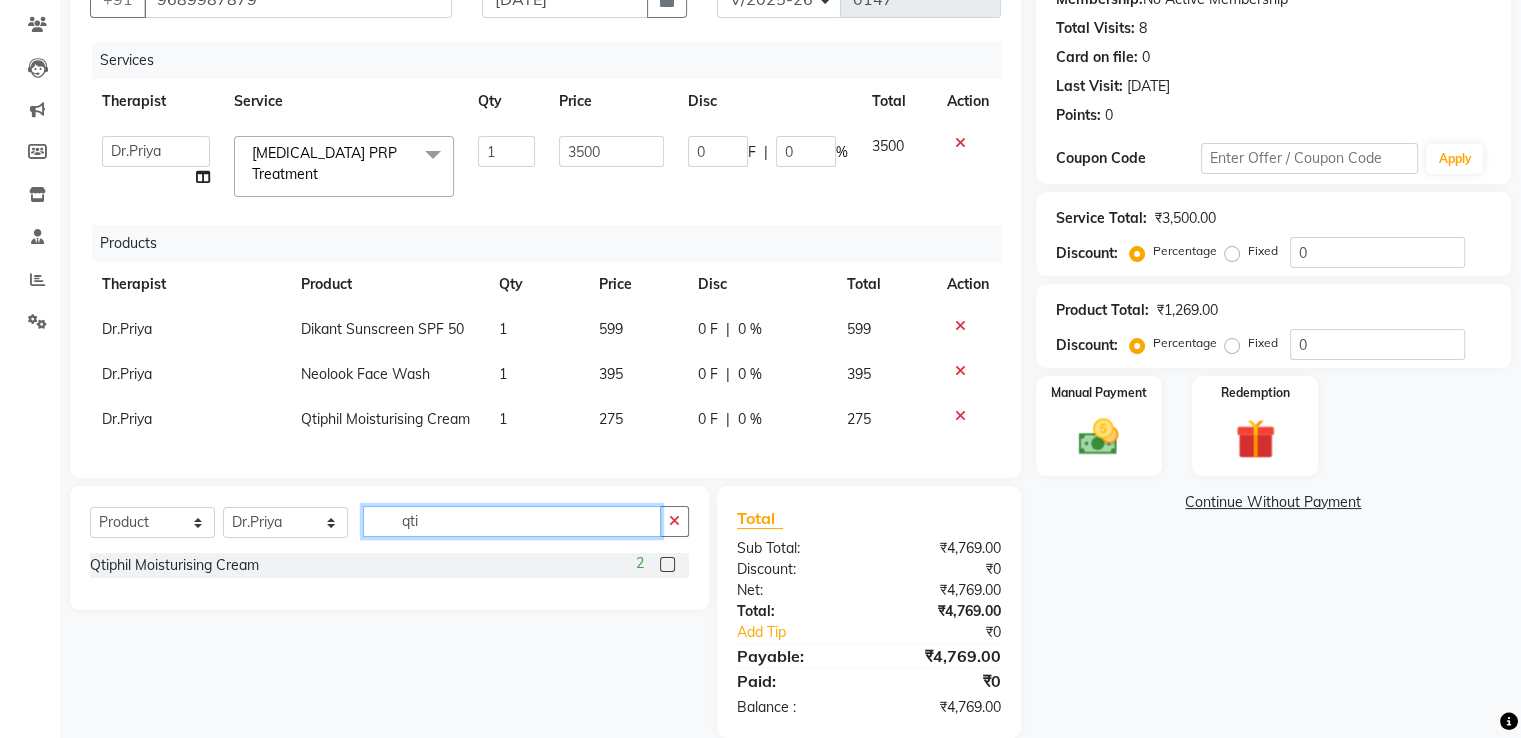 drag, startPoint x: 443, startPoint y: 536, endPoint x: 370, endPoint y: 543, distance: 73.33485 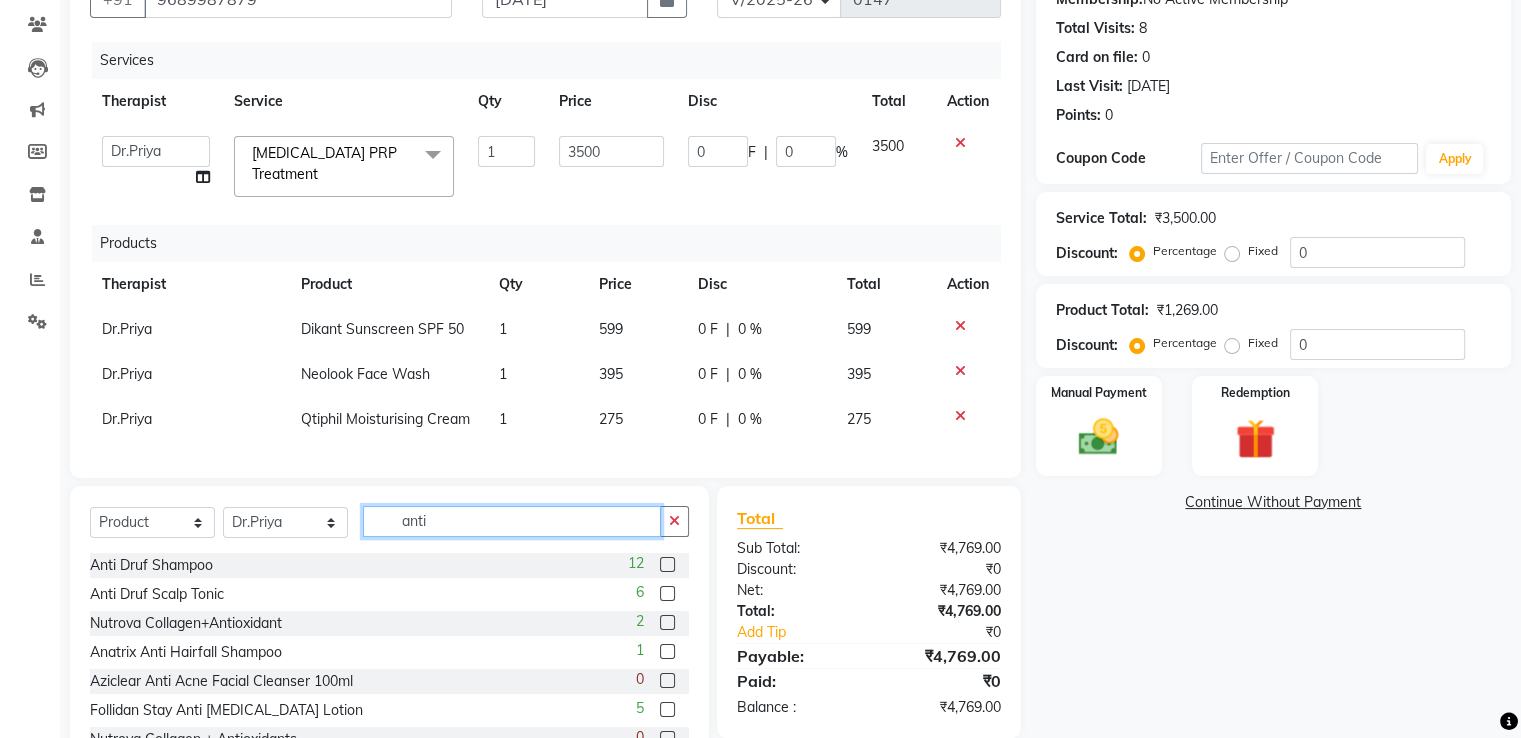type on "anti" 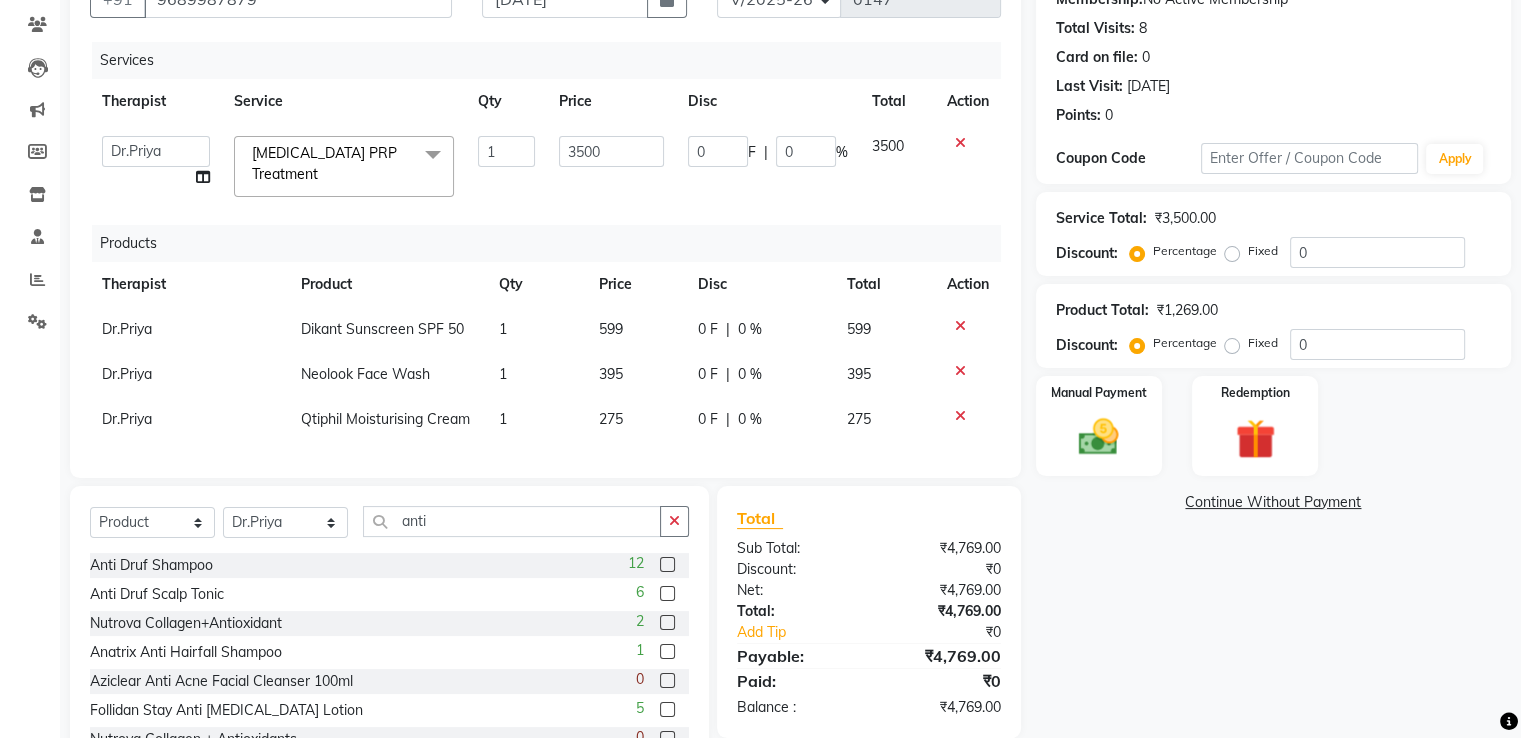 click 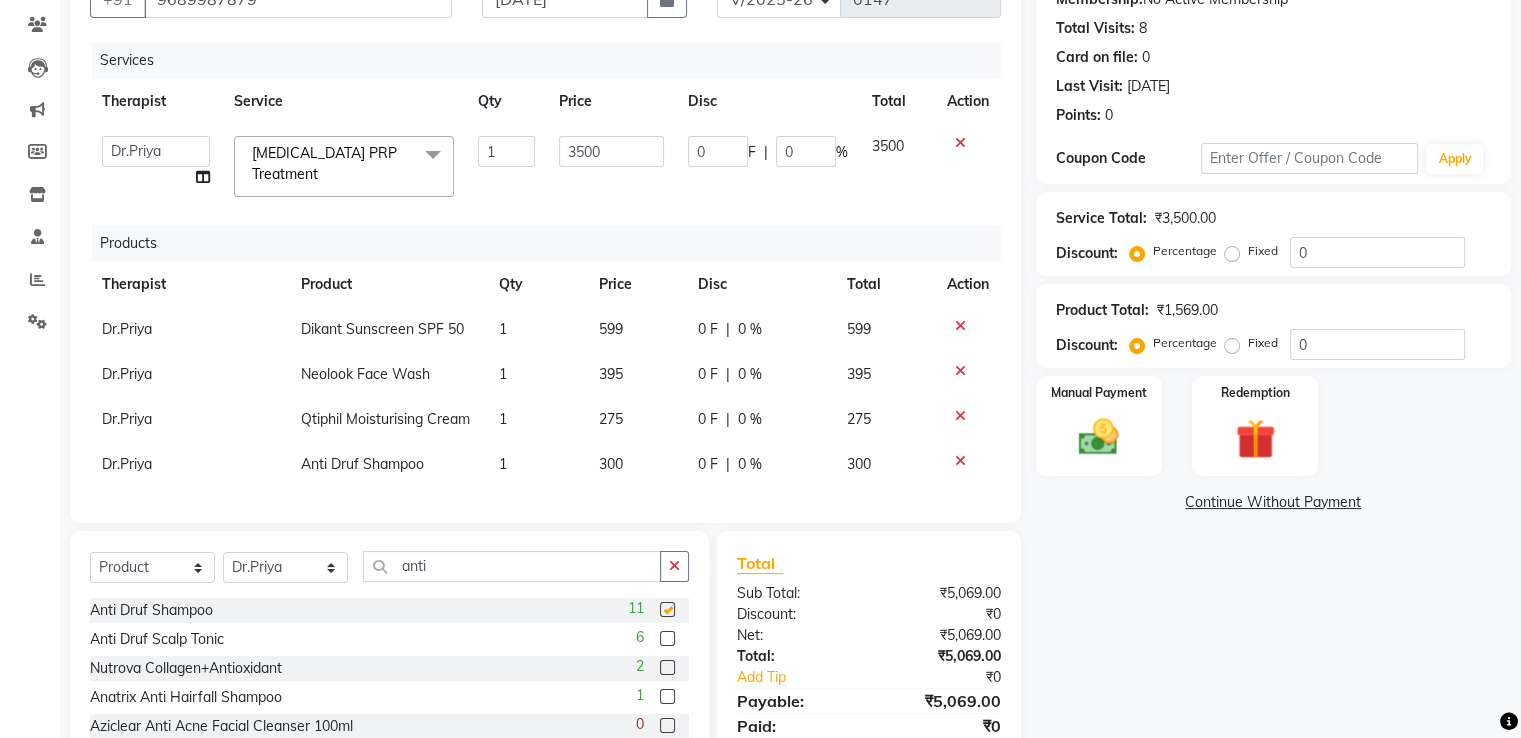 checkbox on "false" 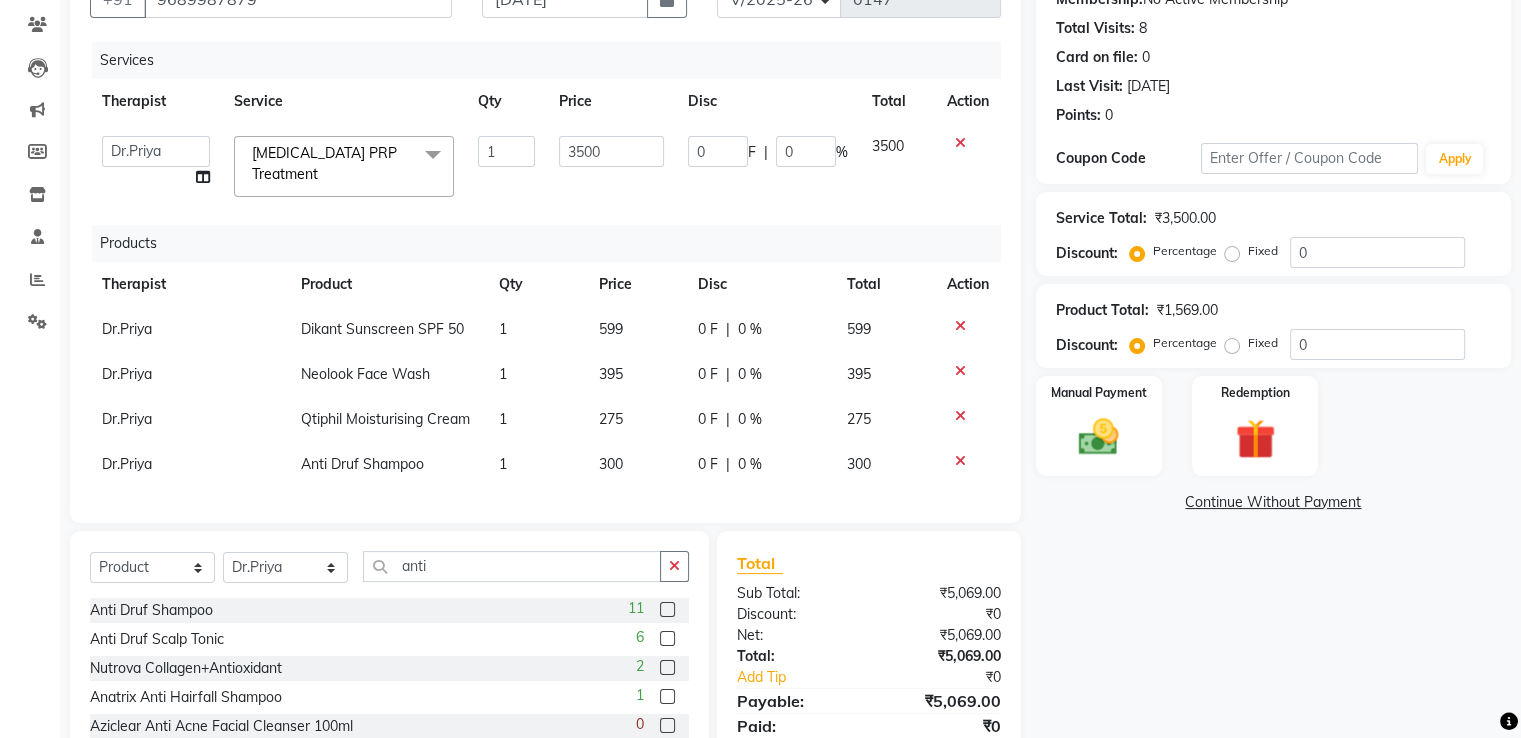 scroll, scrollTop: 340, scrollLeft: 0, axis: vertical 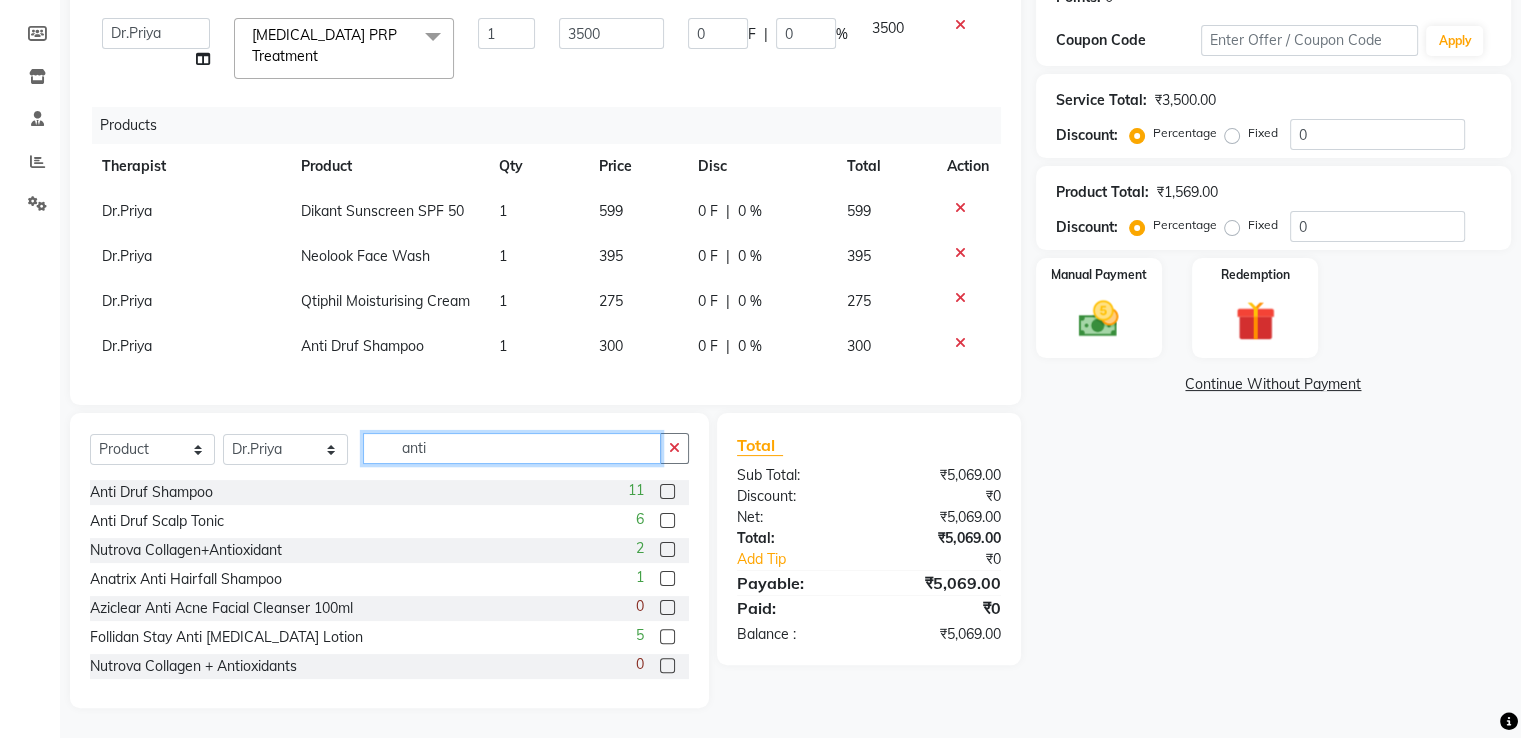 drag, startPoint x: 440, startPoint y: 445, endPoint x: 336, endPoint y: 458, distance: 104.80935 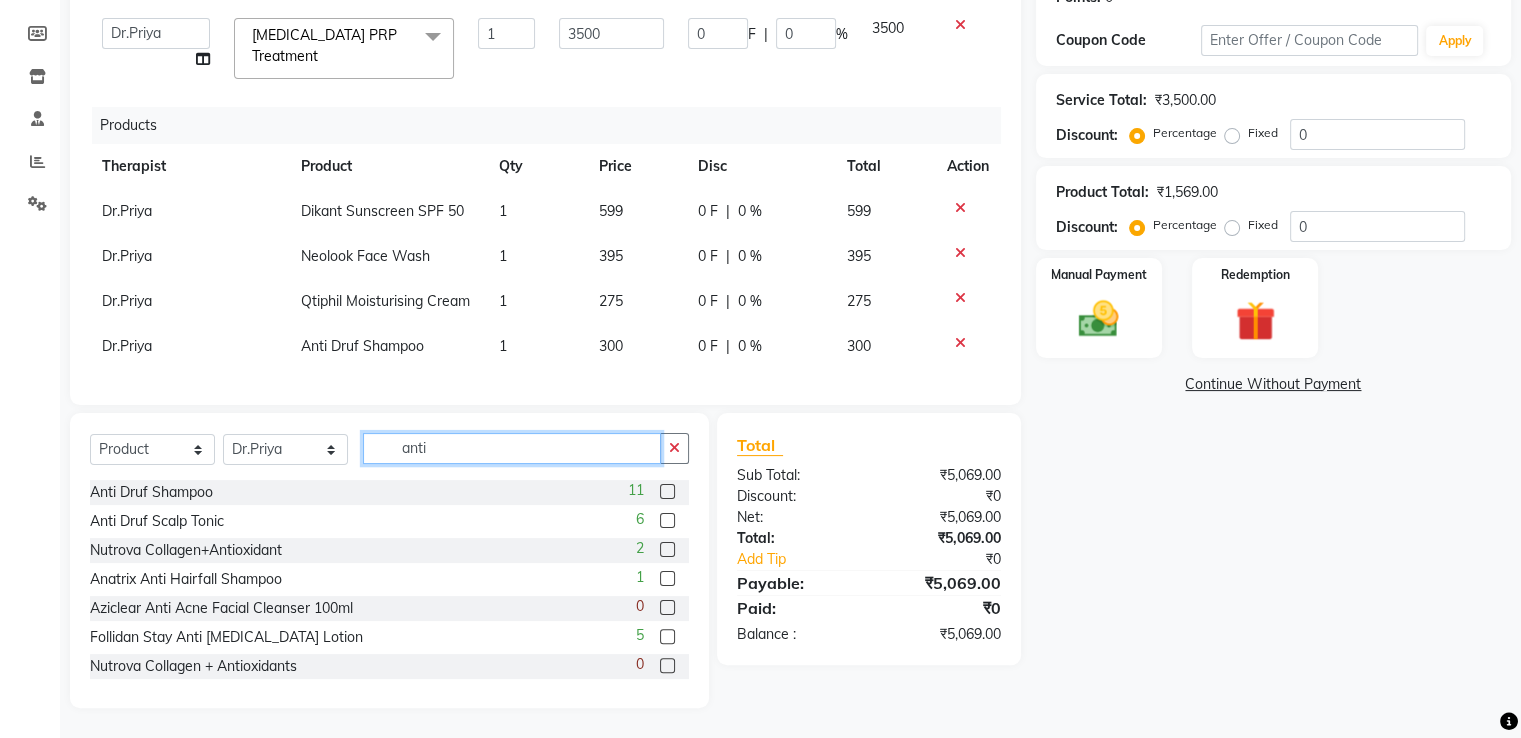 click on "Select  Service  Product  Membership  Package Voucher Prepaid Gift Card  Select Therapist Aarti [PERSON_NAME] Dr.Priya [PERSON_NAME] Reception anti" 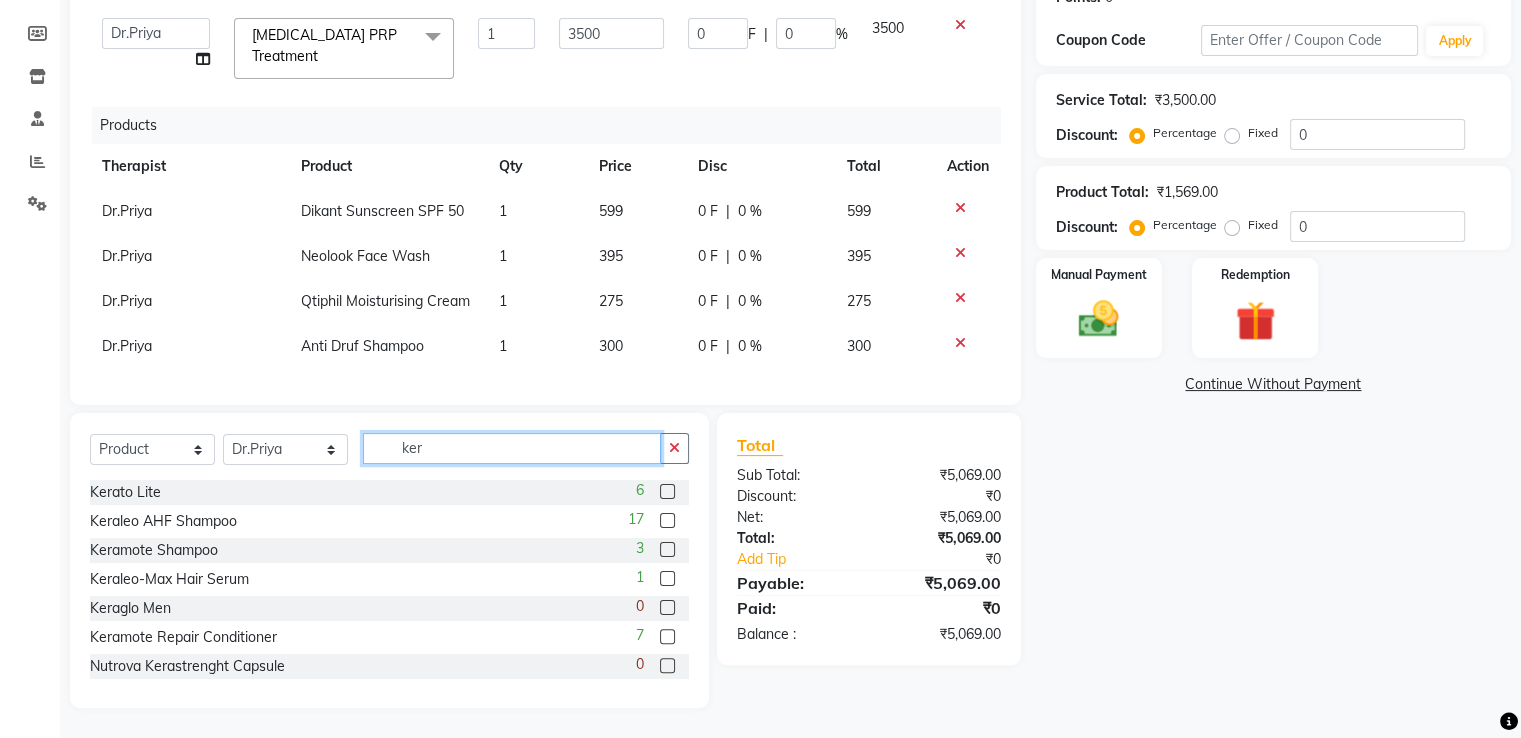 type on "ker" 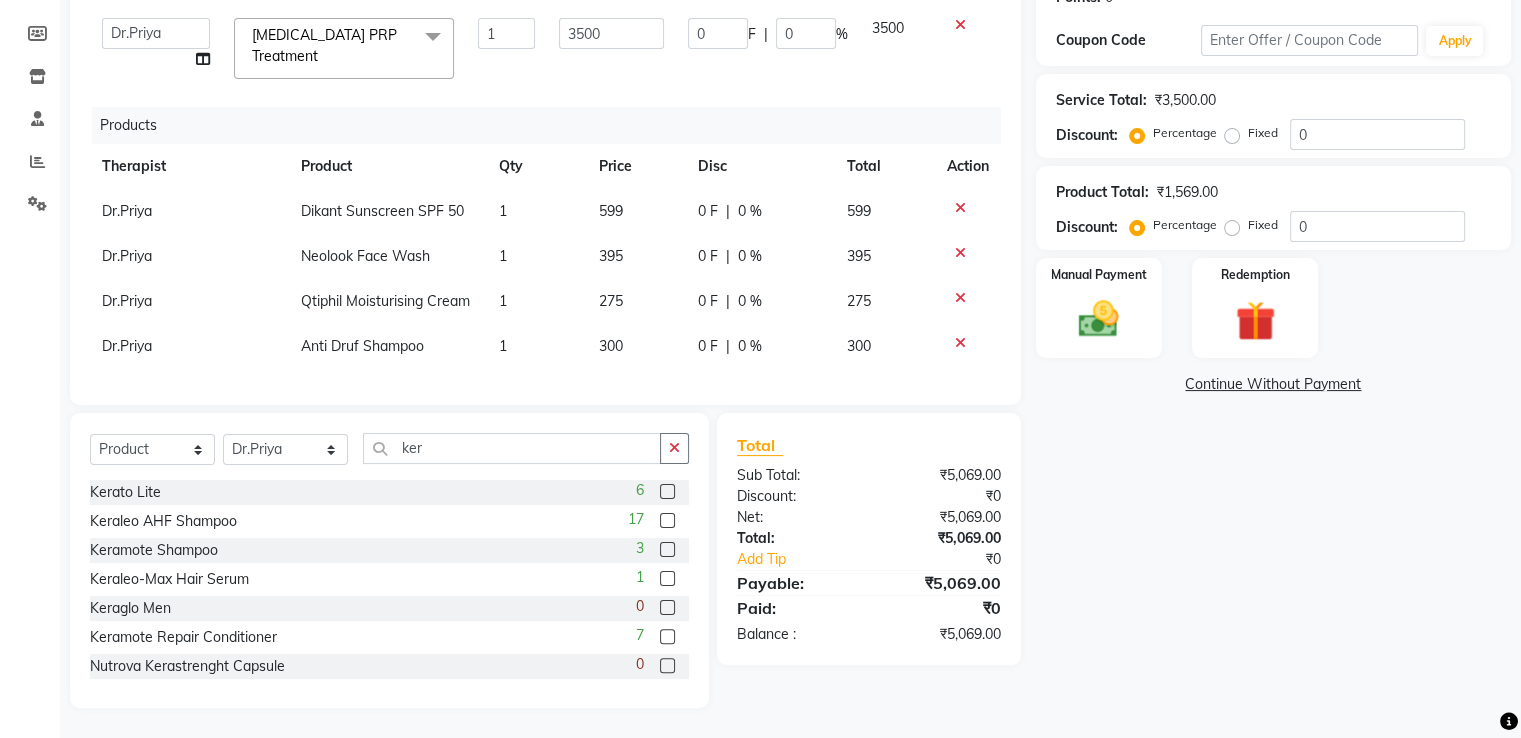 click 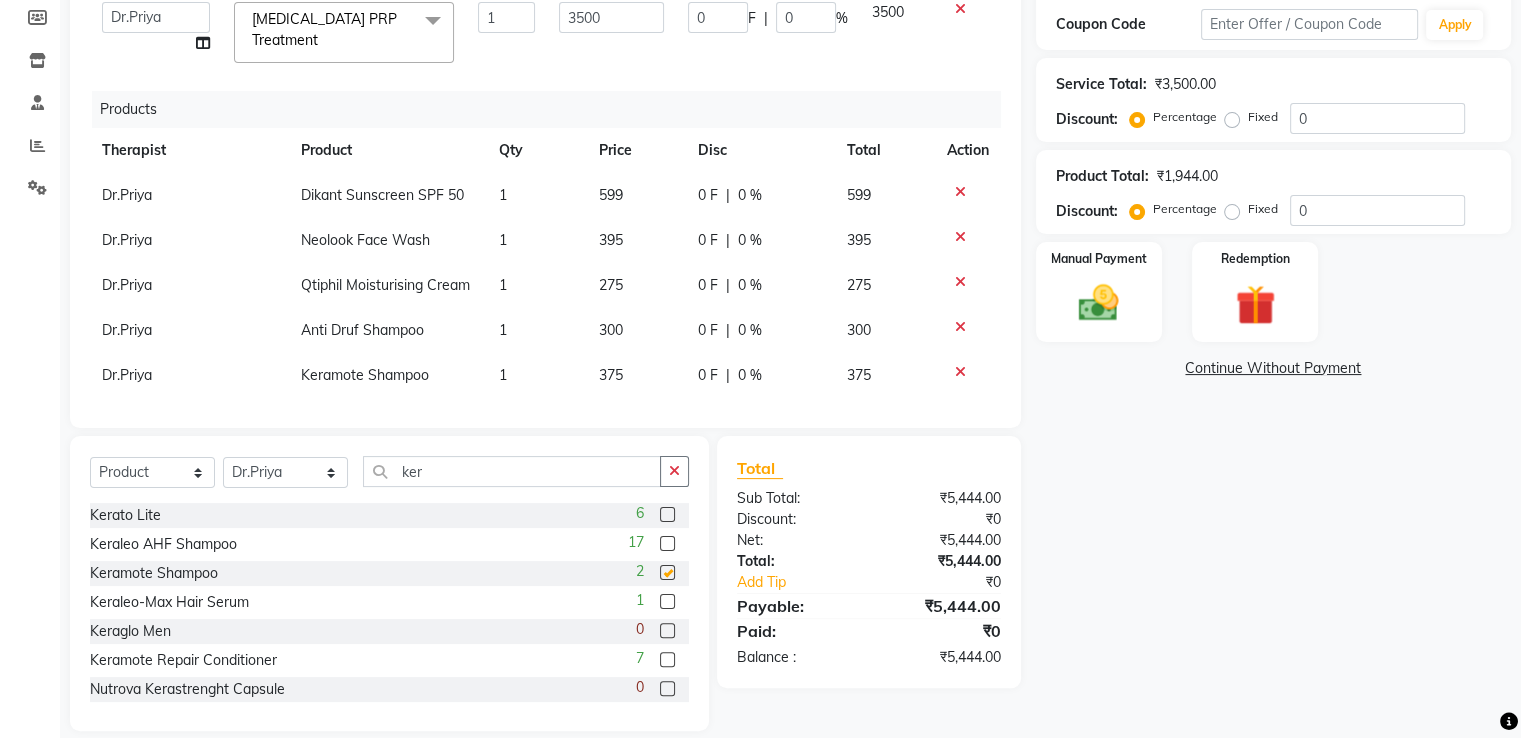 checkbox on "false" 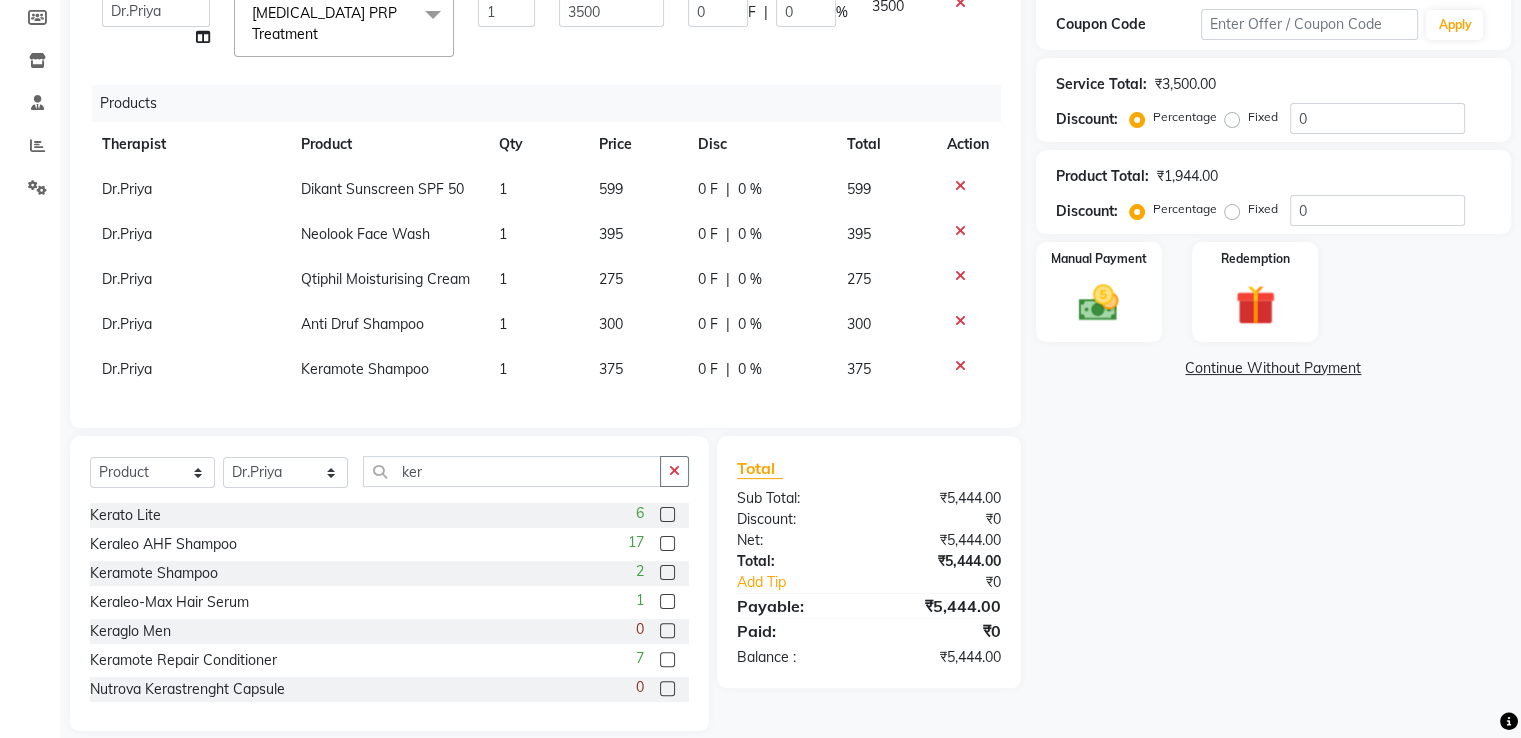 scroll, scrollTop: 41, scrollLeft: 0, axis: vertical 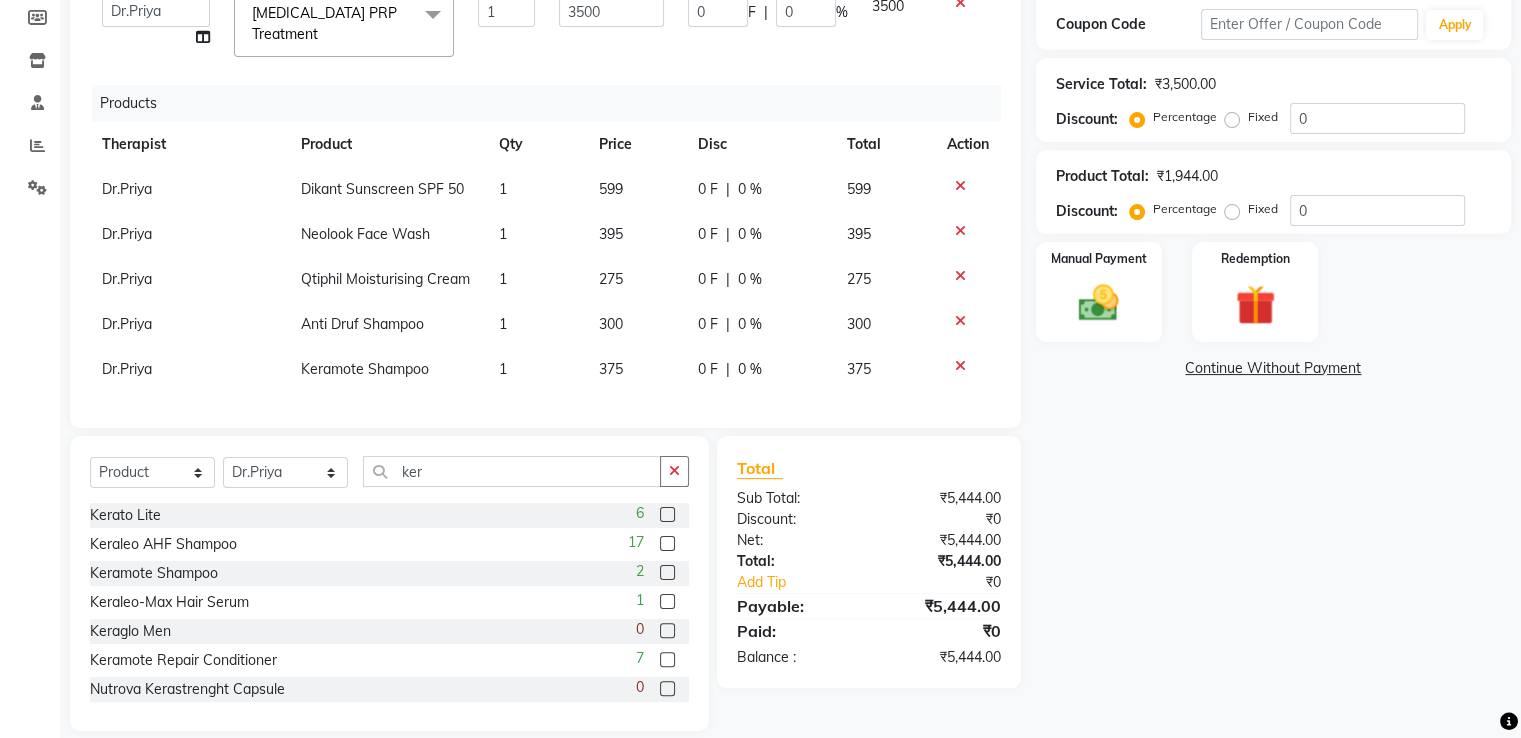 click 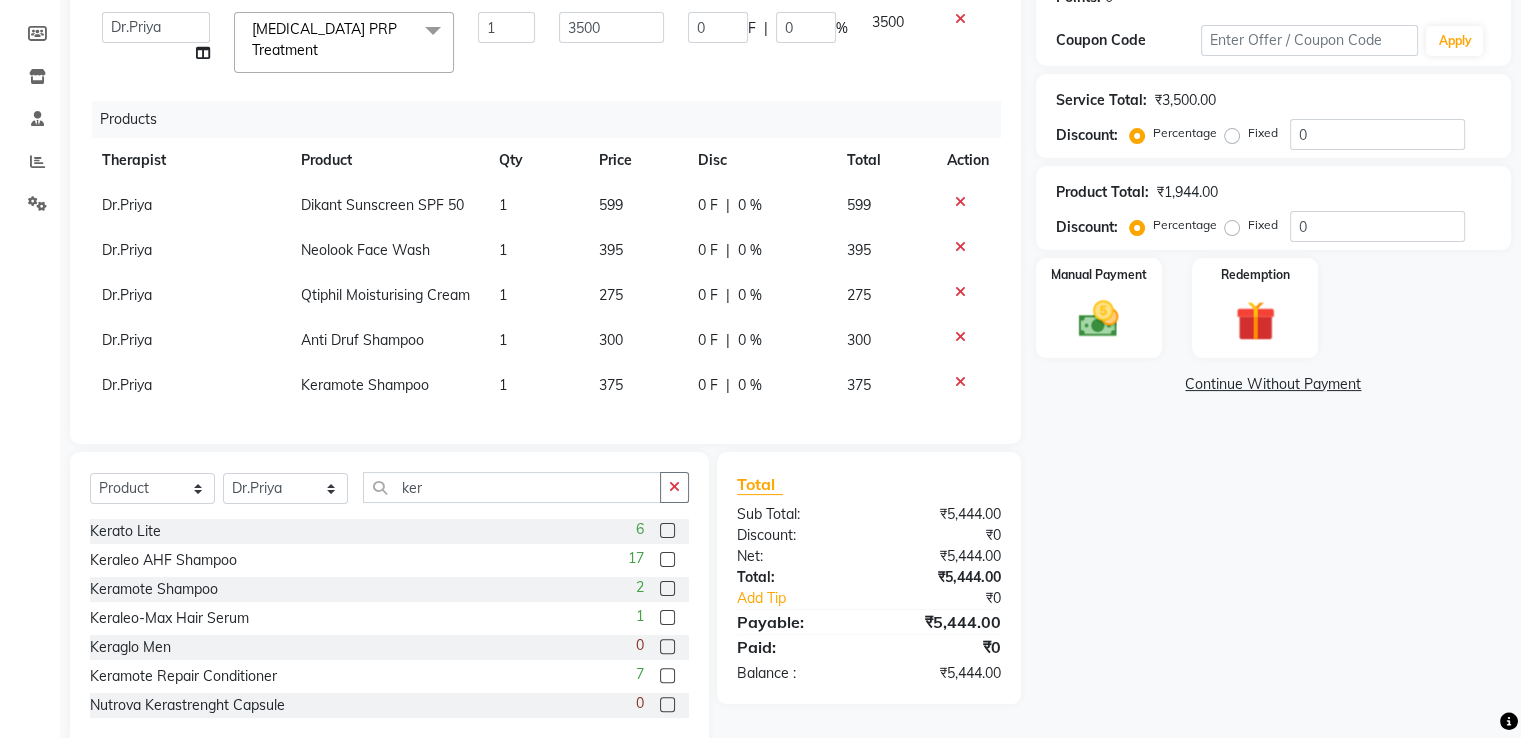 scroll, scrollTop: 0, scrollLeft: 0, axis: both 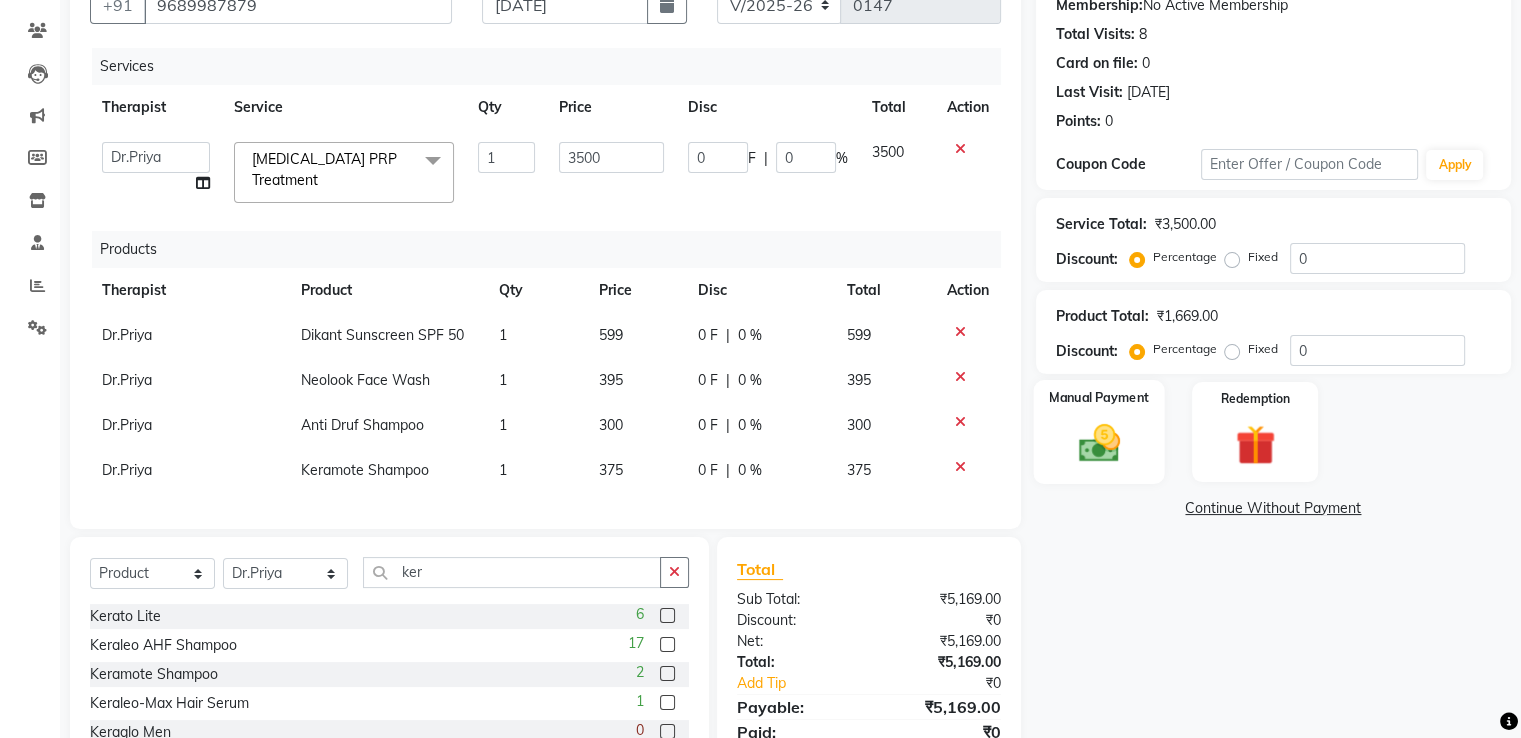 click on "Manual Payment" 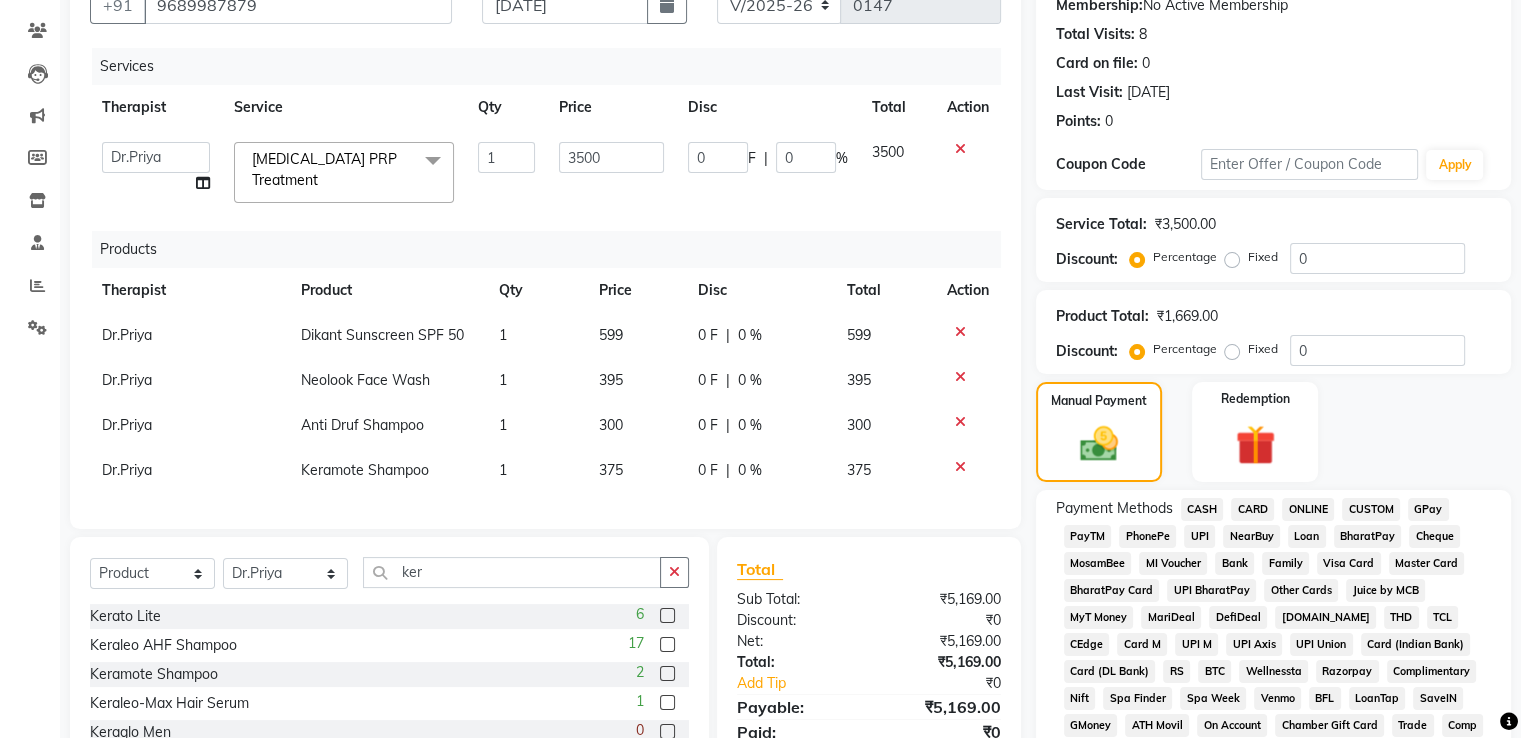 click on "CARD" 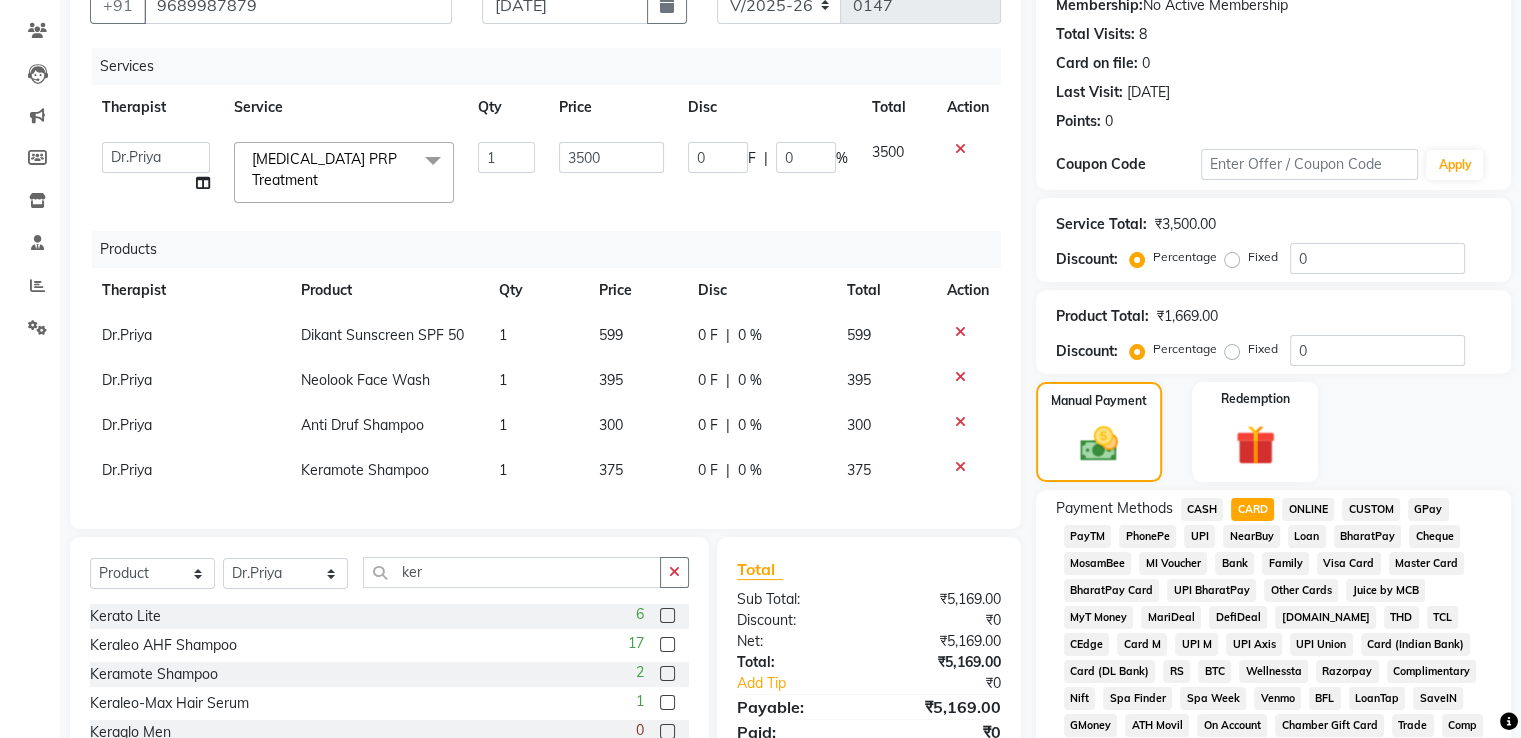 scroll, scrollTop: 700, scrollLeft: 0, axis: vertical 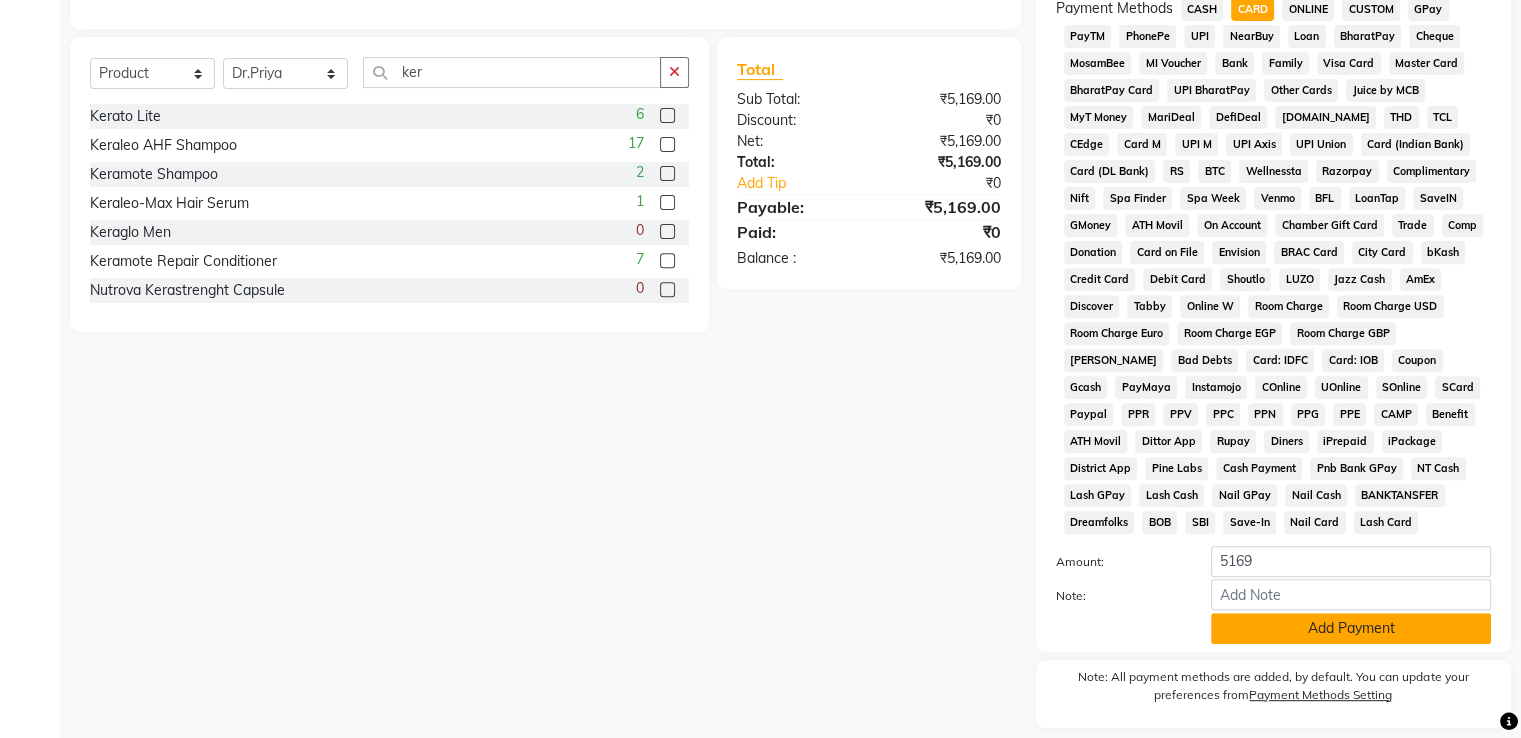 click on "Add Payment" 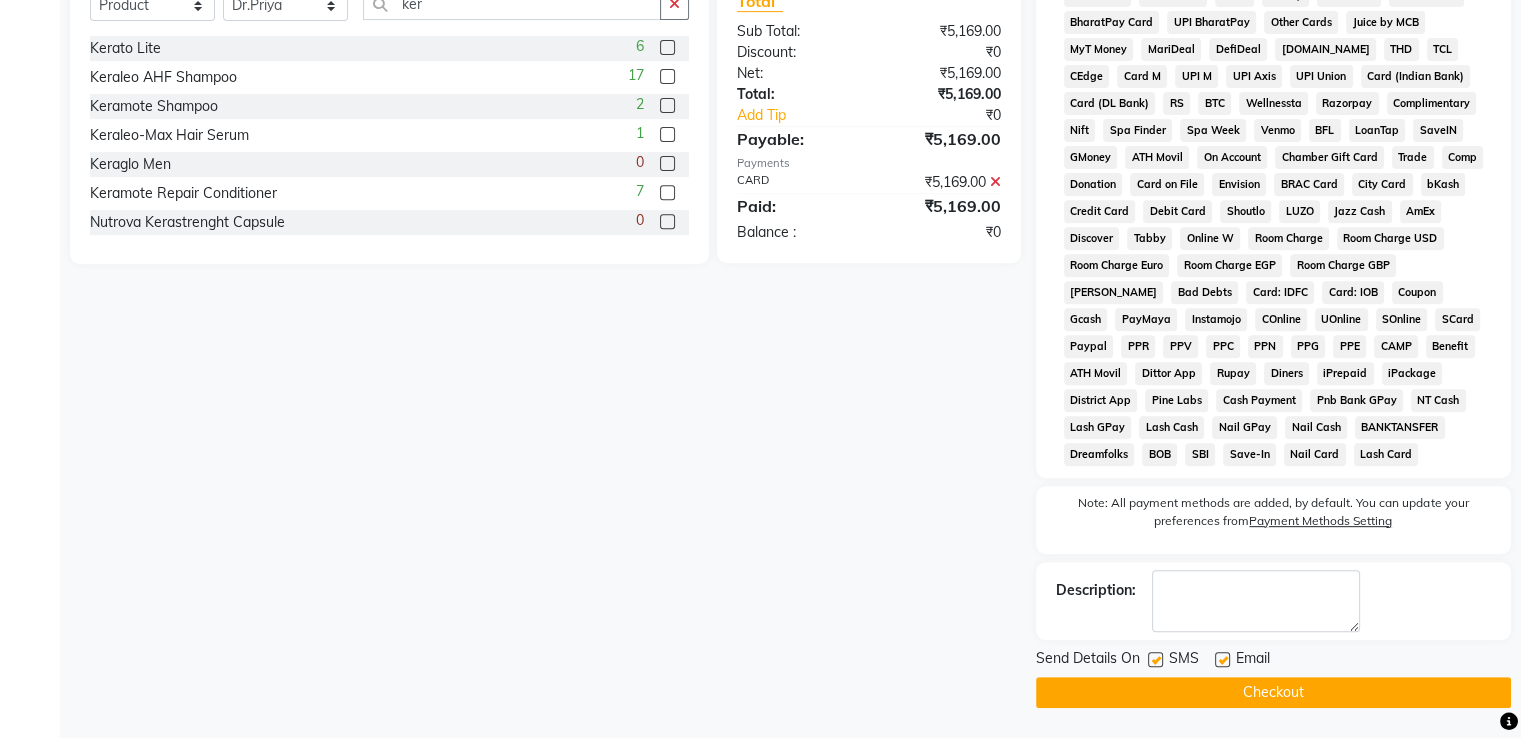 scroll, scrollTop: 783, scrollLeft: 0, axis: vertical 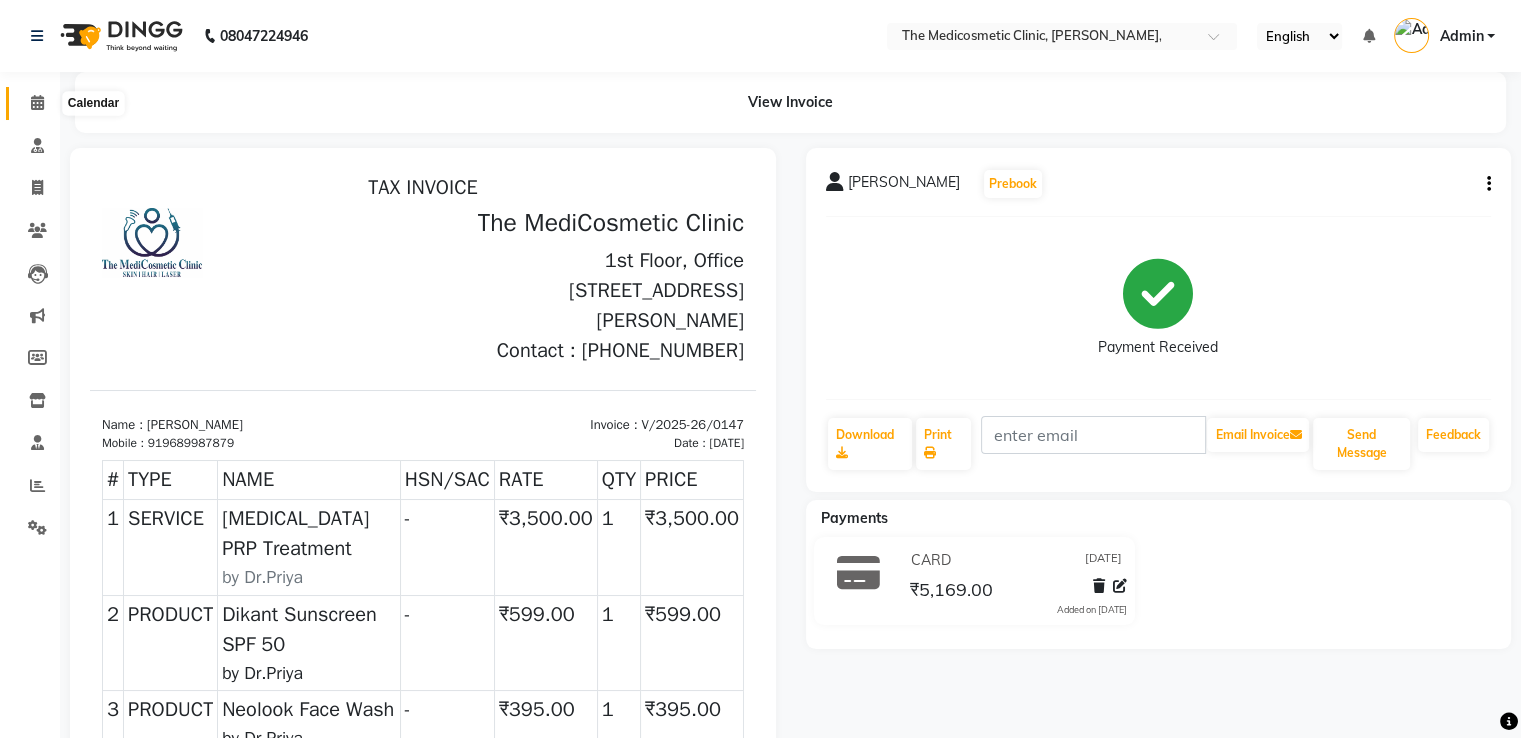 click 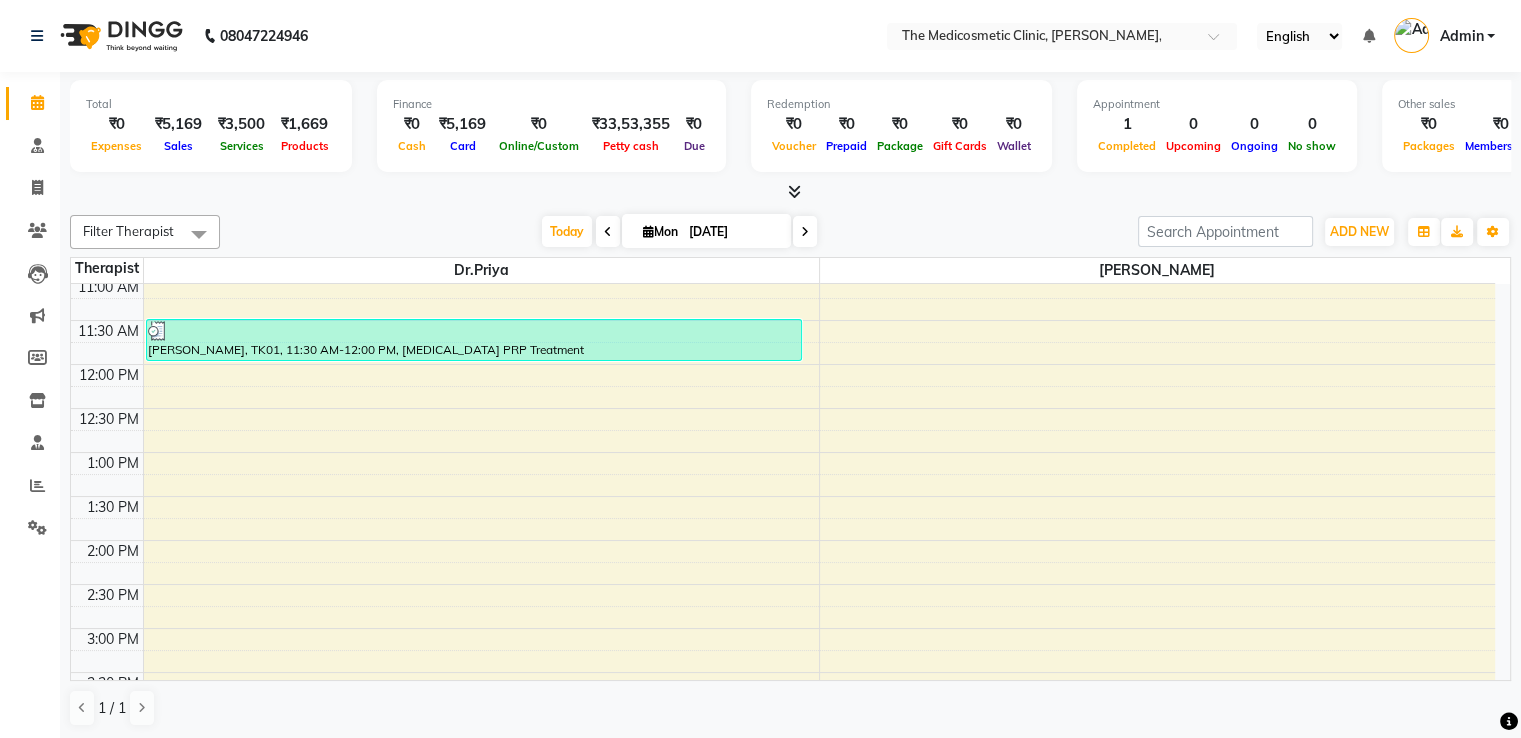 scroll, scrollTop: 200, scrollLeft: 0, axis: vertical 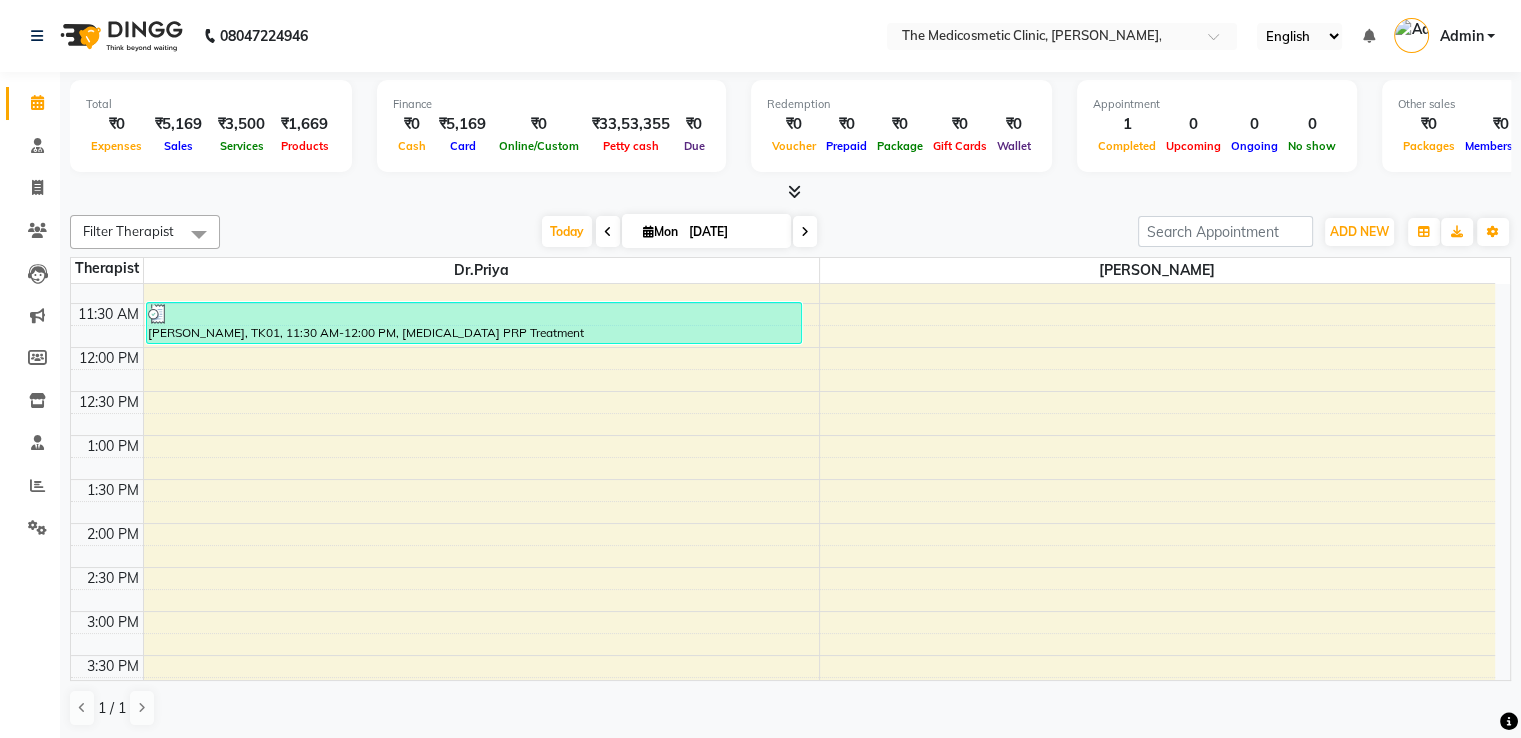 click on "9:00 AM 9:30 AM 10:00 AM 10:30 AM 11:00 AM 11:30 AM 12:00 PM 12:30 PM 1:00 PM 1:30 PM 2:00 PM 2:30 PM 3:00 PM 3:30 PM 4:00 PM 4:30 PM 5:00 PM 5:30 PM 6:00 PM 6:30 PM 7:00 PM 7:30 PM 8:00 PM 8:30 PM 9:00 PM 9:30 PM     [PERSON_NAME], TK01, 11:30 AM-12:00 PM, [MEDICAL_DATA] PRP Treatment" at bounding box center [783, 655] 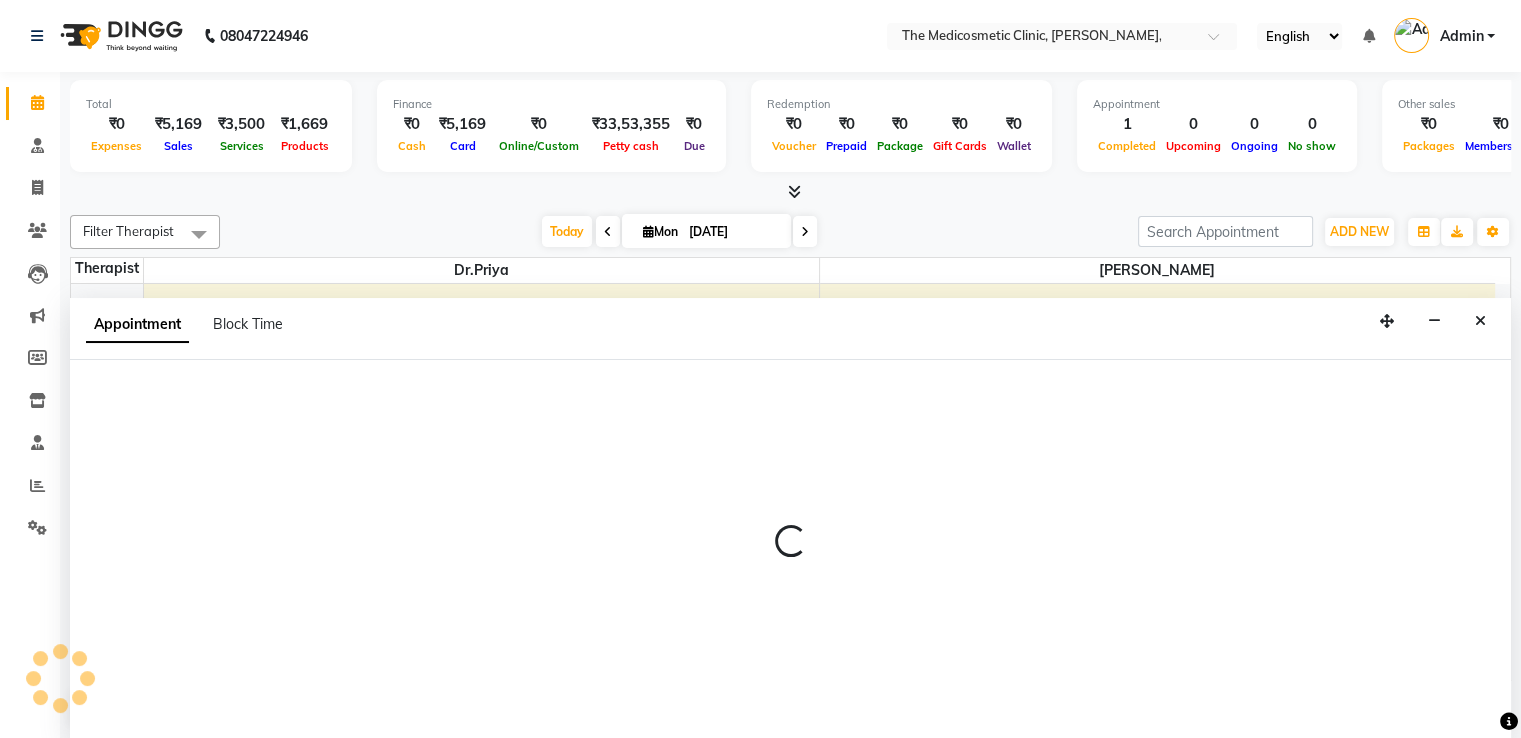 scroll, scrollTop: 1, scrollLeft: 0, axis: vertical 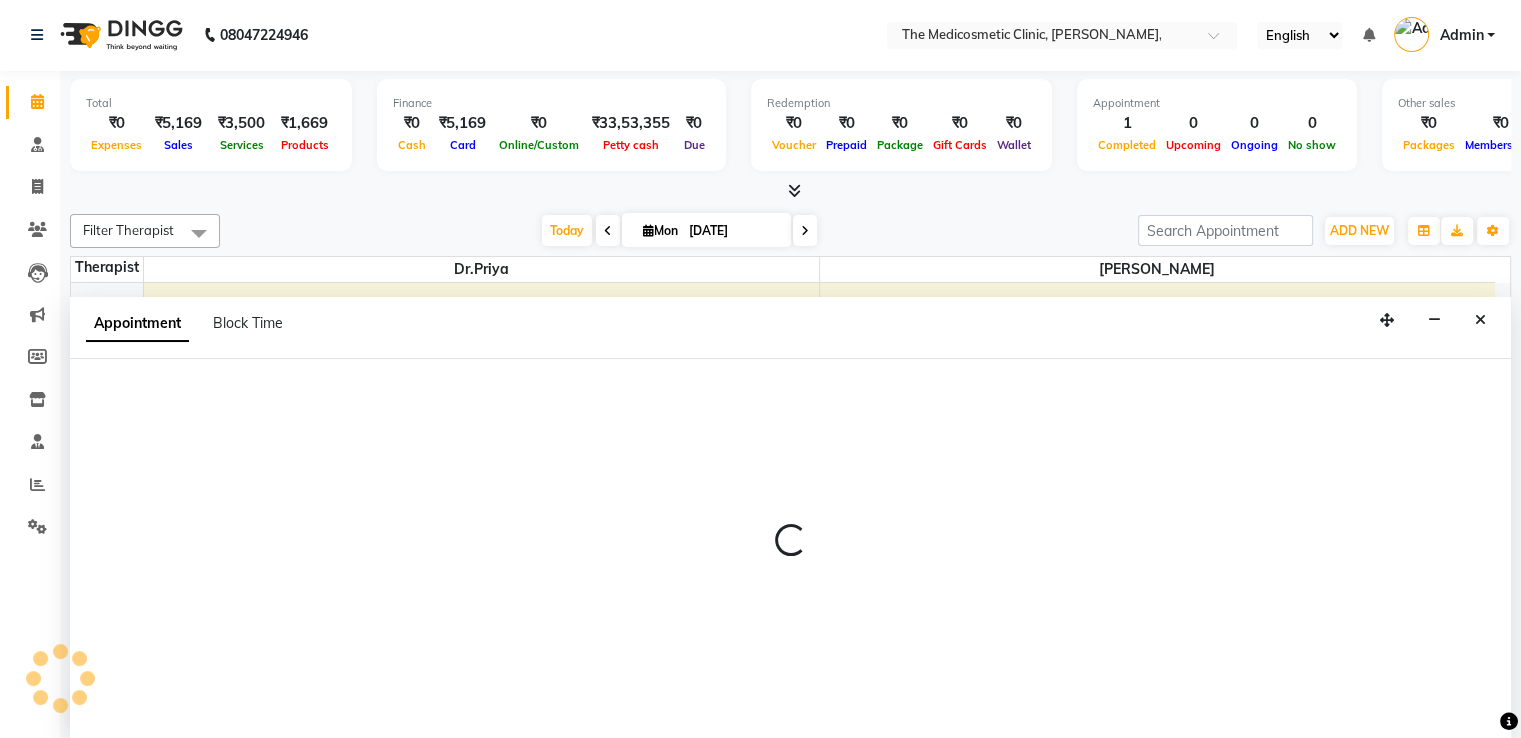 select on "86148" 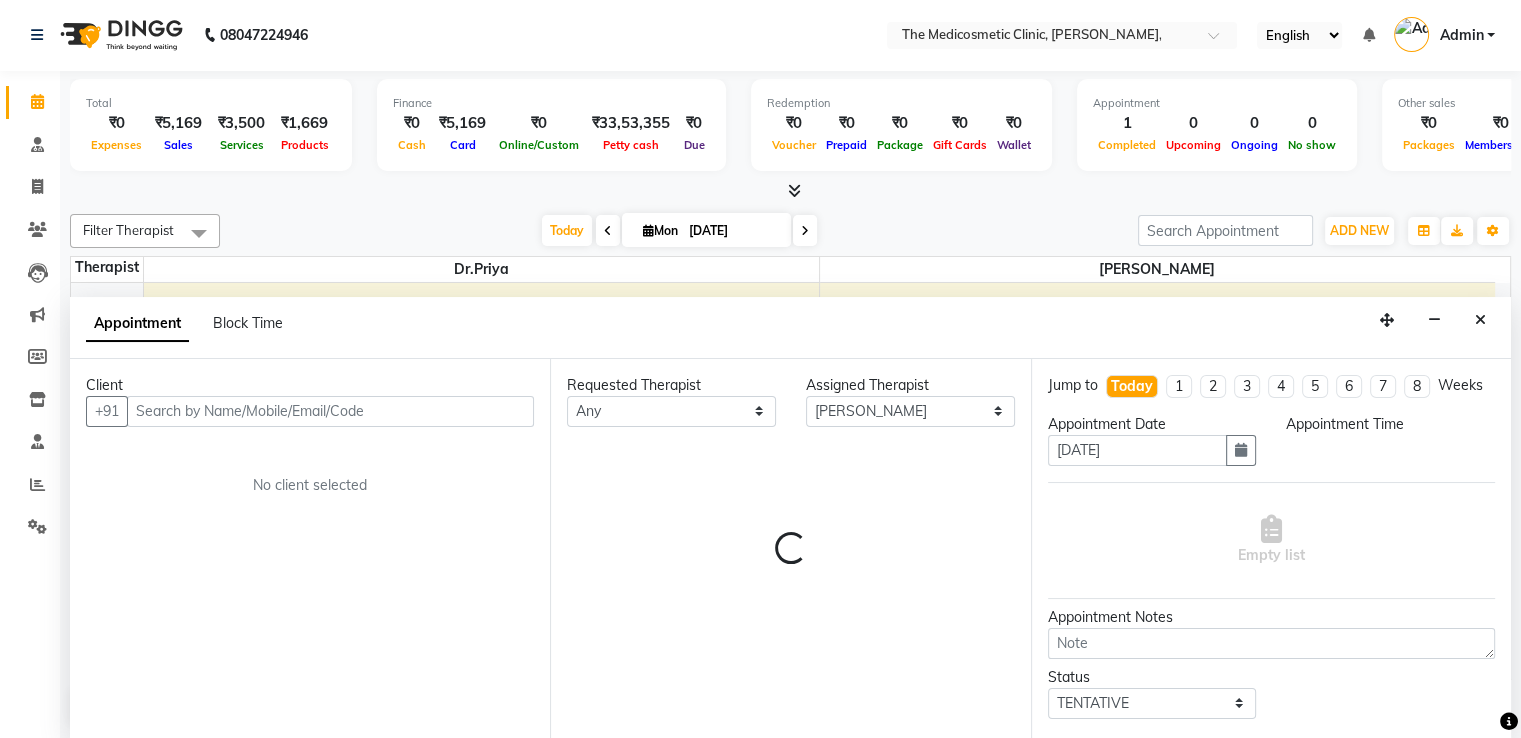 select on "690" 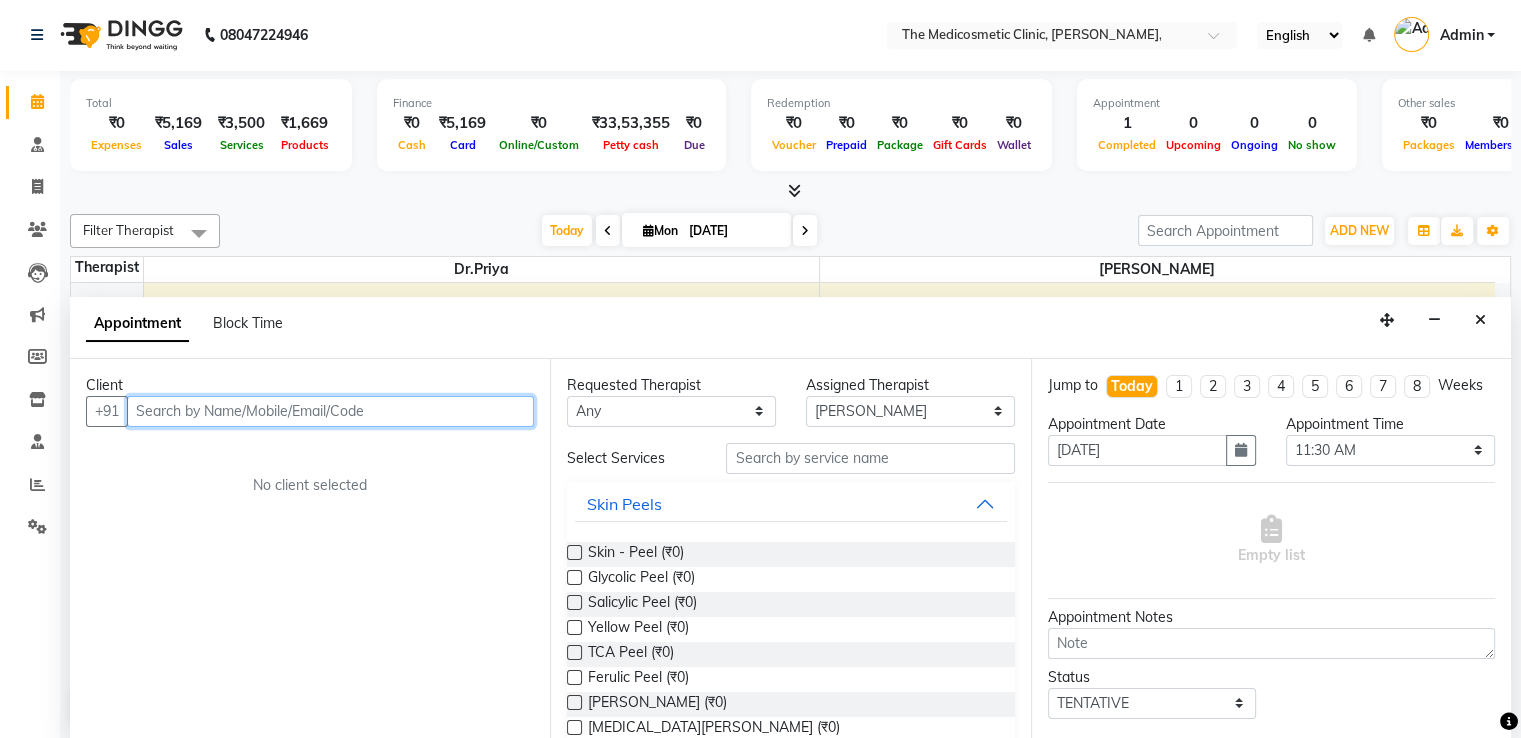 paste on "9422523592" 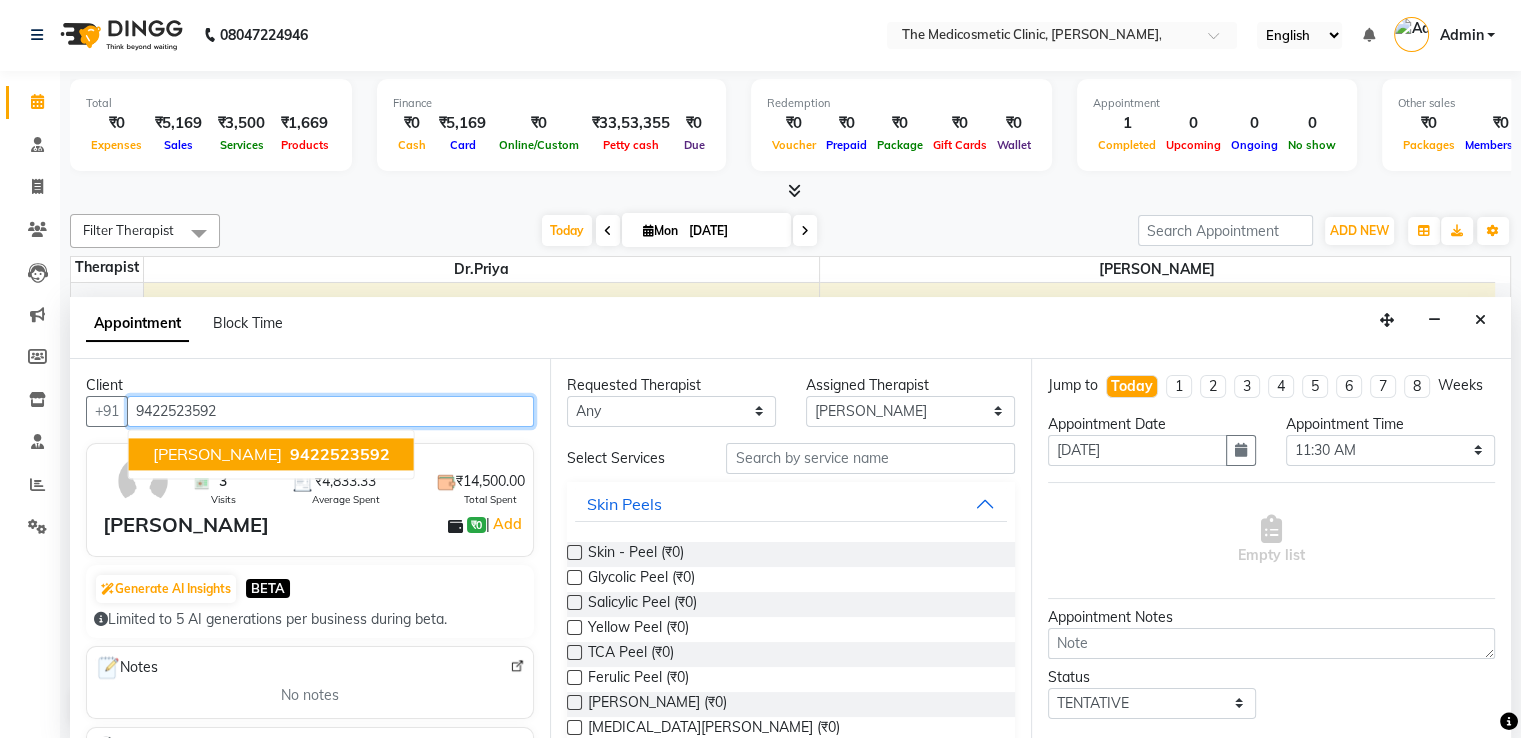 click on "[PERSON_NAME]   9422523592" at bounding box center (271, 454) 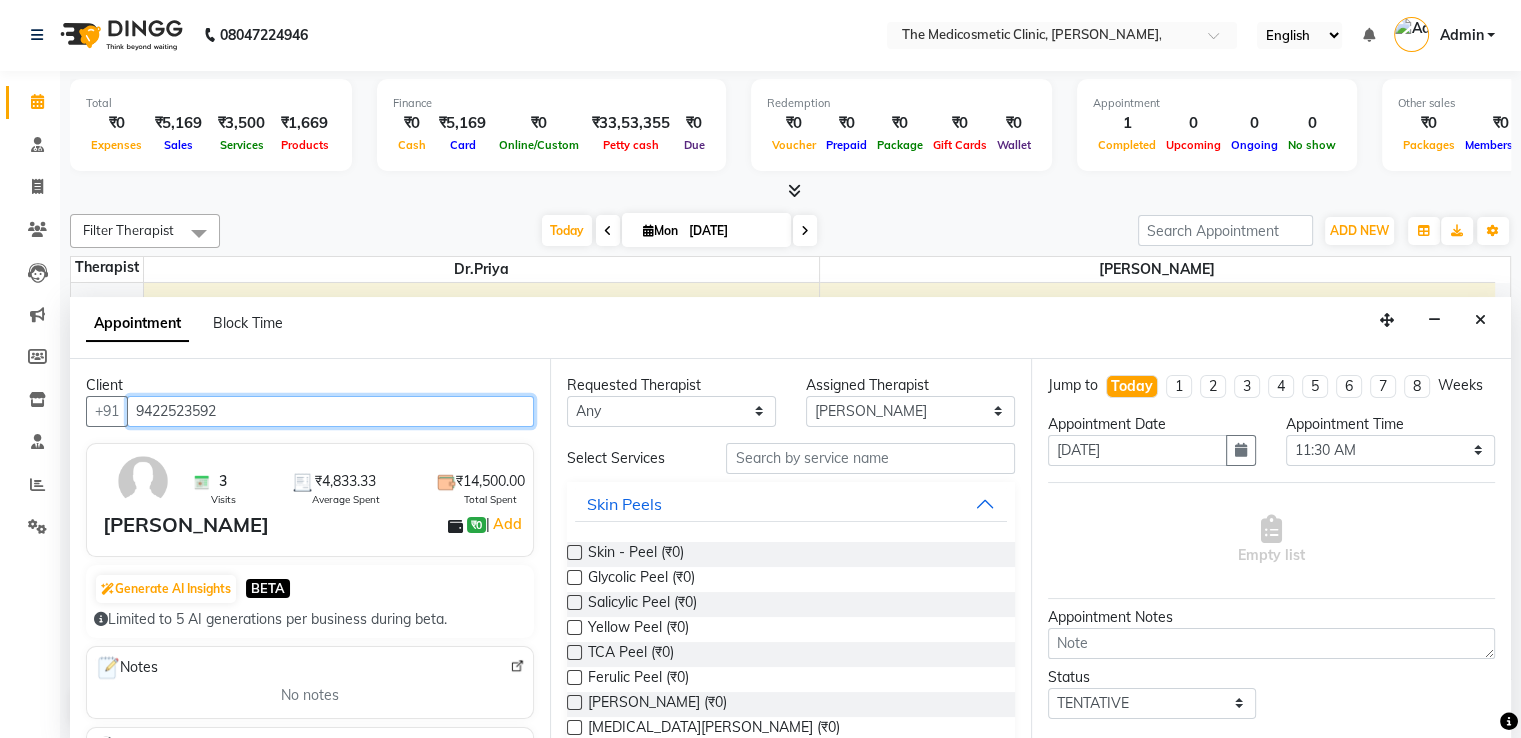 type on "9422523592" 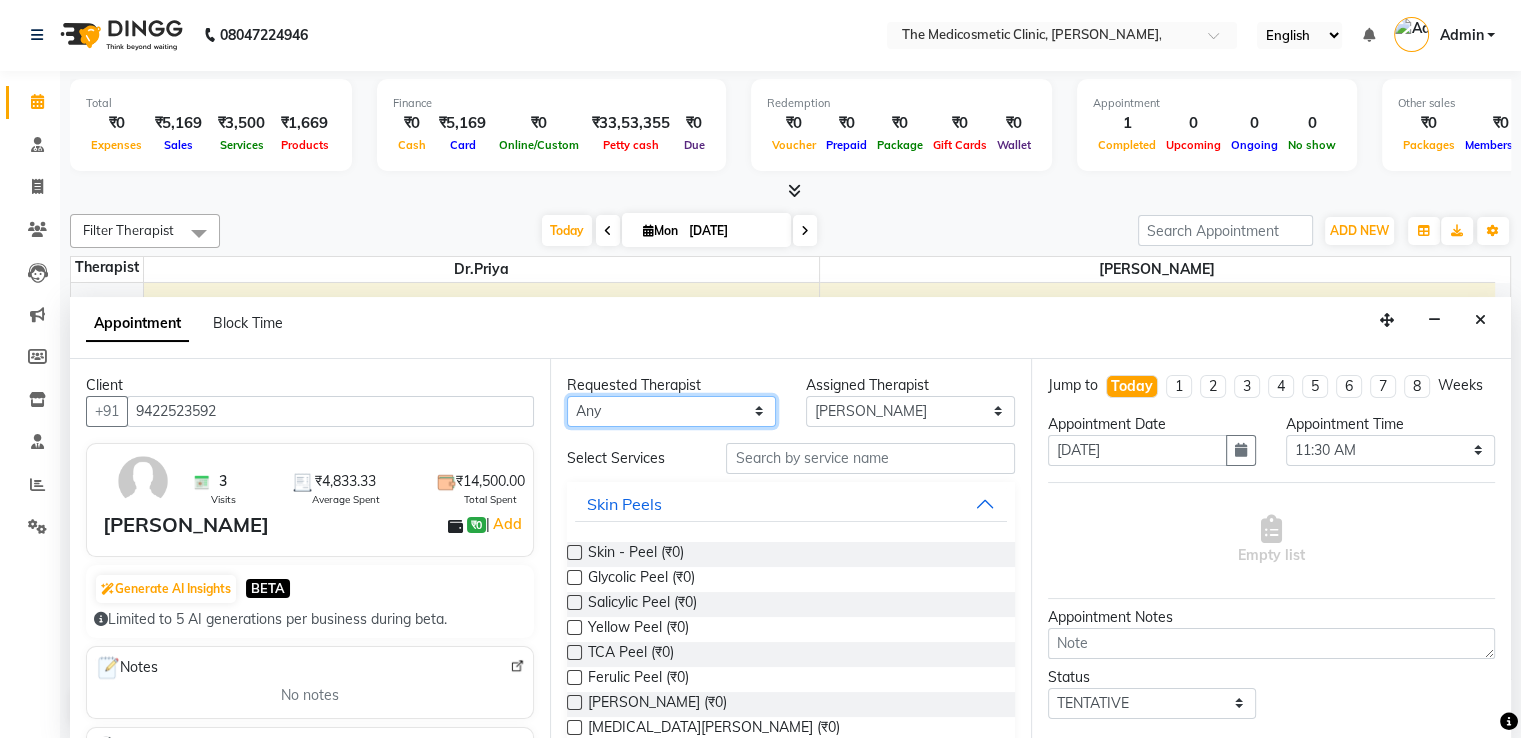 click on "Any Dr.Priya [PERSON_NAME]" at bounding box center (671, 411) 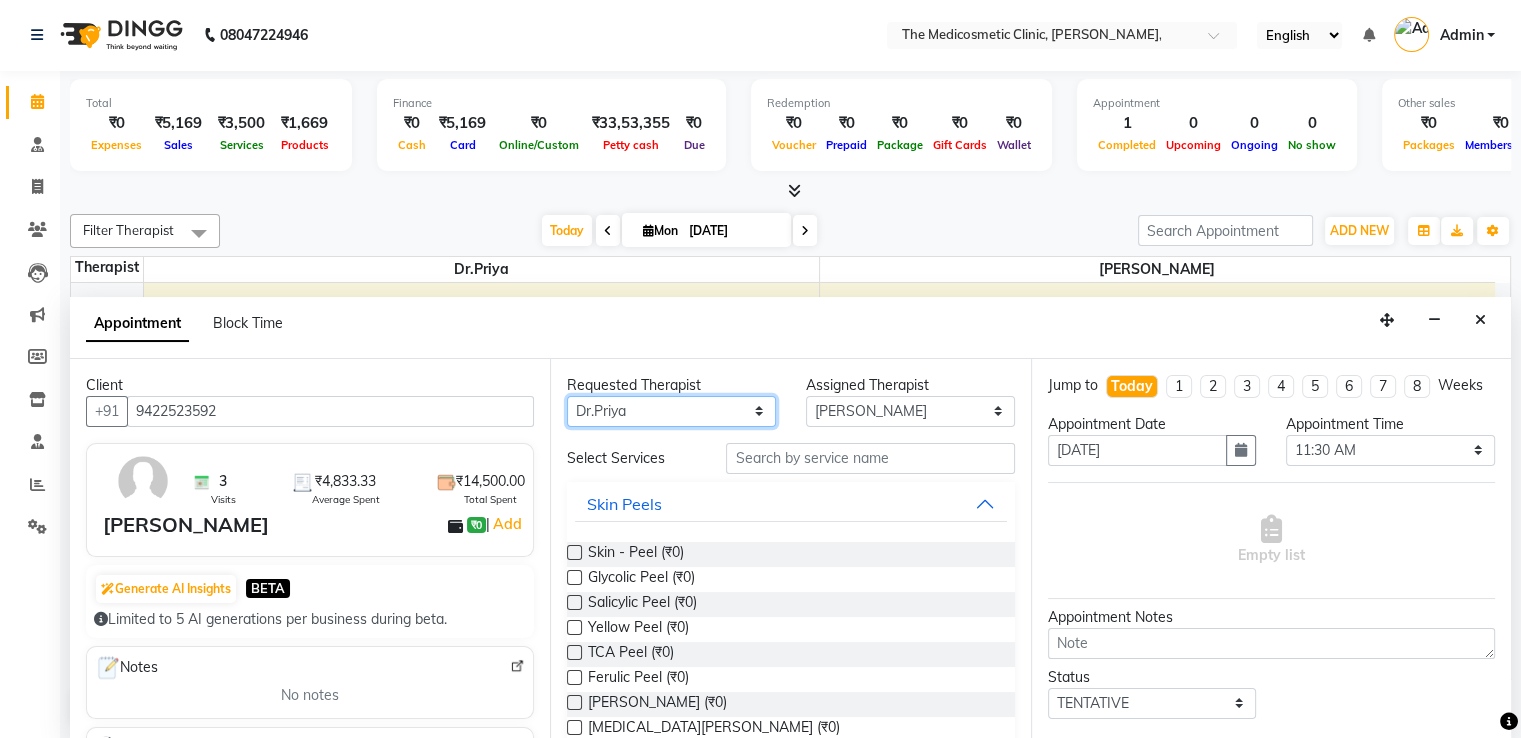 click on "Any Dr.Priya [PERSON_NAME]" at bounding box center [671, 411] 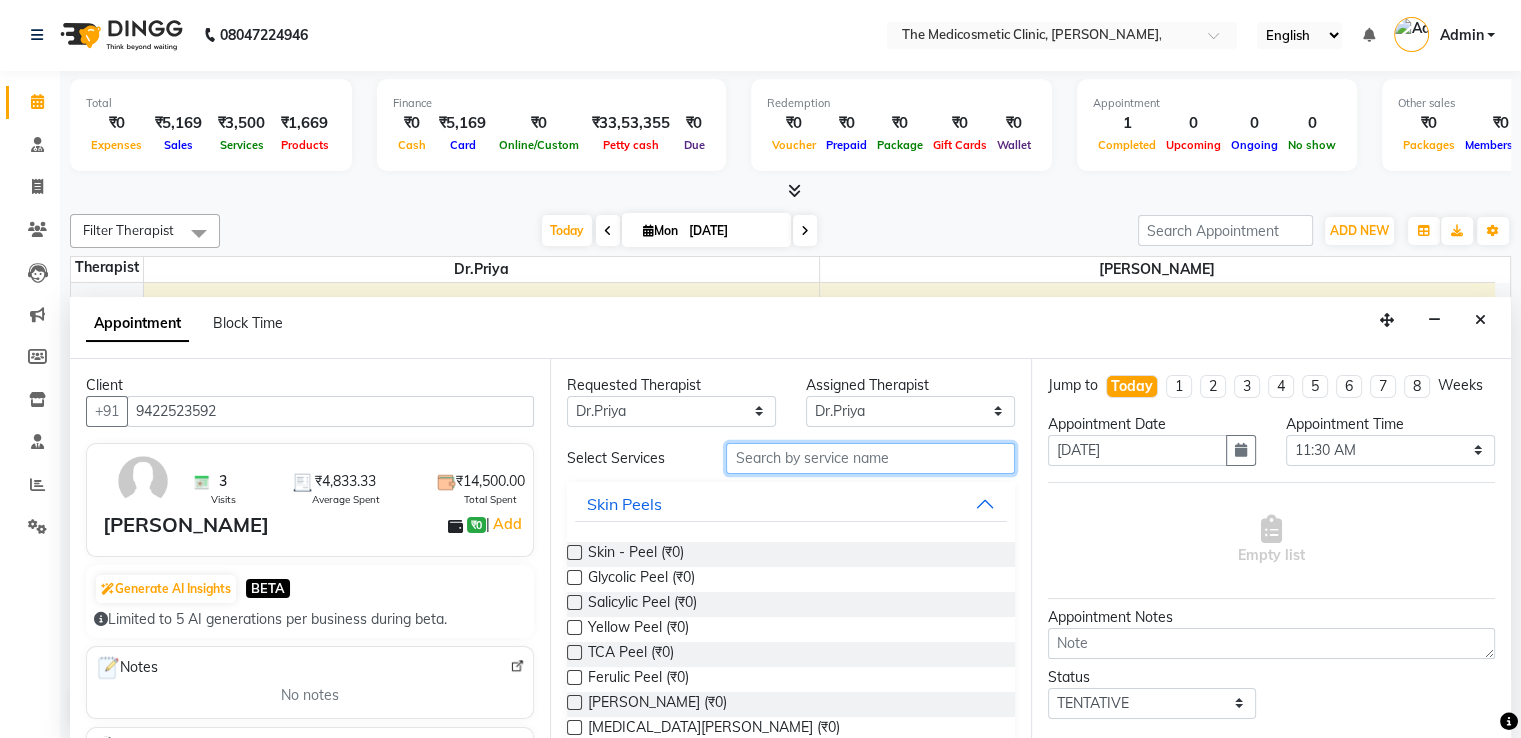 click at bounding box center [870, 458] 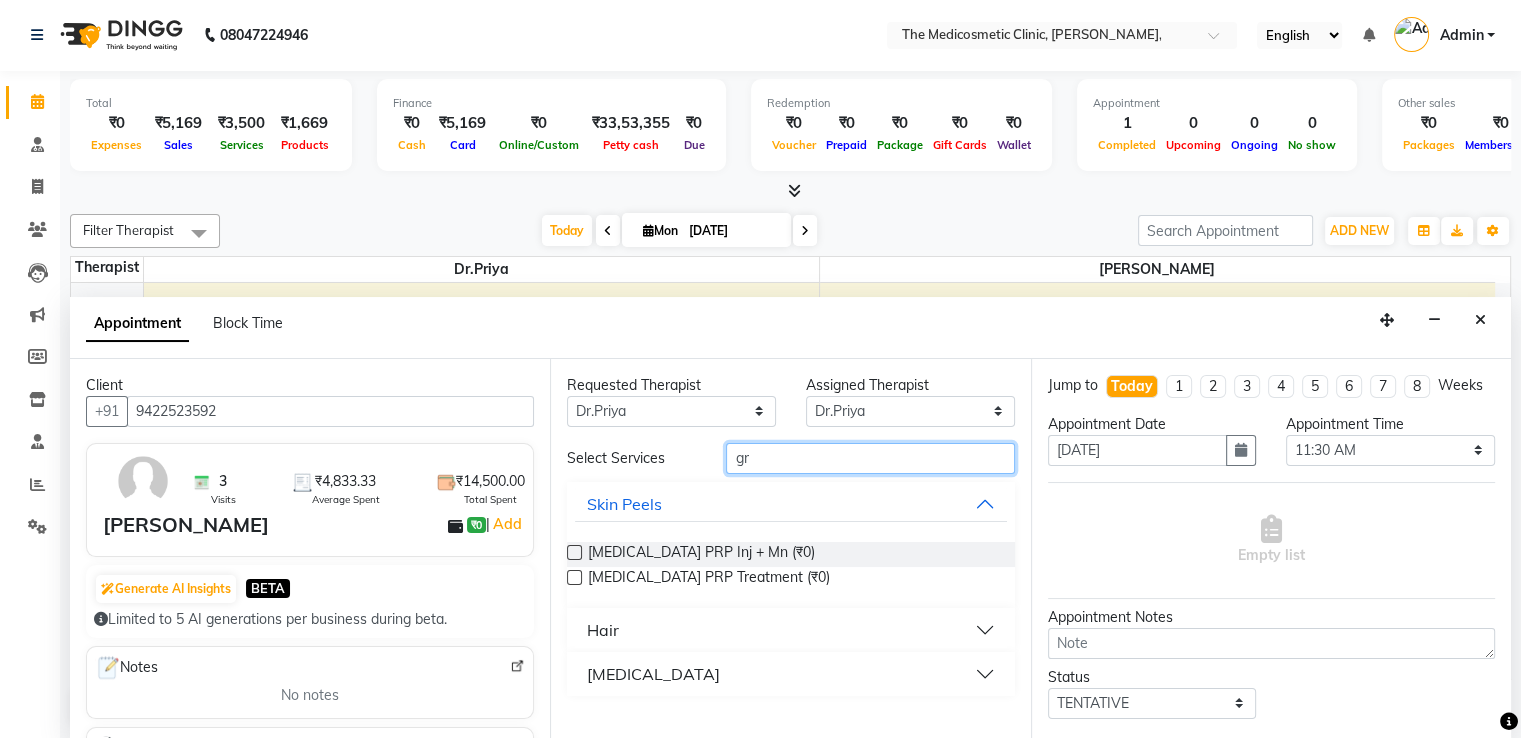 type on "gr" 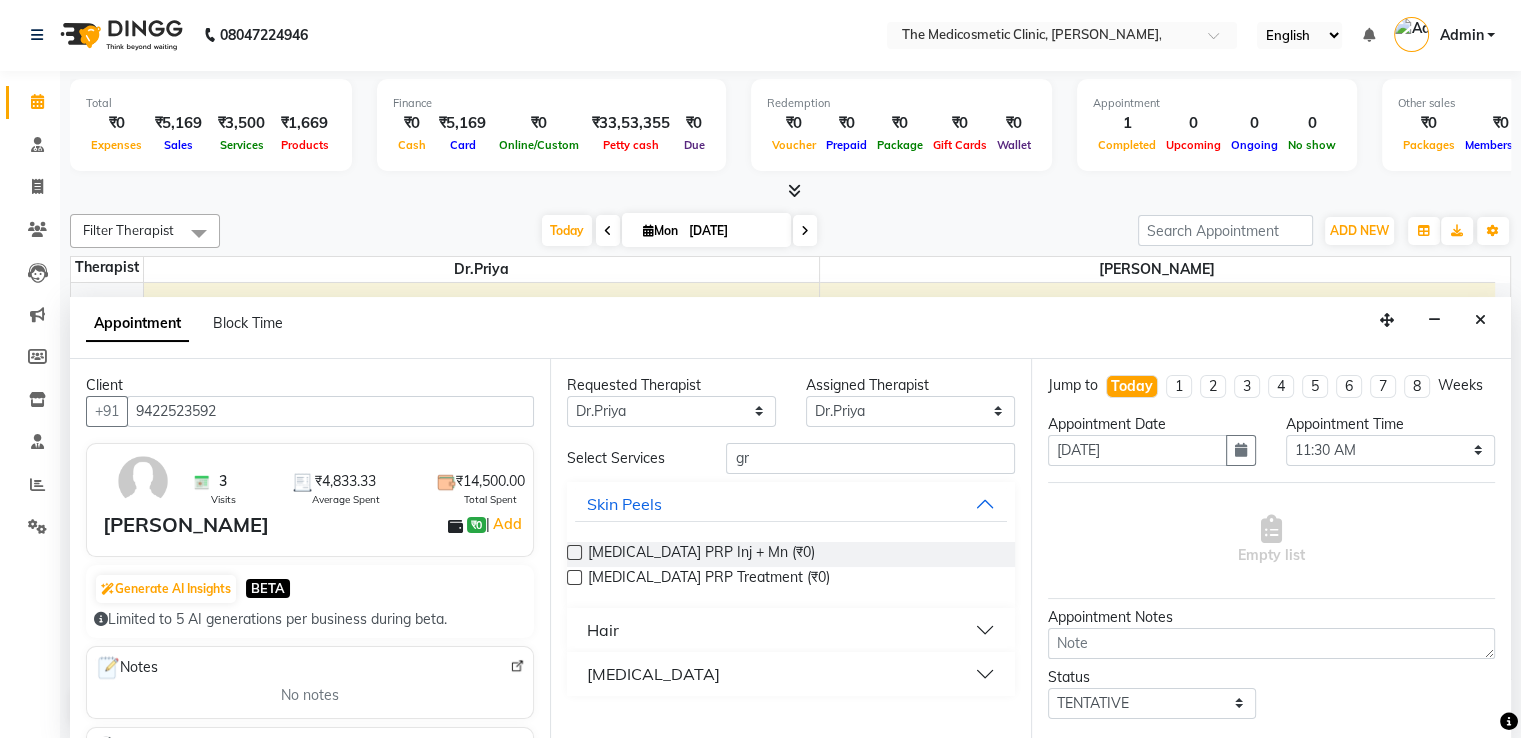 click on "[MEDICAL_DATA]" at bounding box center (790, 674) 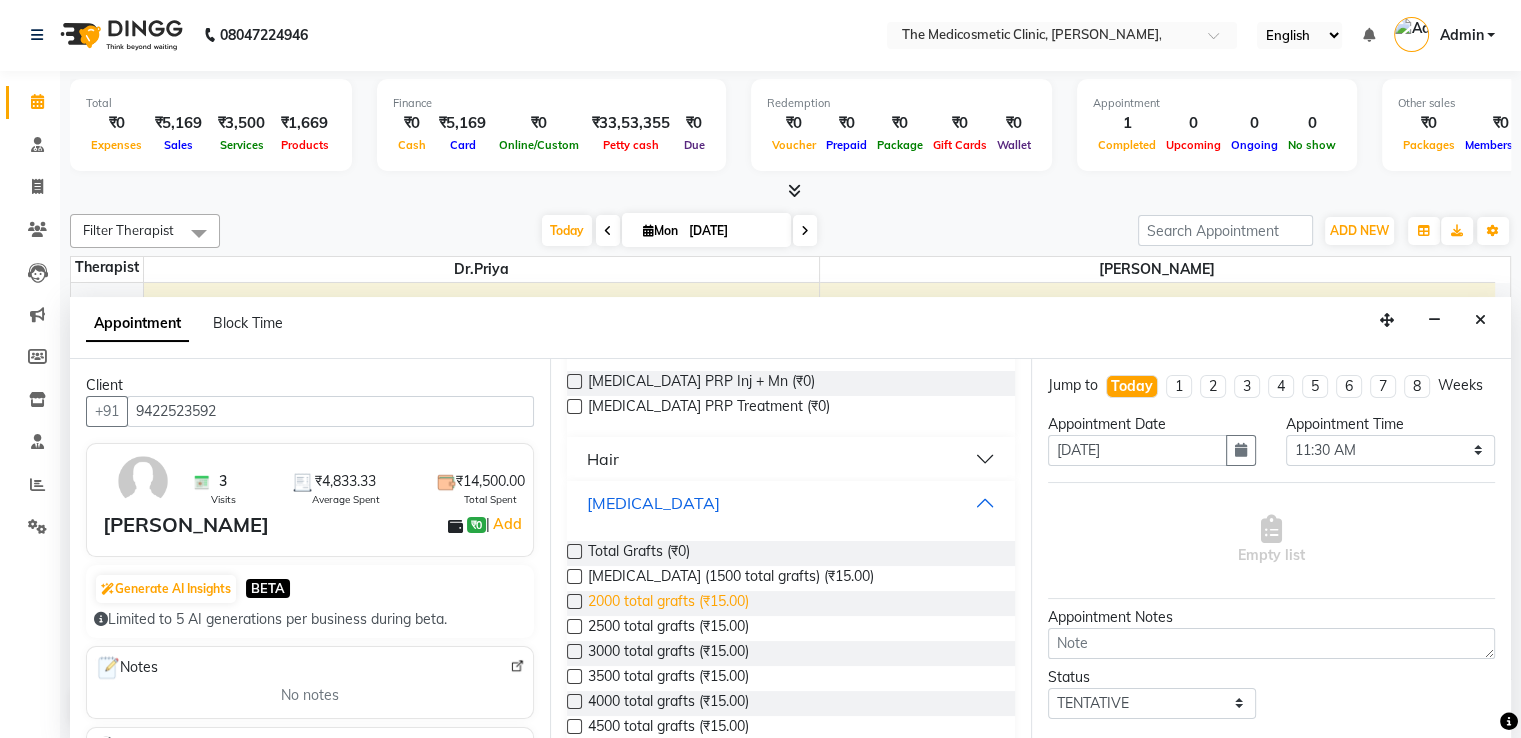 scroll, scrollTop: 54, scrollLeft: 0, axis: vertical 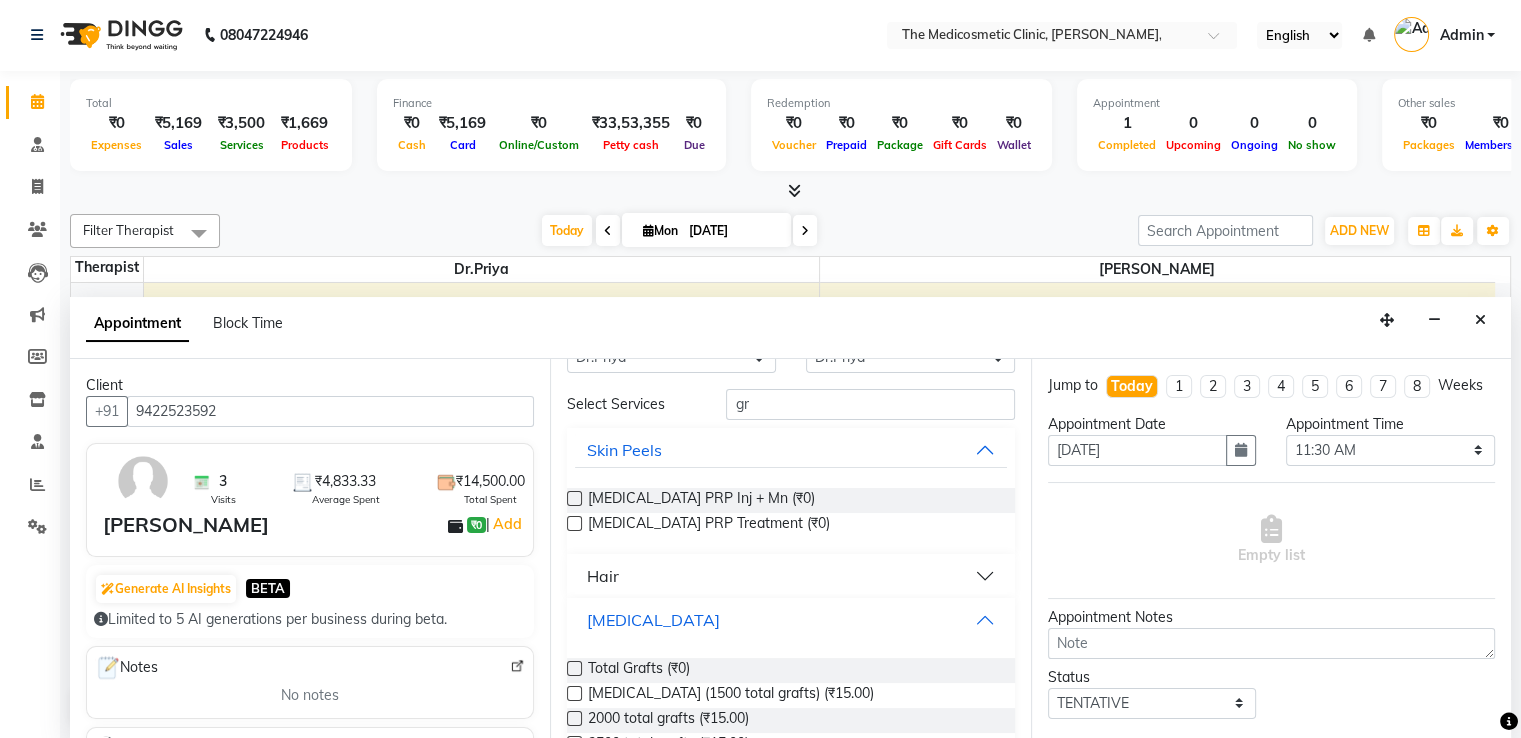 click on "[MEDICAL_DATA]" at bounding box center [790, 620] 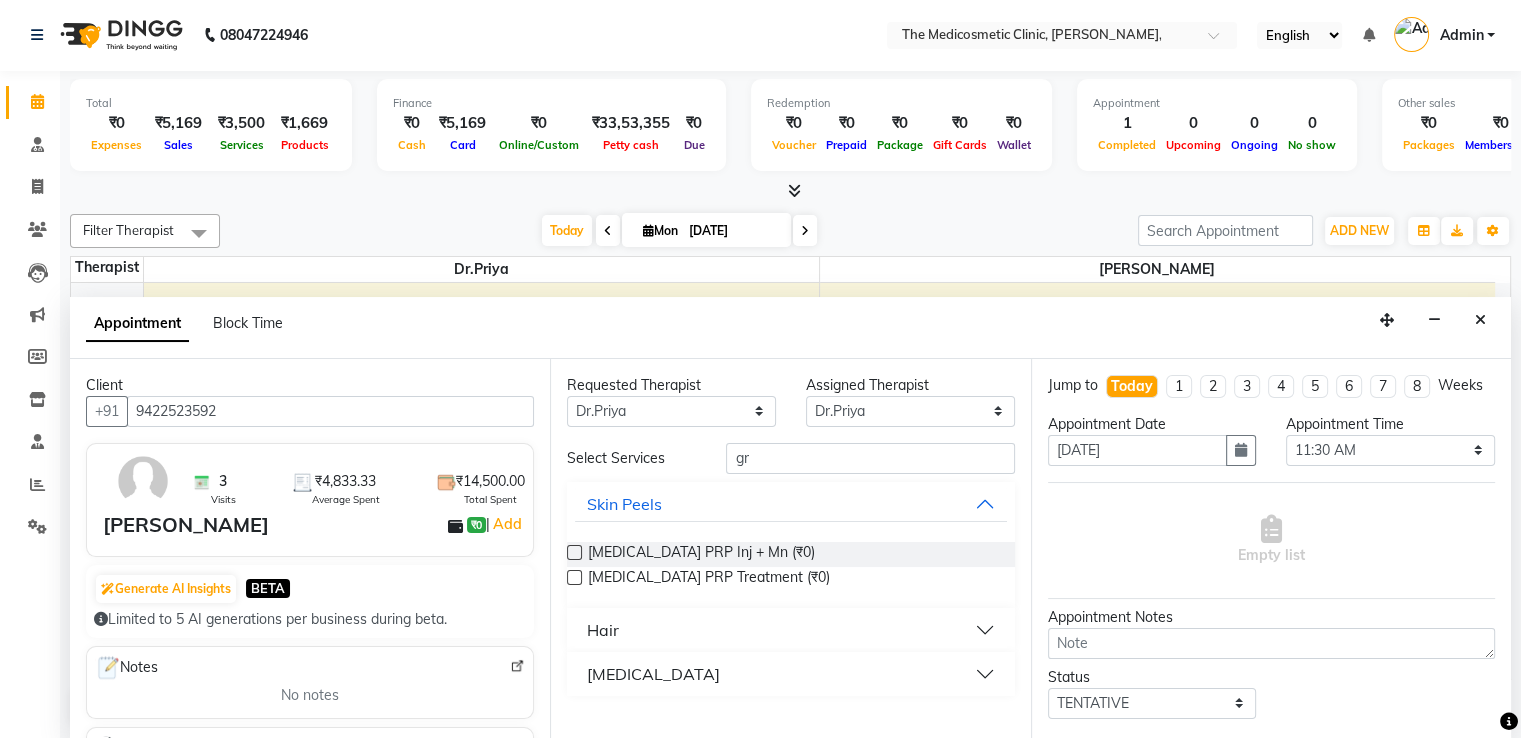 scroll, scrollTop: 0, scrollLeft: 0, axis: both 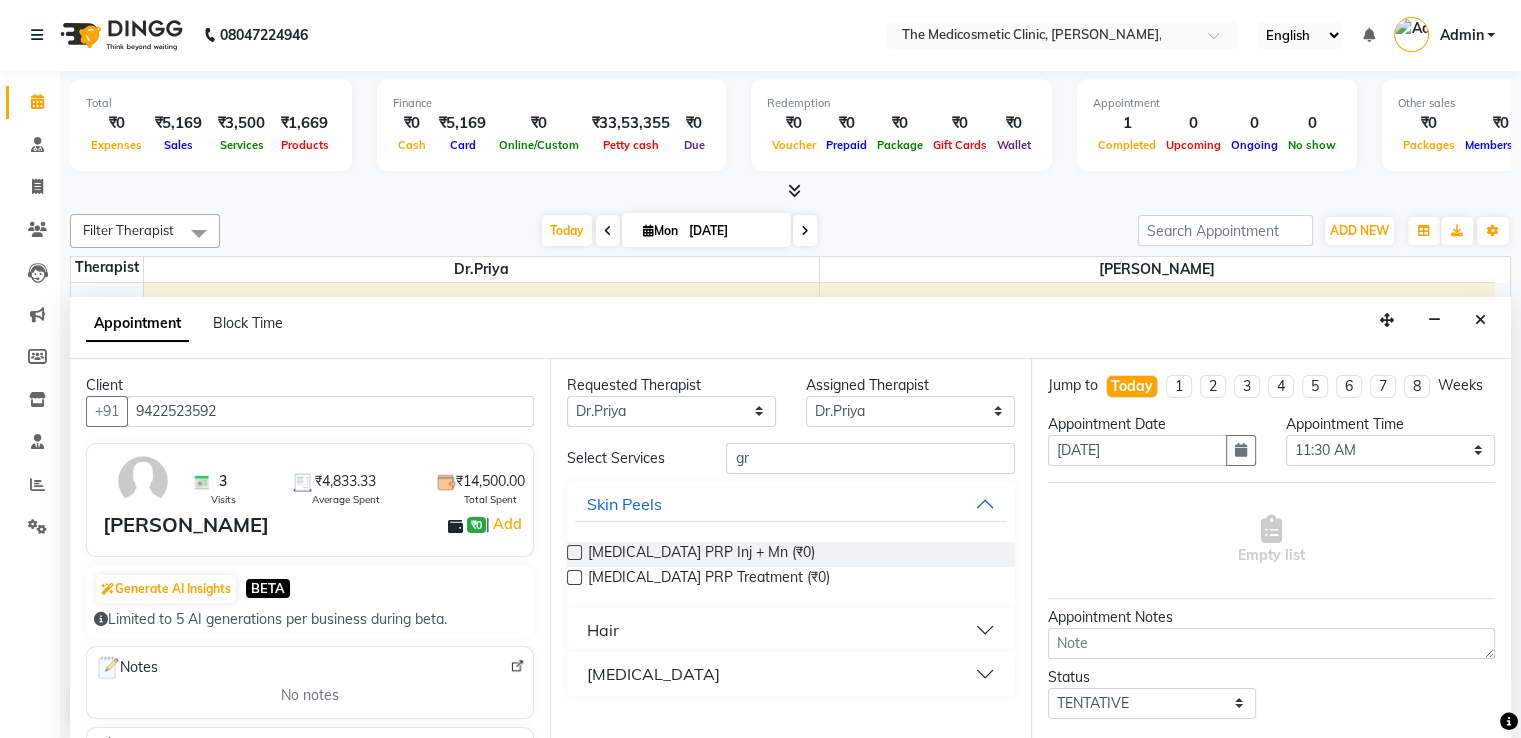 click on "Hair" at bounding box center [790, 630] 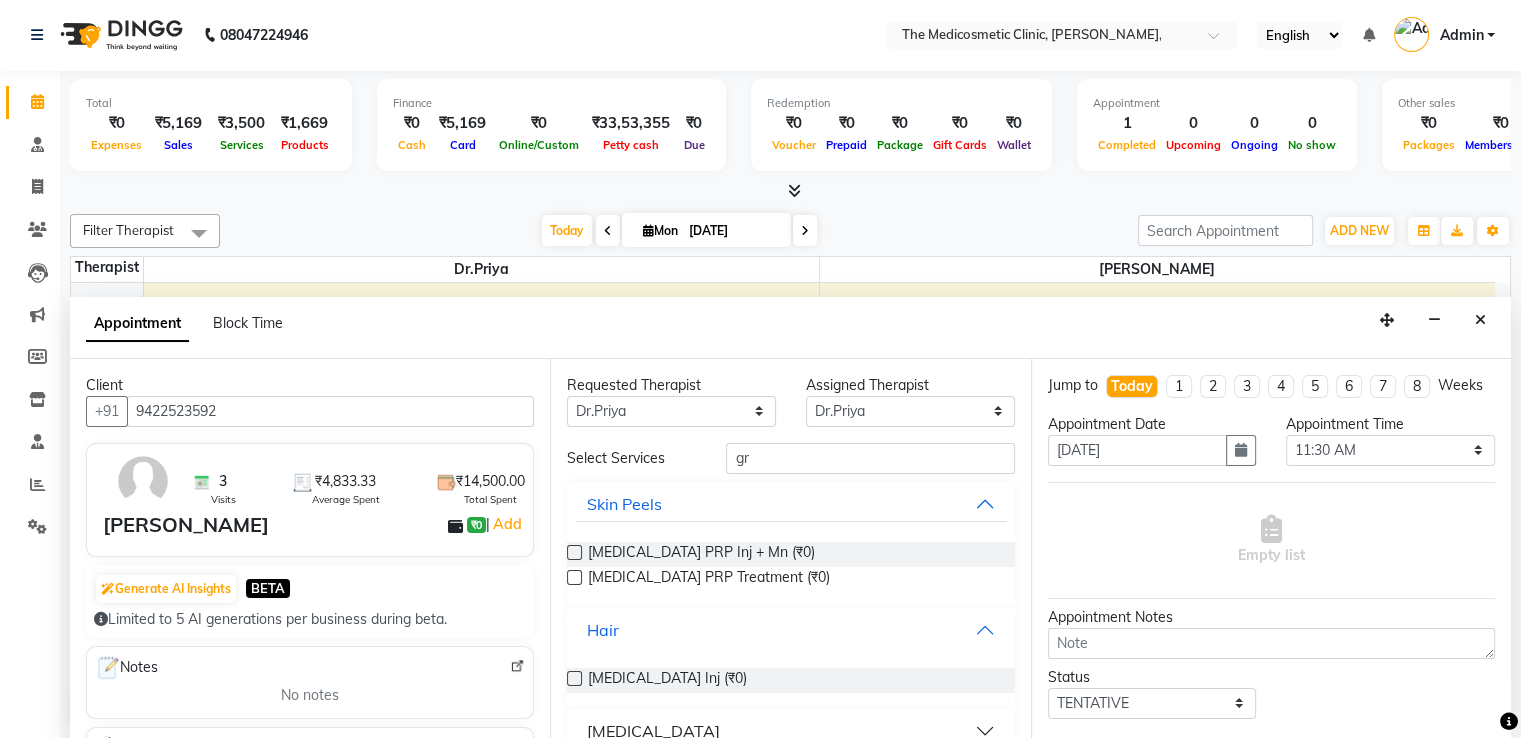 scroll, scrollTop: 27, scrollLeft: 0, axis: vertical 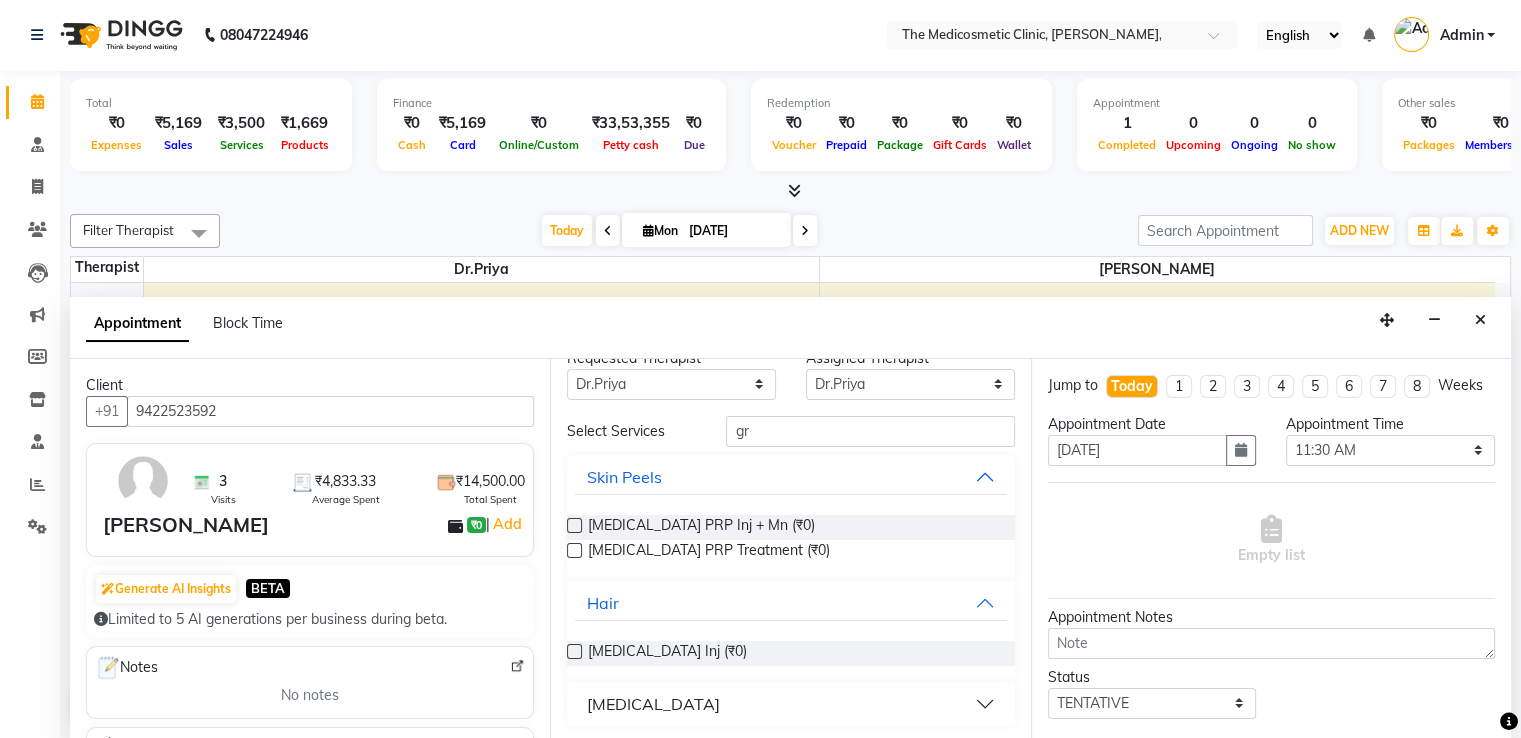 drag, startPoint x: 577, startPoint y: 647, endPoint x: 587, endPoint y: 644, distance: 10.440307 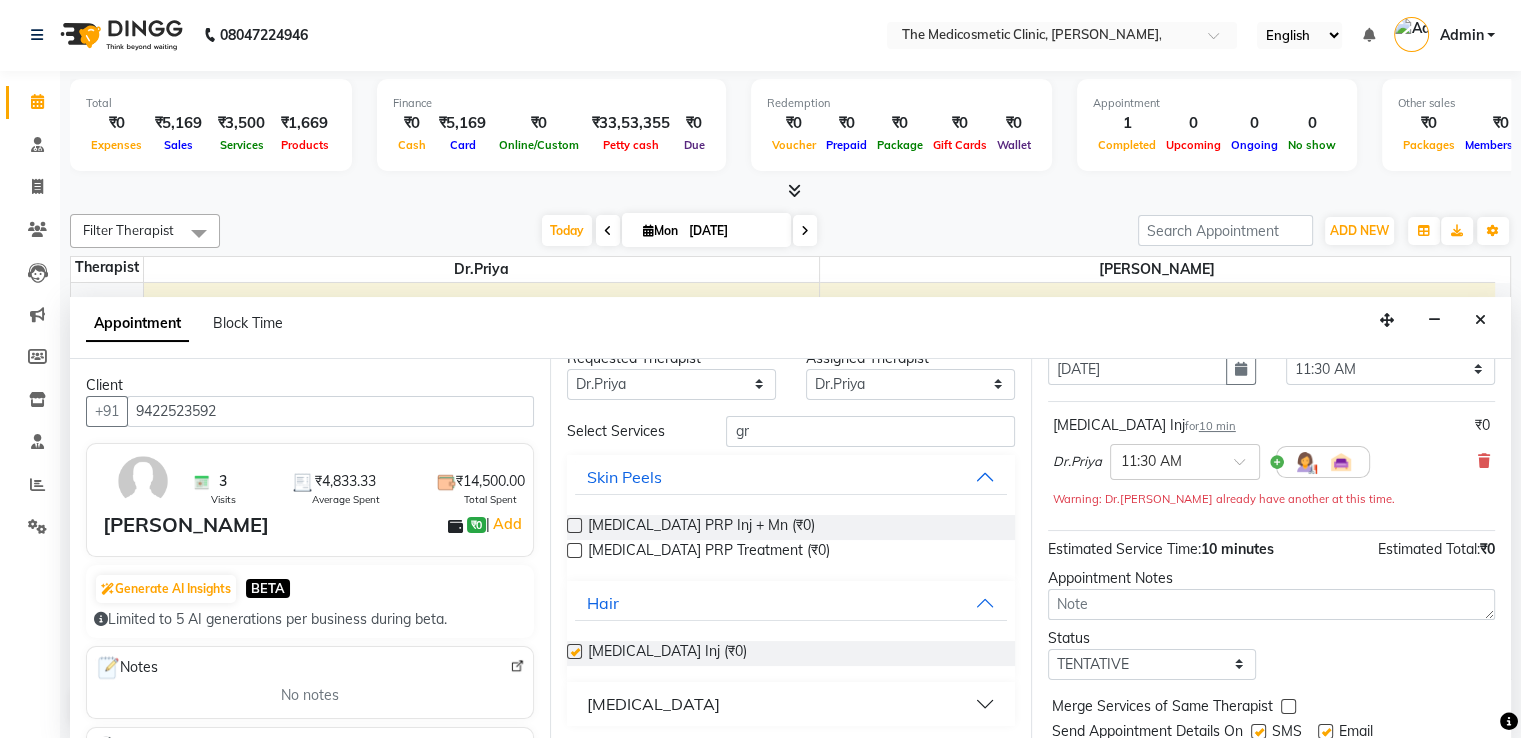 checkbox on "false" 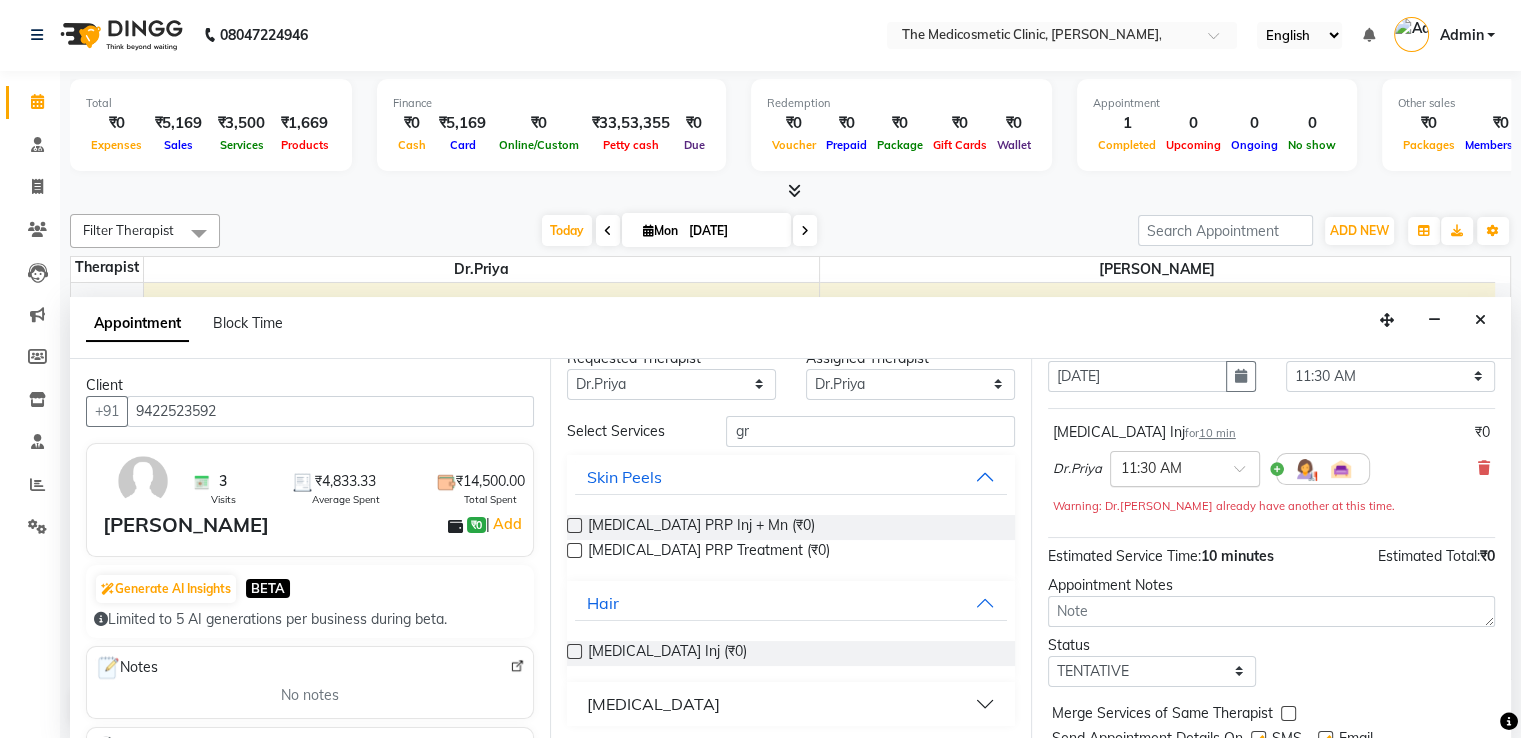 scroll, scrollTop: 165, scrollLeft: 0, axis: vertical 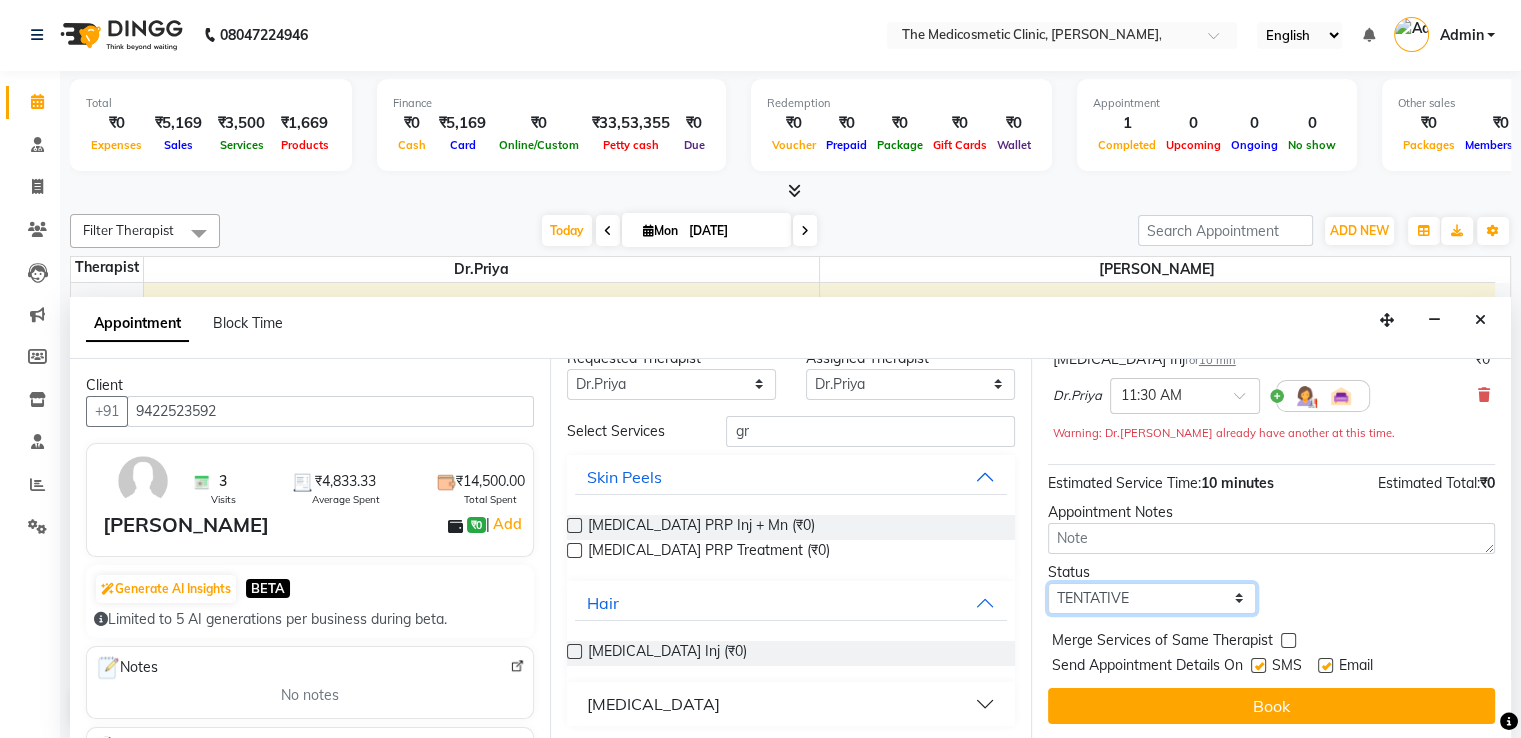click on "Select TENTATIVE CONFIRM CHECK-IN UPCOMING" at bounding box center (1152, 598) 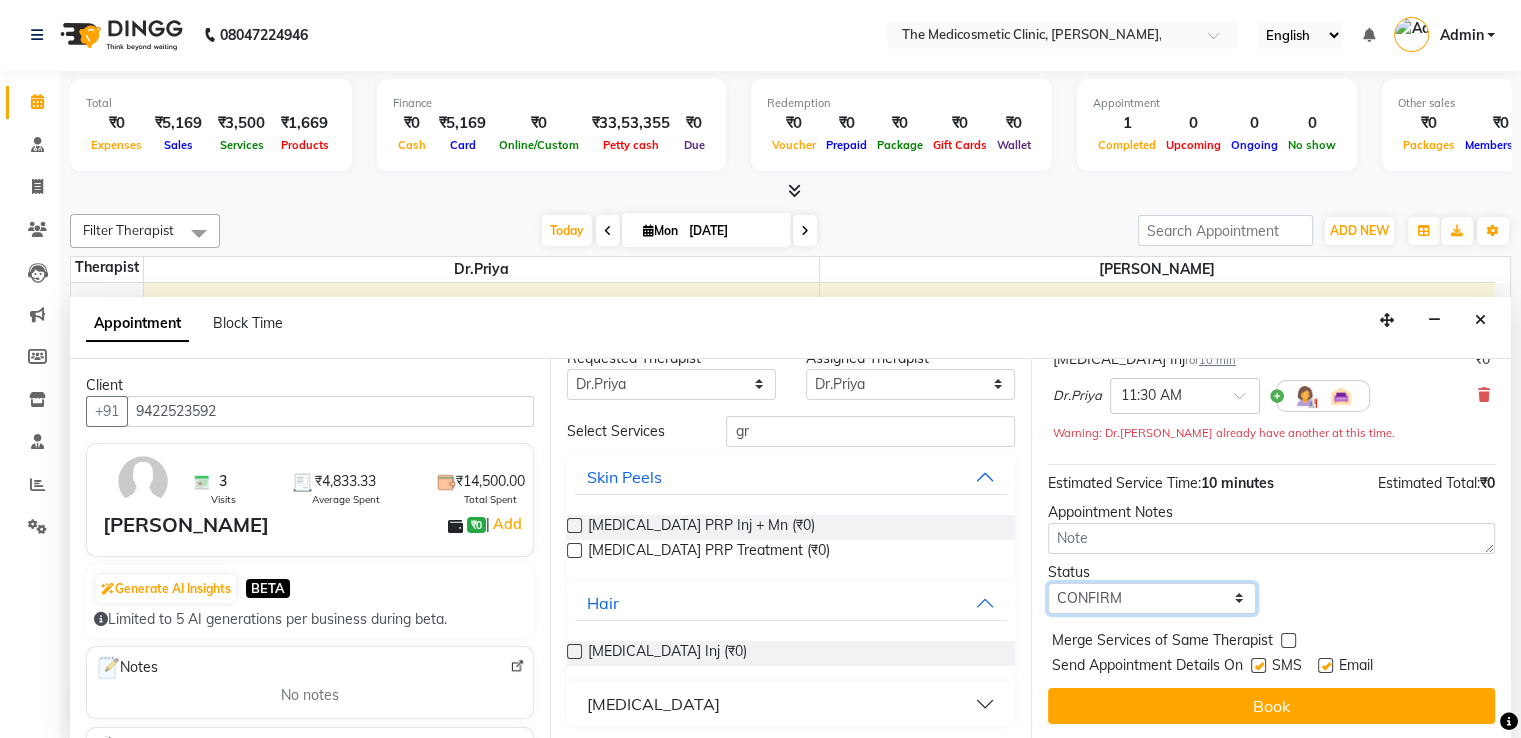 click on "Select TENTATIVE CONFIRM CHECK-IN UPCOMING" at bounding box center [1152, 598] 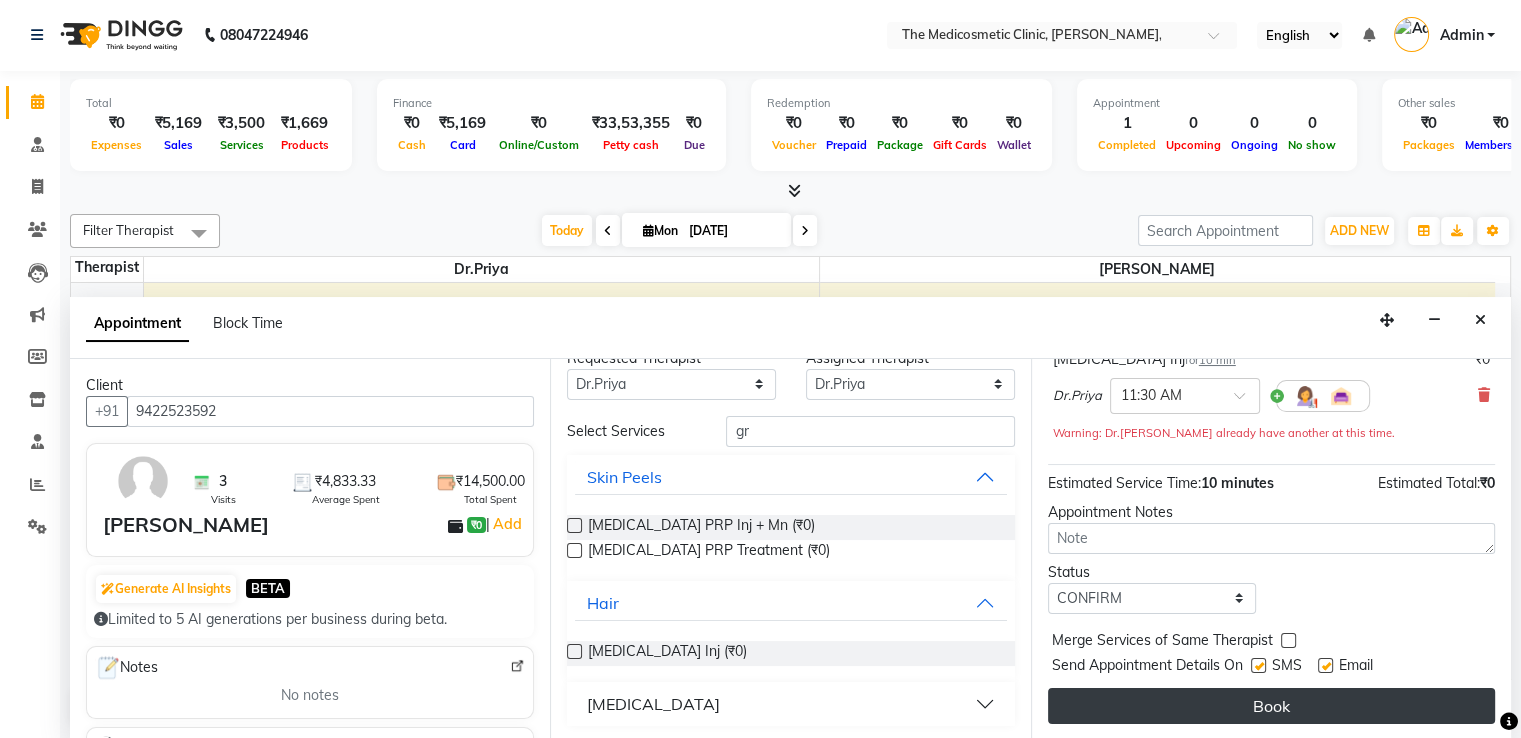 click on "Book" at bounding box center (1271, 706) 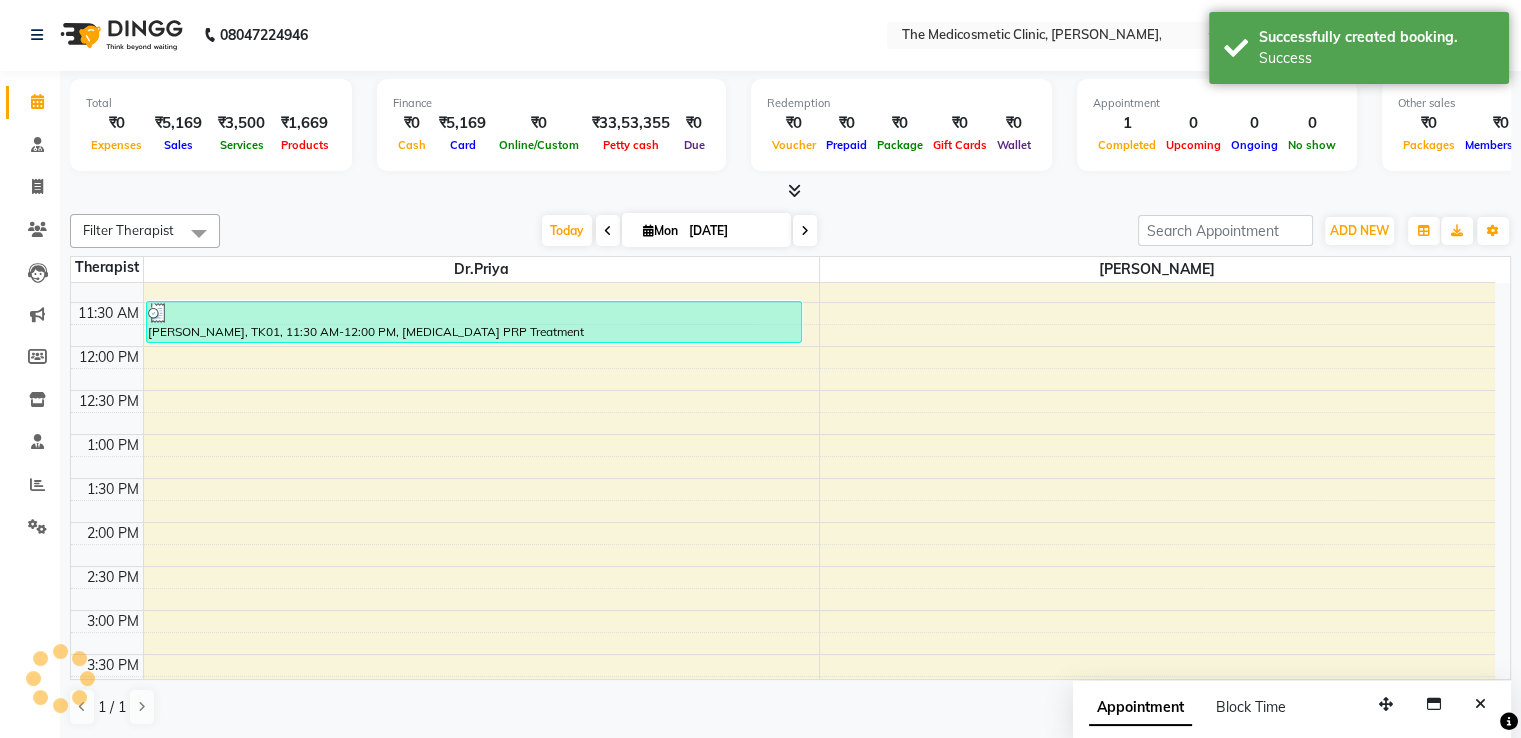 scroll, scrollTop: 0, scrollLeft: 0, axis: both 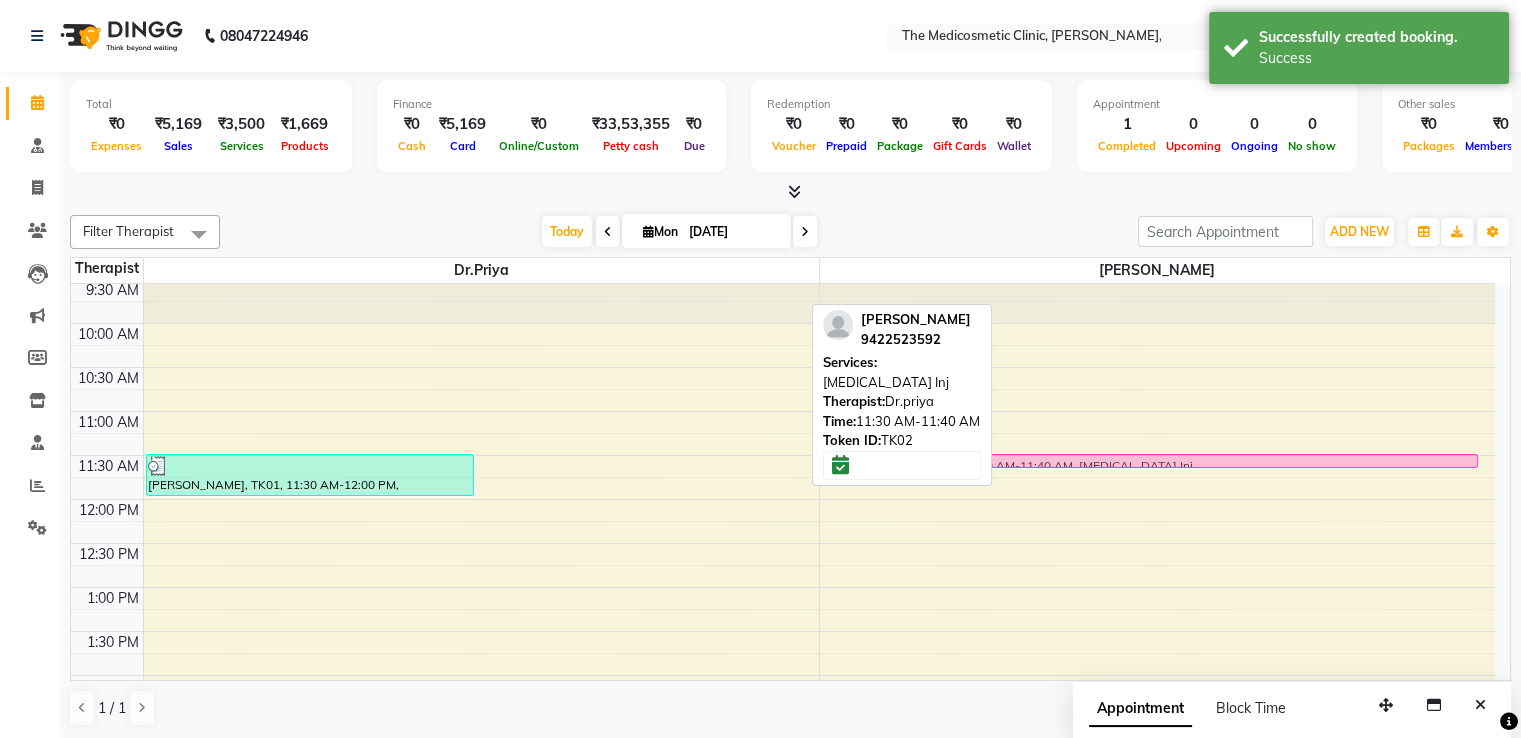 drag, startPoint x: 716, startPoint y: 301, endPoint x: 1068, endPoint y: 457, distance: 385.01947 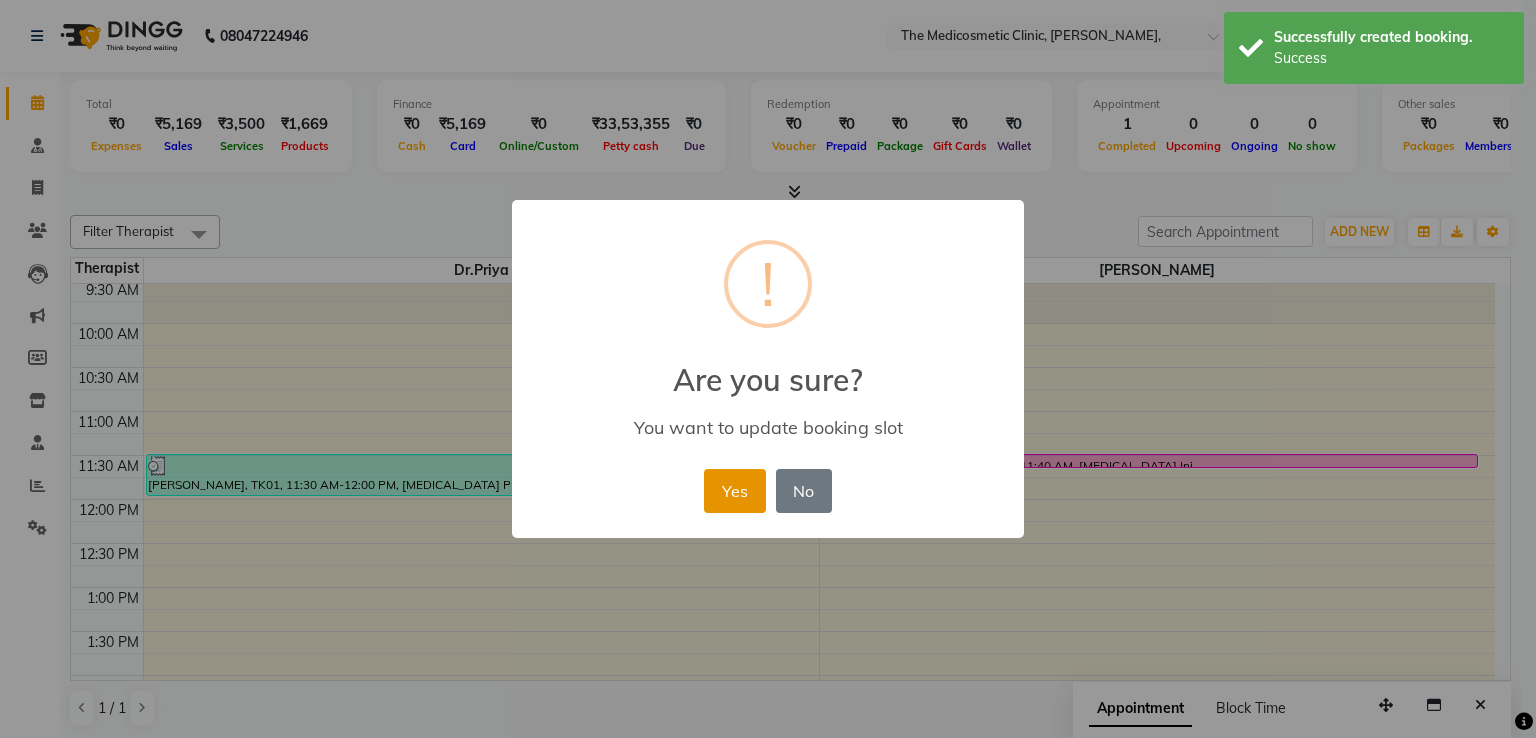click on "Yes" at bounding box center [734, 491] 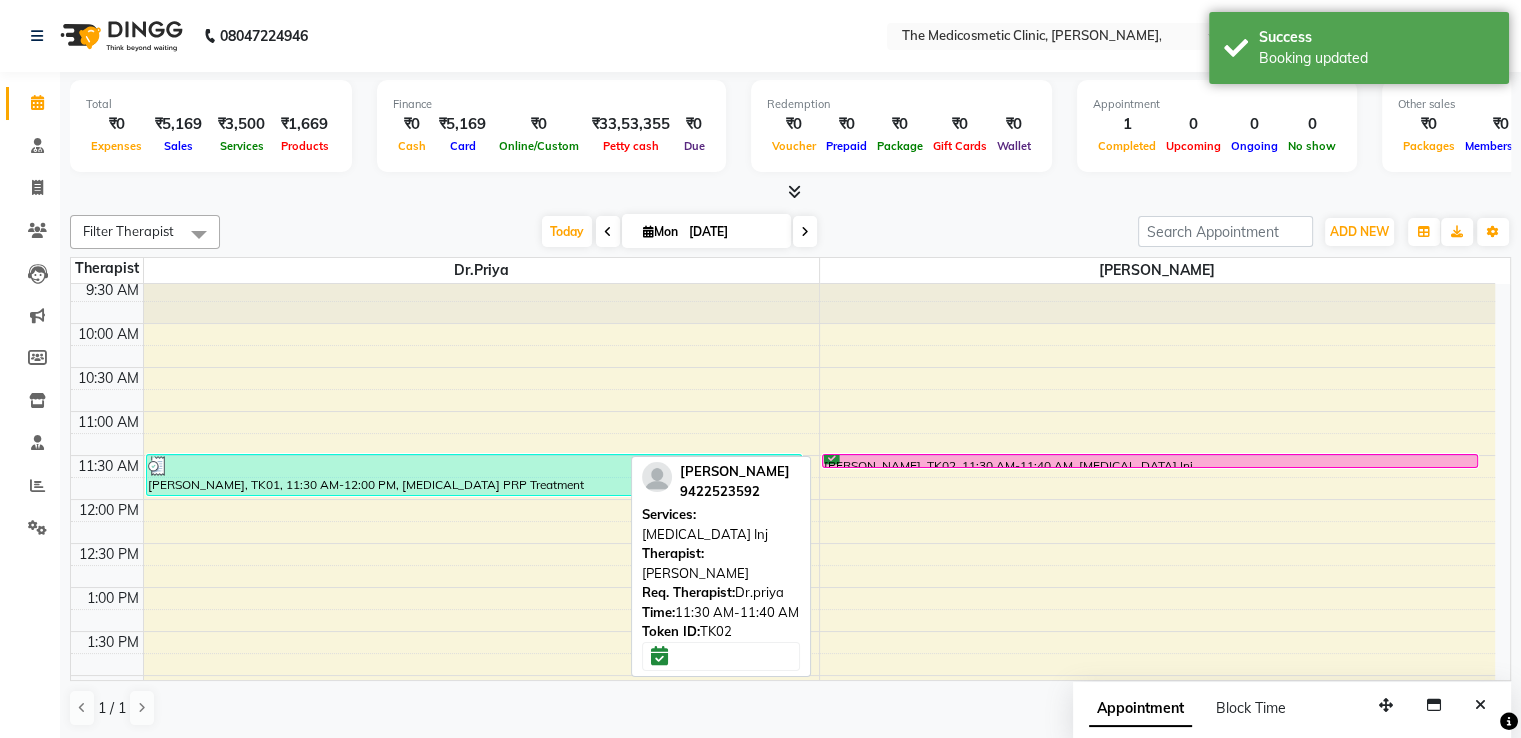 click on "[PERSON_NAME], TK02, 11:30 AM-11:40 AM, [MEDICAL_DATA] Inj" at bounding box center (1150, 461) 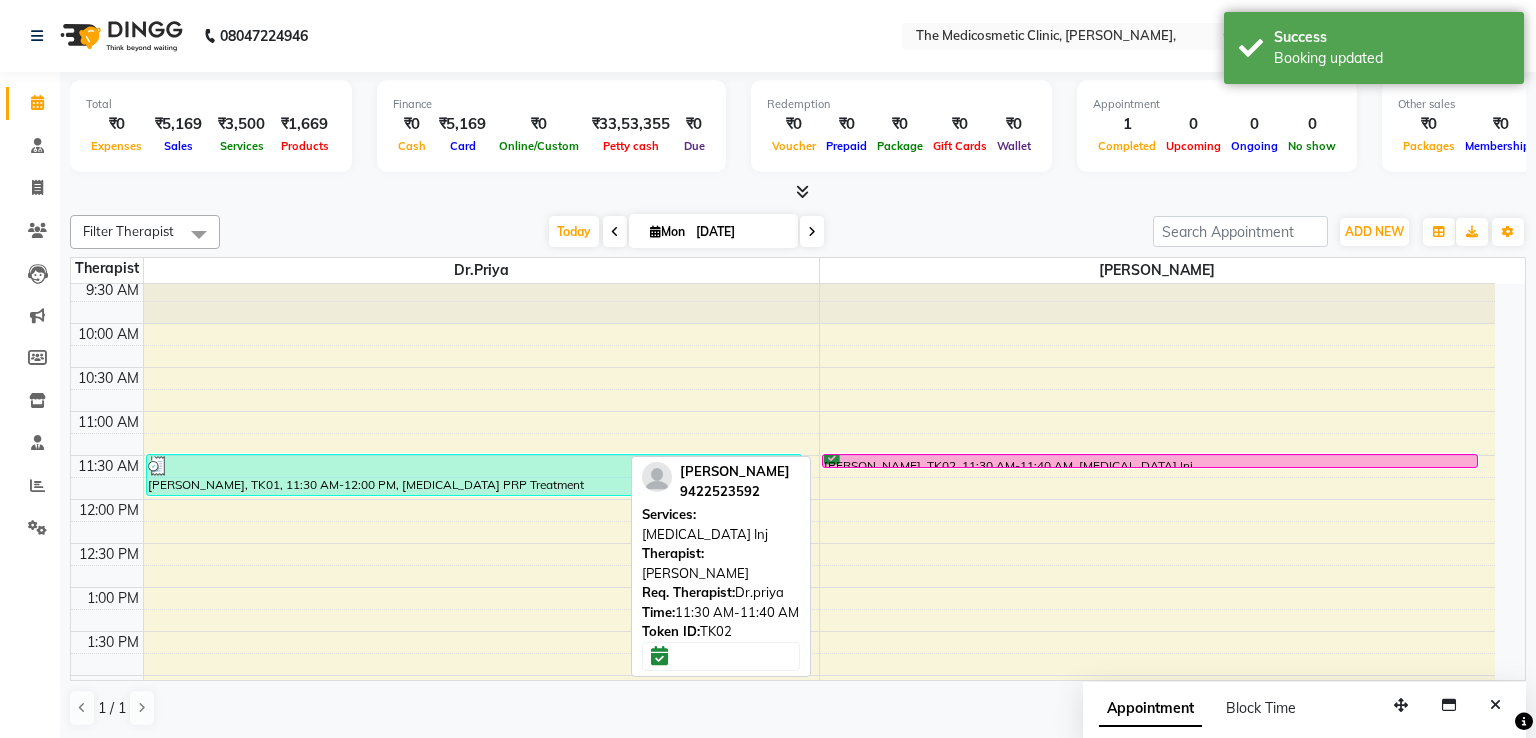 select on "6" 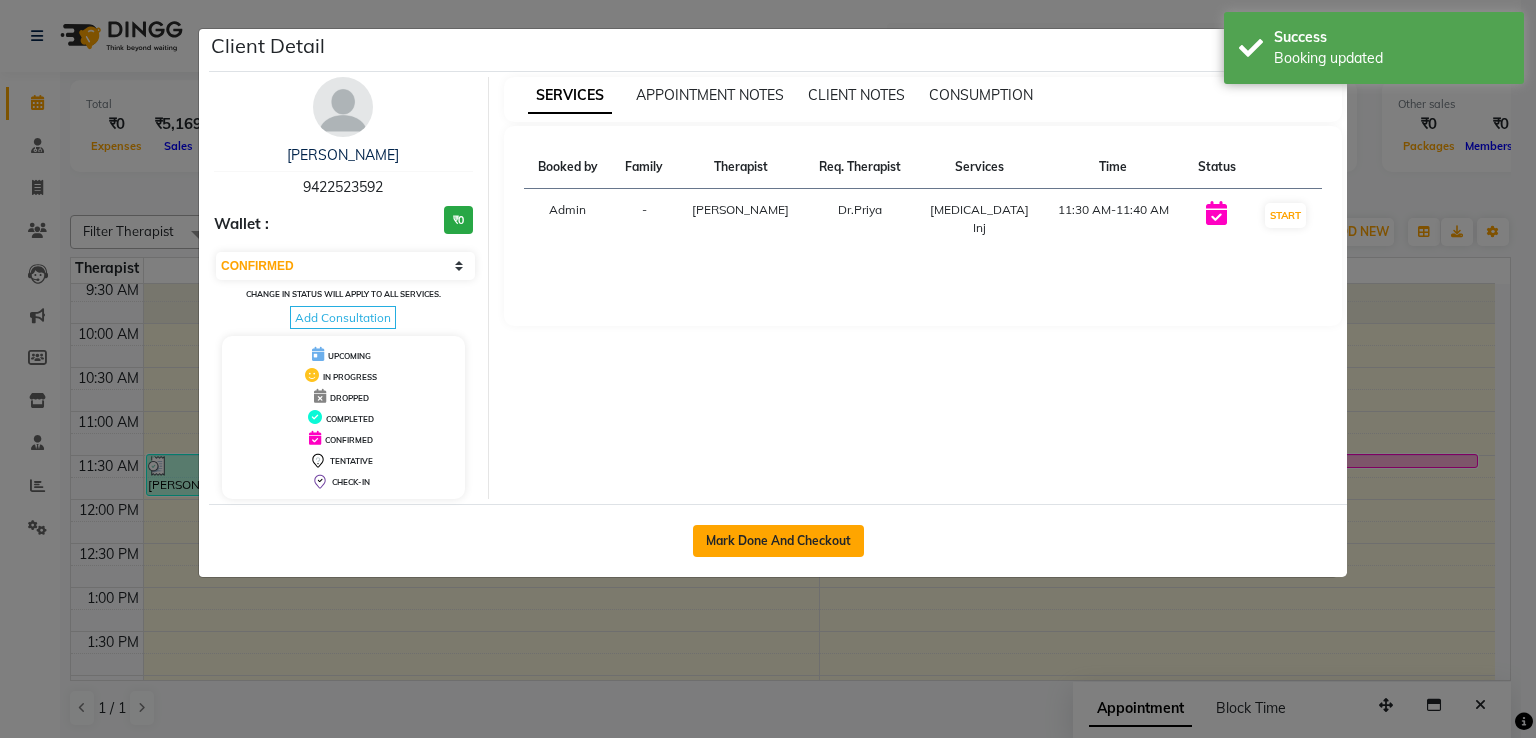 click on "Mark Done And Checkout" 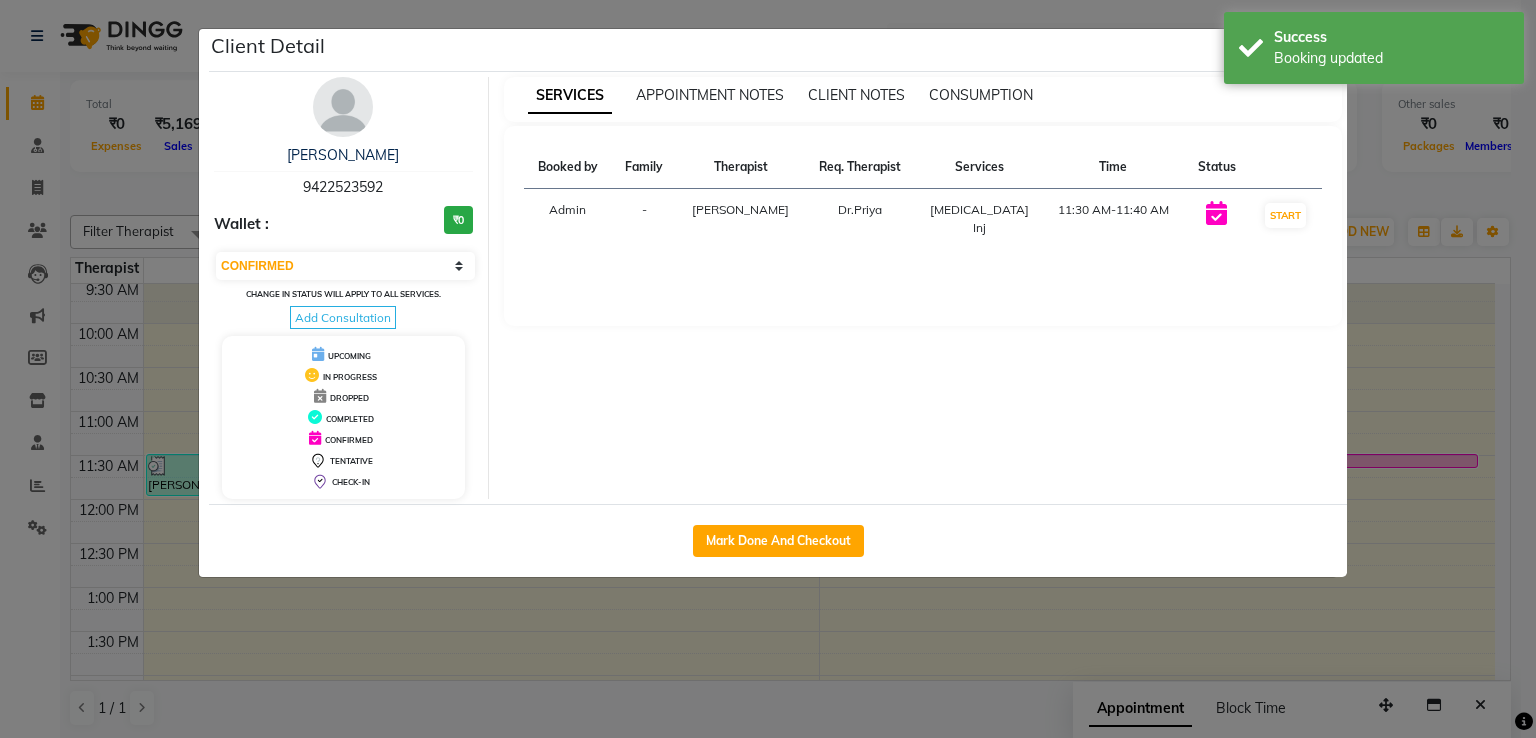 select on "621" 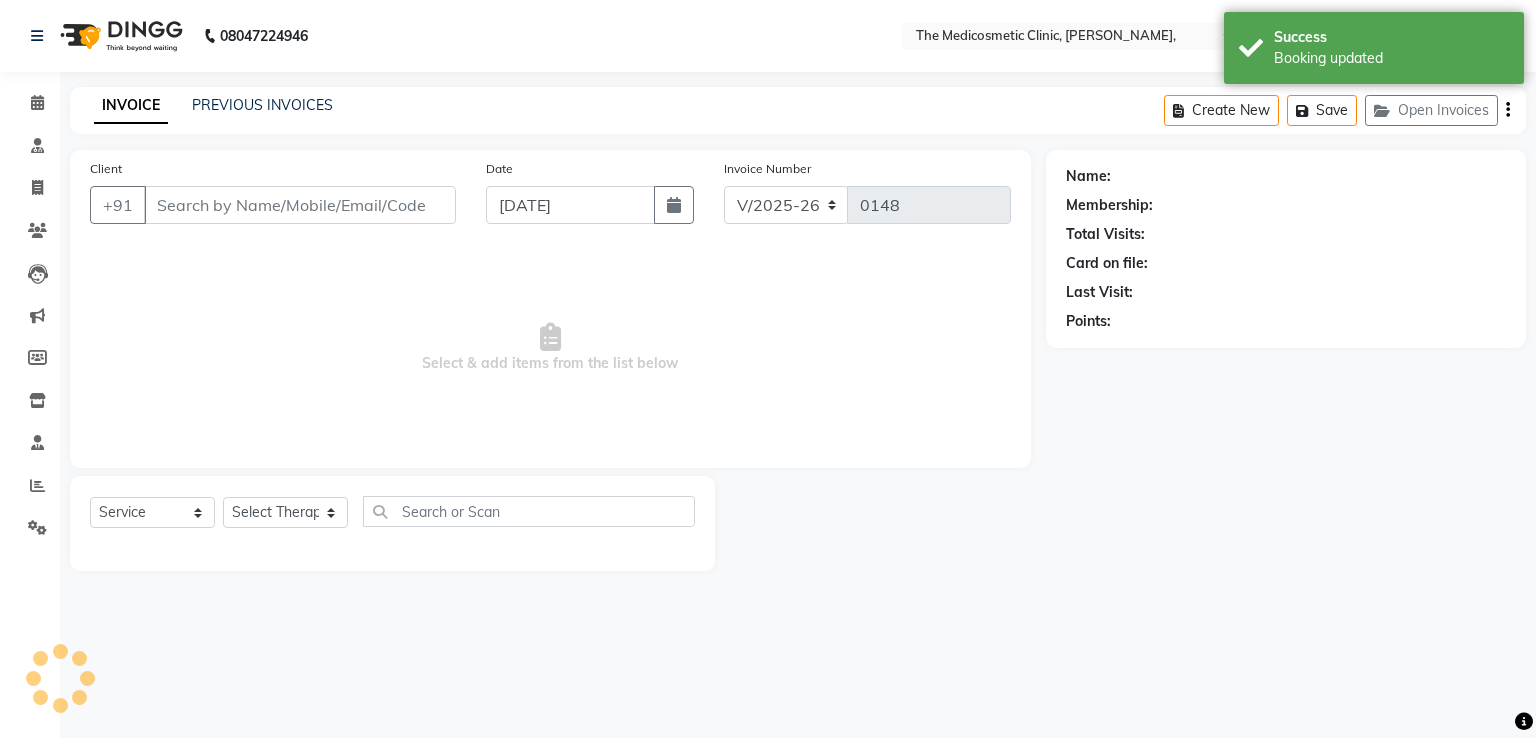 select on "P" 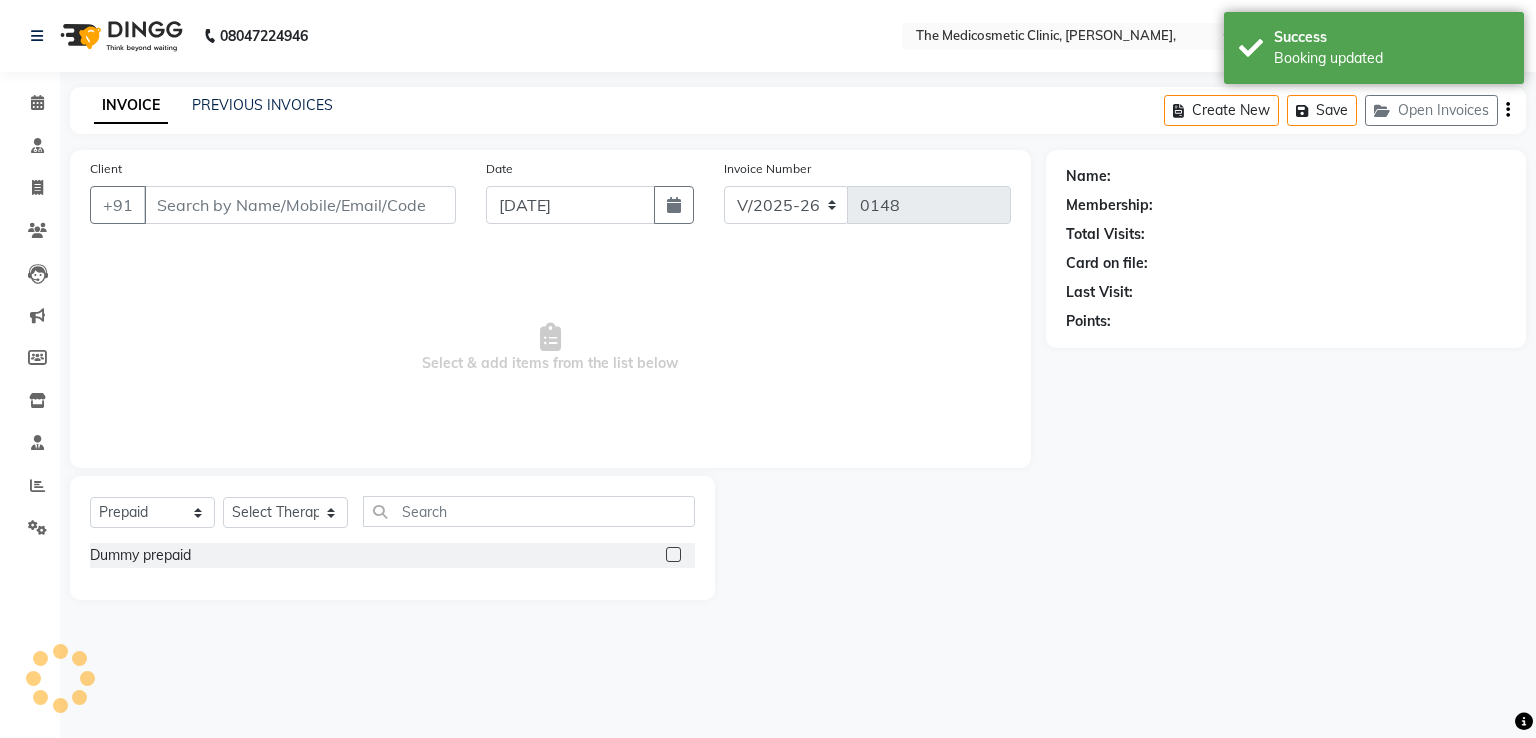 type on "9422523592" 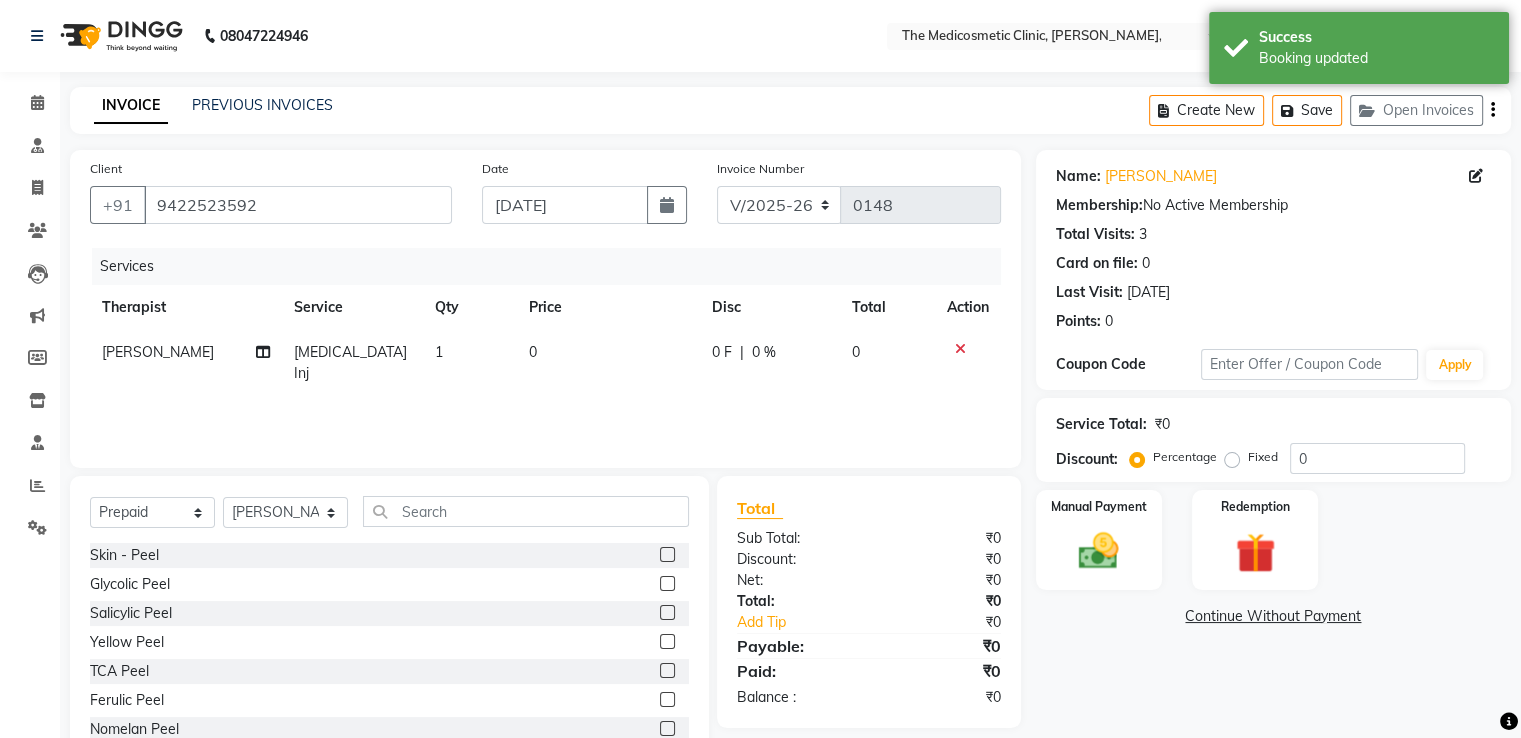 click on "Services Therapist Service Qty Price Disc Total Action [PERSON_NAME] [MEDICAL_DATA] Inj 1 0 0 F | 0 % 0" 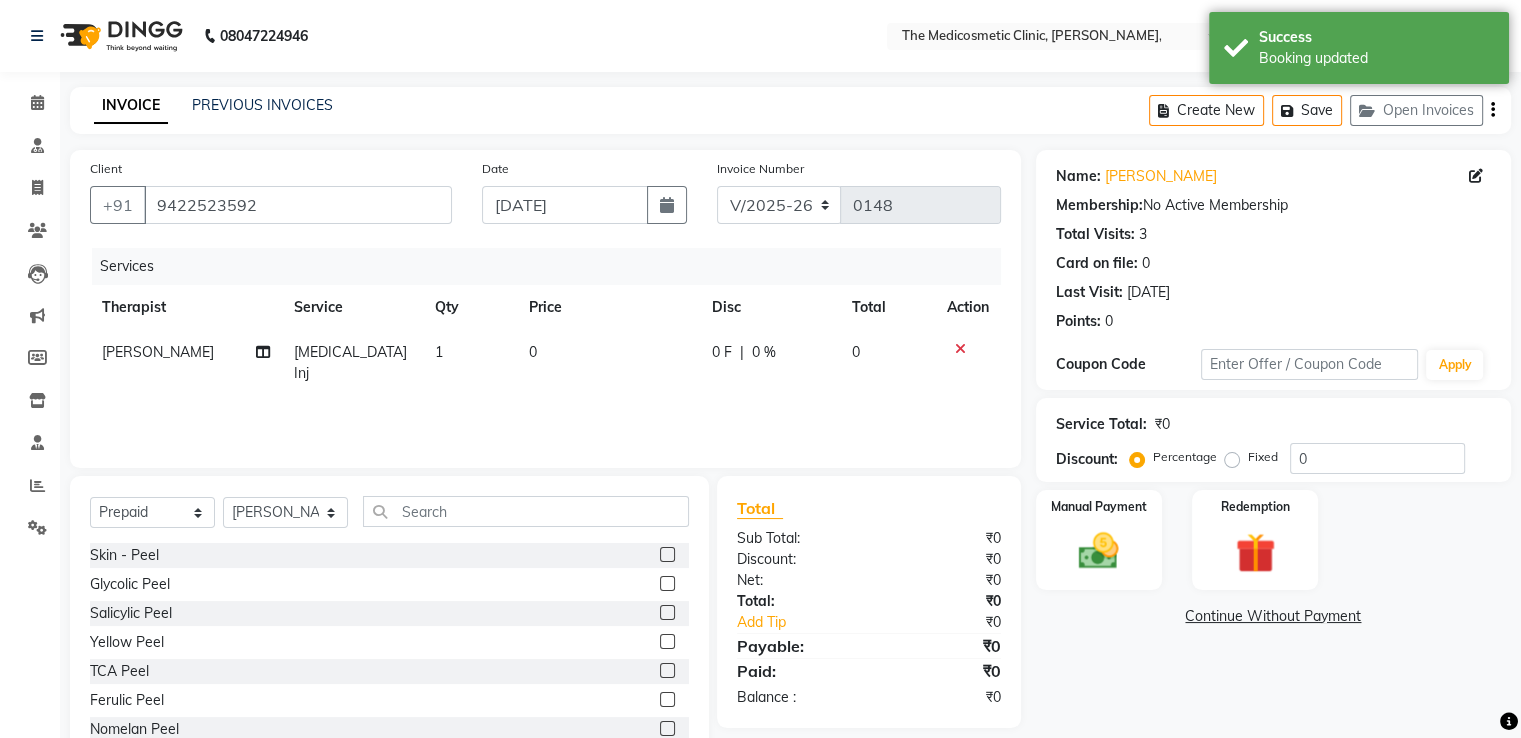 click on "0" 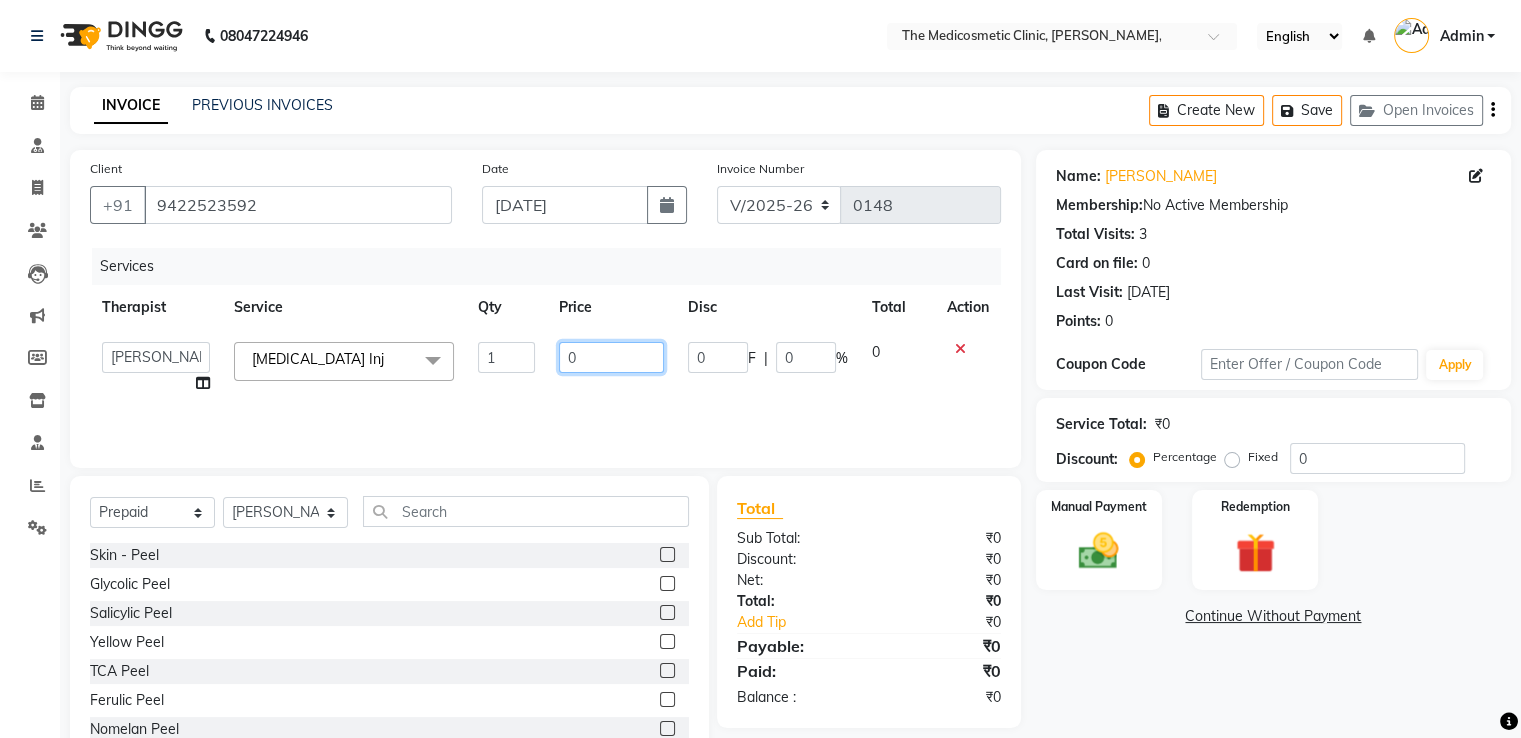 drag, startPoint x: 572, startPoint y: 358, endPoint x: 499, endPoint y: 369, distance: 73.82411 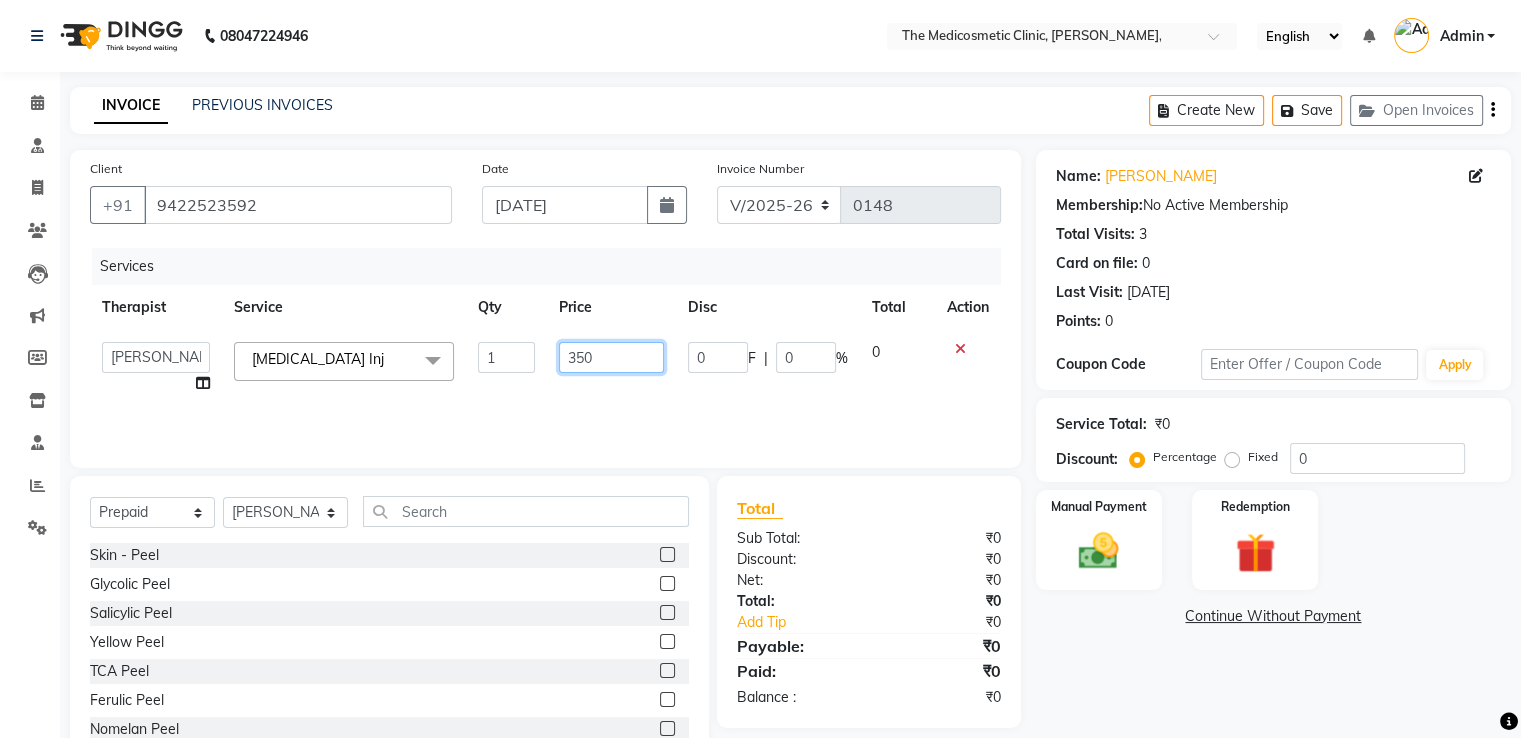 type on "3500" 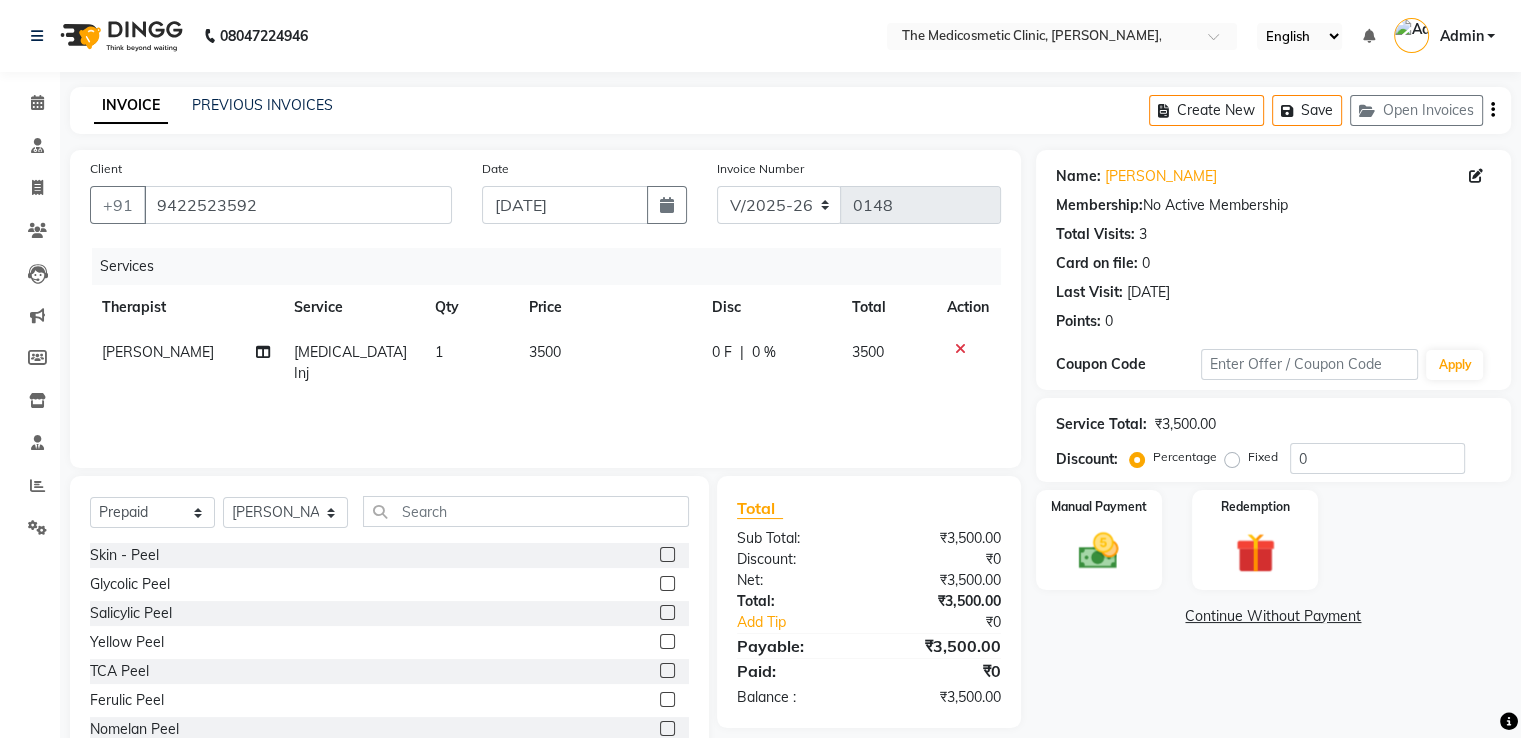 click on "Services Therapist Service Qty Price Disc Total Action [PERSON_NAME] [MEDICAL_DATA] Inj 1 3500 0 F | 0 % 3500" 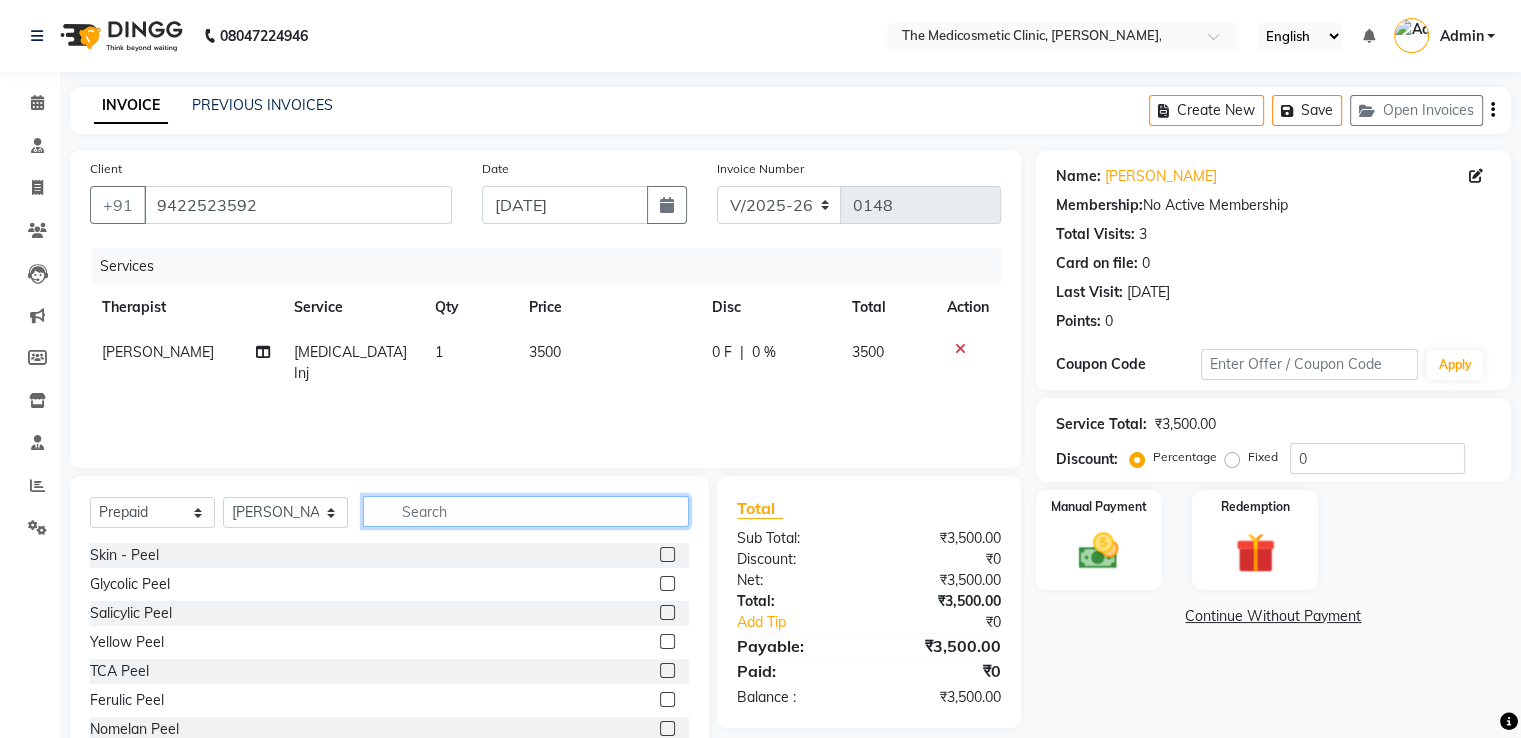 click 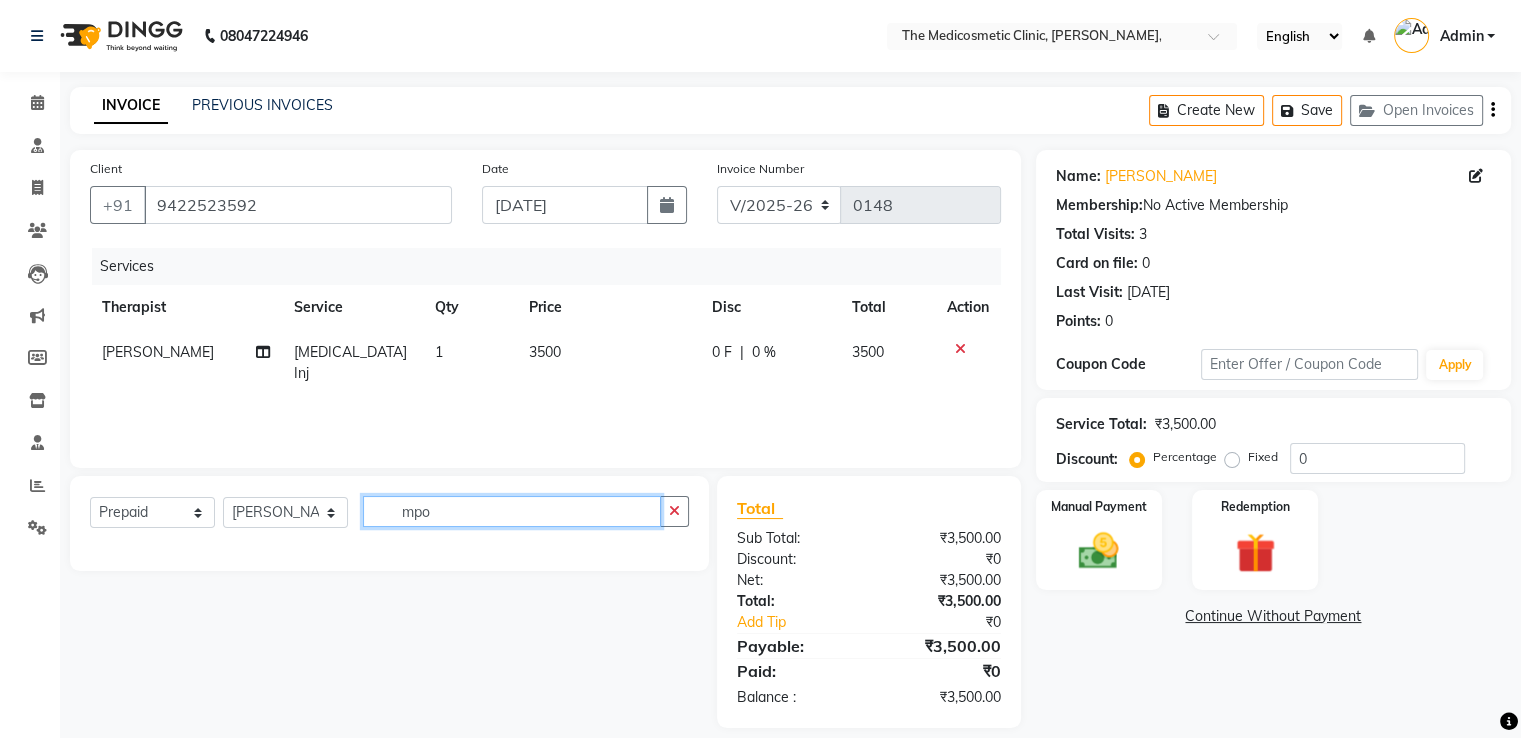 type on "mpo" 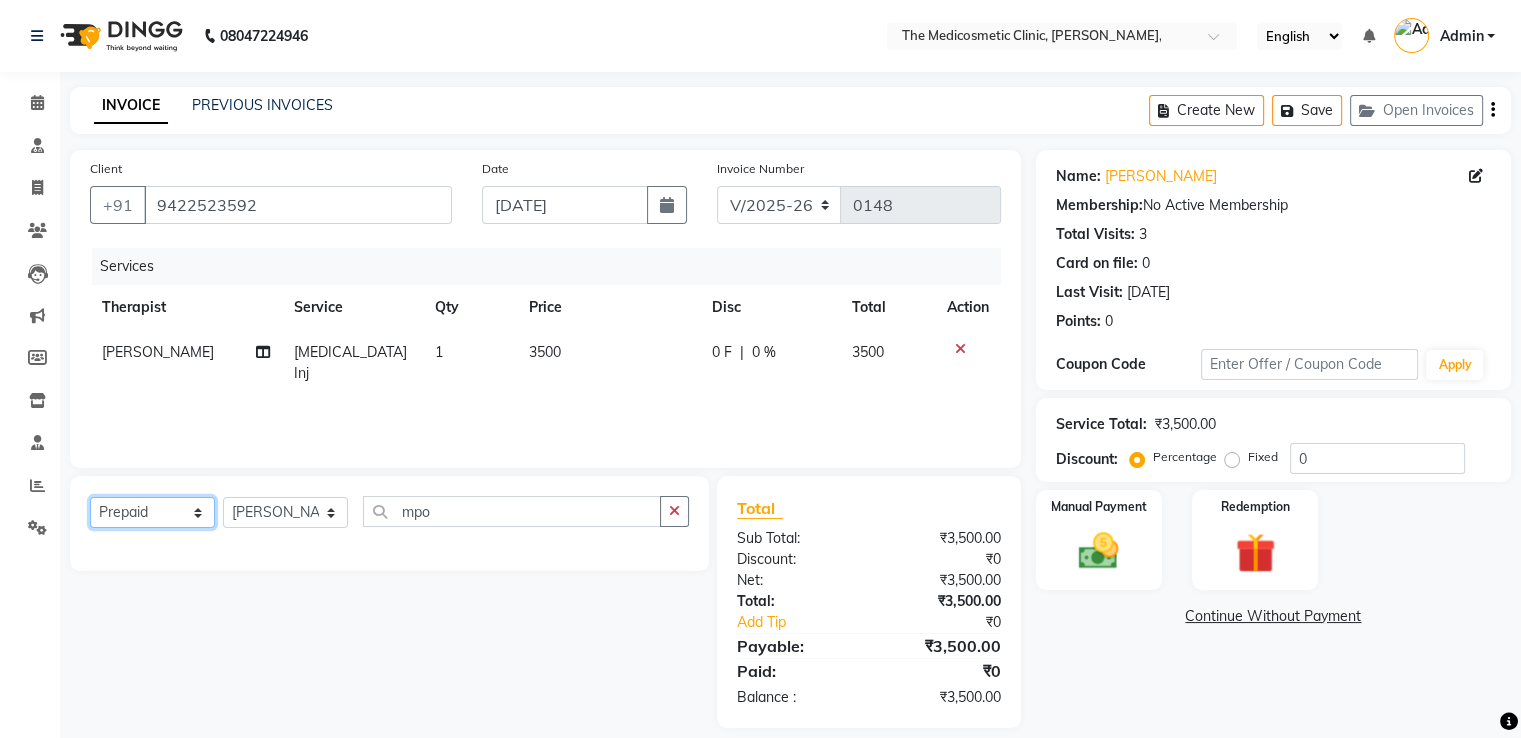 click on "Select  Service  Product  Membership  Package Voucher Prepaid Gift Card" 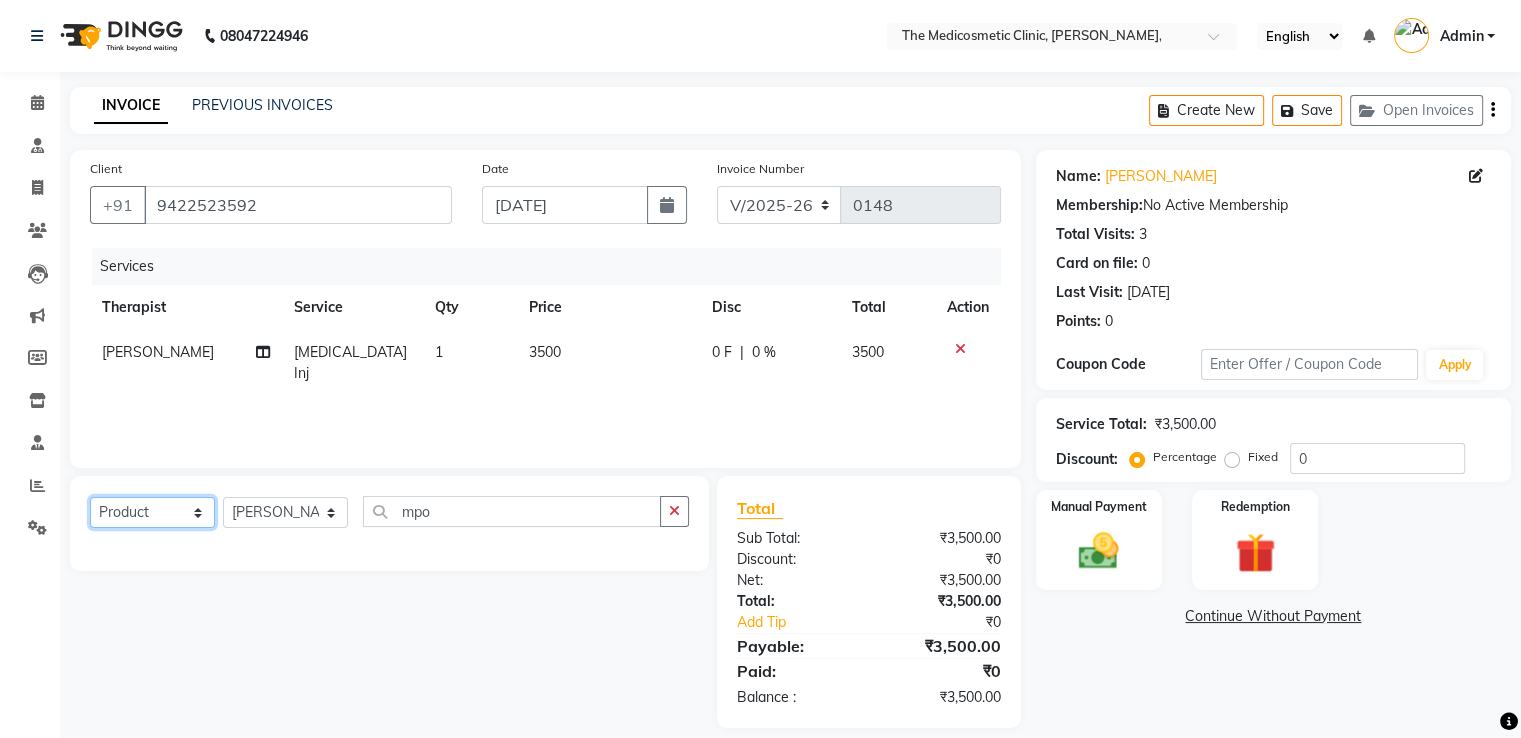 click on "Select  Service  Product  Membership  Package Voucher Prepaid Gift Card" 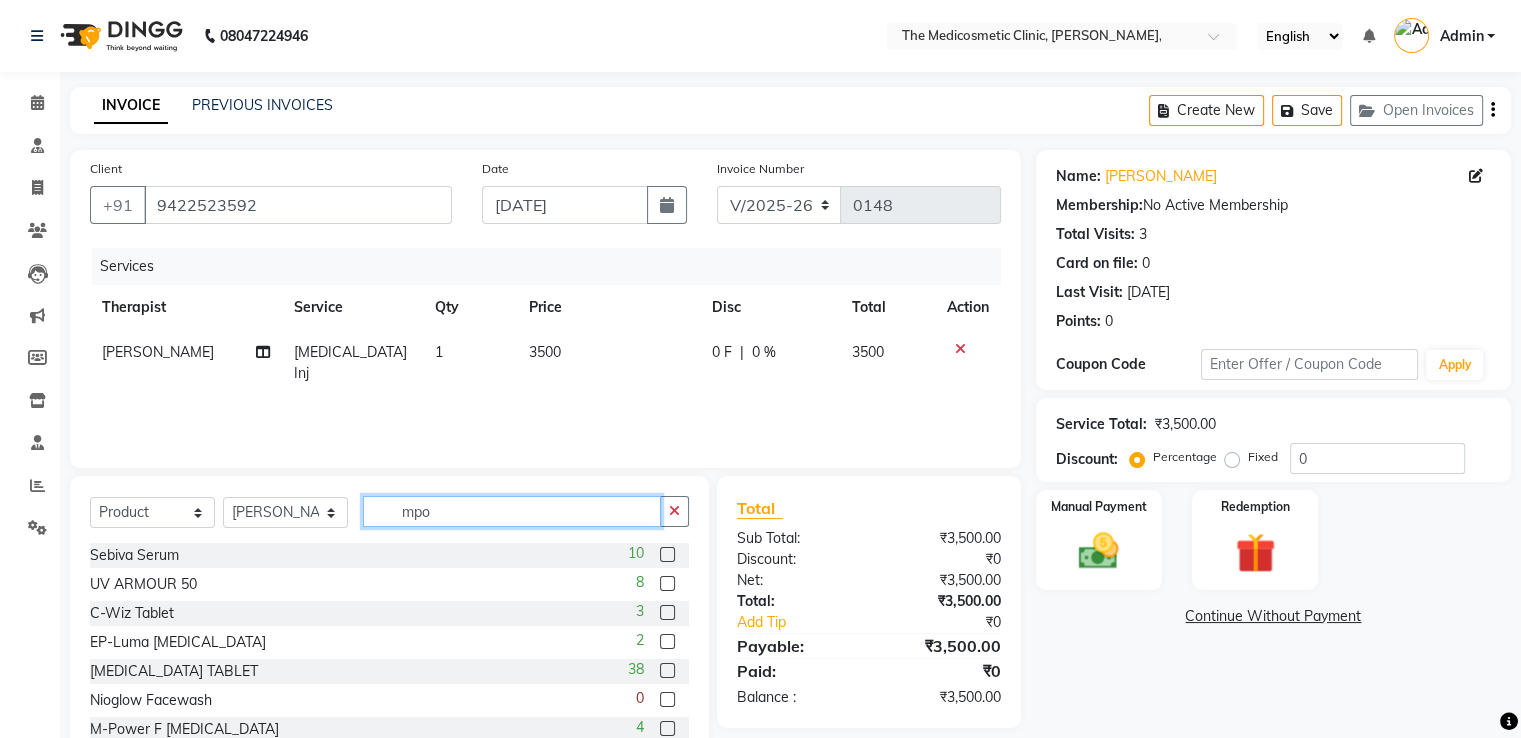 click on "mpo" 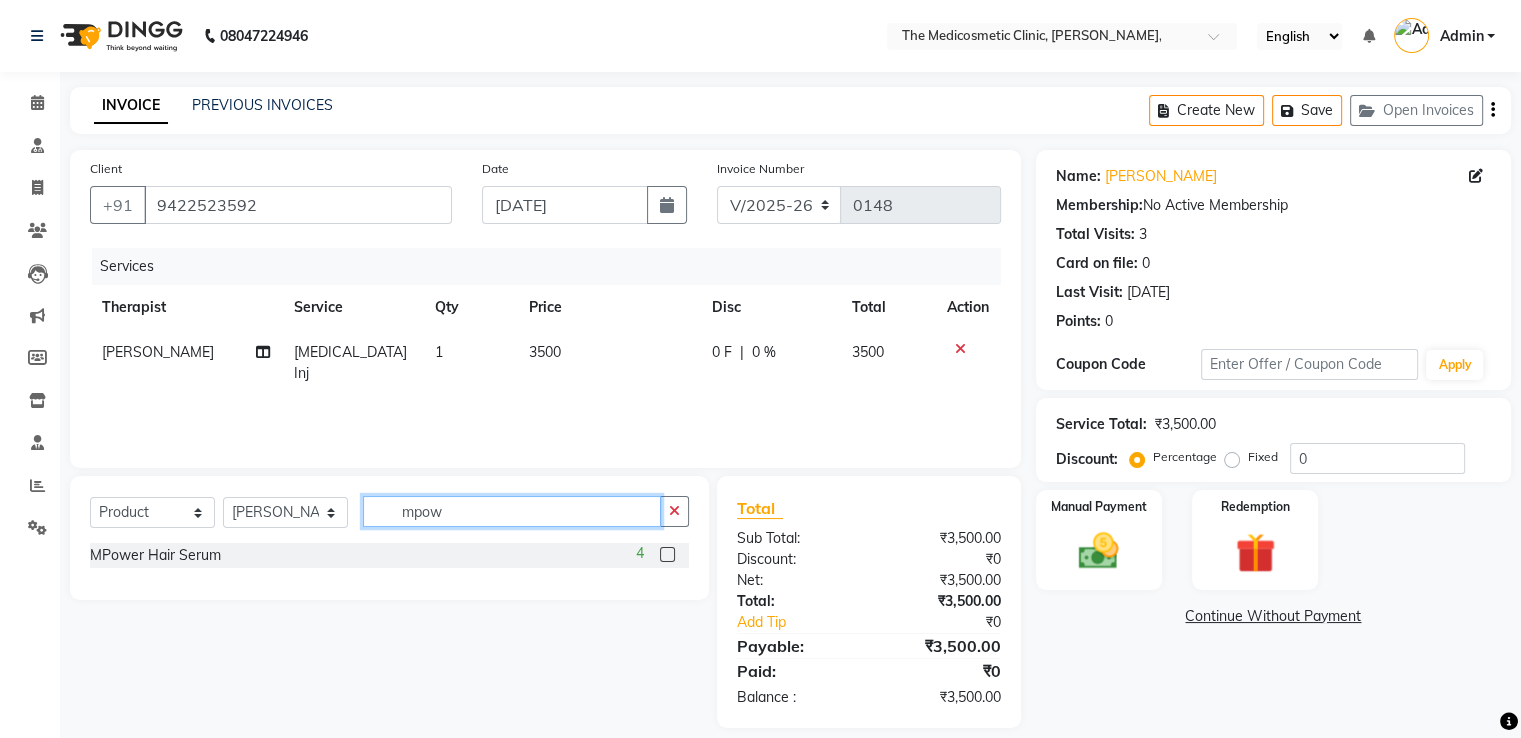 type on "mpow" 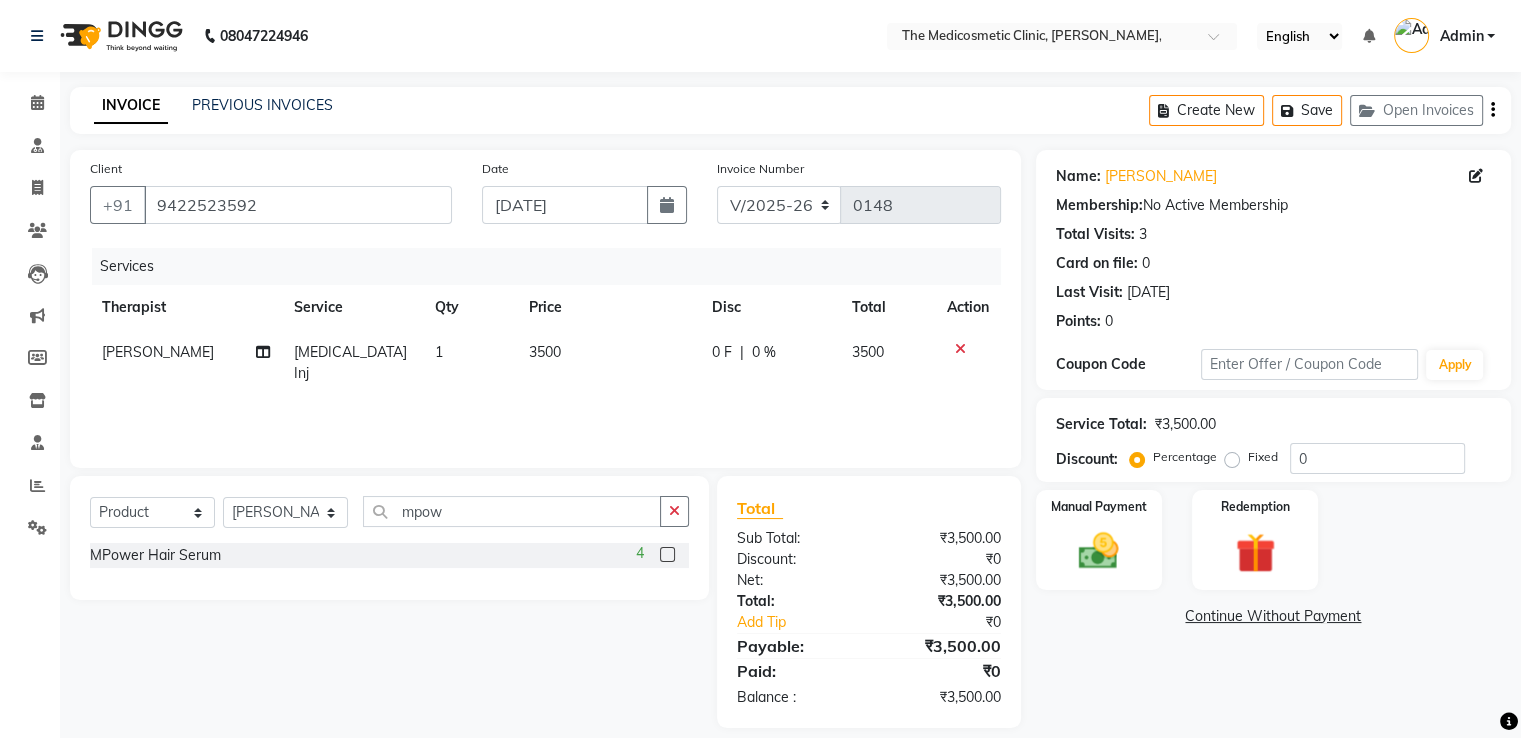 click 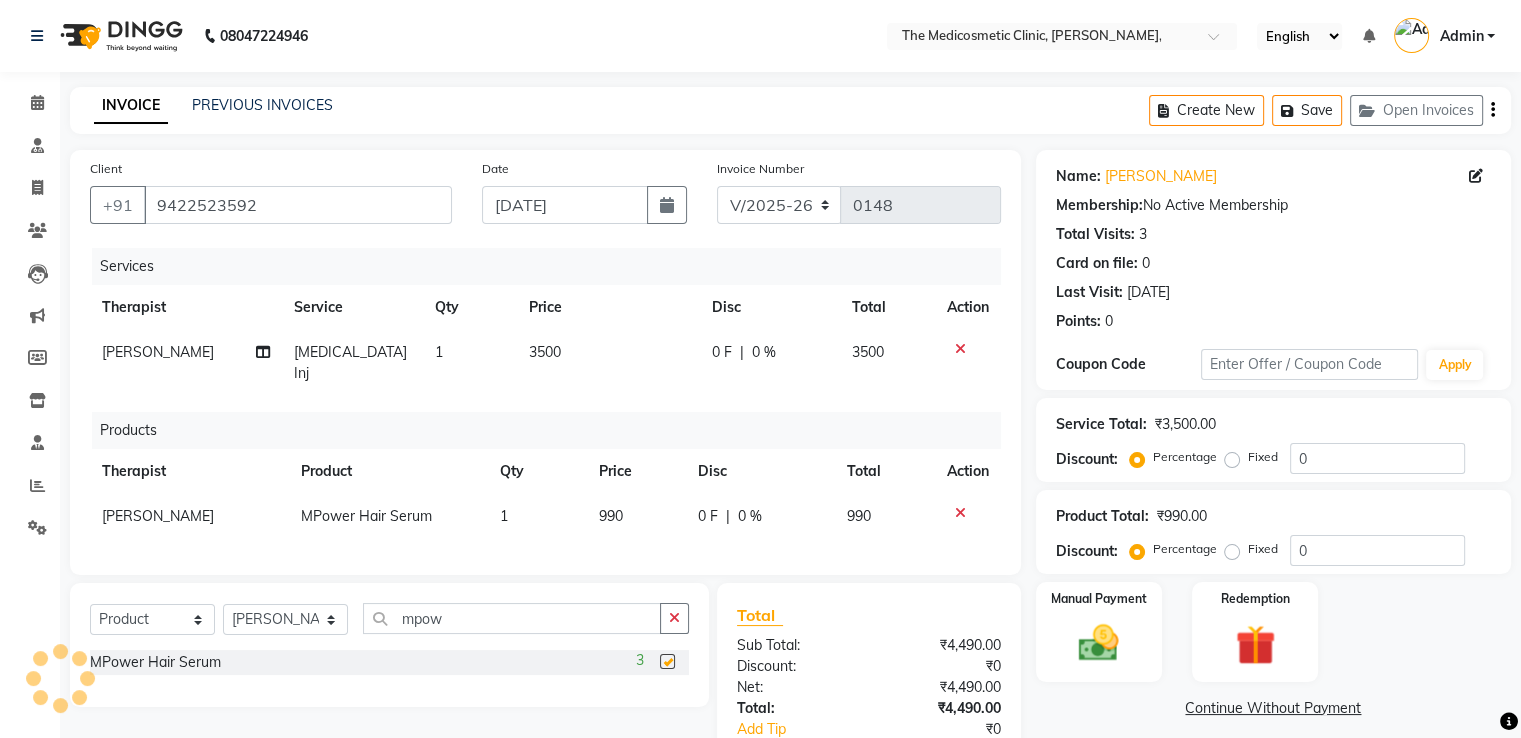 checkbox on "false" 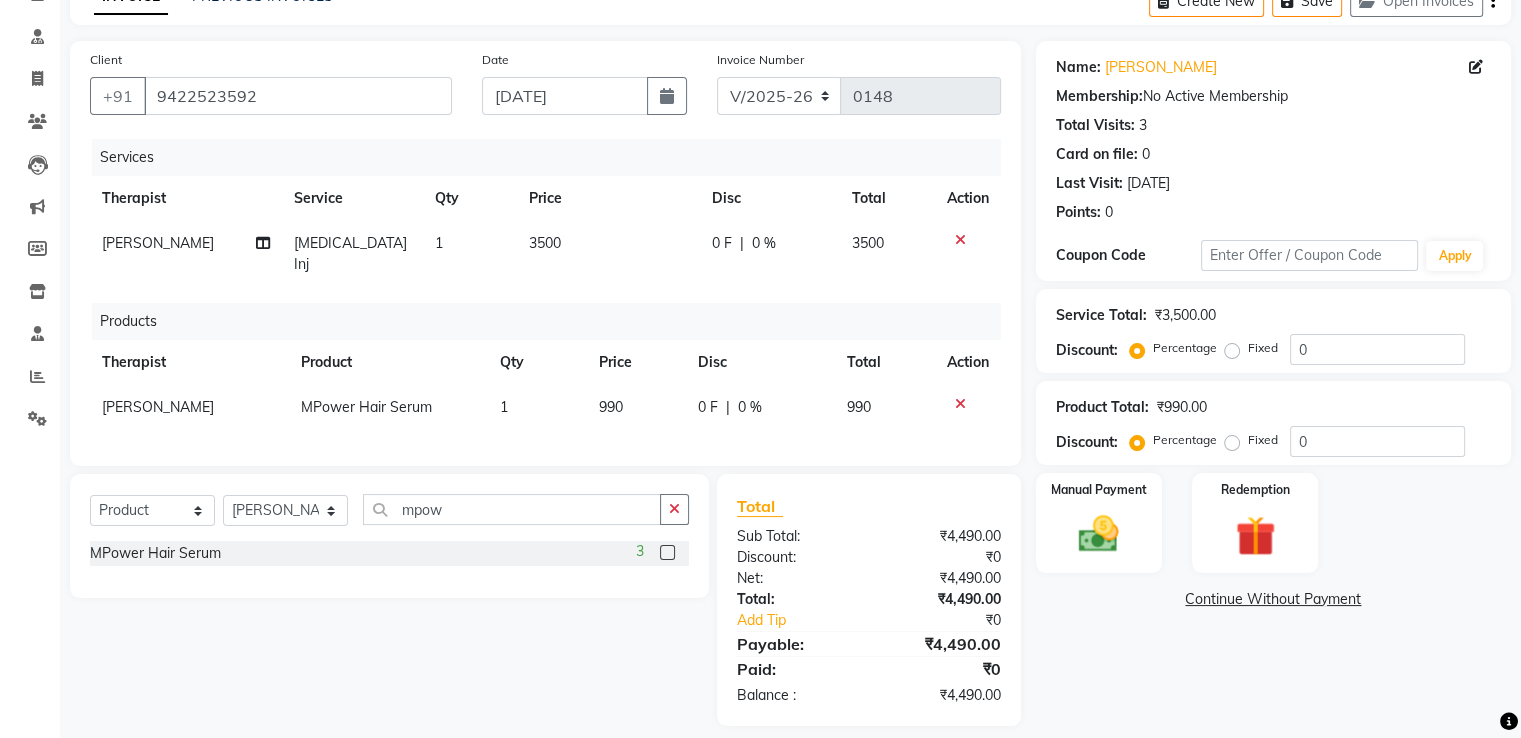 scroll, scrollTop: 122, scrollLeft: 0, axis: vertical 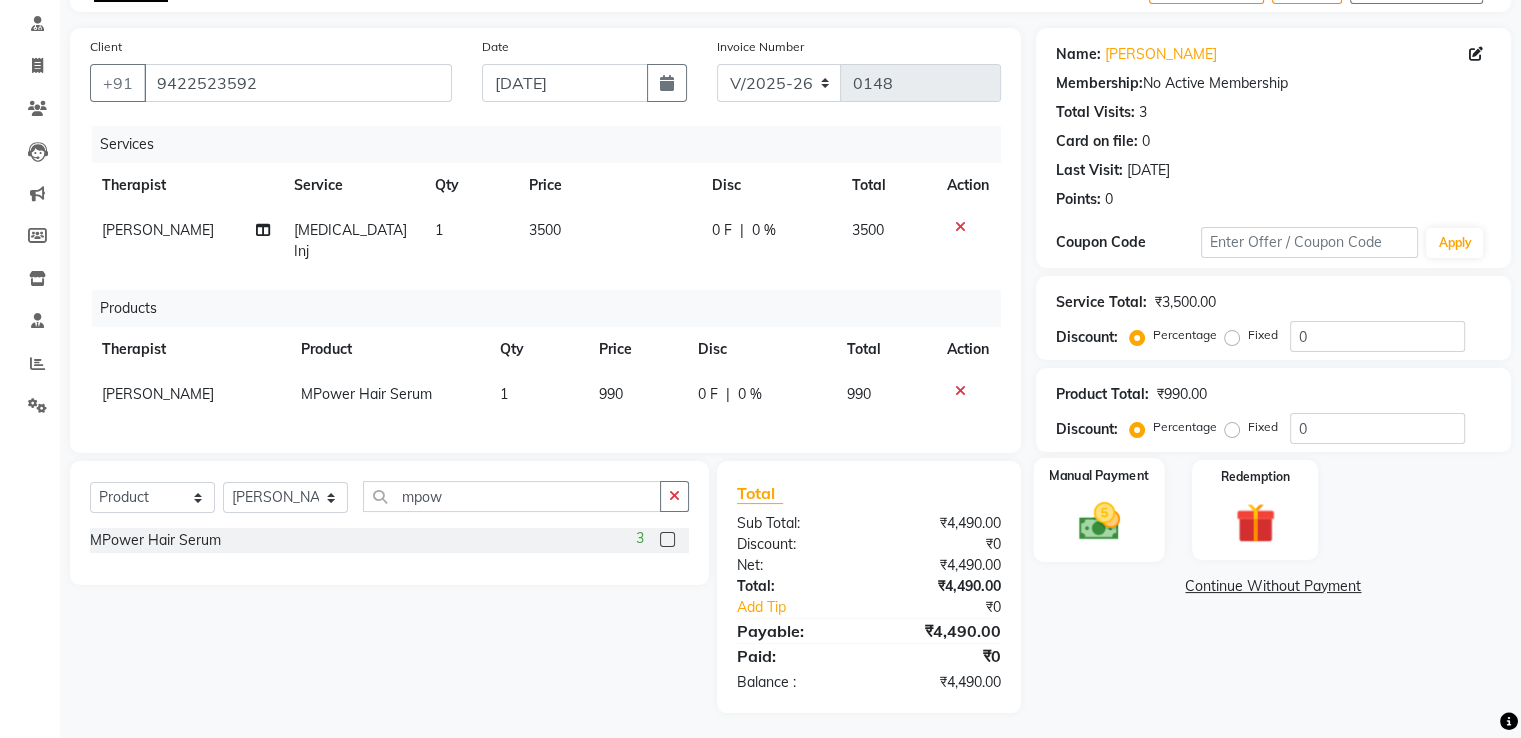 click 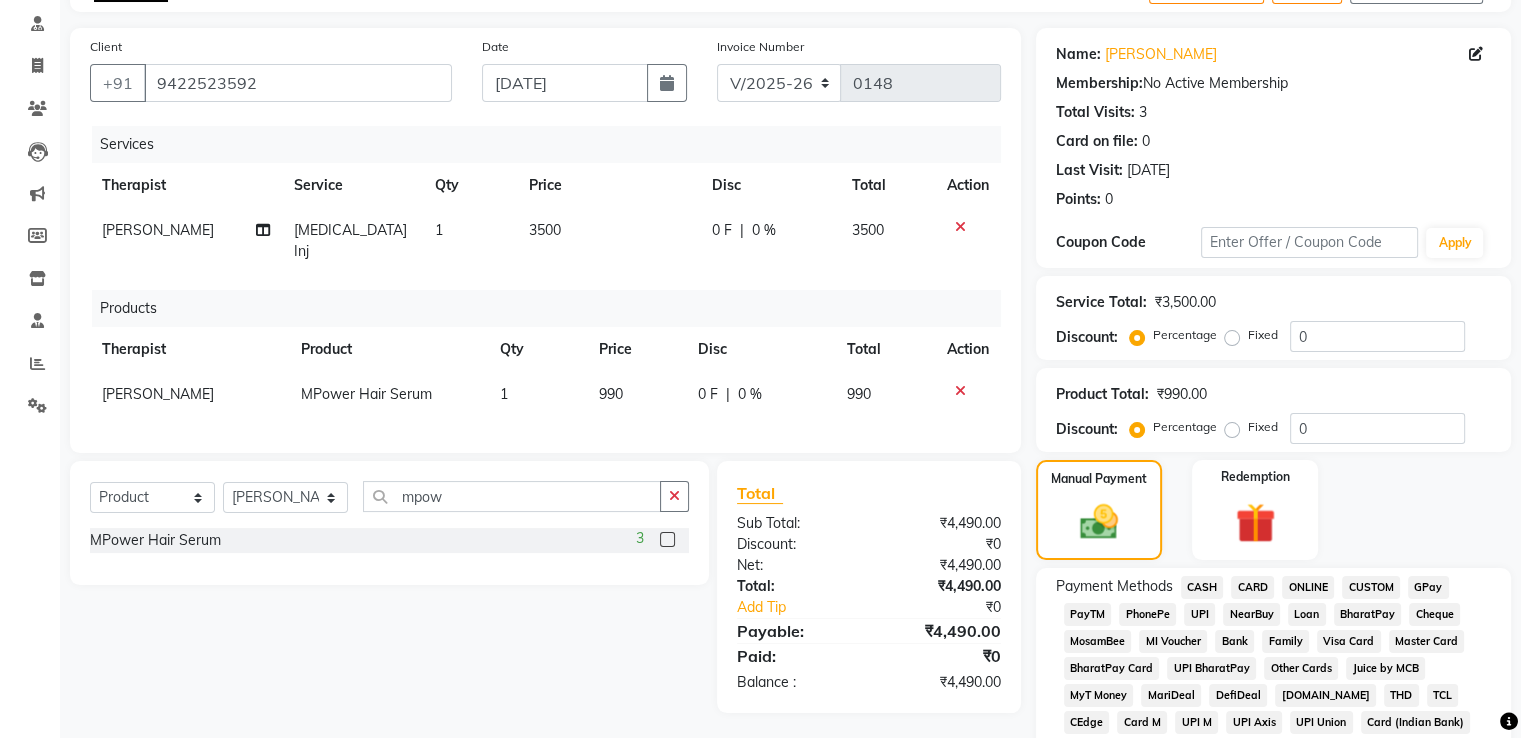 click on "GPay" 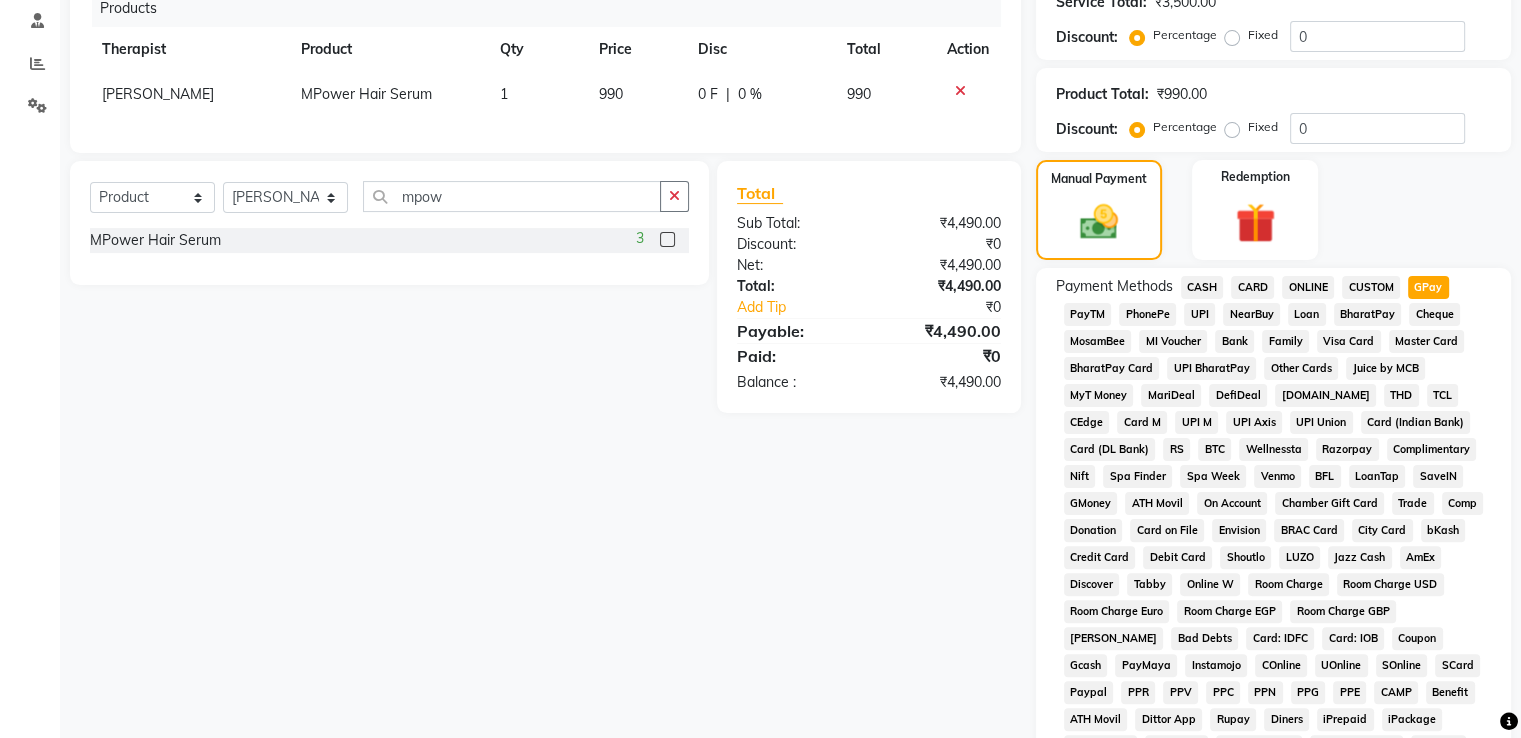 scroll, scrollTop: 777, scrollLeft: 0, axis: vertical 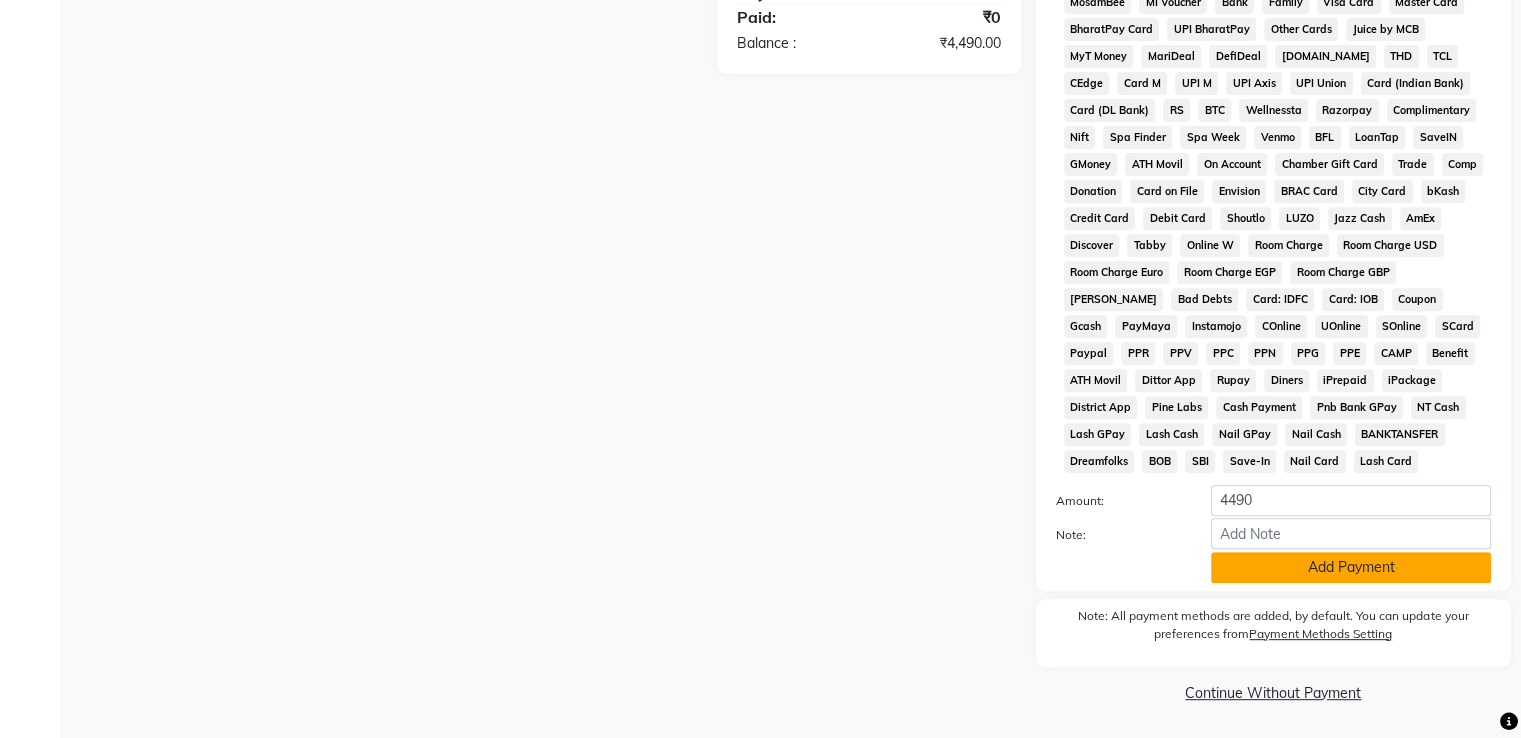 click on "Add Payment" 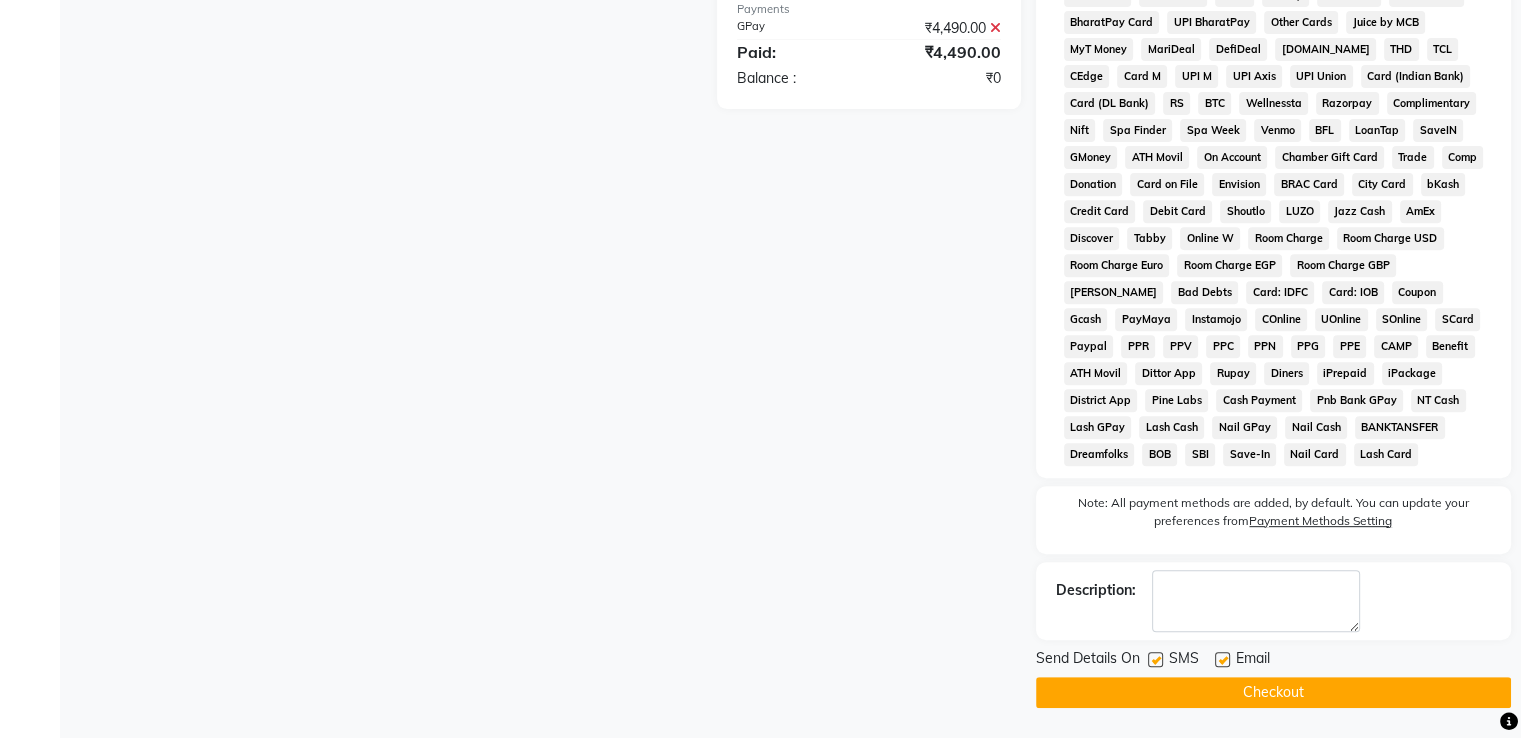 click on "Checkout" 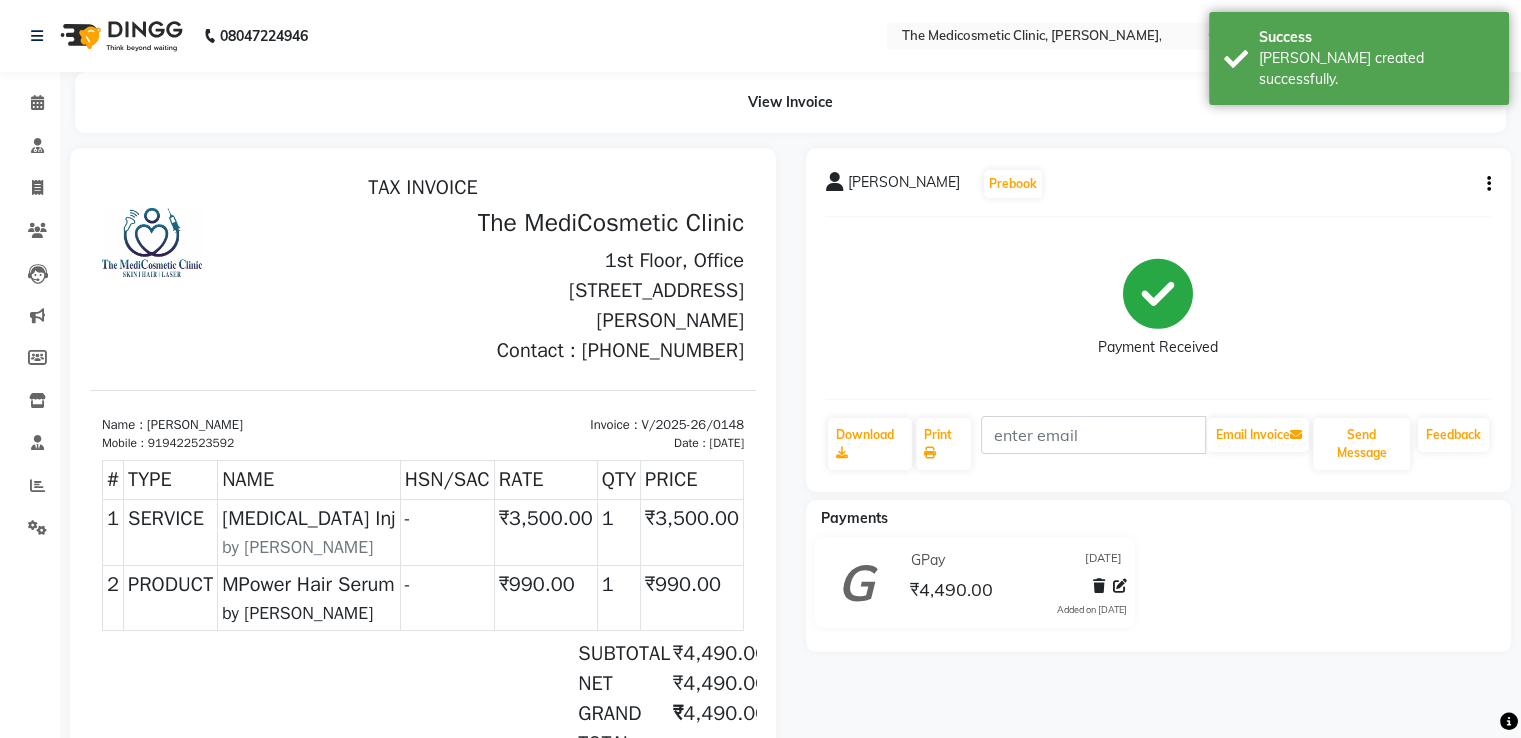 scroll, scrollTop: 0, scrollLeft: 0, axis: both 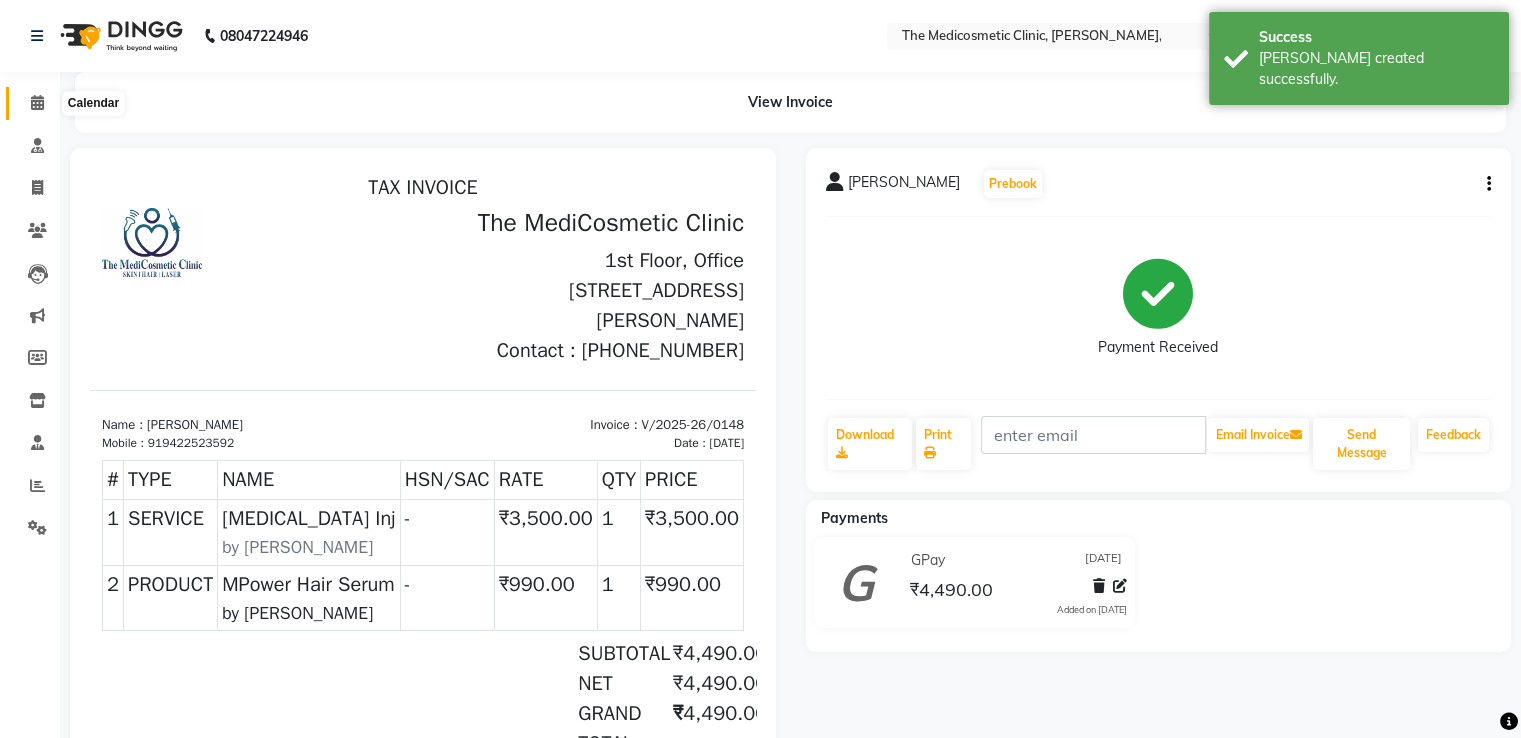 click 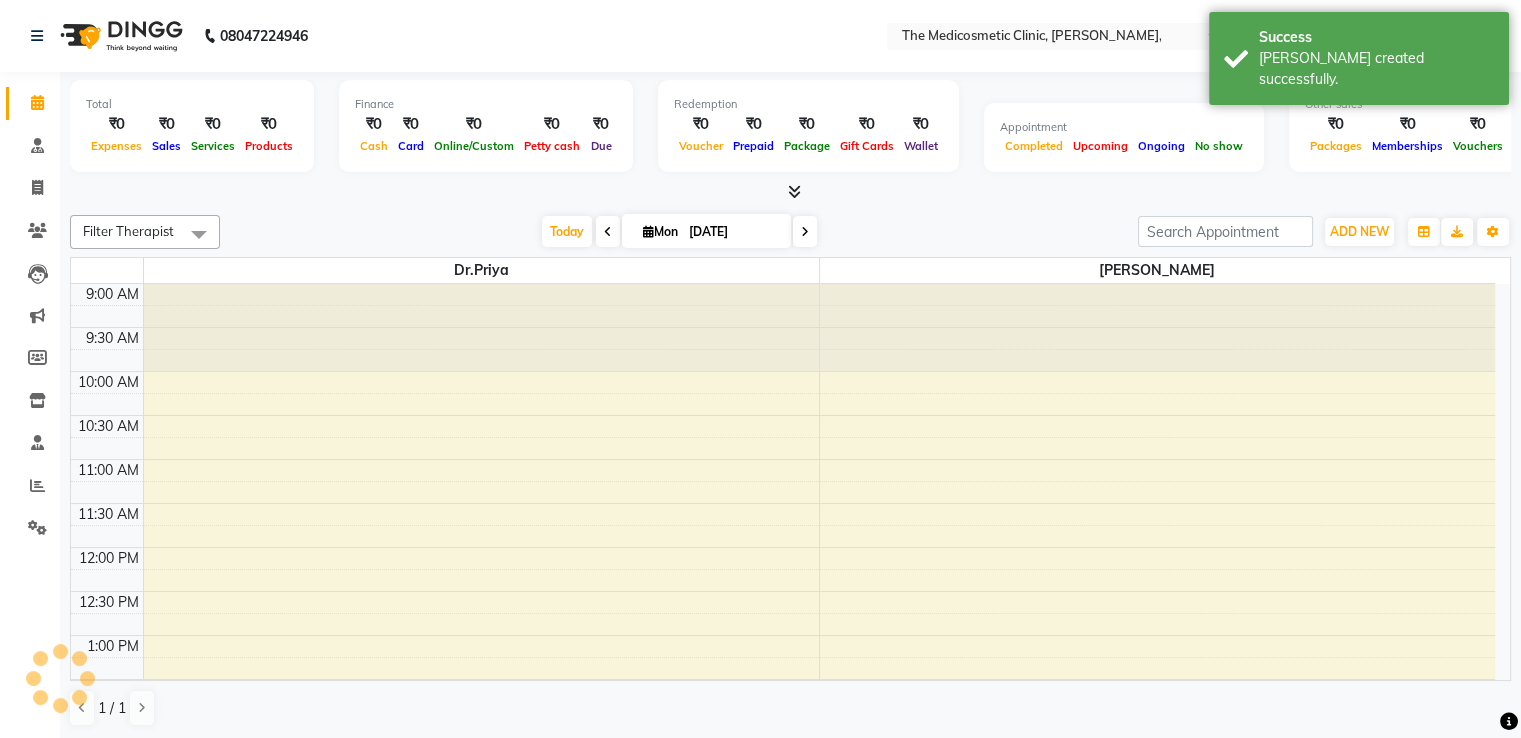 scroll, scrollTop: 0, scrollLeft: 0, axis: both 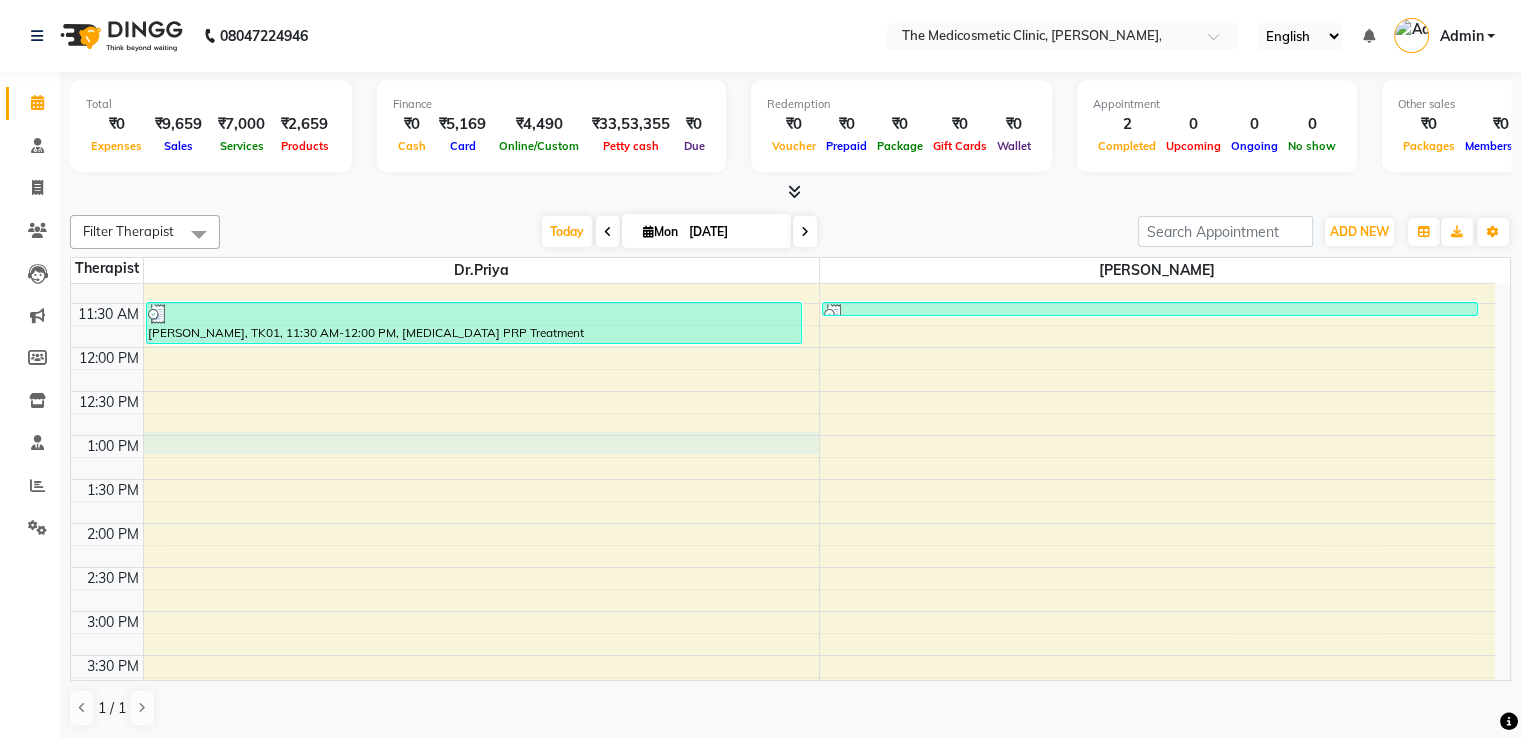 click on "9:00 AM 9:30 AM 10:00 AM 10:30 AM 11:00 AM 11:30 AM 12:00 PM 12:30 PM 1:00 PM 1:30 PM 2:00 PM 2:30 PM 3:00 PM 3:30 PM 4:00 PM 4:30 PM 5:00 PM 5:30 PM 6:00 PM 6:30 PM 7:00 PM 7:30 PM 8:00 PM 8:30 PM 9:00 PM 9:30 PM     [PERSON_NAME], TK01, 11:30 AM-12:00 PM, [MEDICAL_DATA] PRP Treatment     [PERSON_NAME], TK02, 11:30 AM-11:40 AM, [MEDICAL_DATA] Inj" at bounding box center [783, 655] 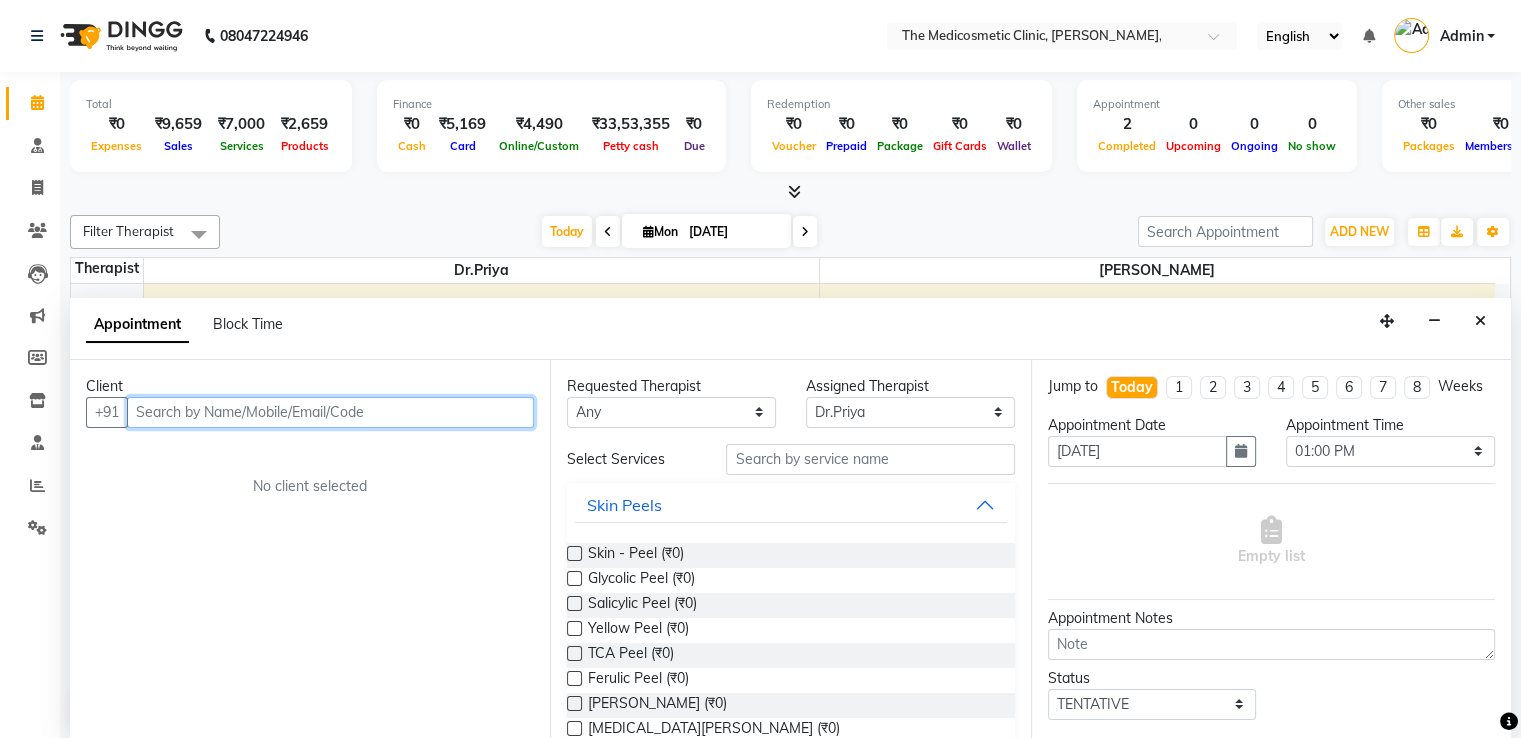scroll, scrollTop: 1, scrollLeft: 0, axis: vertical 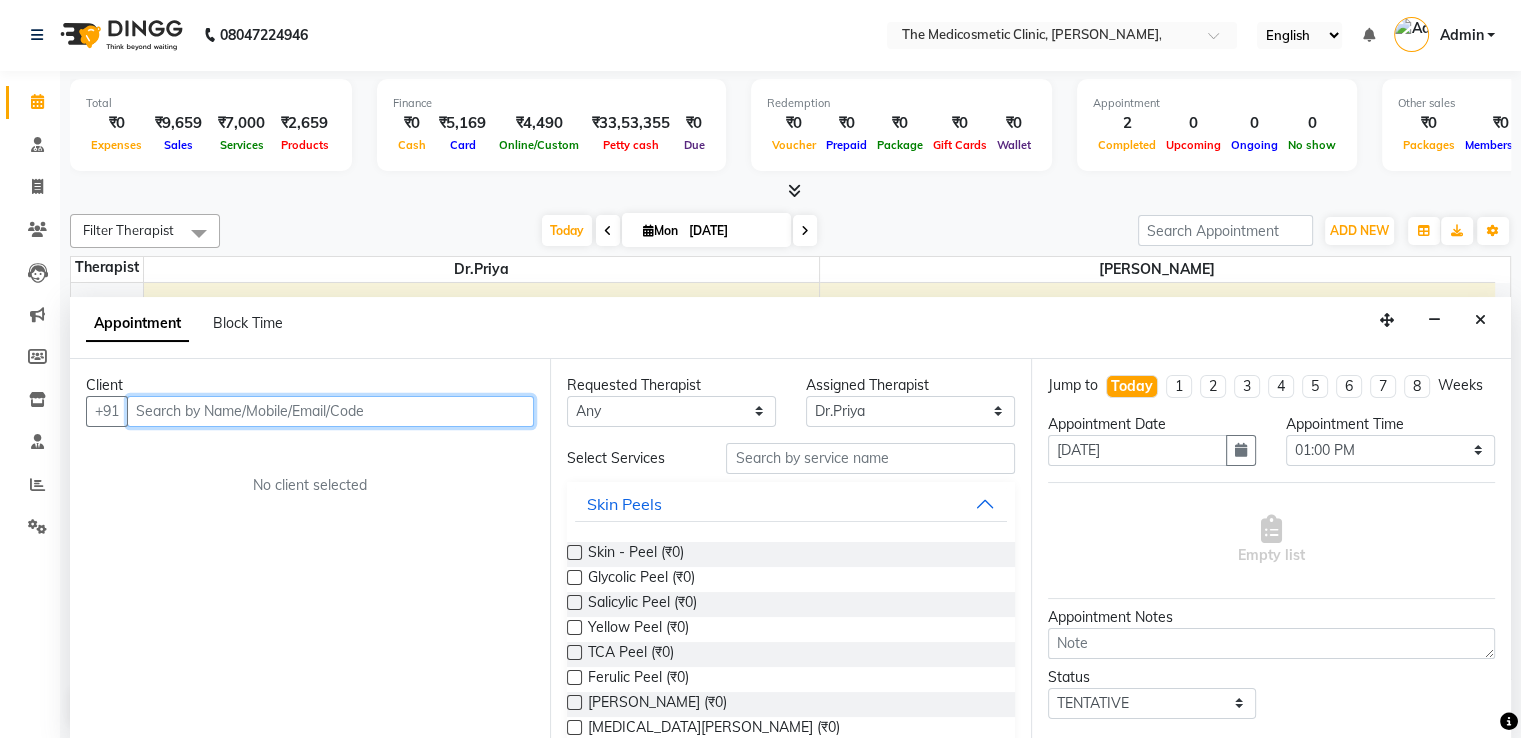 paste on "7721825852" 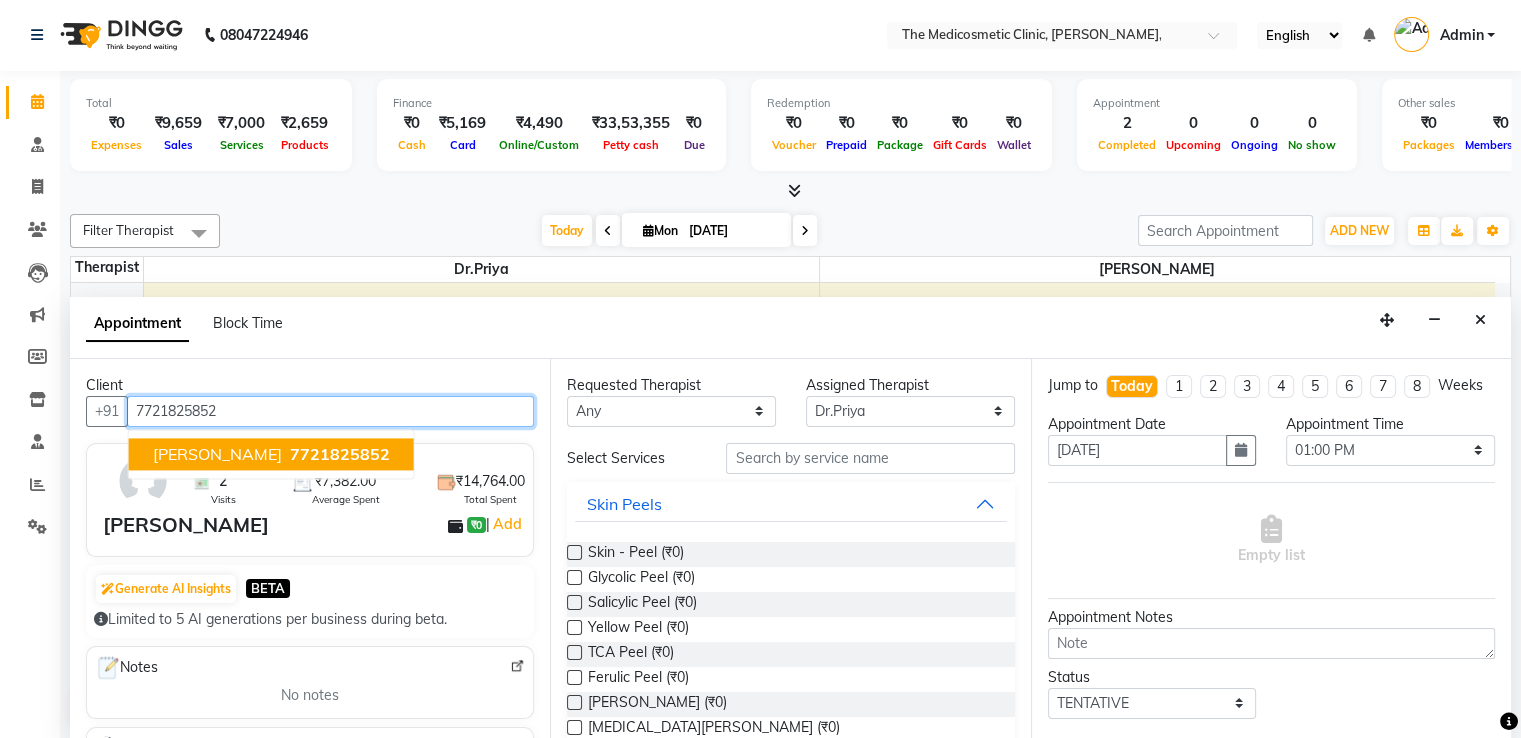 click on "7721825852" at bounding box center [340, 454] 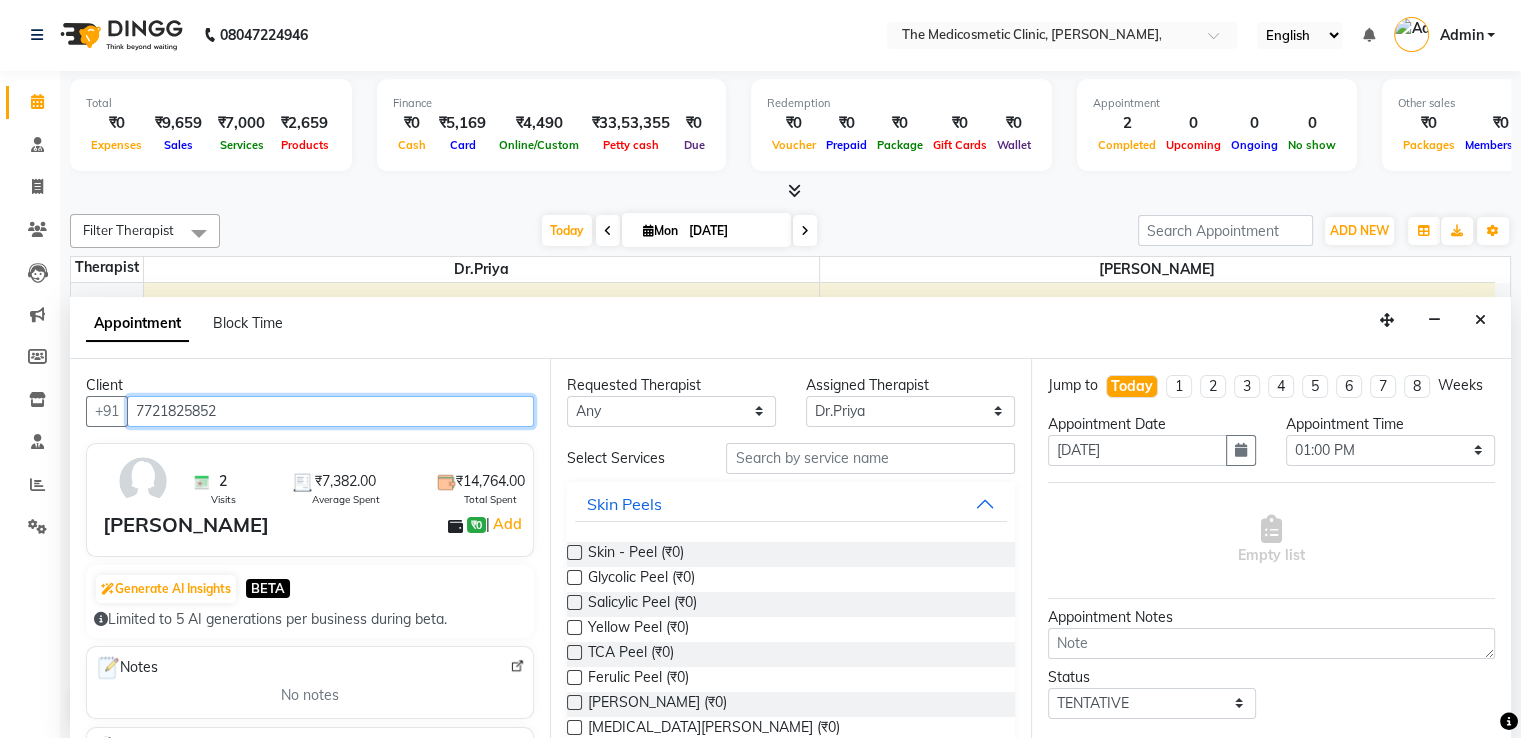 type on "7721825852" 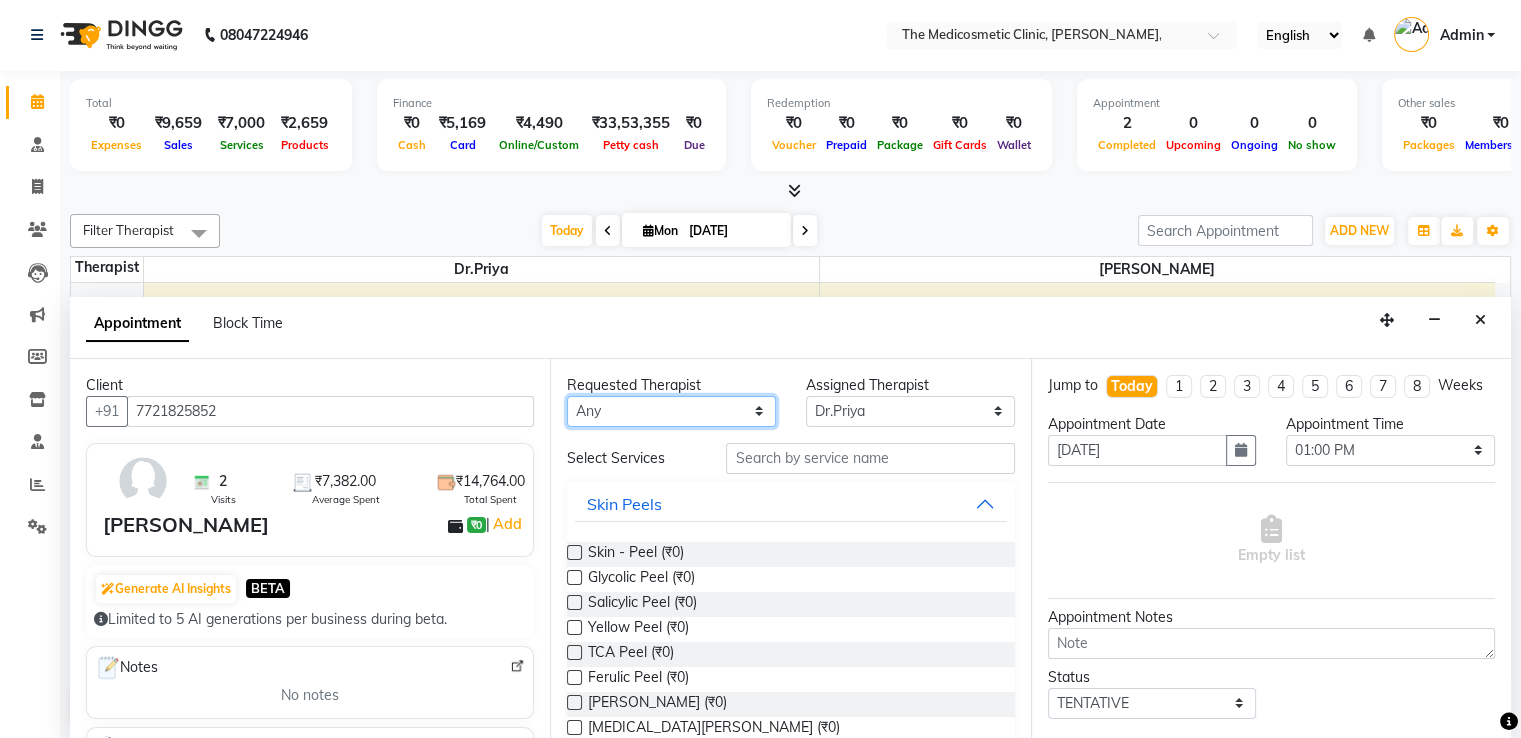 click on "Any Dr.Priya [PERSON_NAME]" at bounding box center (671, 411) 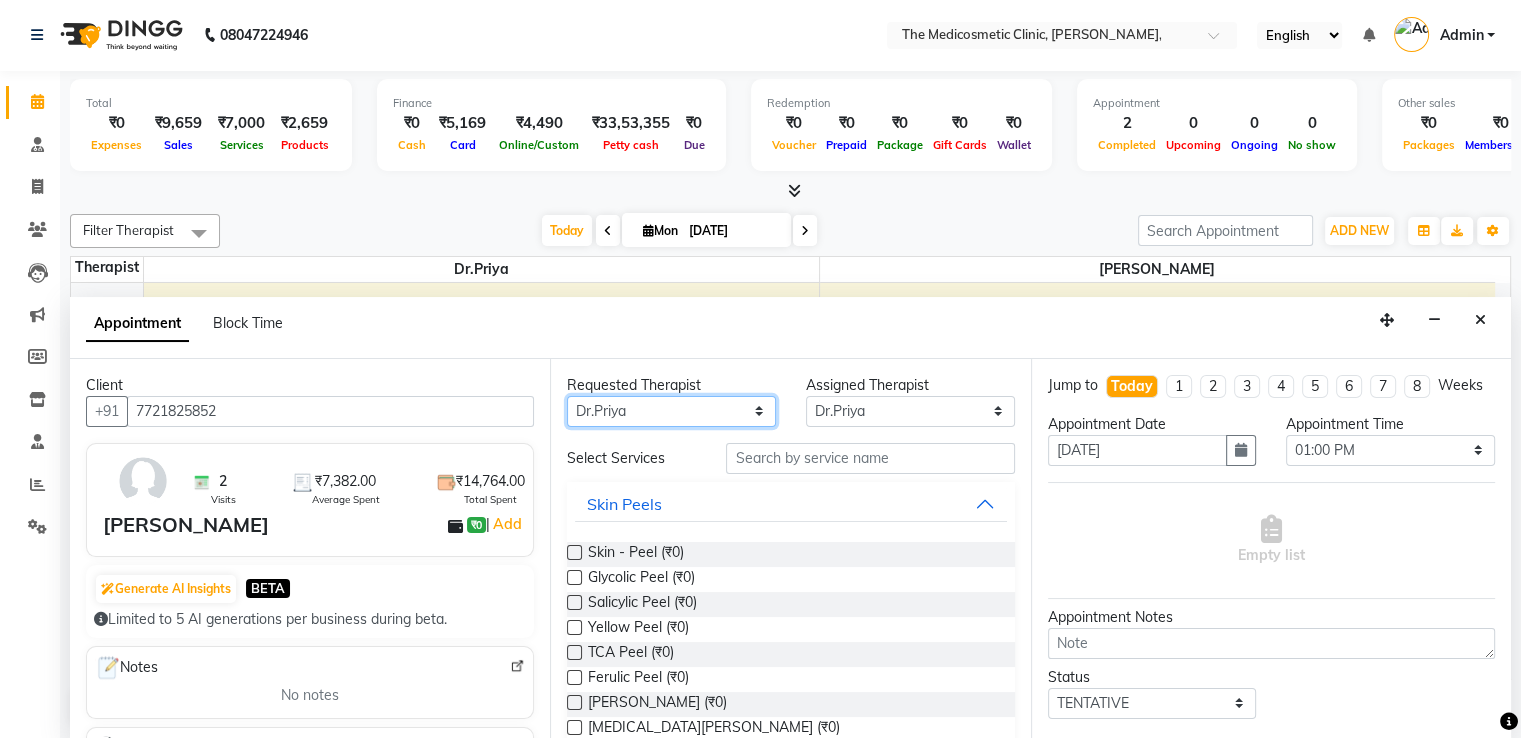 click on "Any Dr.Priya [PERSON_NAME]" at bounding box center [671, 411] 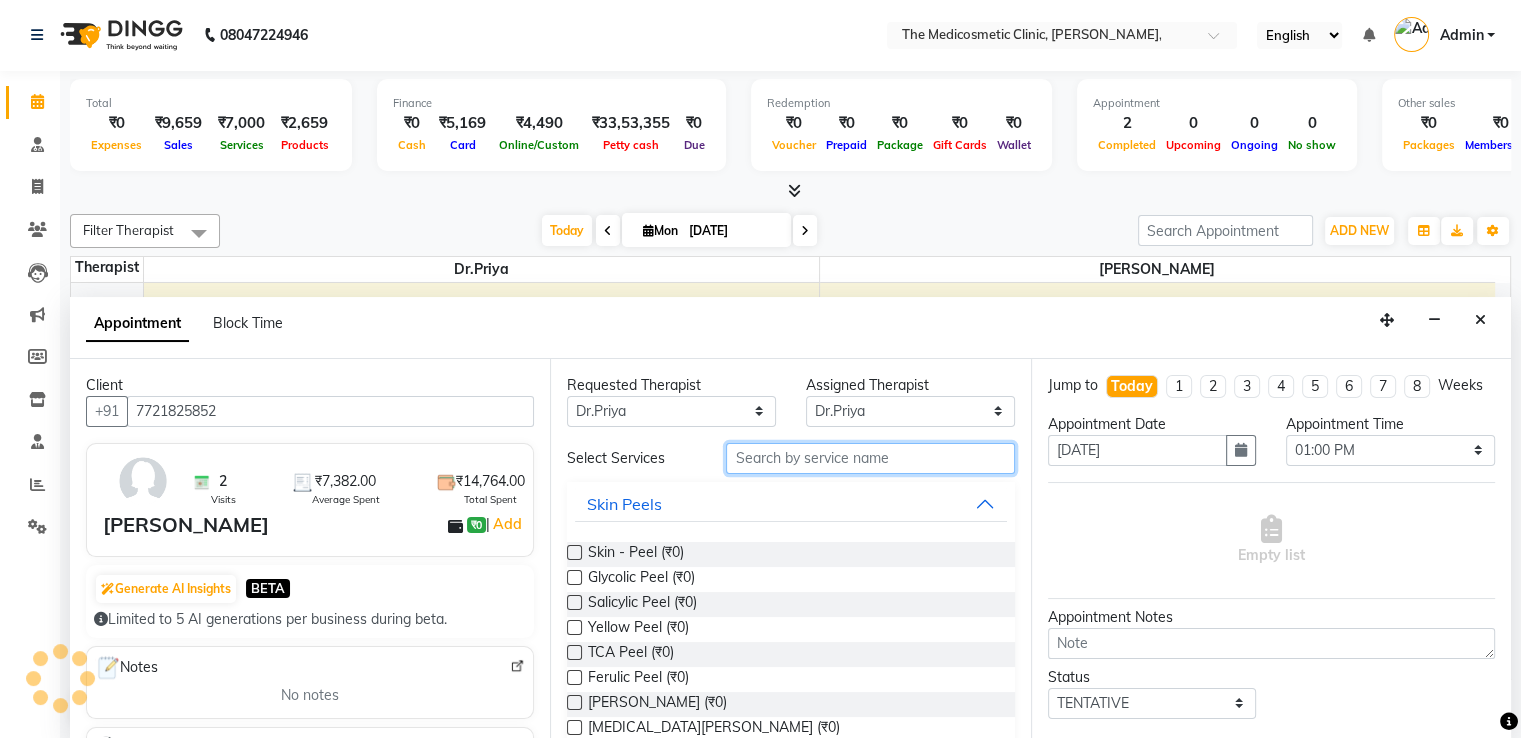click at bounding box center (870, 458) 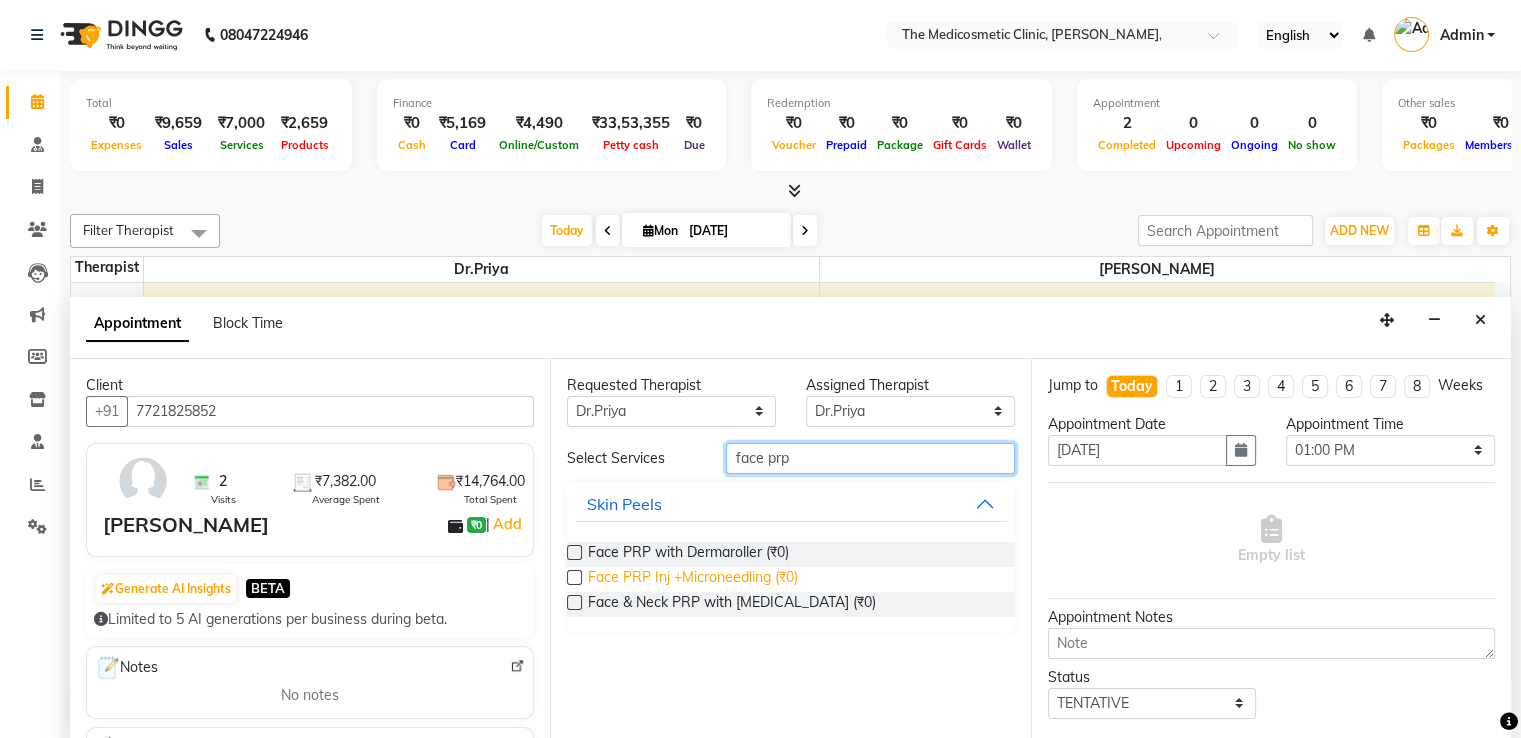 type on "face prp" 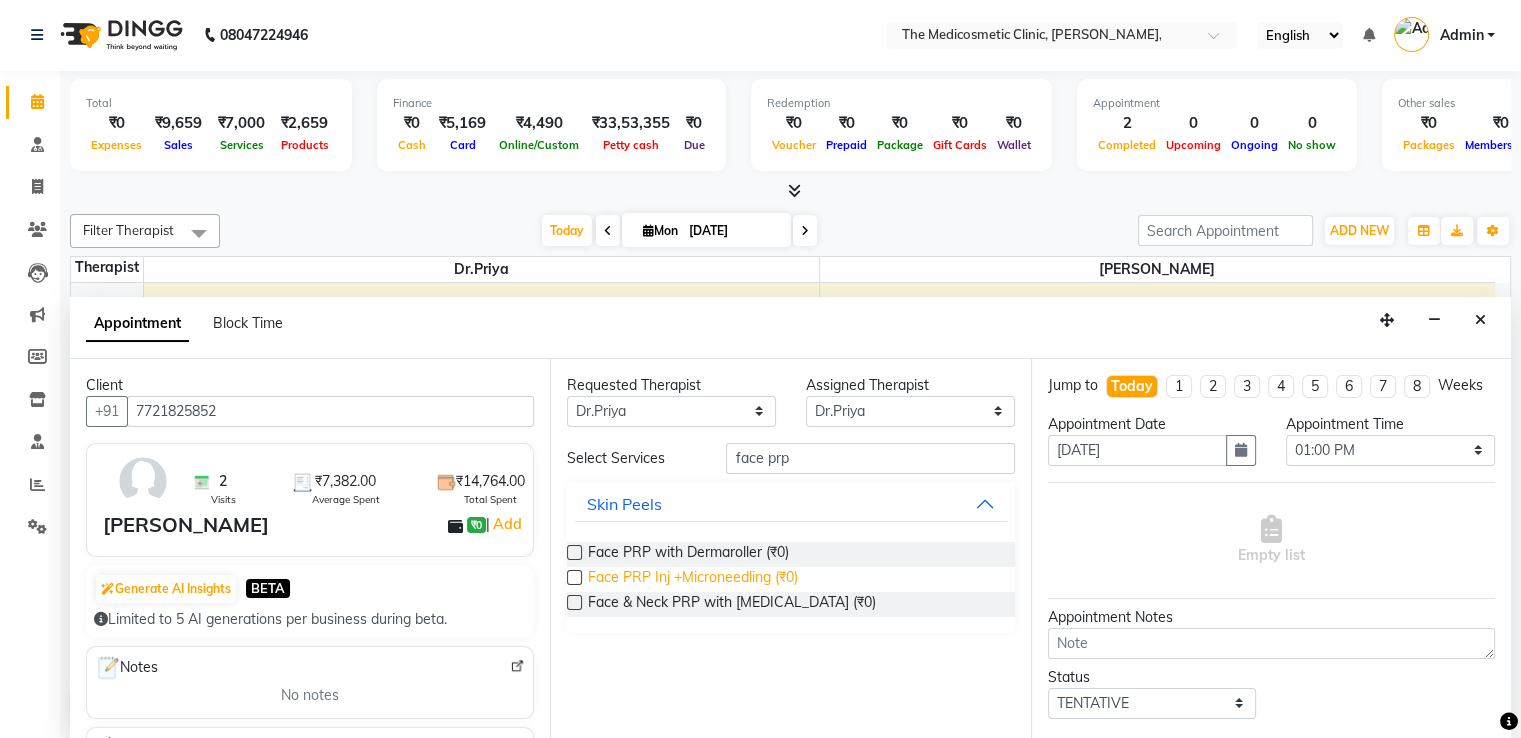 click on "Face PRP Inj +Microneedling (₹0)" at bounding box center (693, 579) 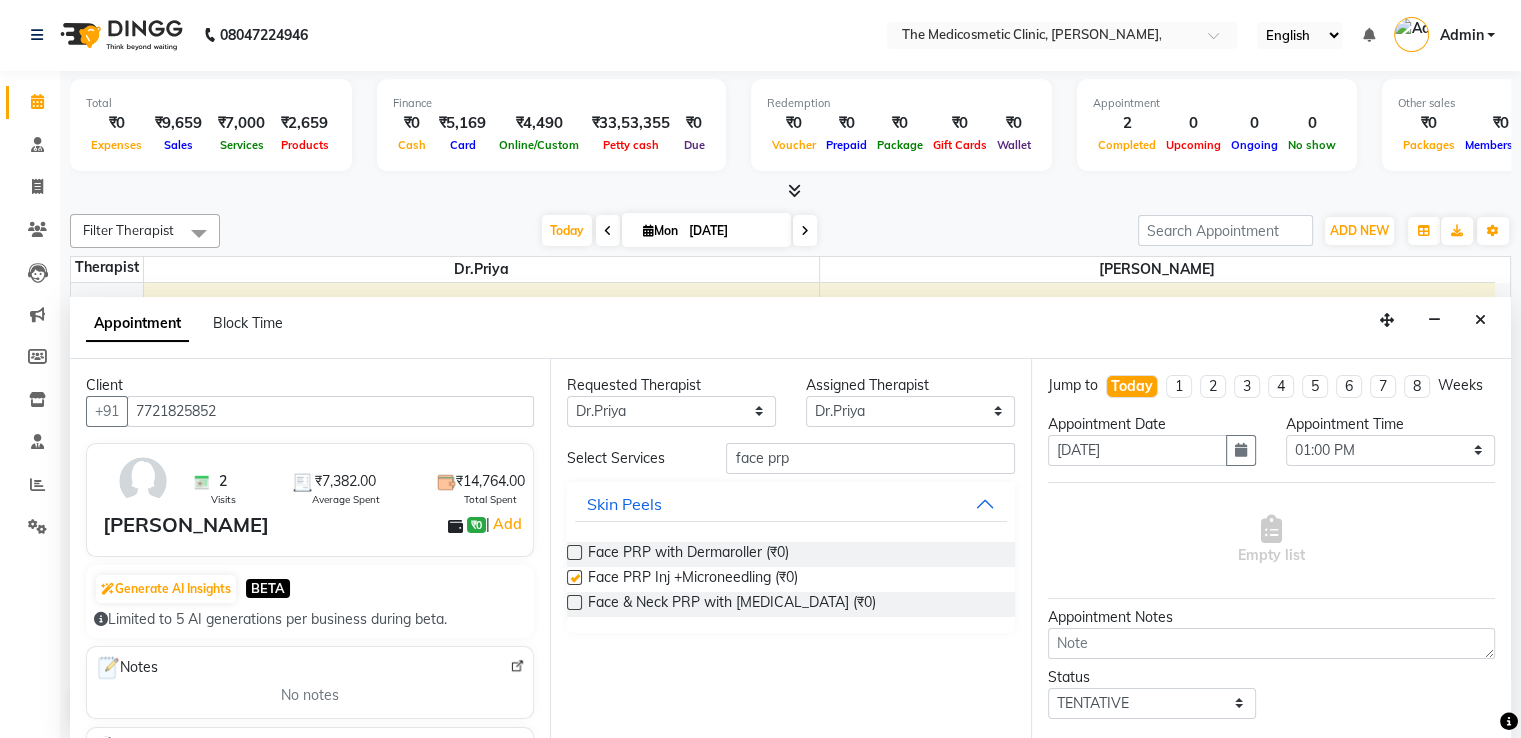checkbox on "false" 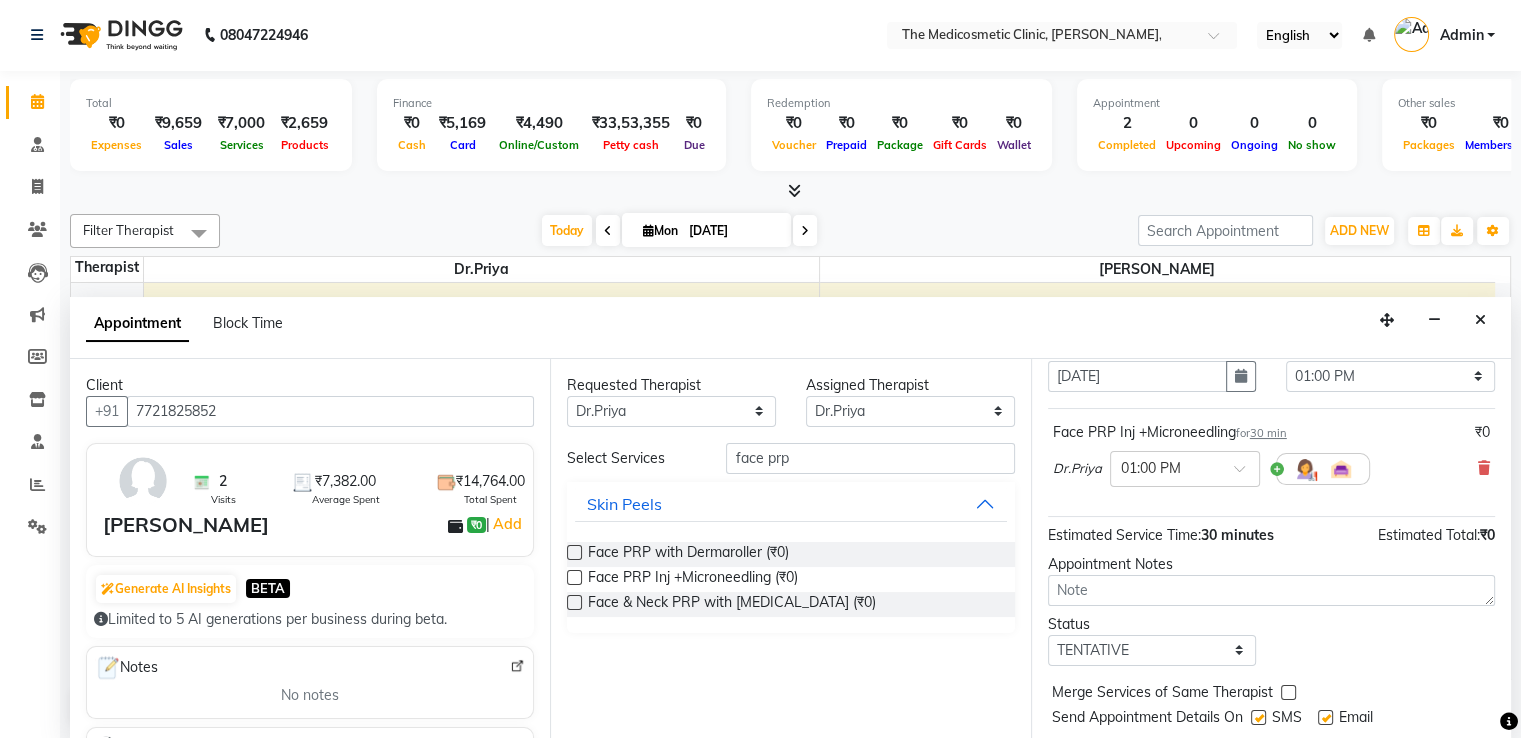 scroll, scrollTop: 144, scrollLeft: 0, axis: vertical 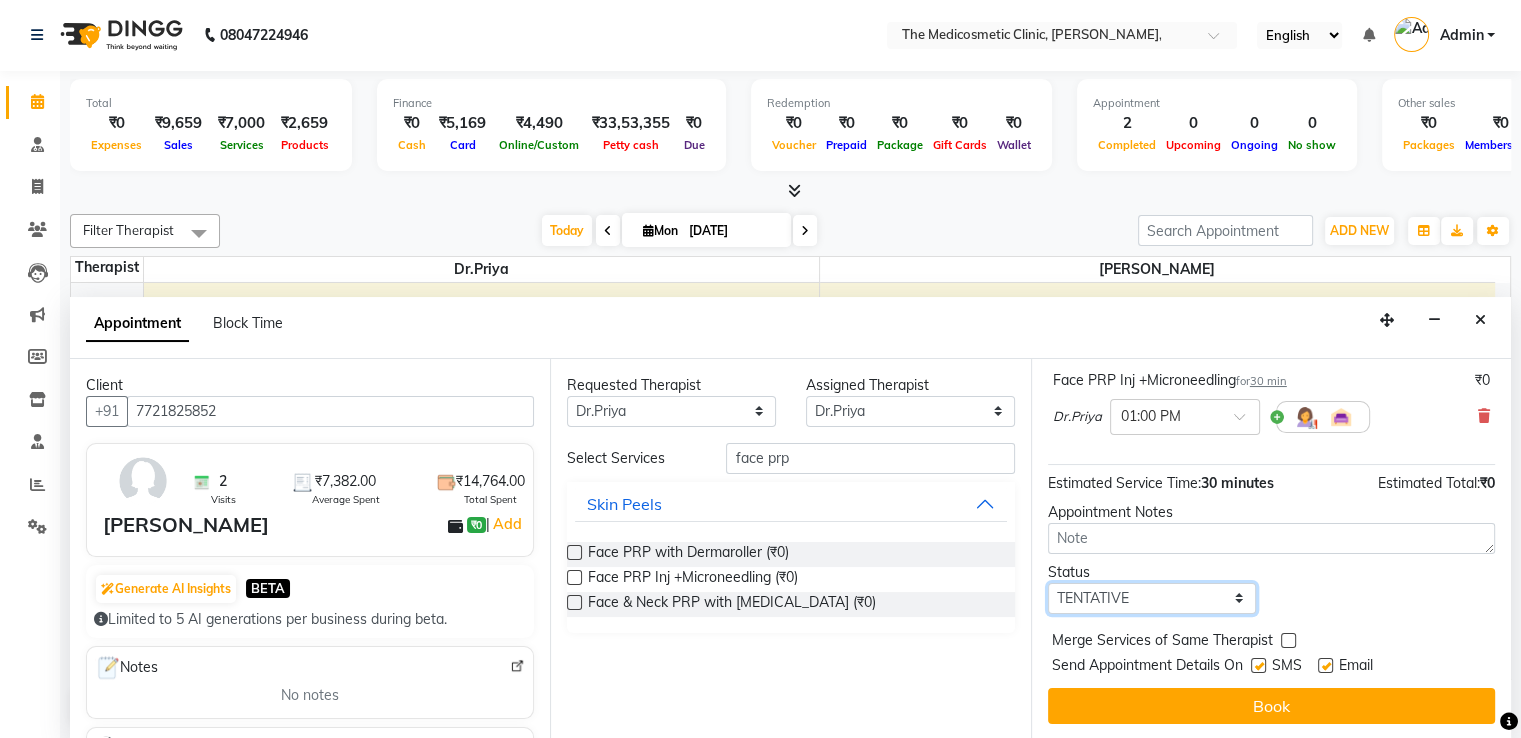 click on "Select TENTATIVE CONFIRM CHECK-IN UPCOMING" at bounding box center [1152, 598] 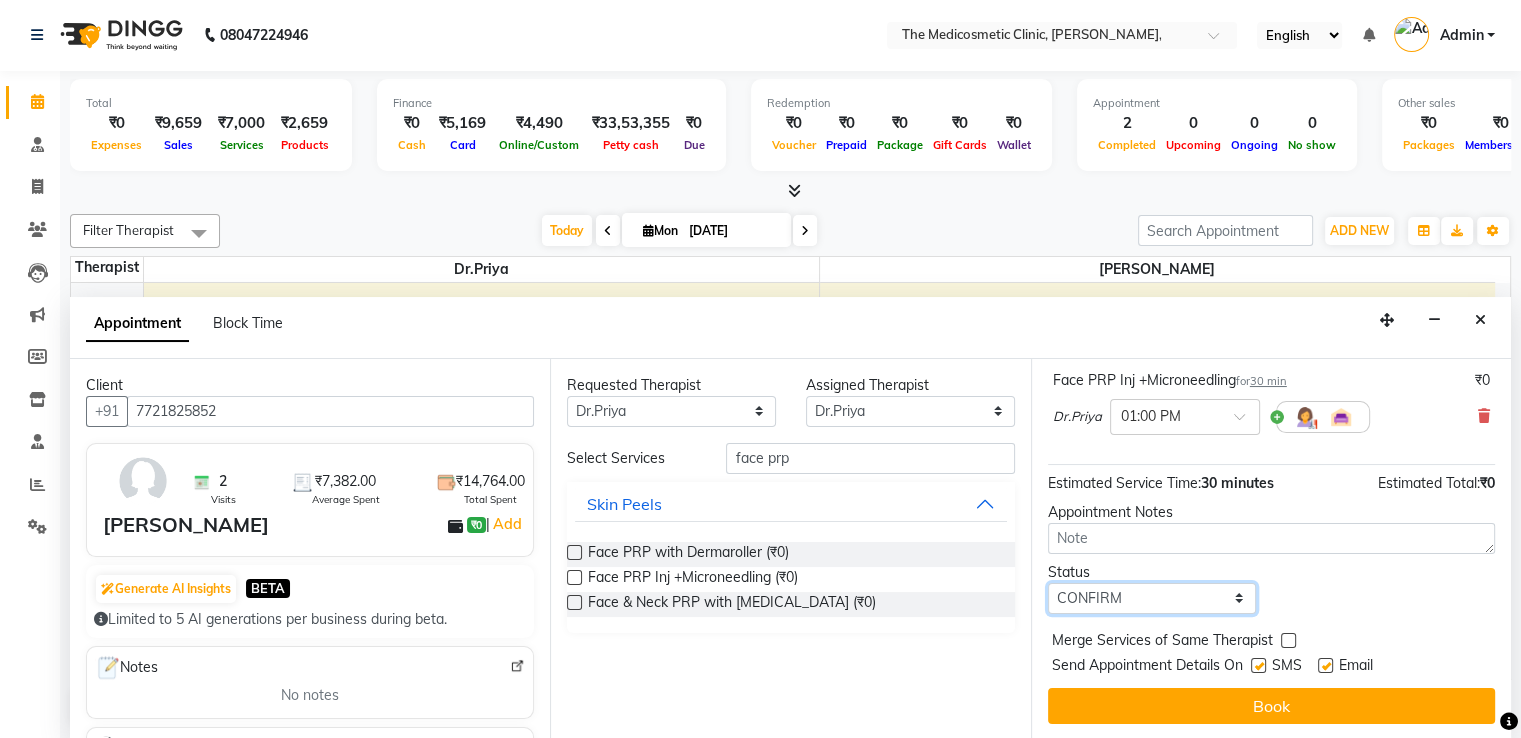 click on "Select TENTATIVE CONFIRM CHECK-IN UPCOMING" at bounding box center [1152, 598] 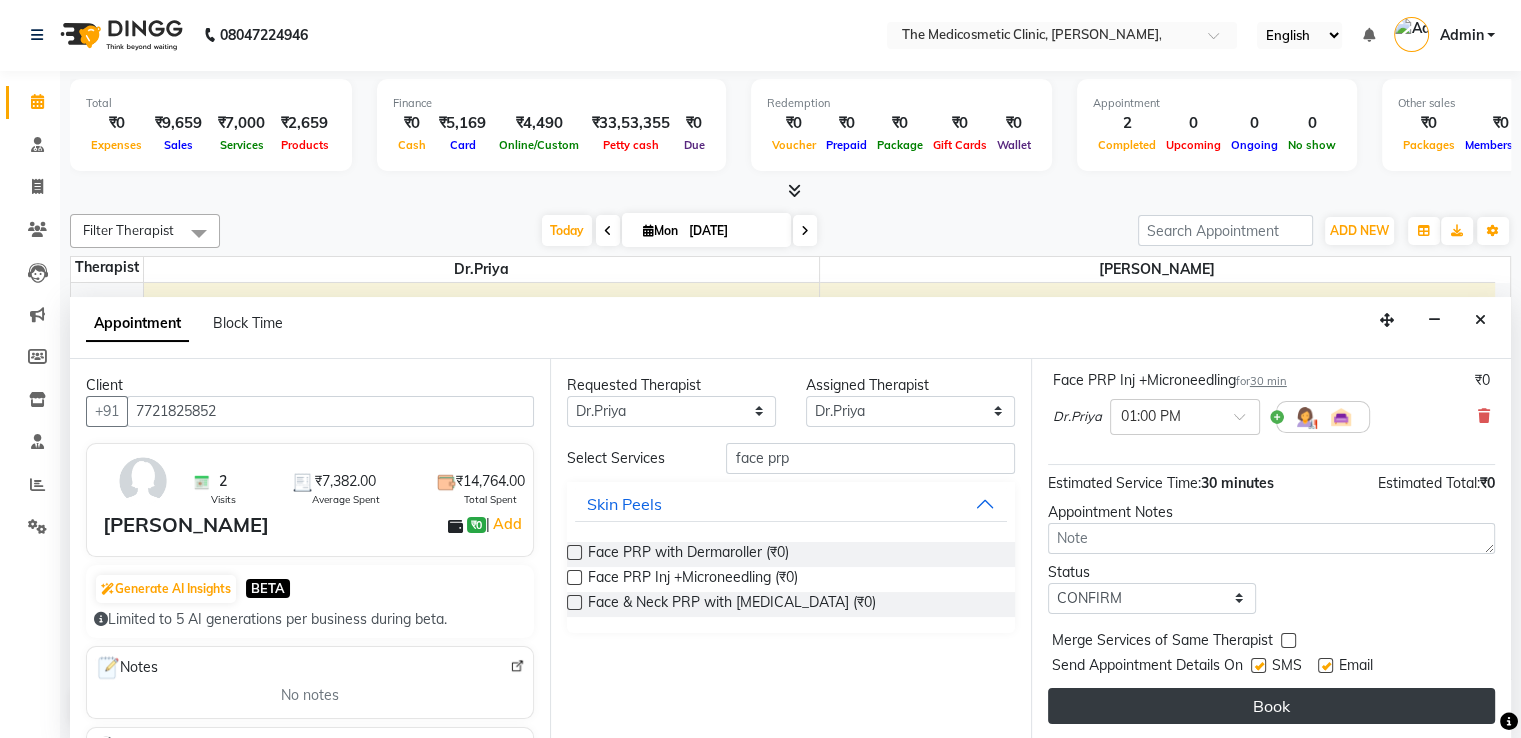 click on "Book" at bounding box center (1271, 706) 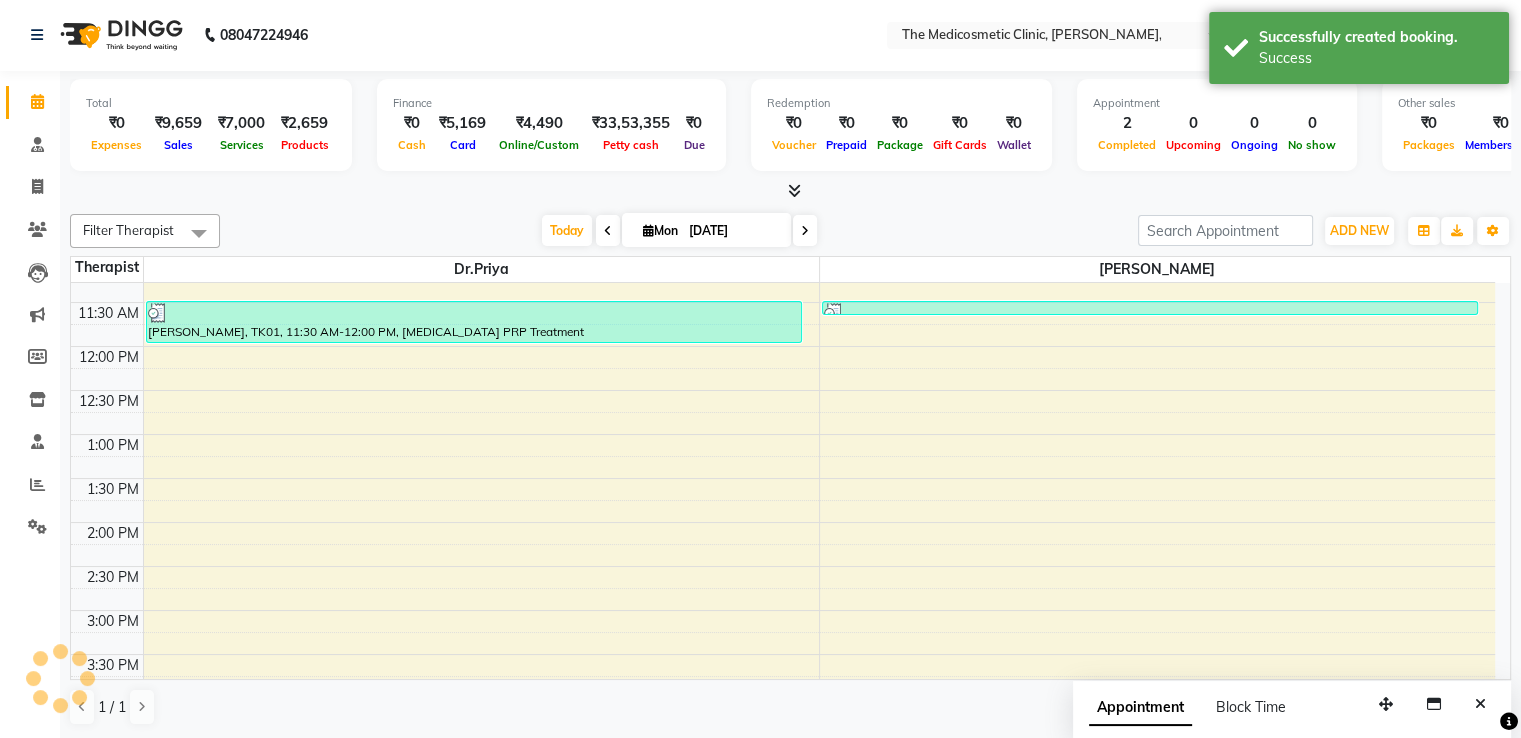 scroll, scrollTop: 0, scrollLeft: 0, axis: both 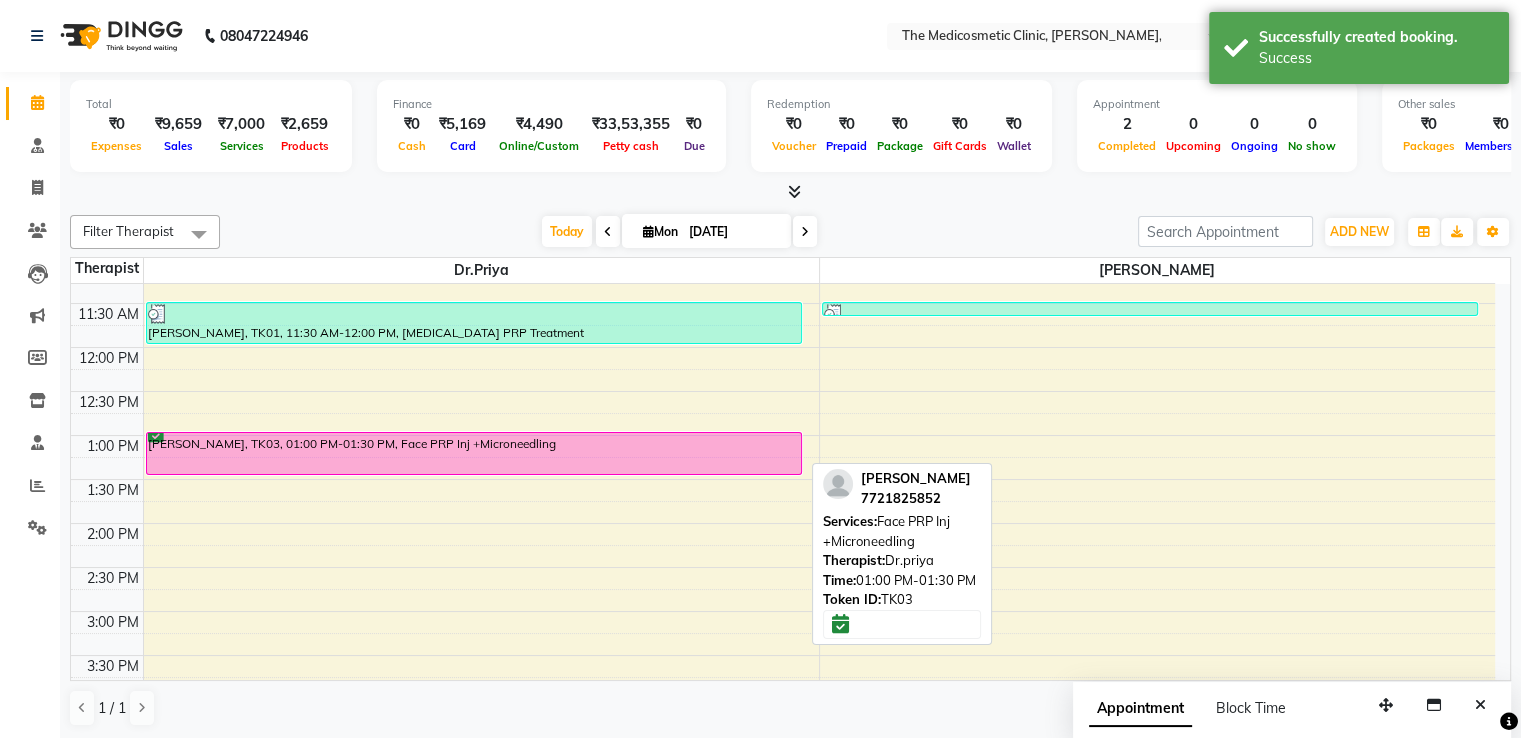 click on "[PERSON_NAME], TK03, 01:00 PM-01:30 PM, Face PRP Inj +Microneedling" at bounding box center [474, 453] 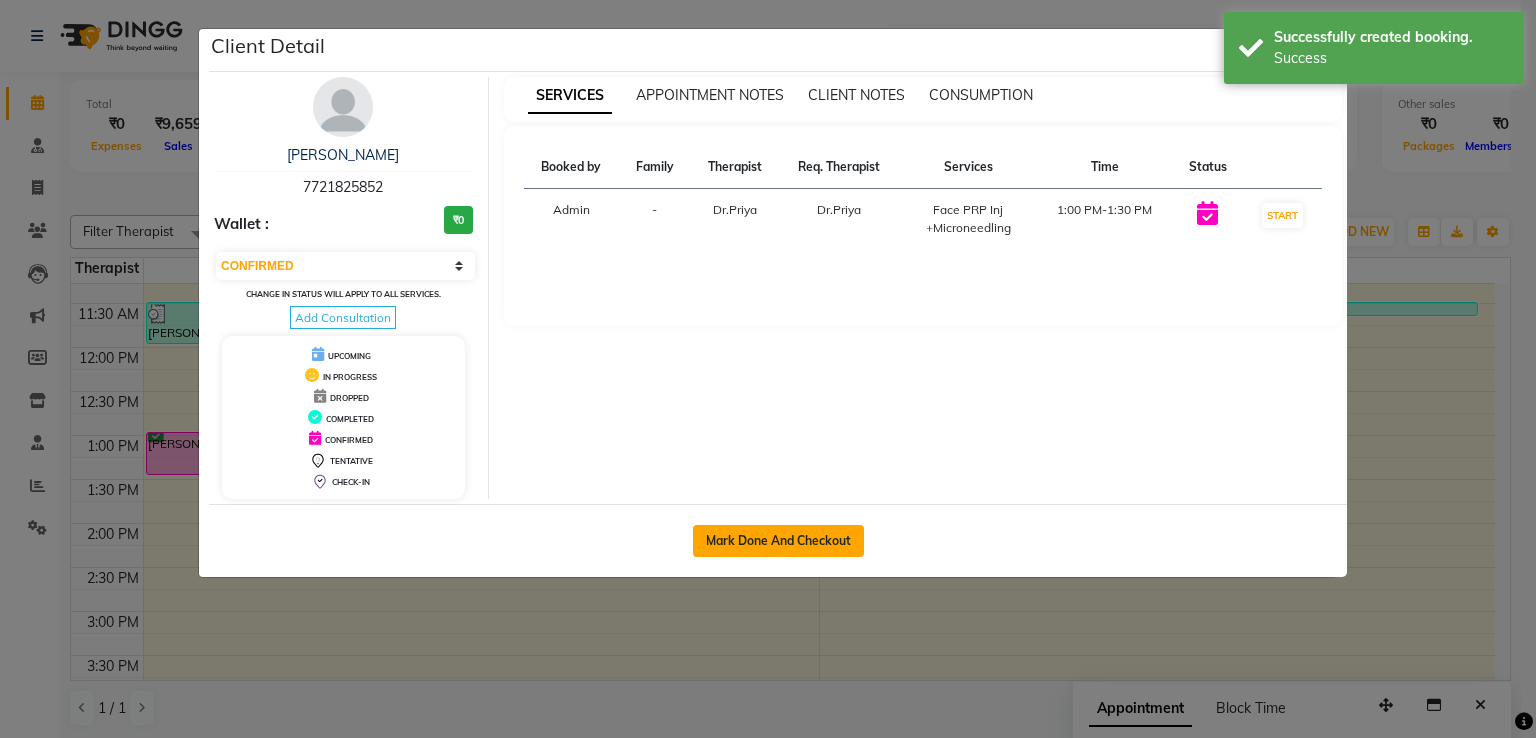 click on "Mark Done And Checkout" 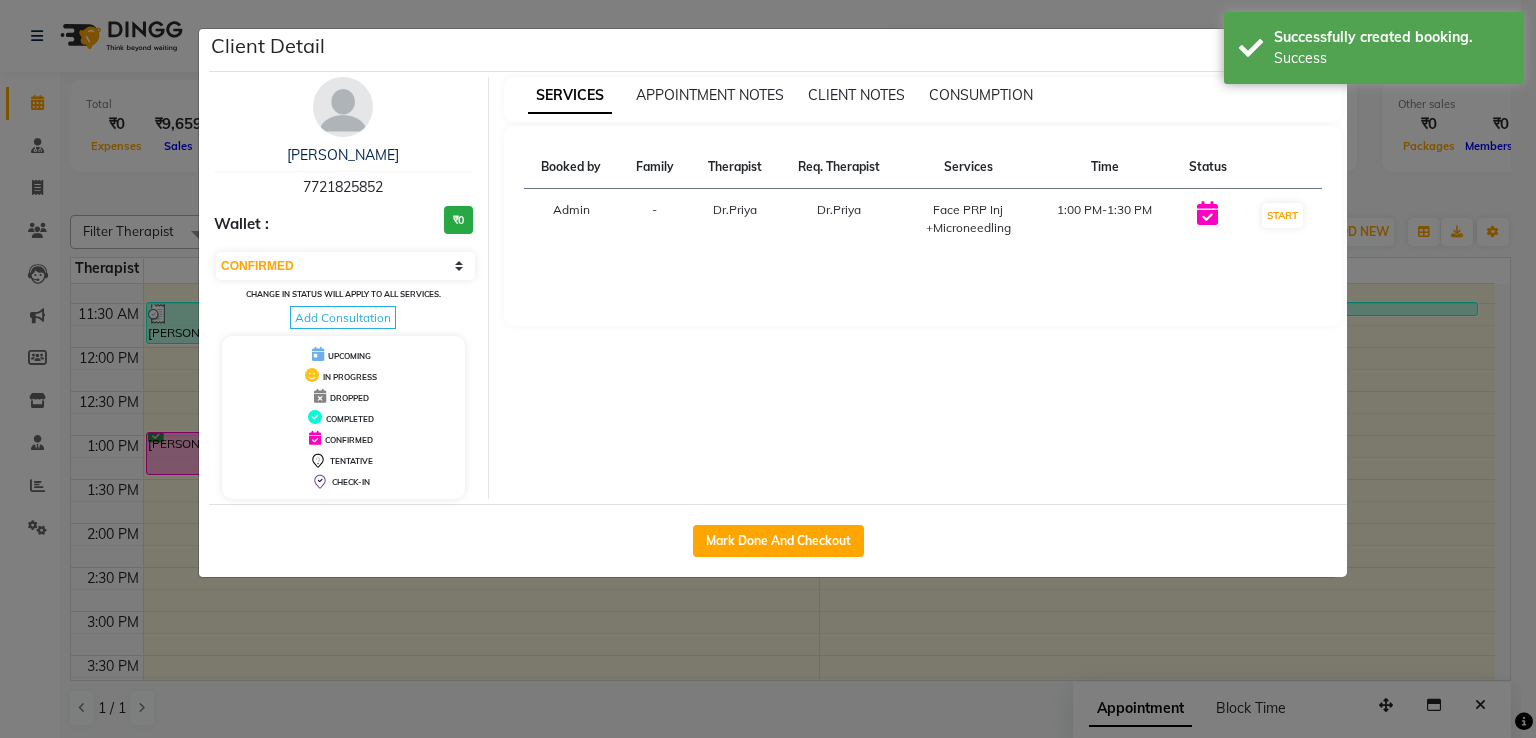 select on "service" 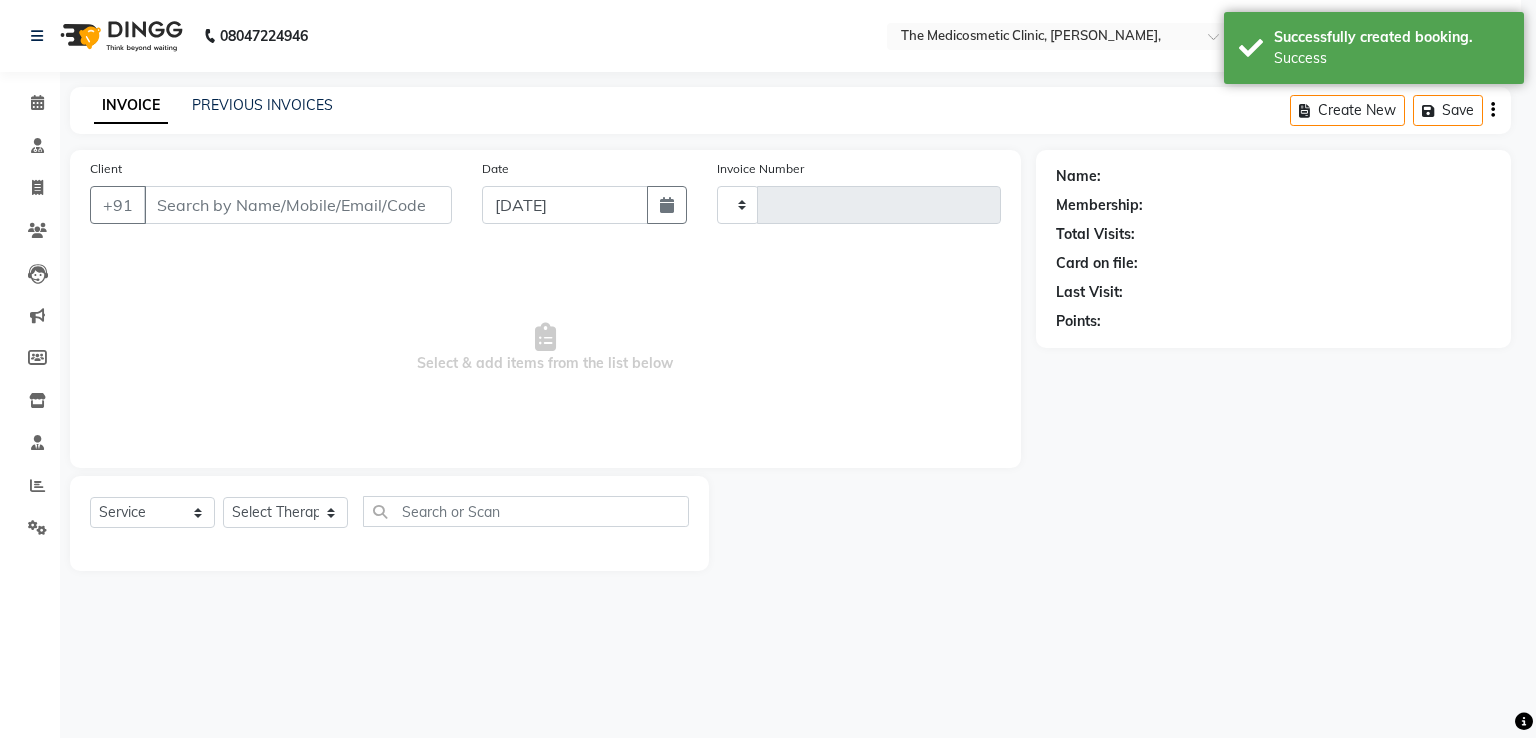 type on "0149" 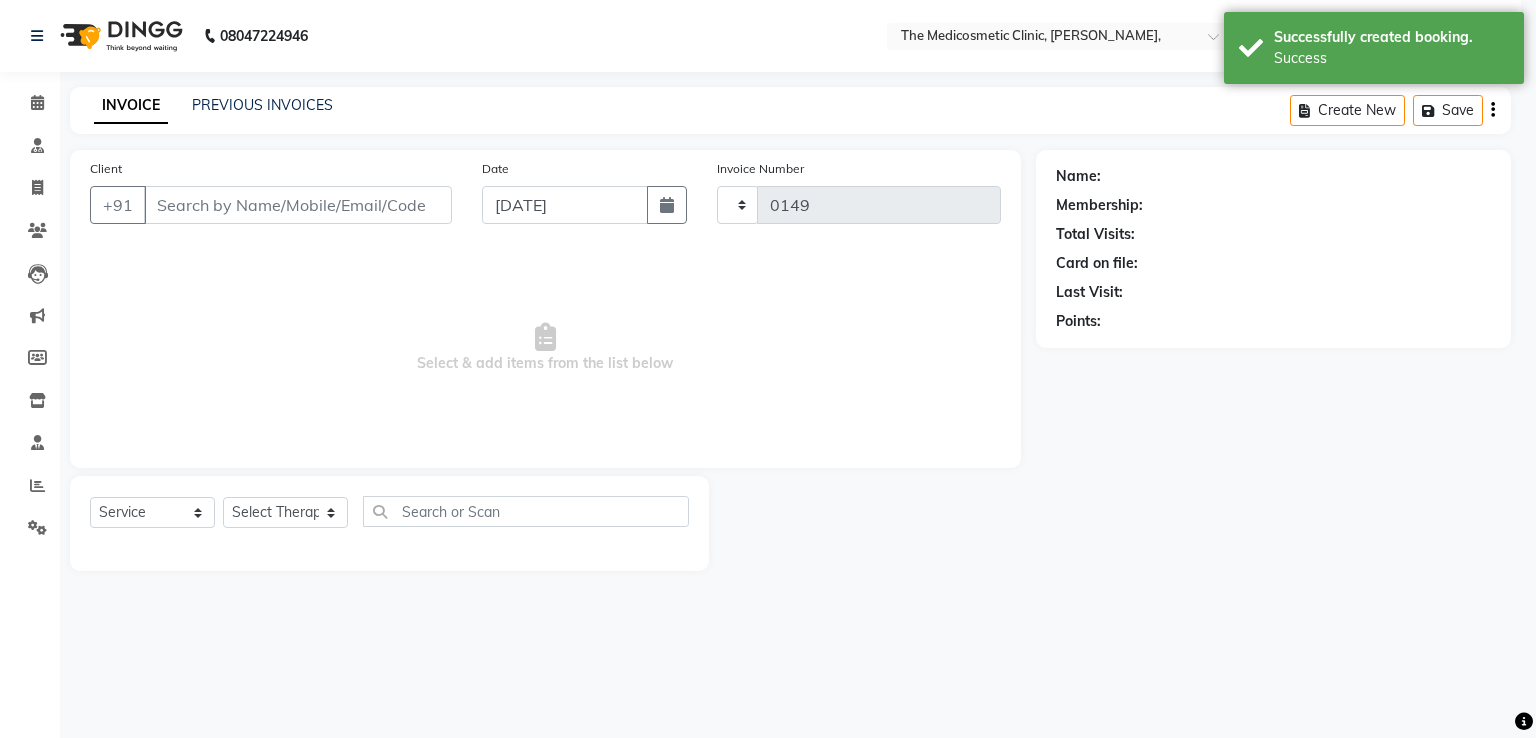 select on "621" 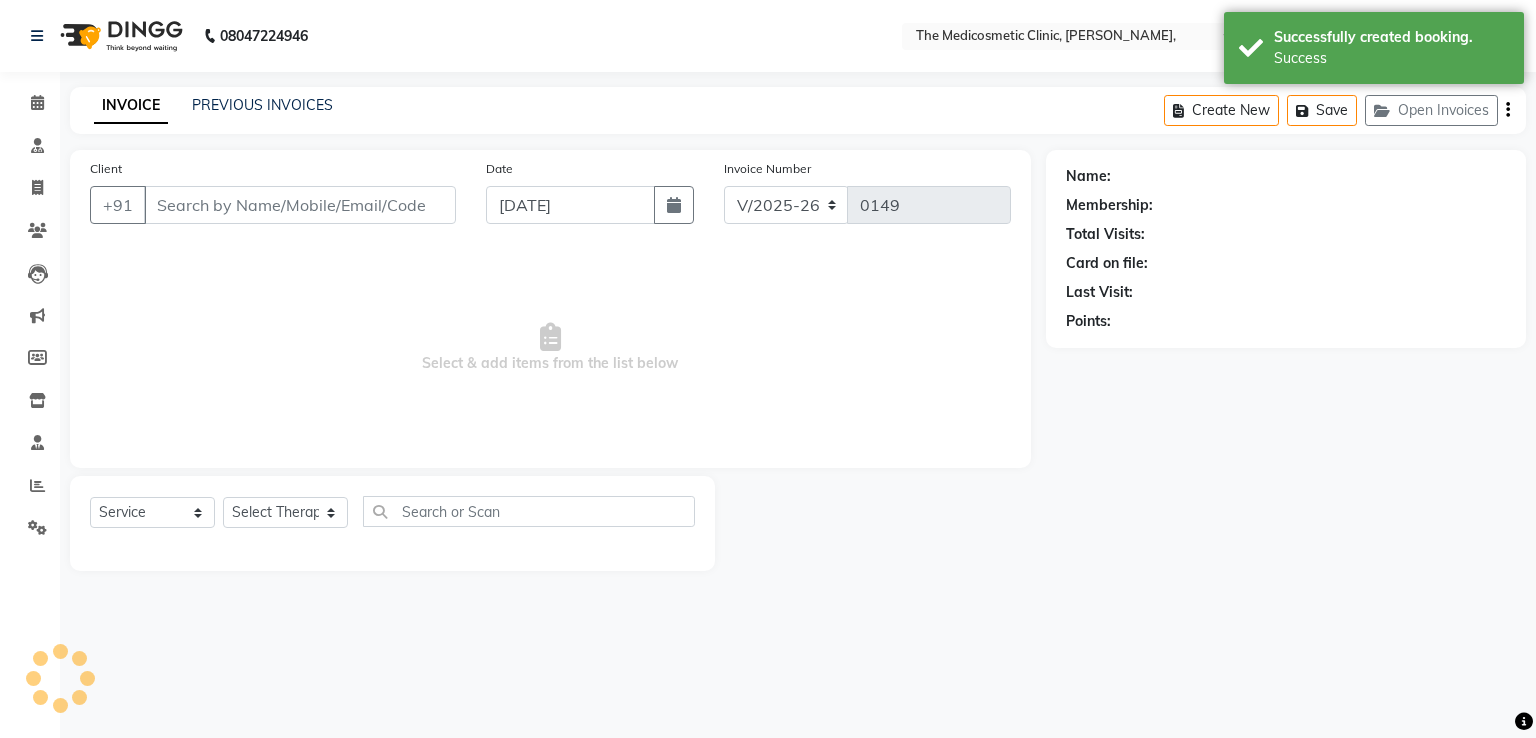 select on "P" 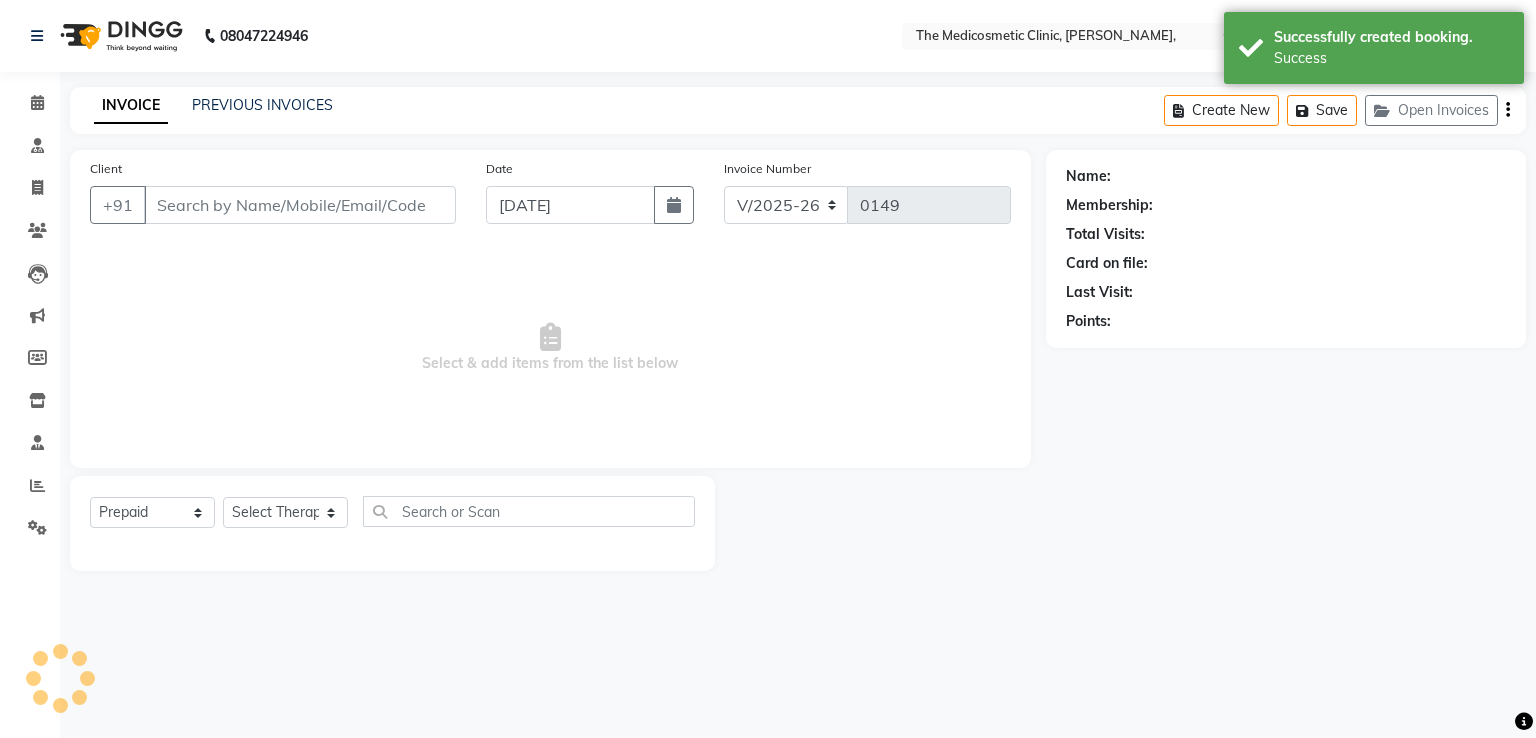 type on "7721825852" 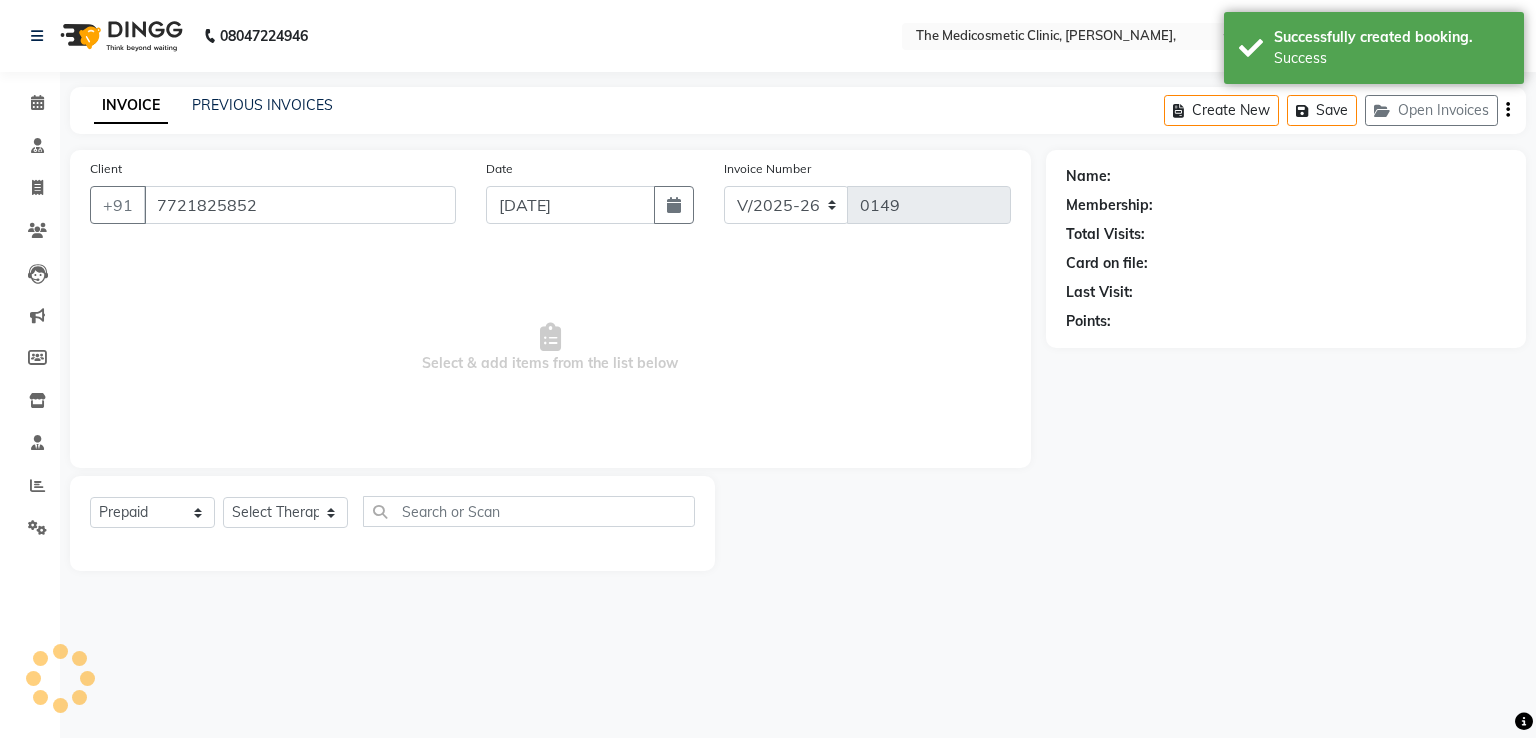 select on "28876" 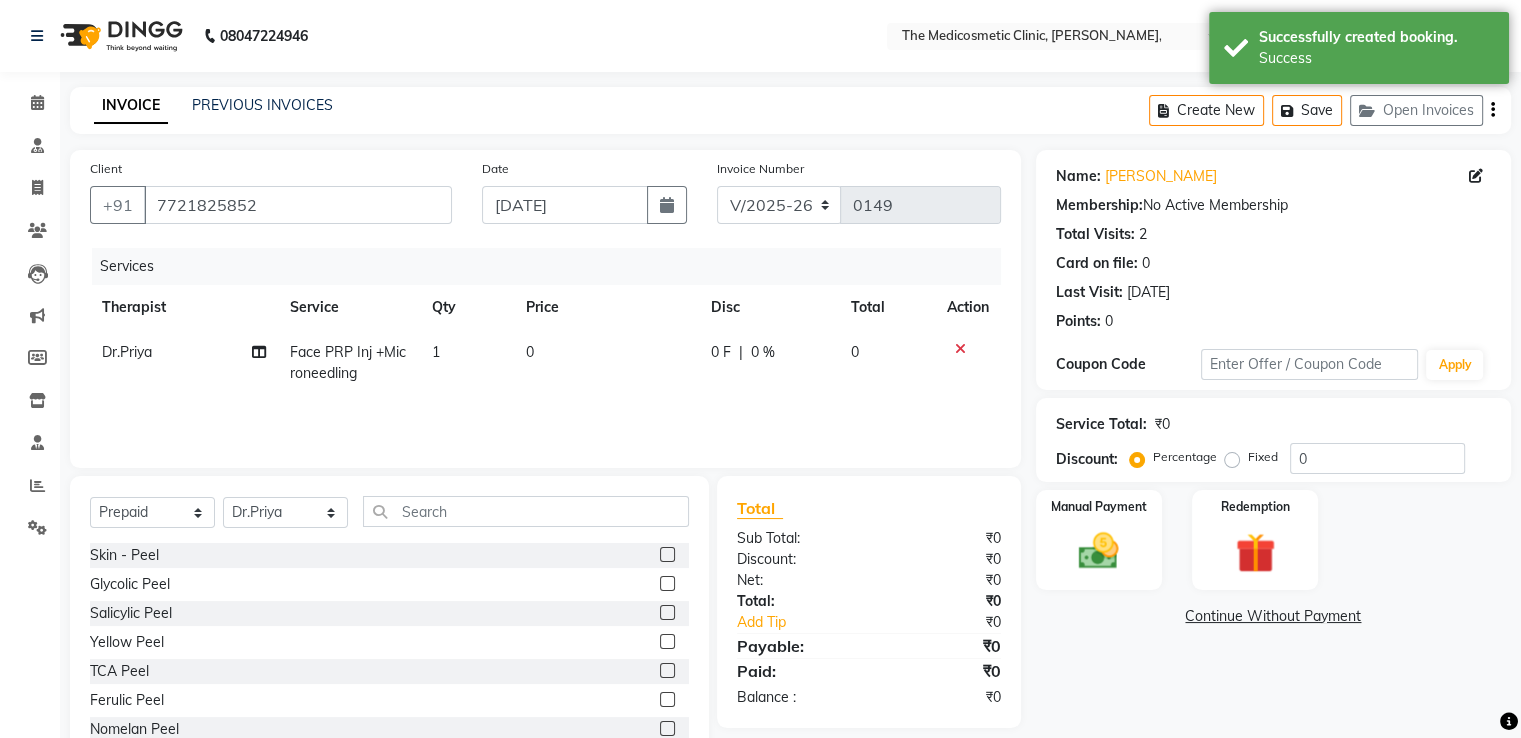 click on "0" 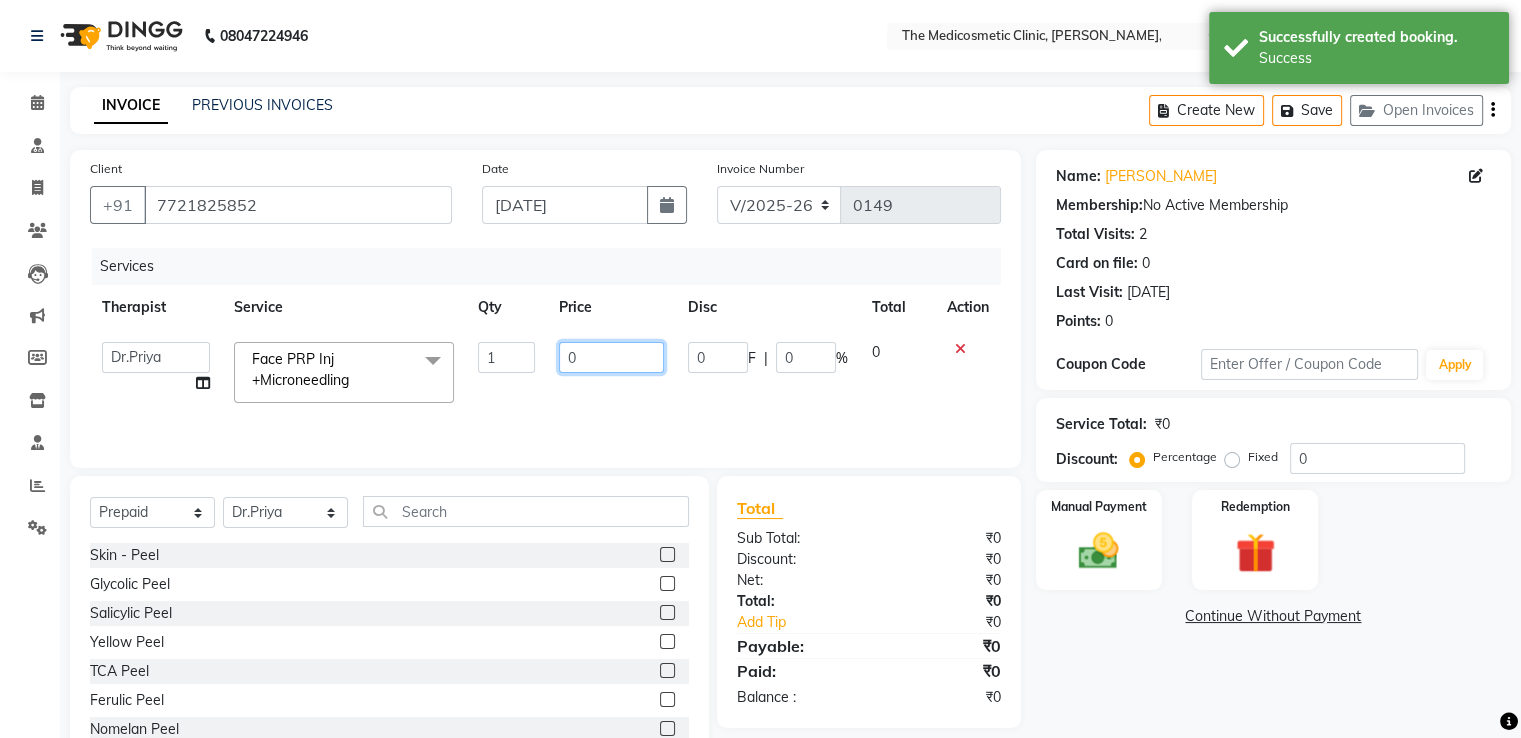drag, startPoint x: 588, startPoint y: 356, endPoint x: 528, endPoint y: 344, distance: 61.188232 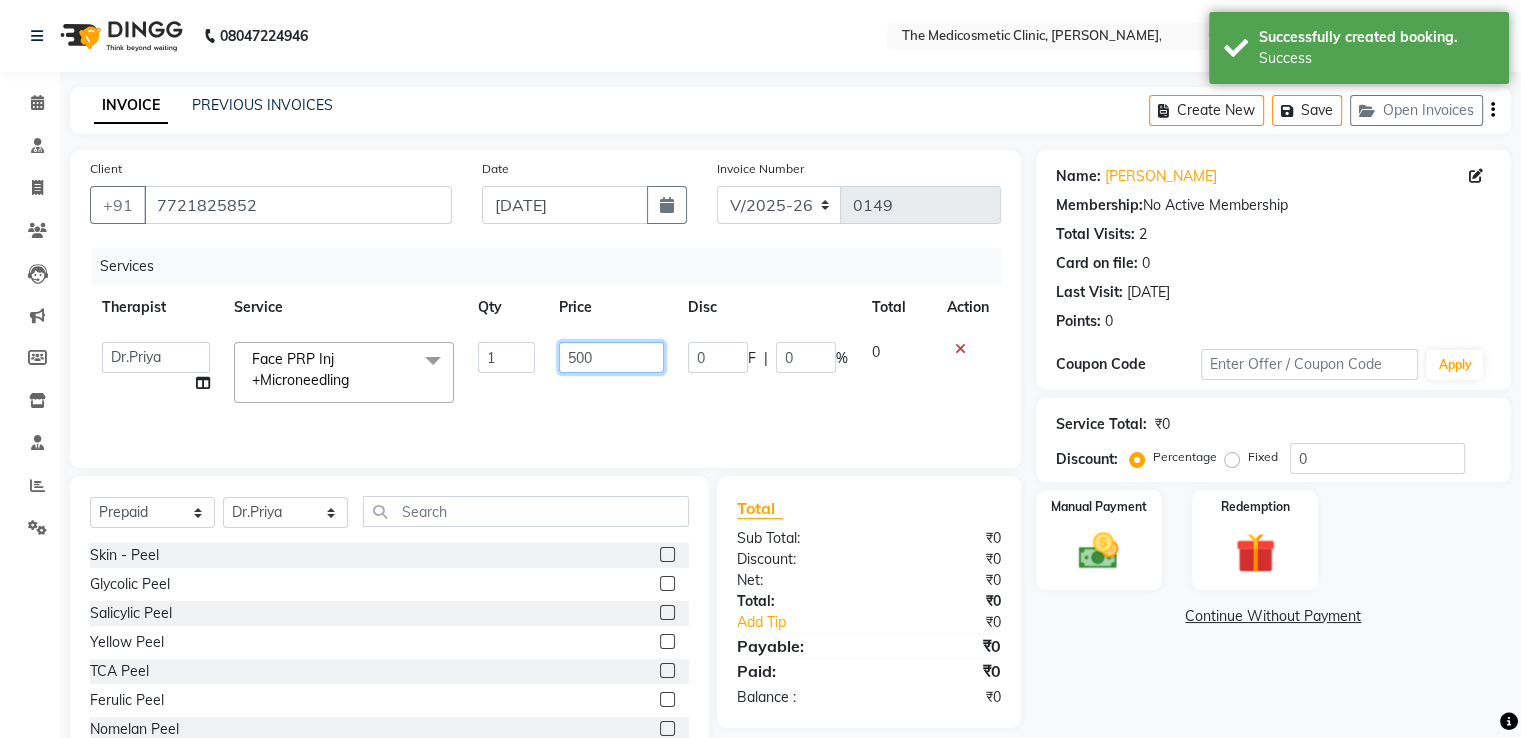 type on "5000" 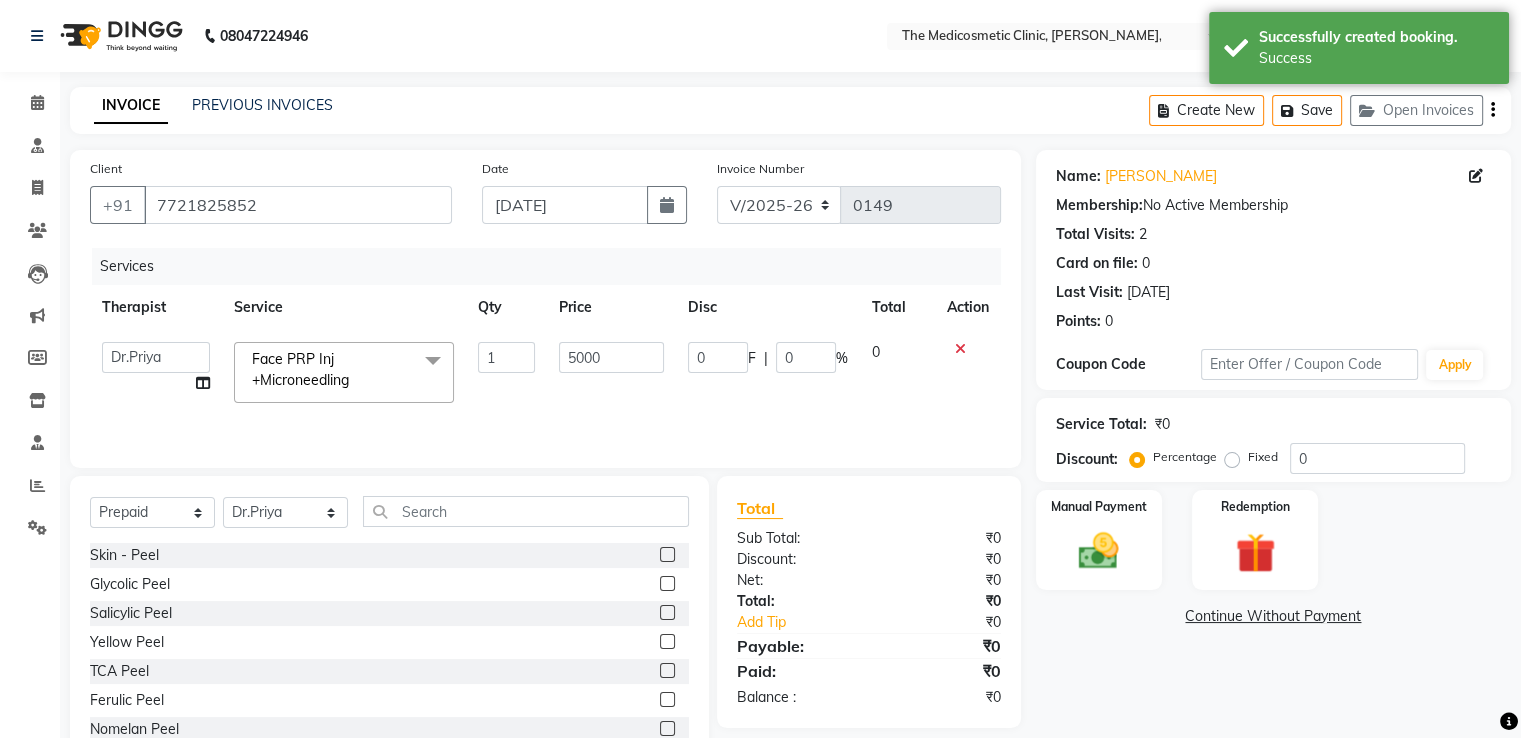 click on "5000" 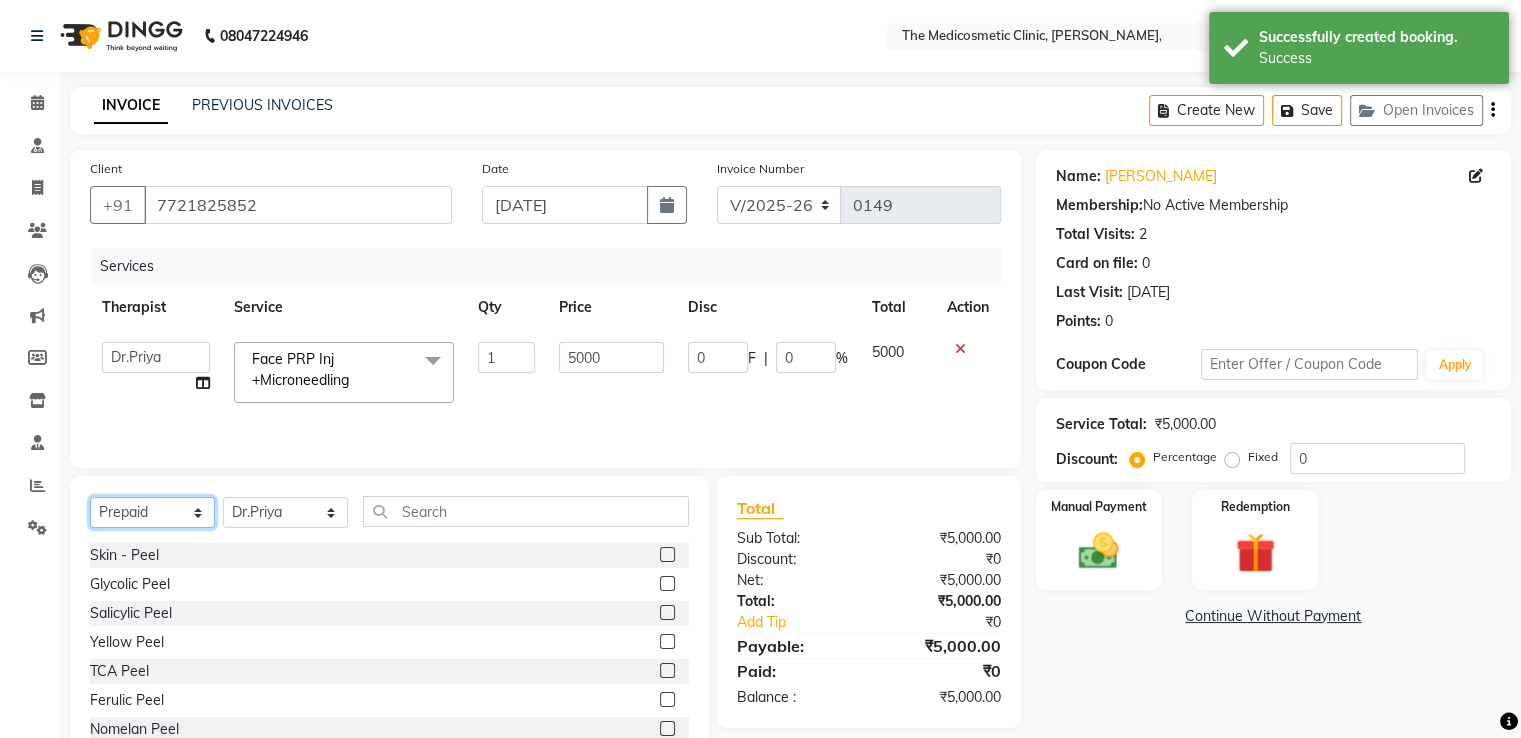 click on "Select  Service  Product  Membership  Package Voucher Prepaid Gift Card" 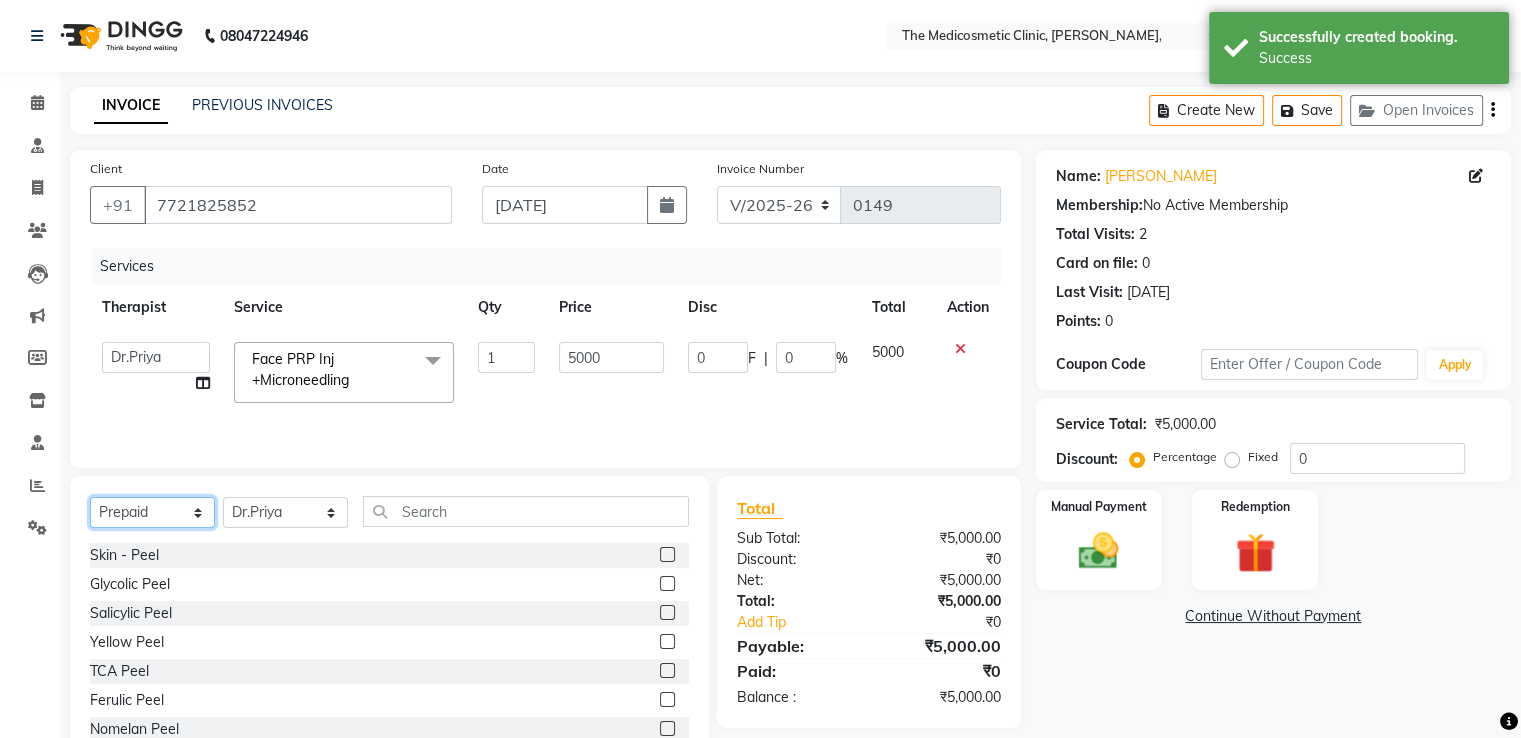 select on "product" 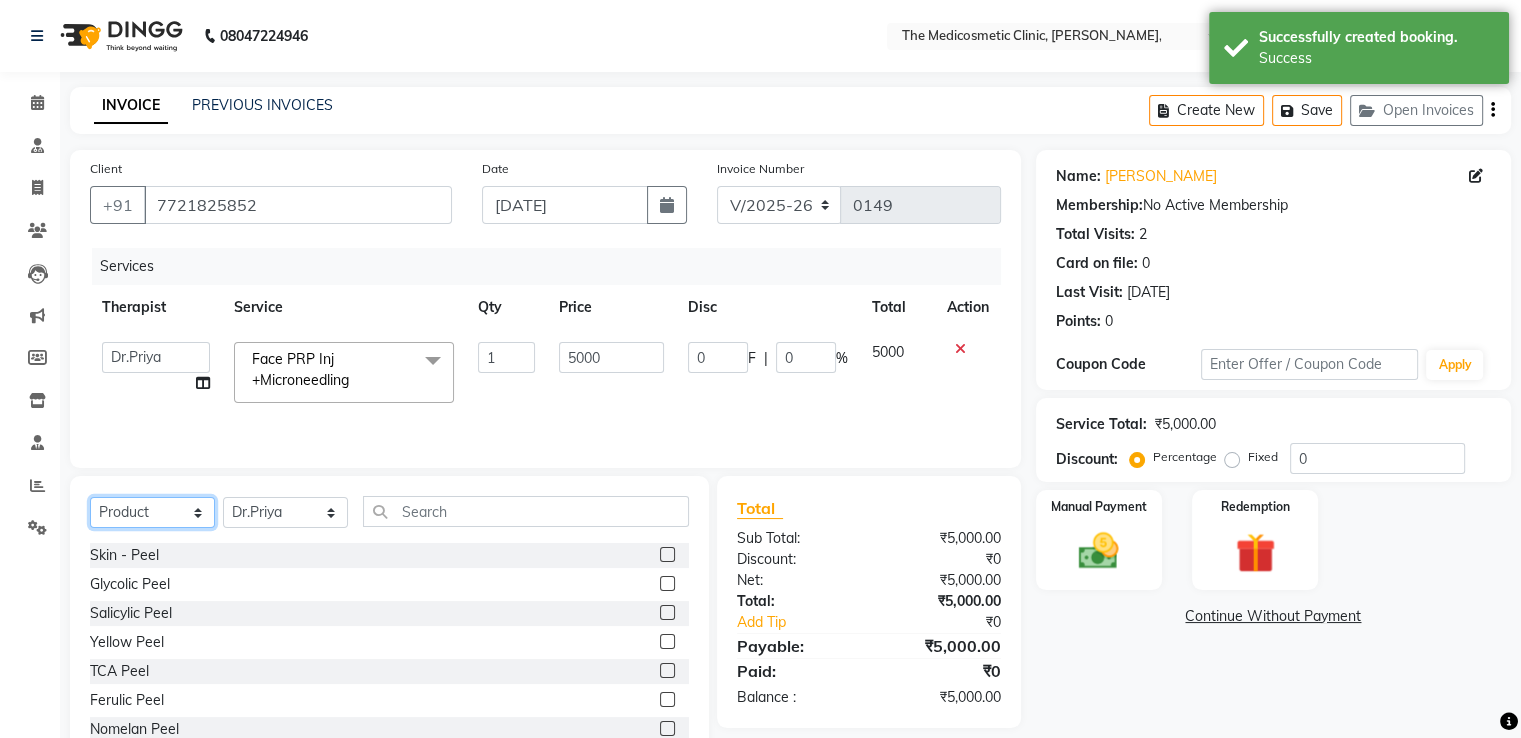 click on "Select  Service  Product  Membership  Package Voucher Prepaid Gift Card" 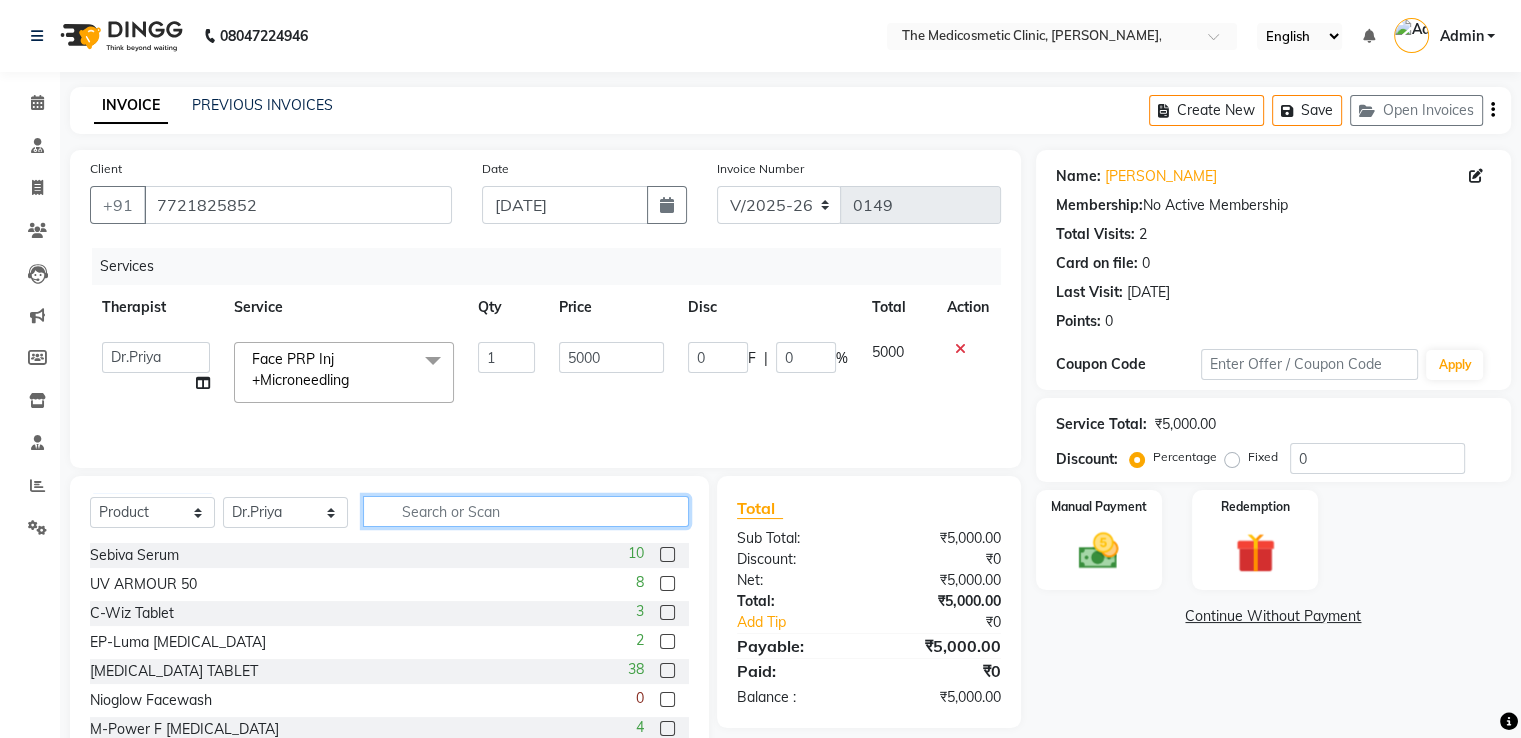 click 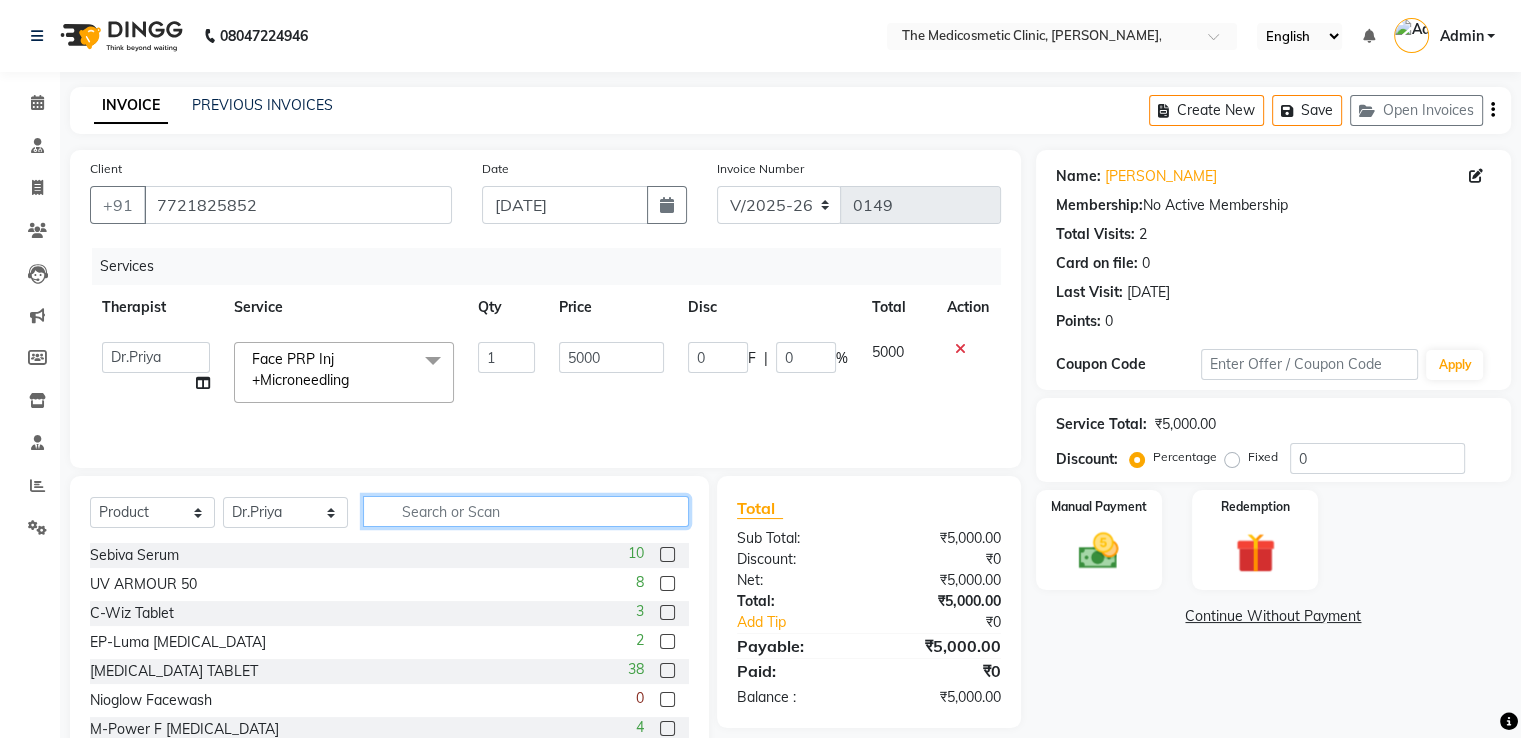 scroll, scrollTop: 64, scrollLeft: 0, axis: vertical 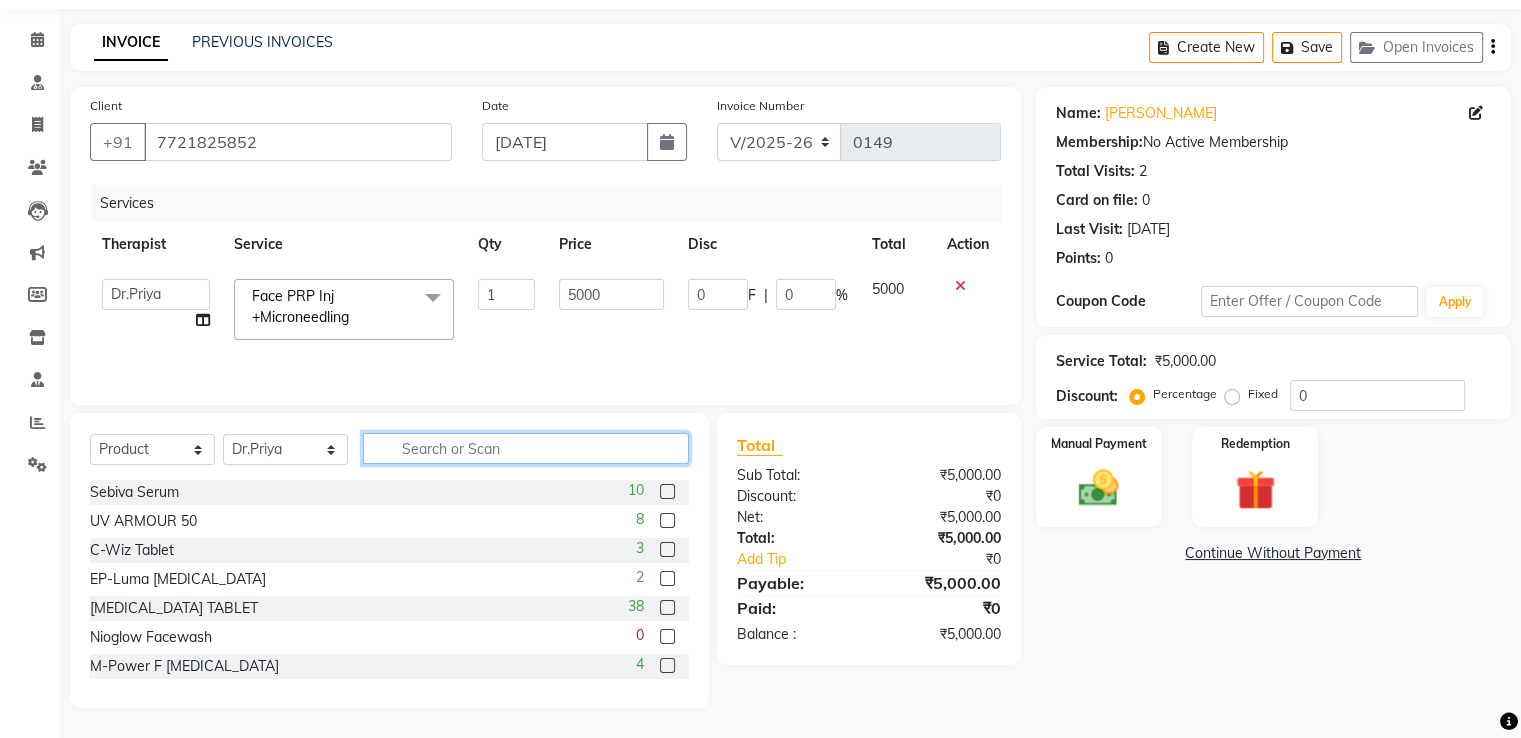 drag, startPoint x: 436, startPoint y: 453, endPoint x: 440, endPoint y: 442, distance: 11.7046995 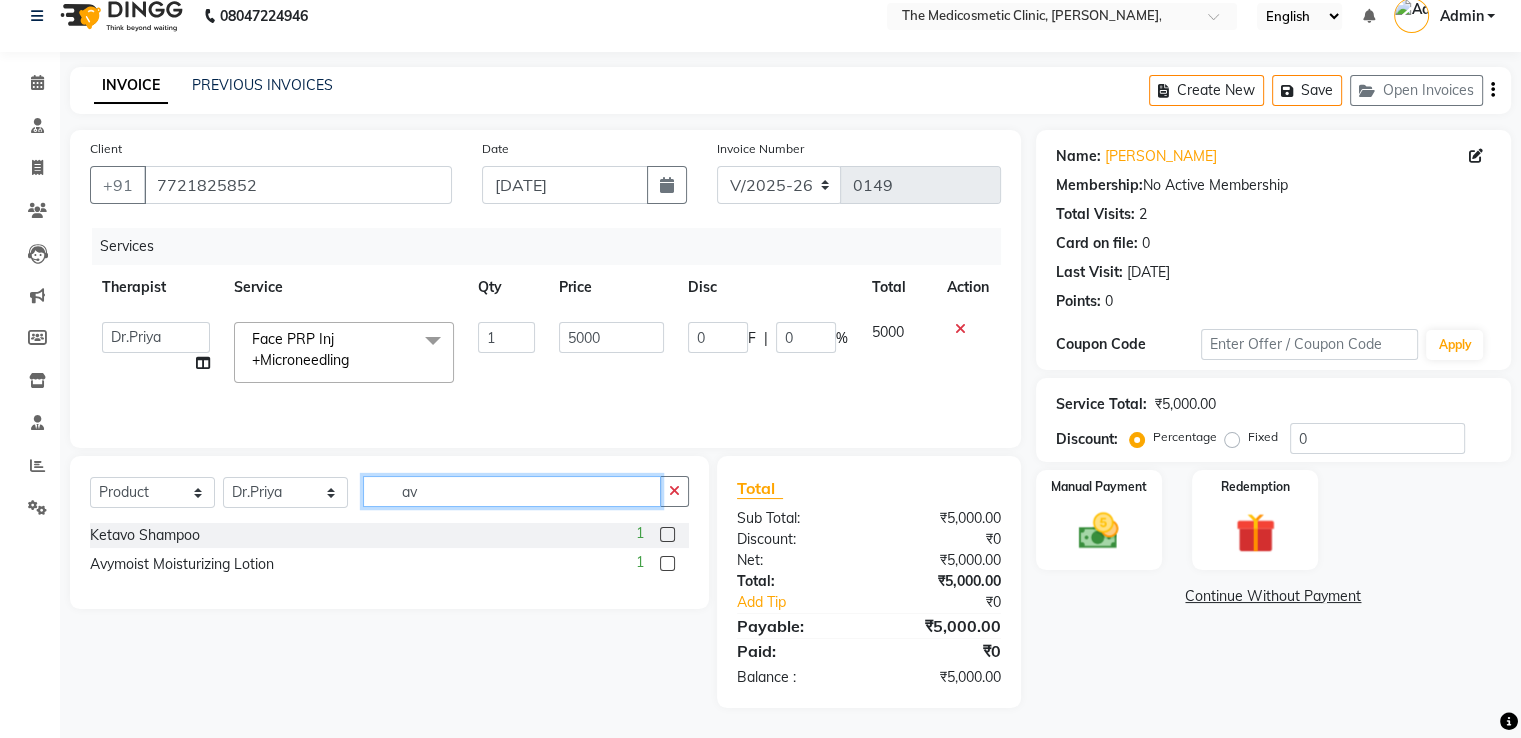 scroll, scrollTop: 20, scrollLeft: 0, axis: vertical 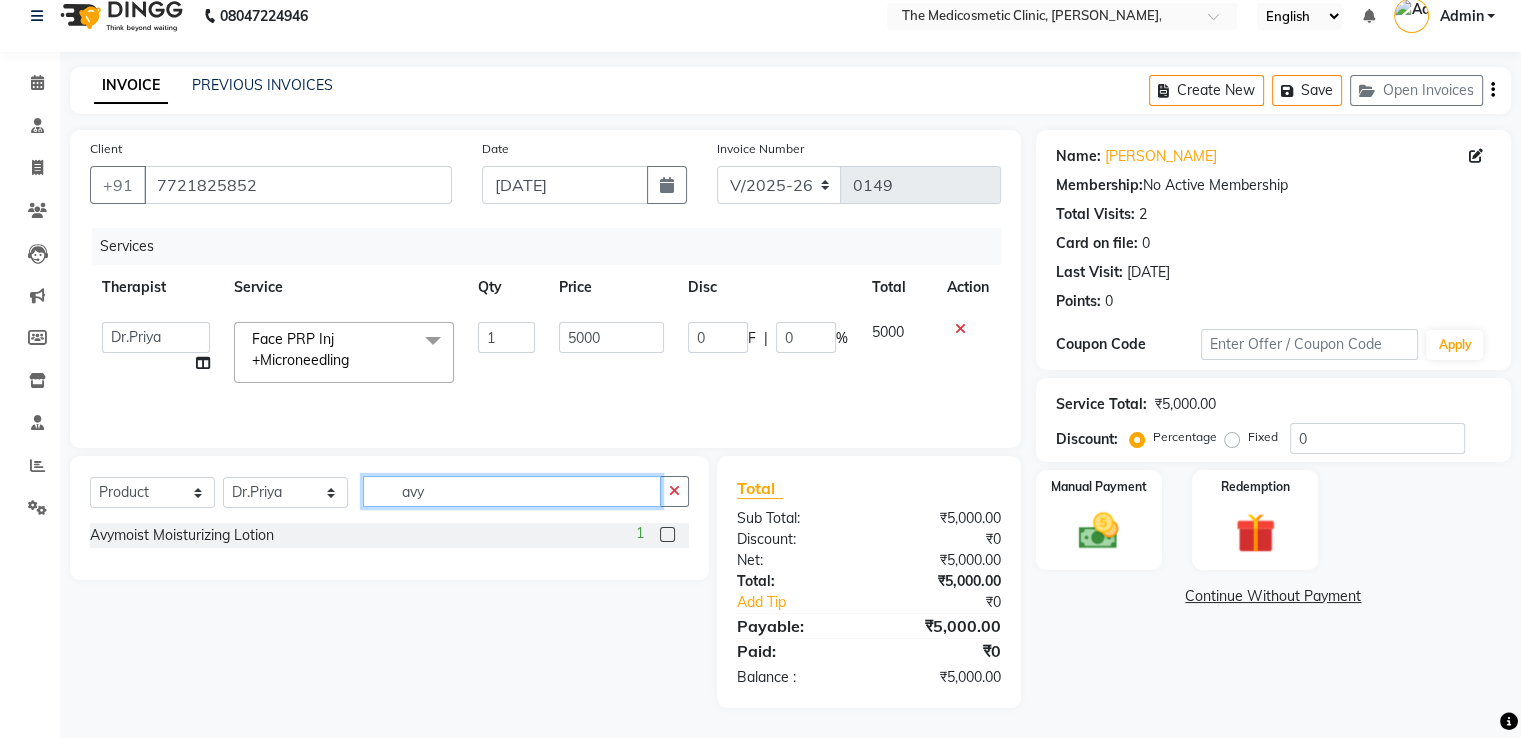 type on "avy" 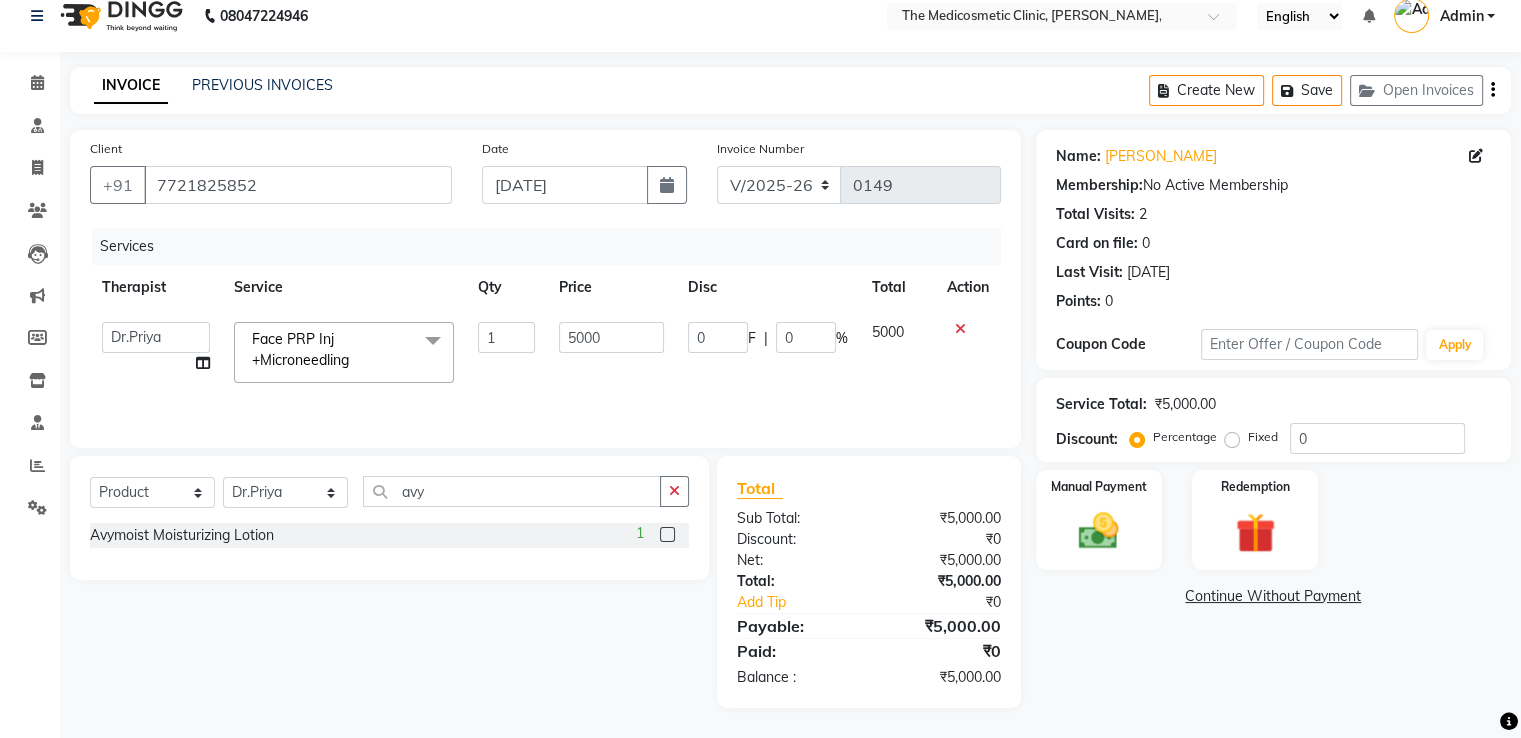 click 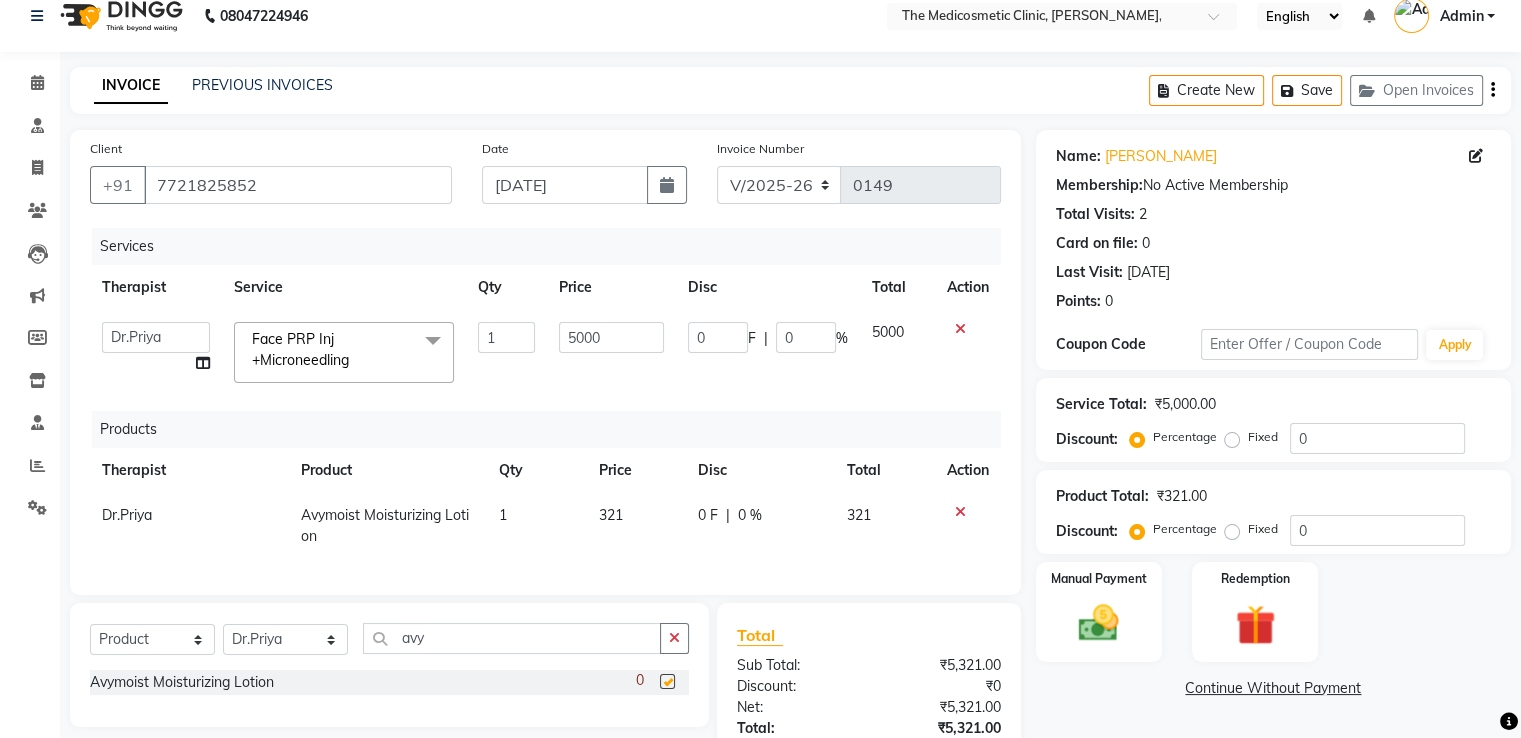 checkbox on "false" 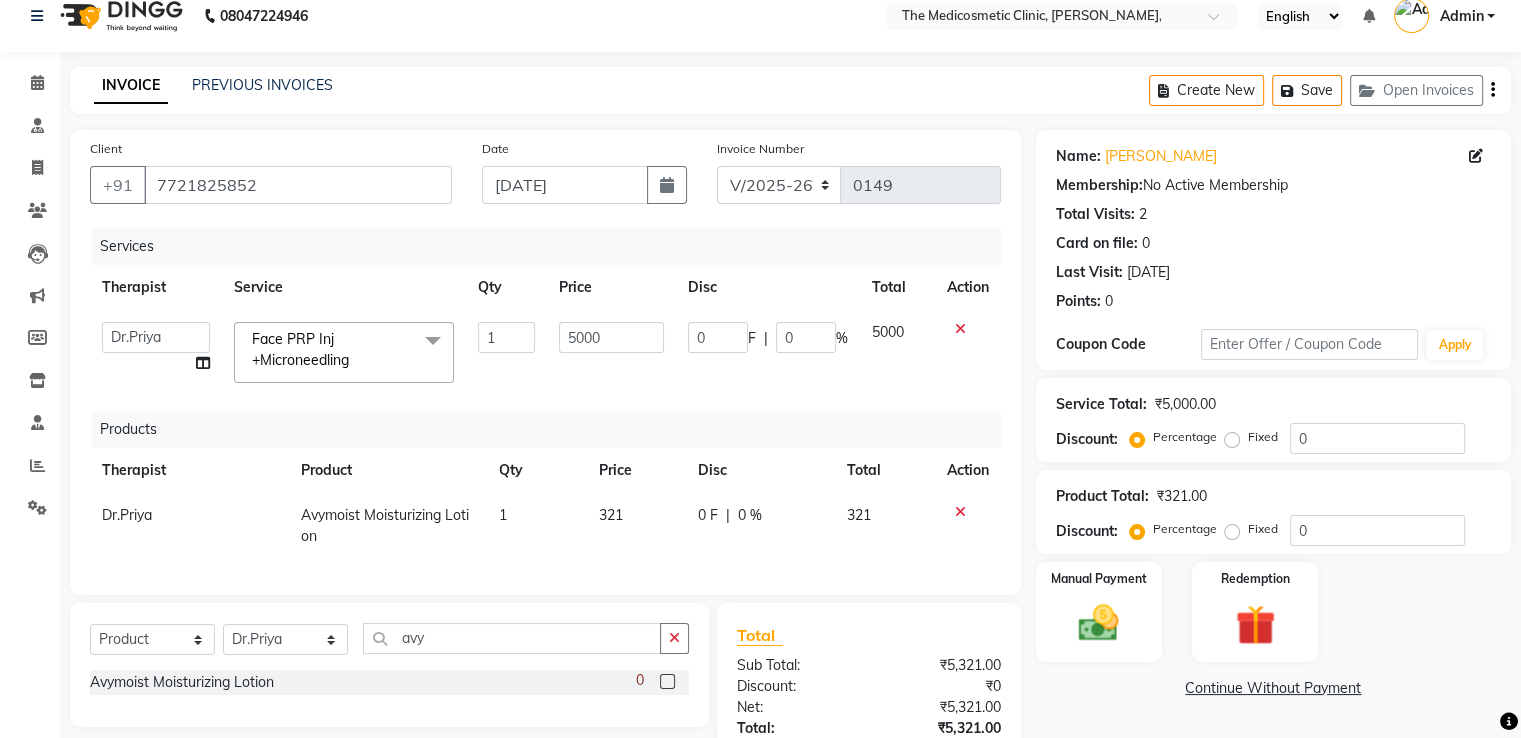 scroll, scrollTop: 182, scrollLeft: 0, axis: vertical 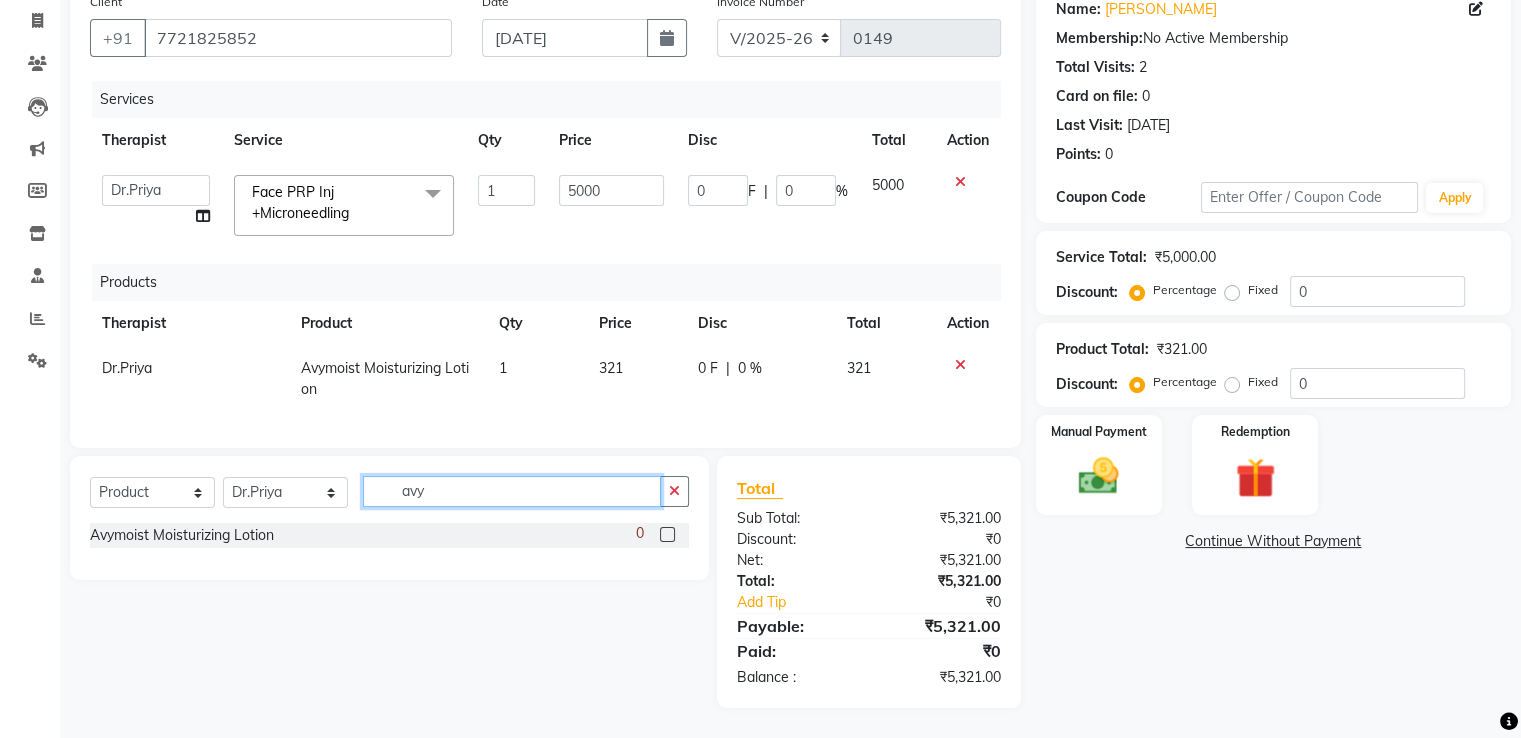 drag, startPoint x: 438, startPoint y: 494, endPoint x: 342, endPoint y: 483, distance: 96.62815 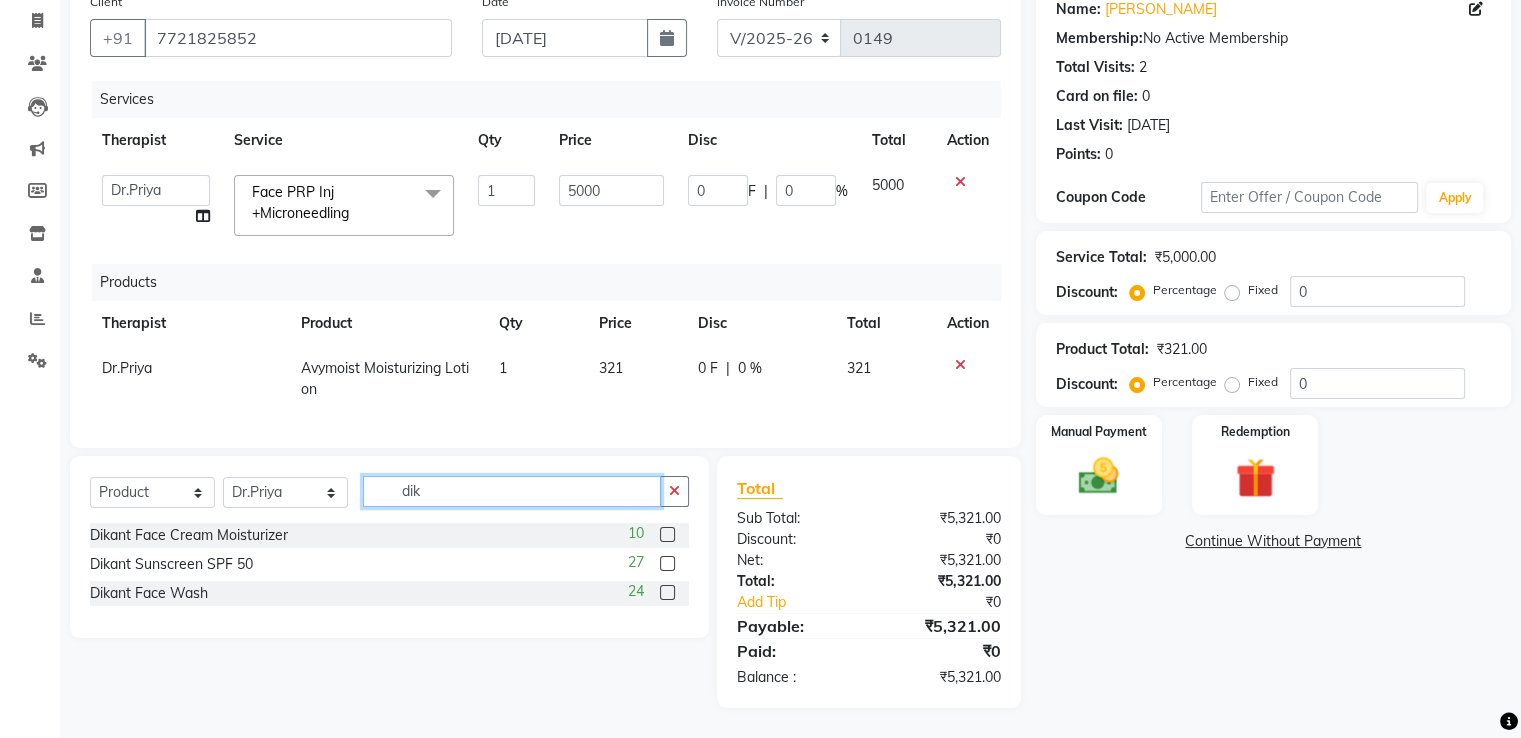type on "dik" 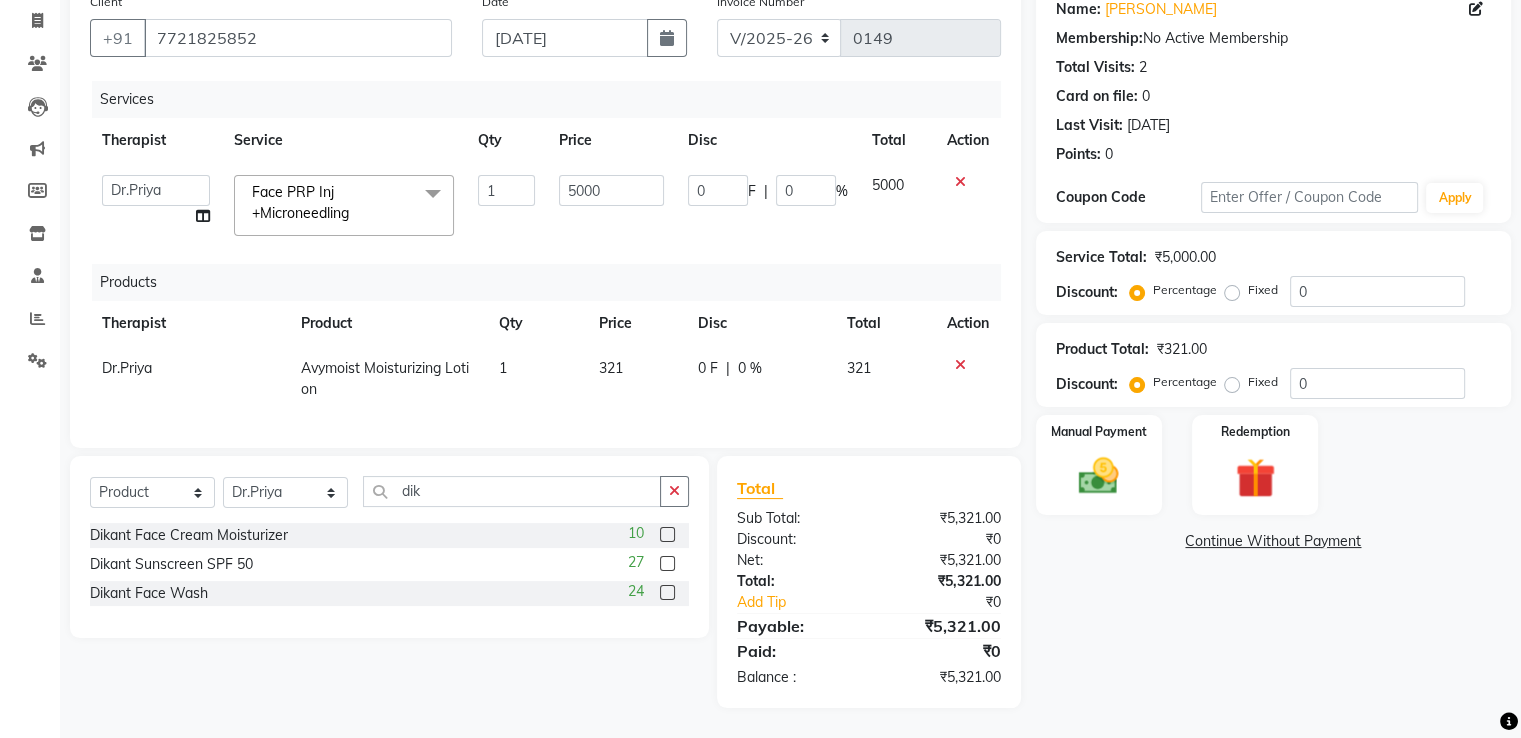 click 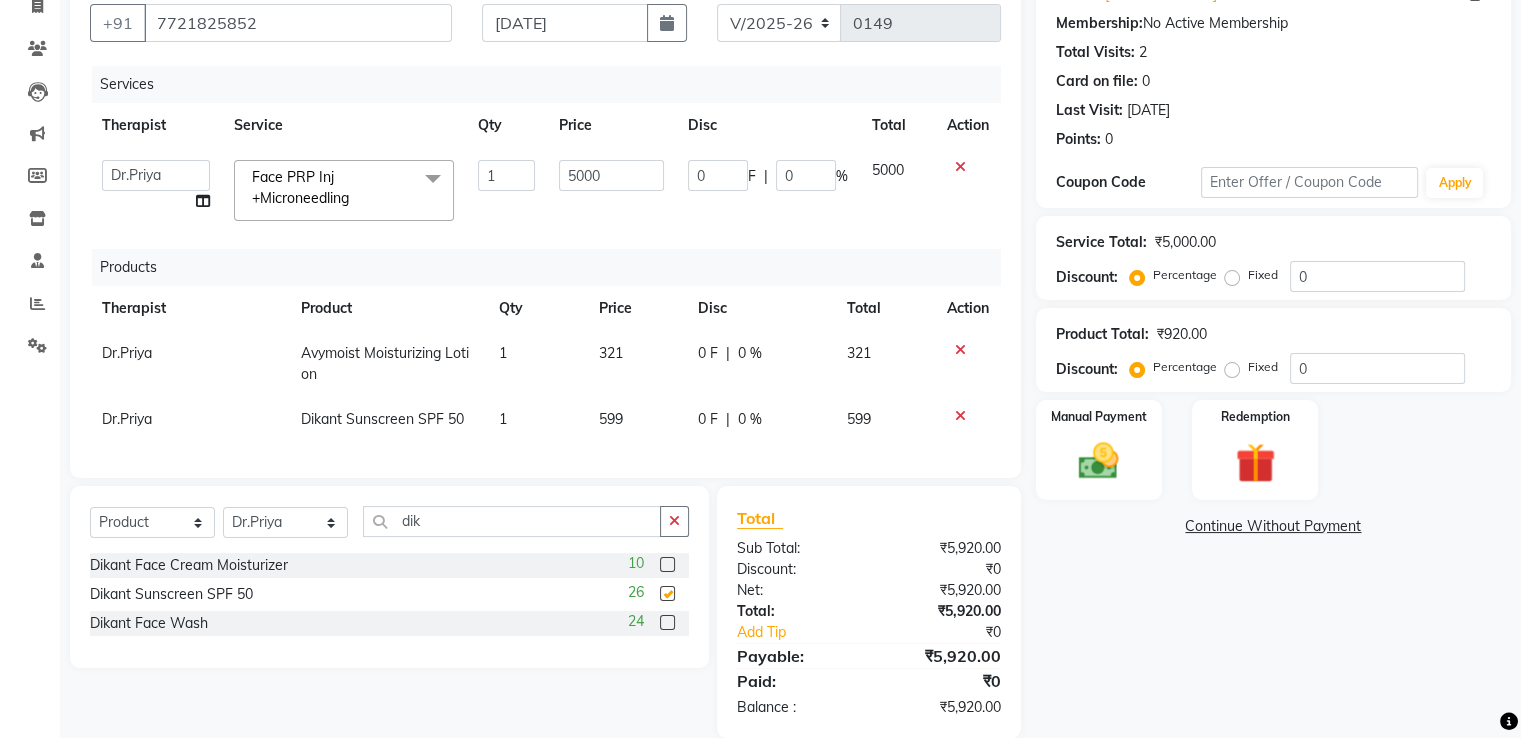 checkbox on "false" 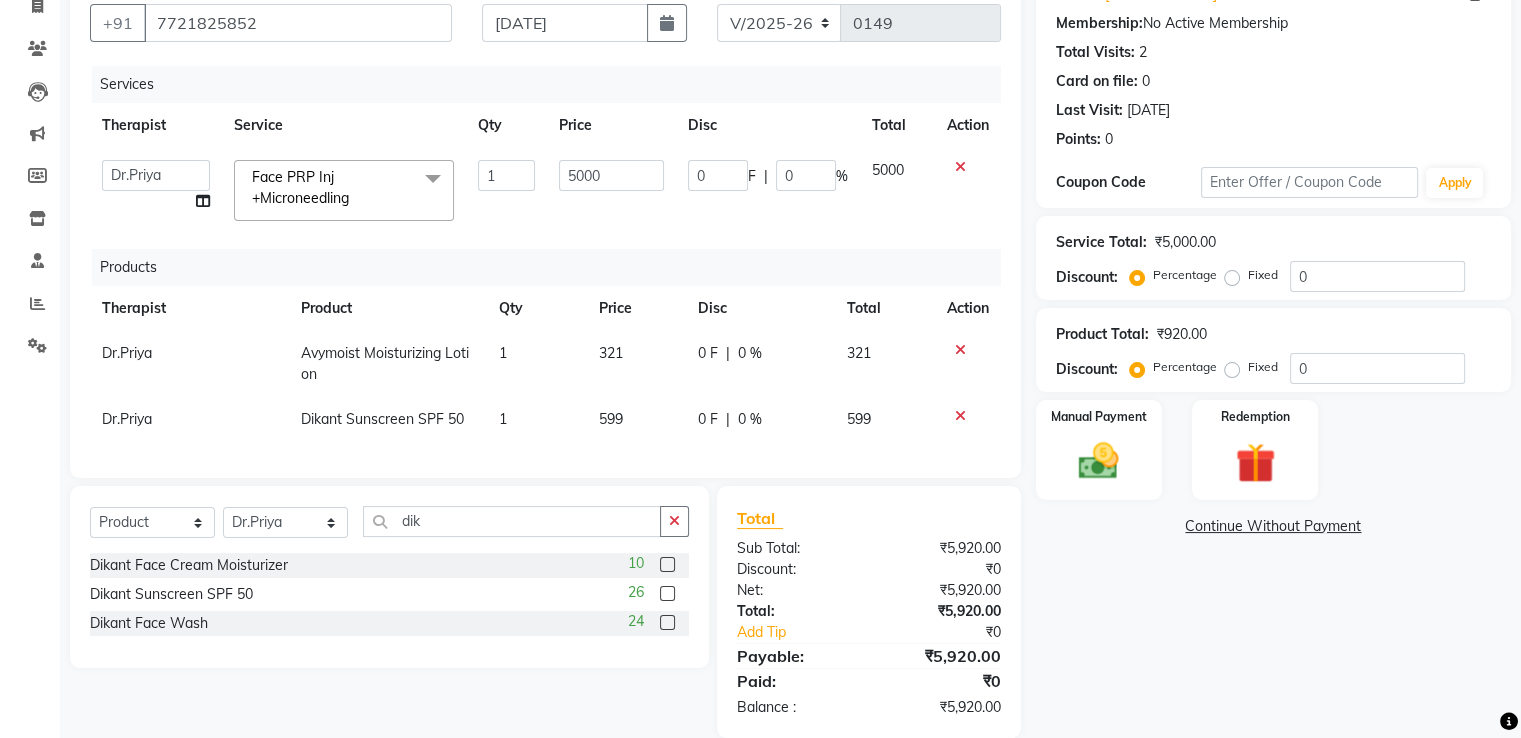 drag, startPoint x: 453, startPoint y: 549, endPoint x: 436, endPoint y: 527, distance: 27.802877 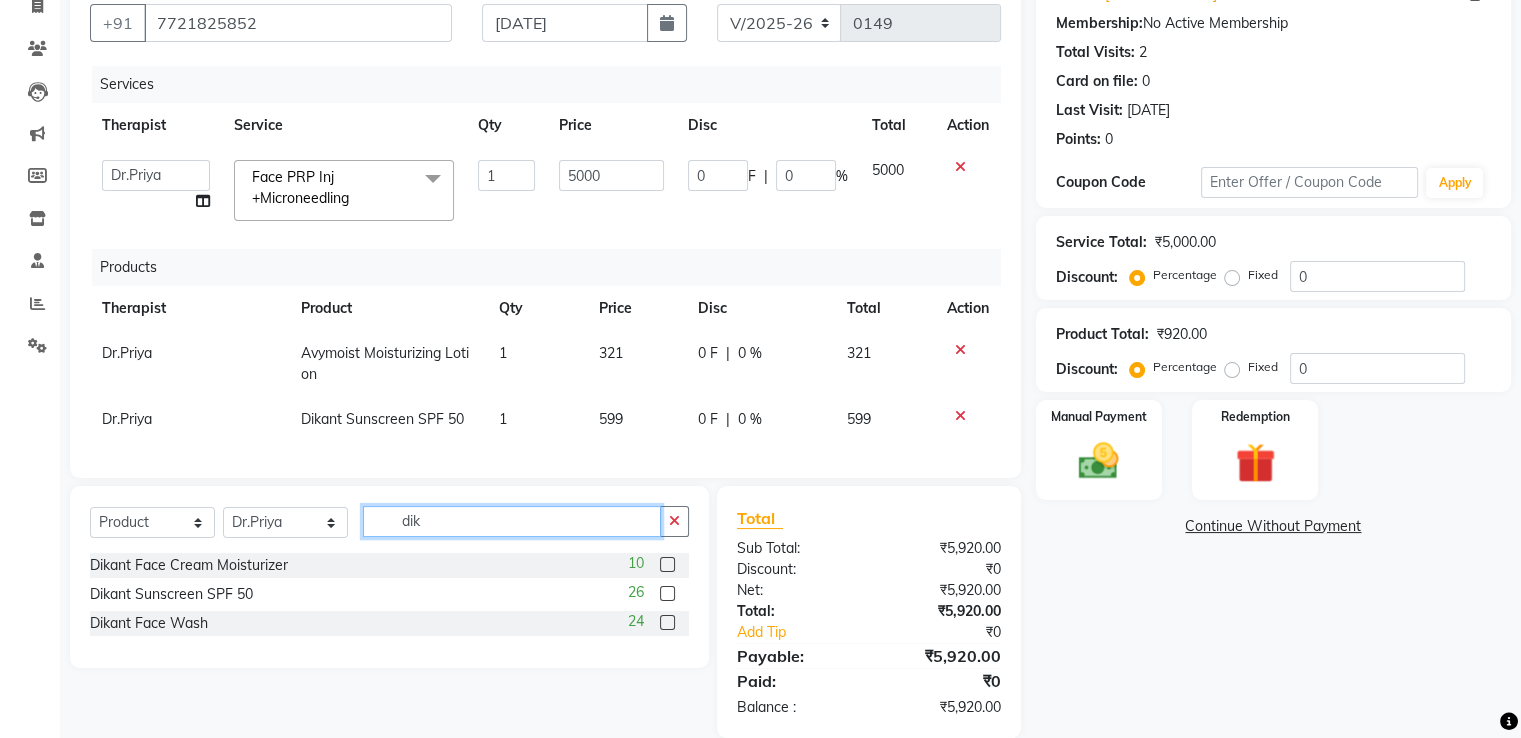 drag, startPoint x: 447, startPoint y: 537, endPoint x: 365, endPoint y: 535, distance: 82.02438 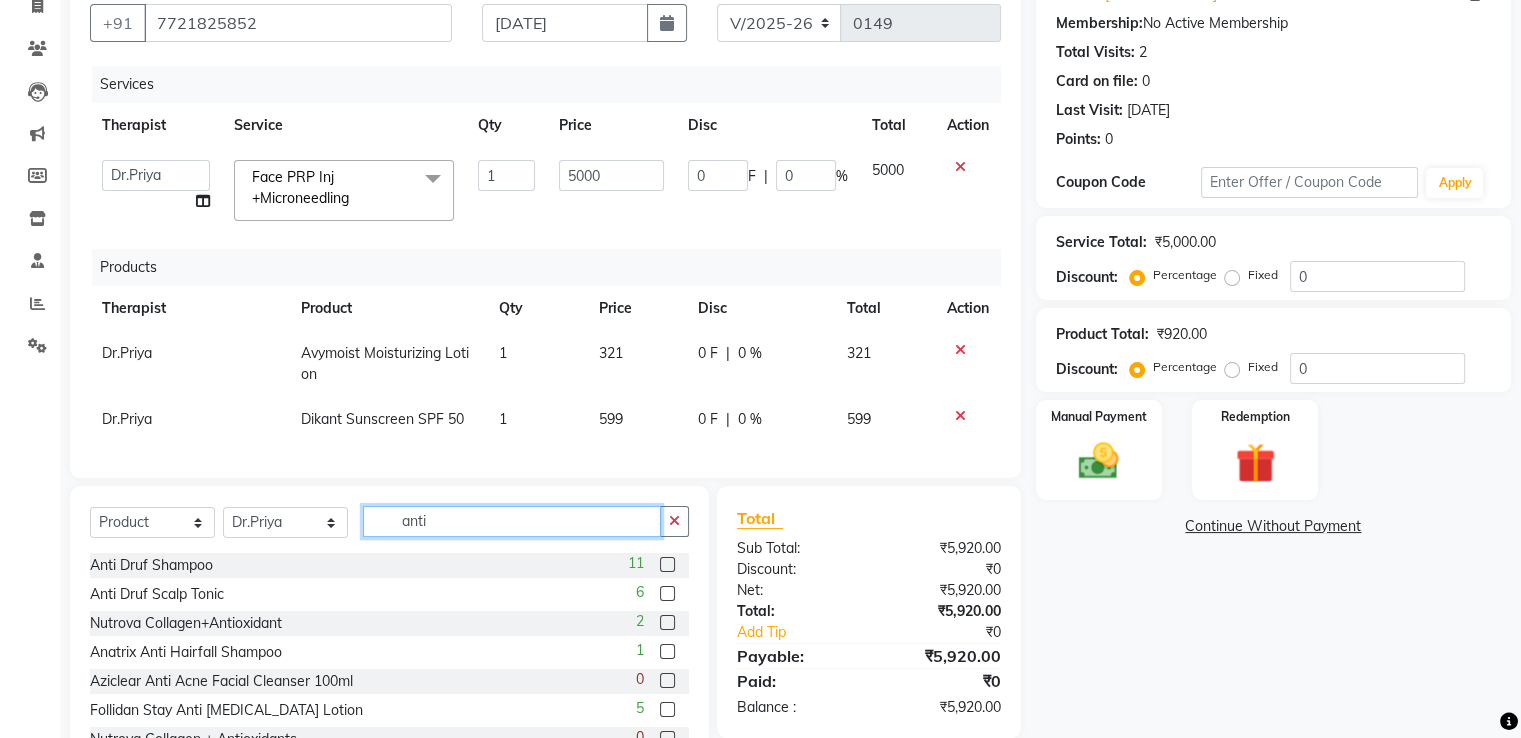 type on "anti" 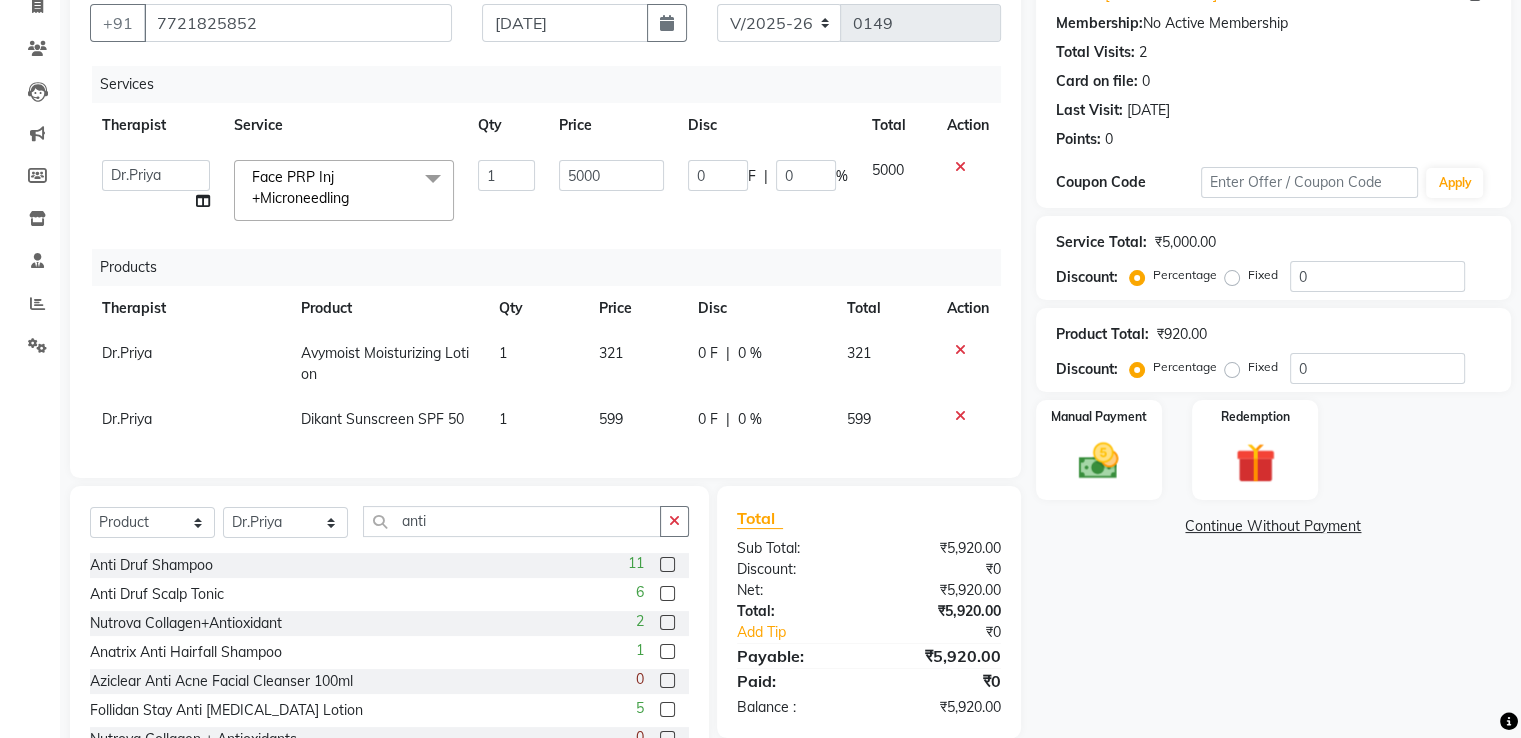 click 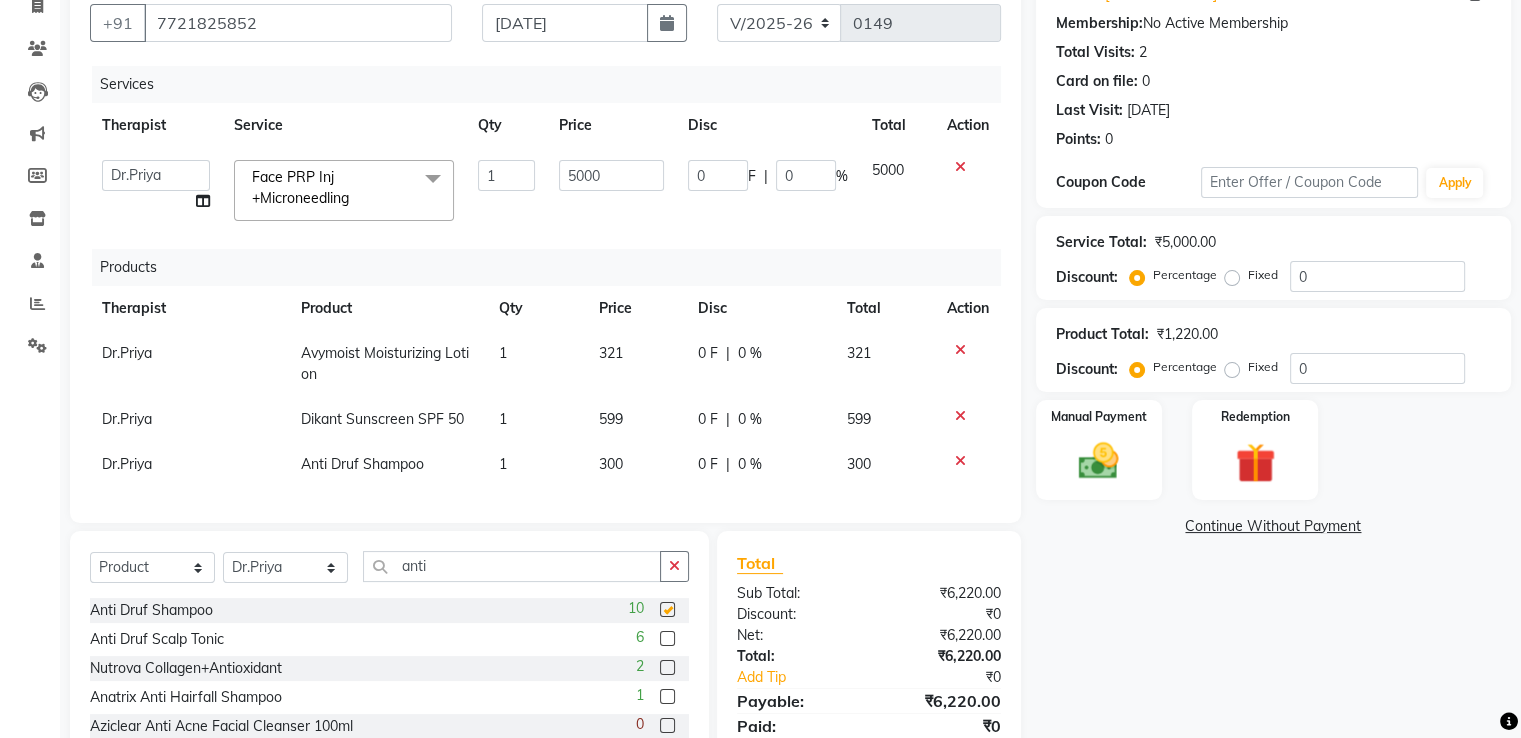 checkbox on "false" 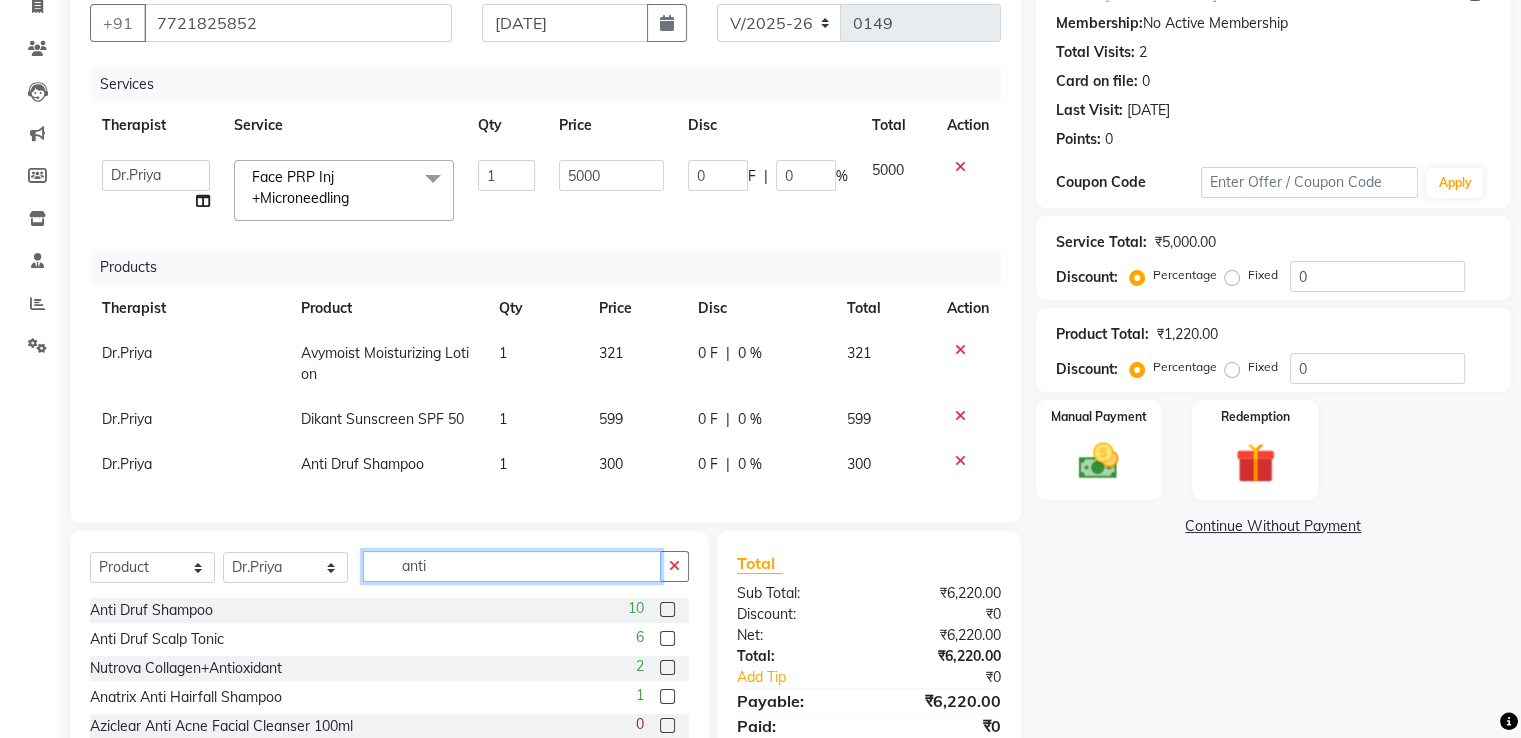 drag, startPoint x: 416, startPoint y: 593, endPoint x: 318, endPoint y: 573, distance: 100.02 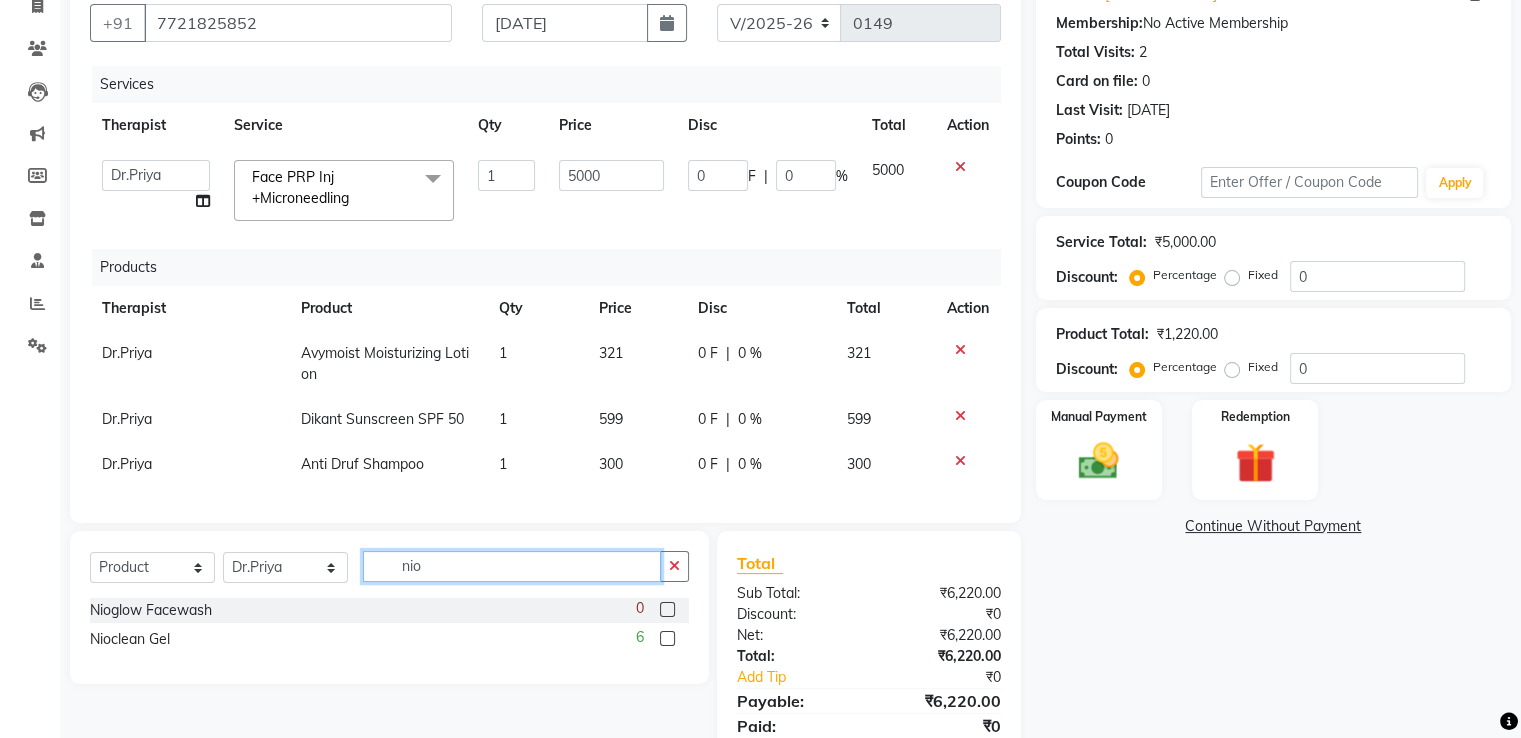 type on "nio" 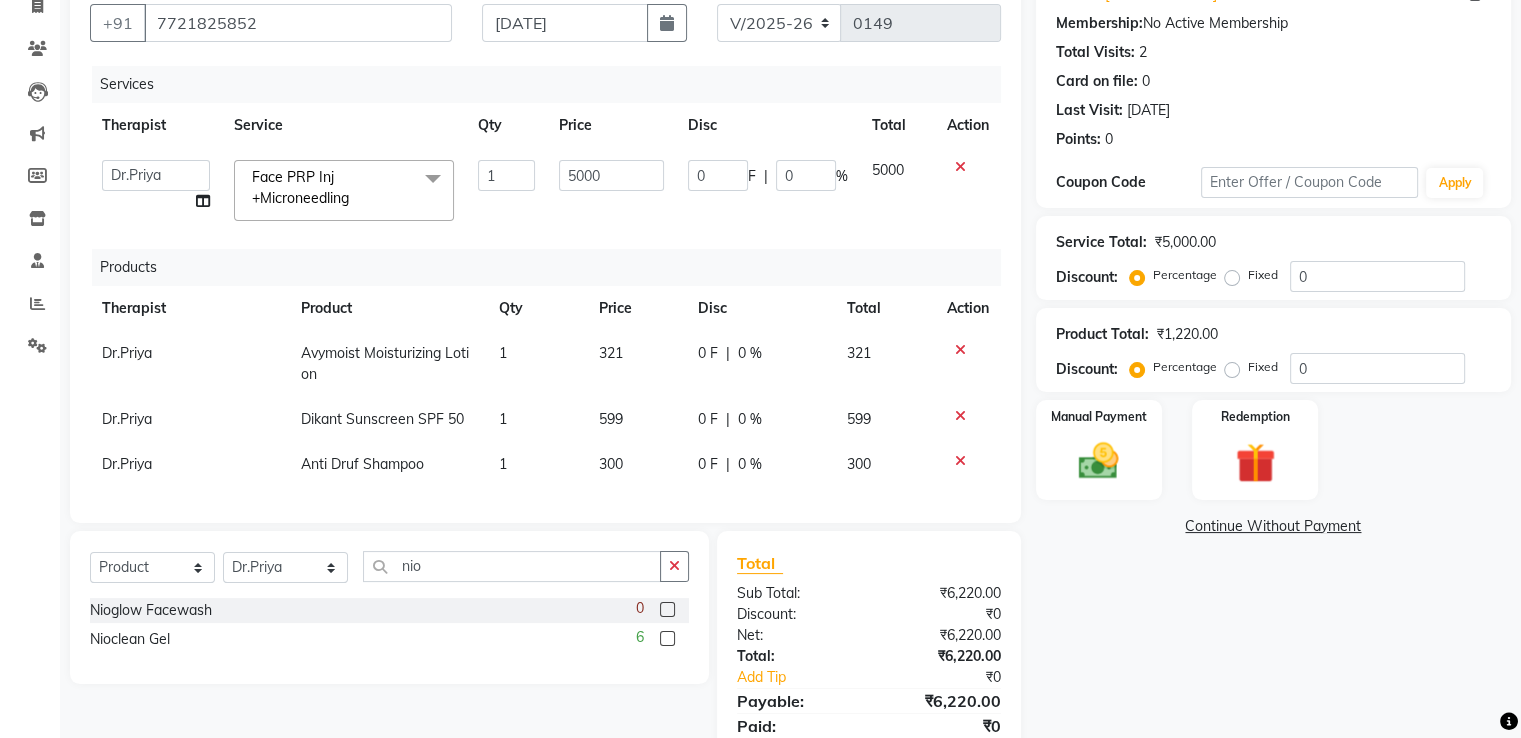 click 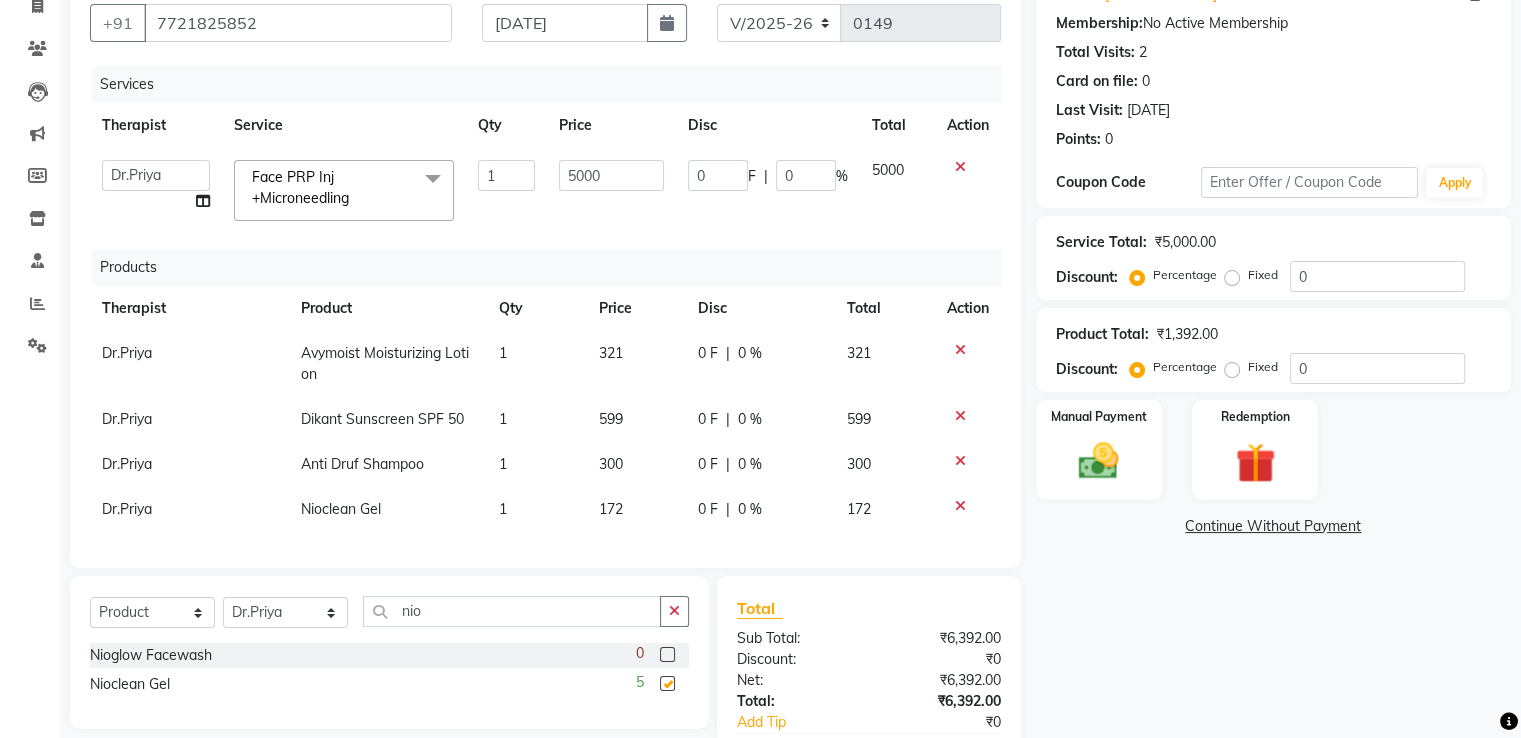 checkbox on "false" 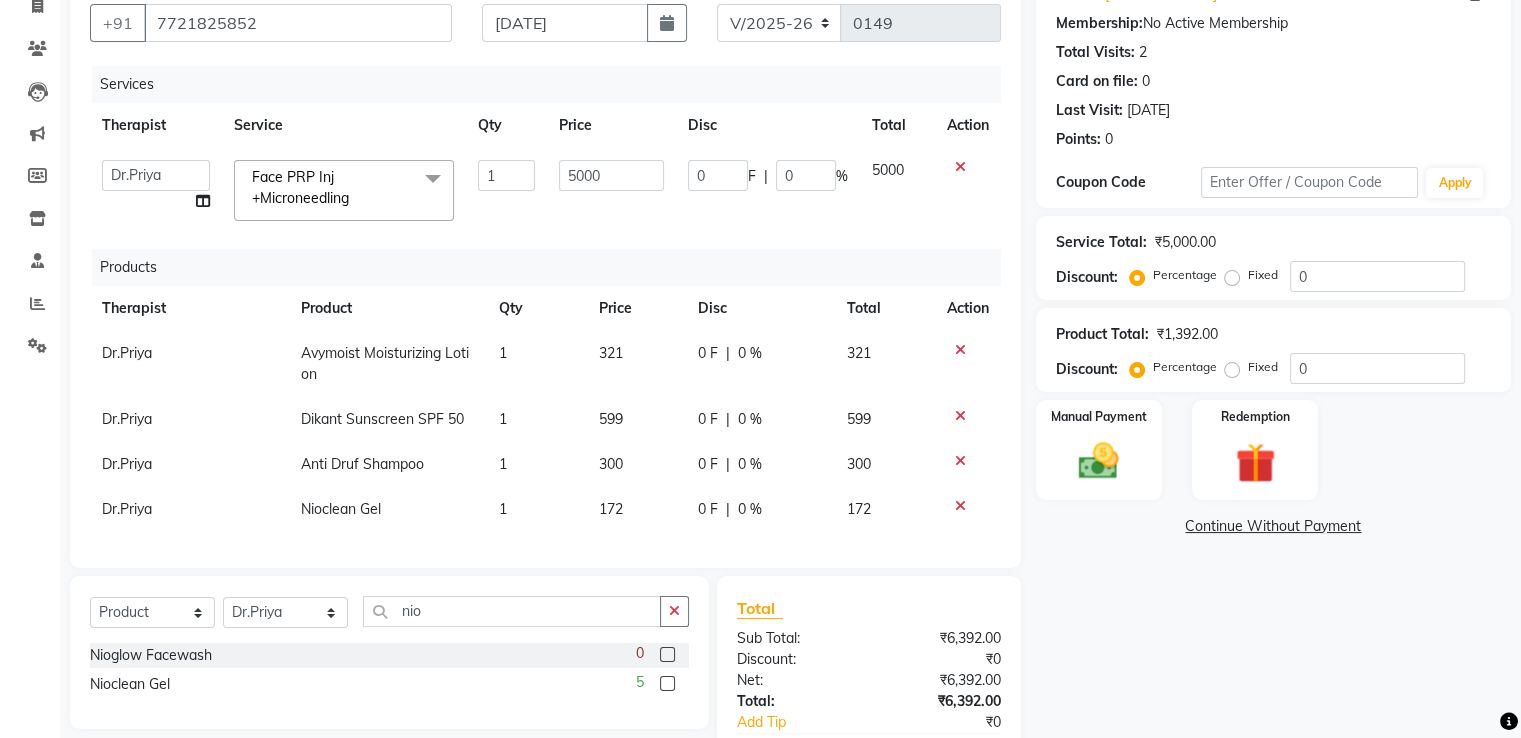 scroll, scrollTop: 317, scrollLeft: 0, axis: vertical 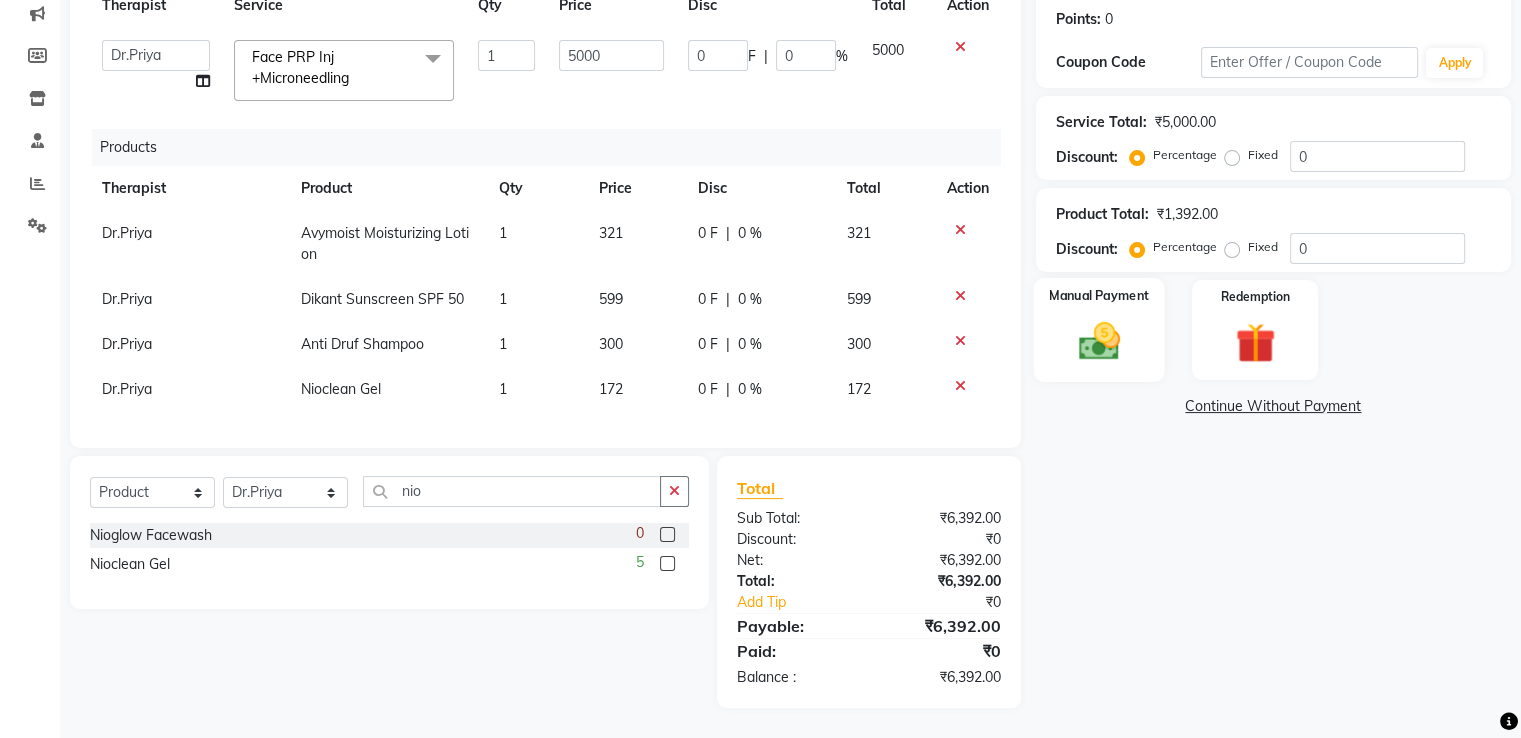 click 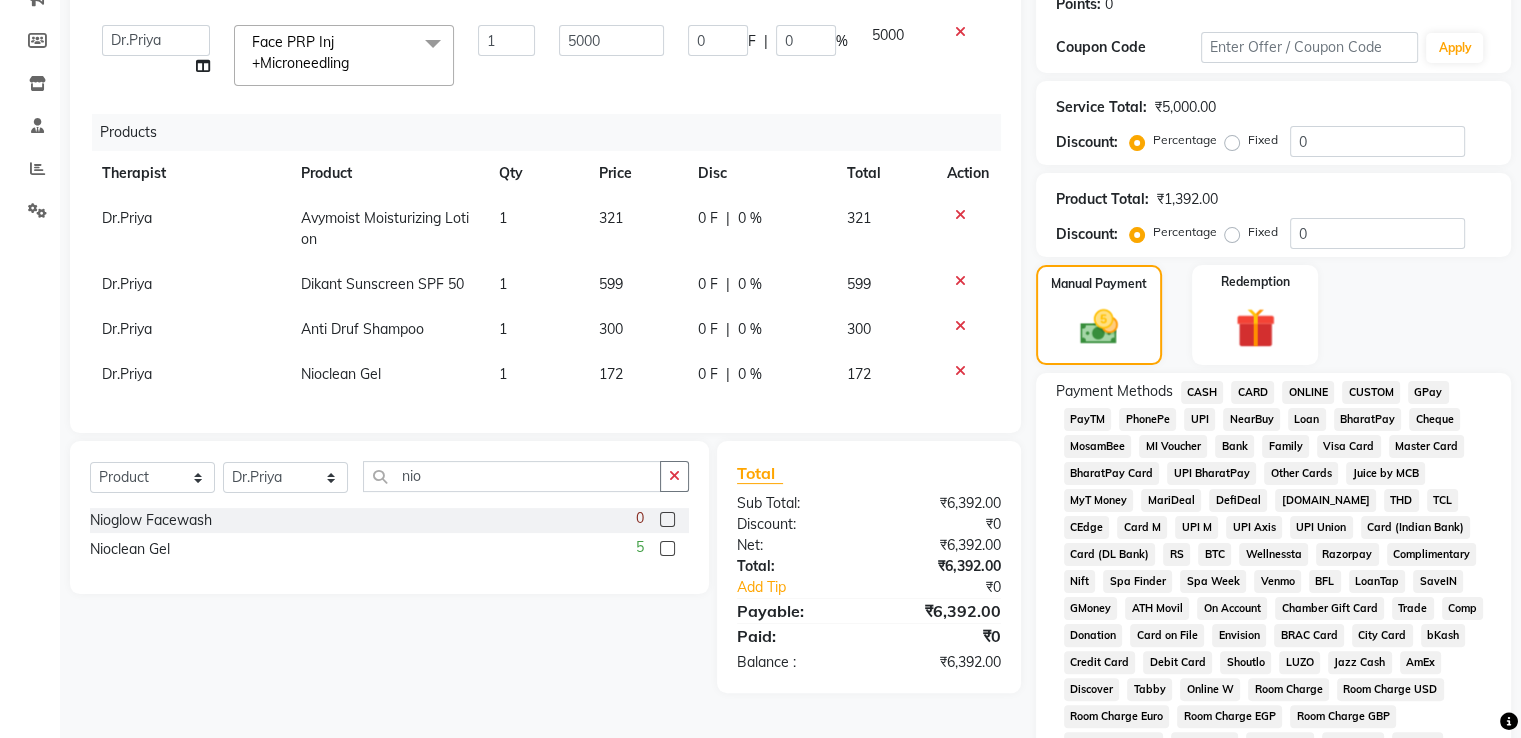 click on "GPay" 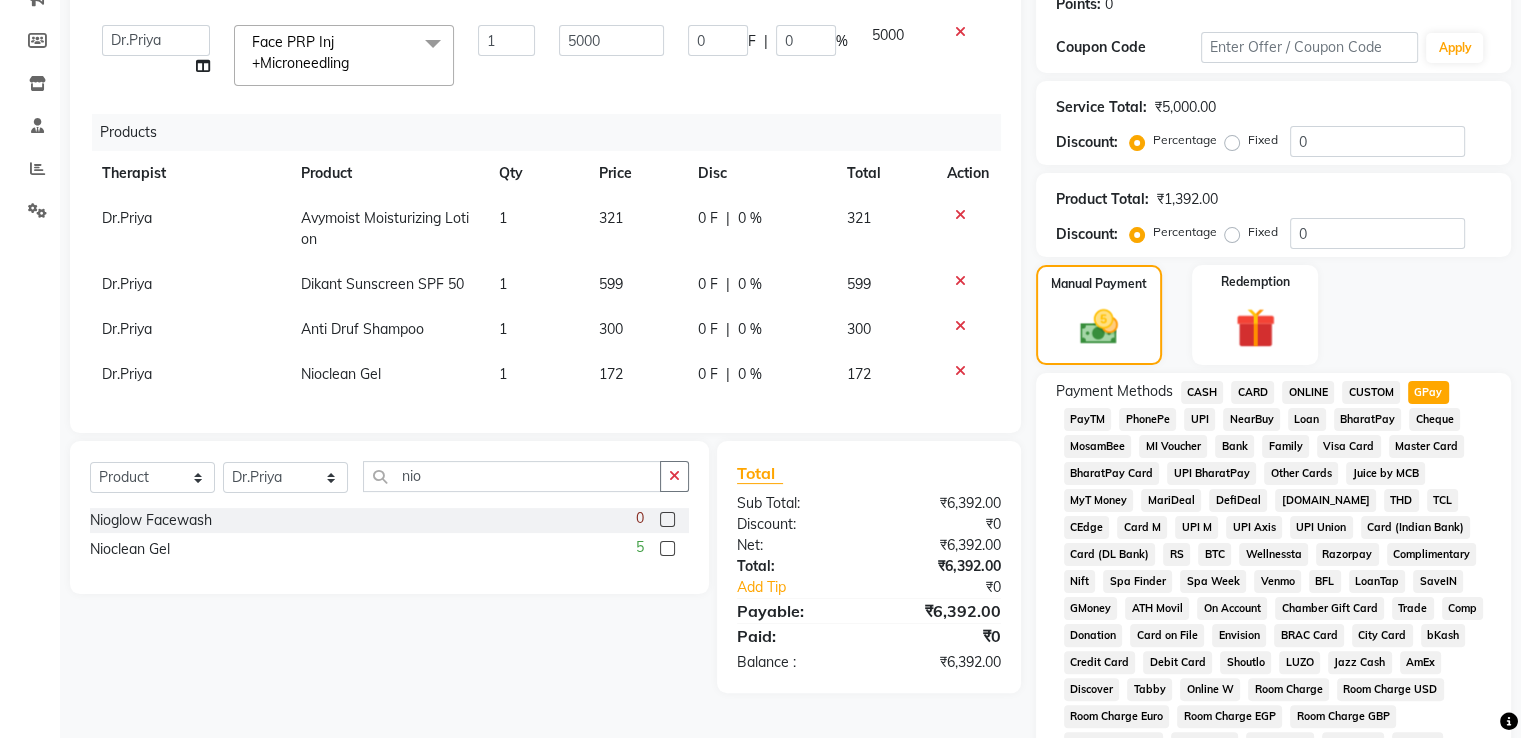 scroll, scrollTop: 777, scrollLeft: 0, axis: vertical 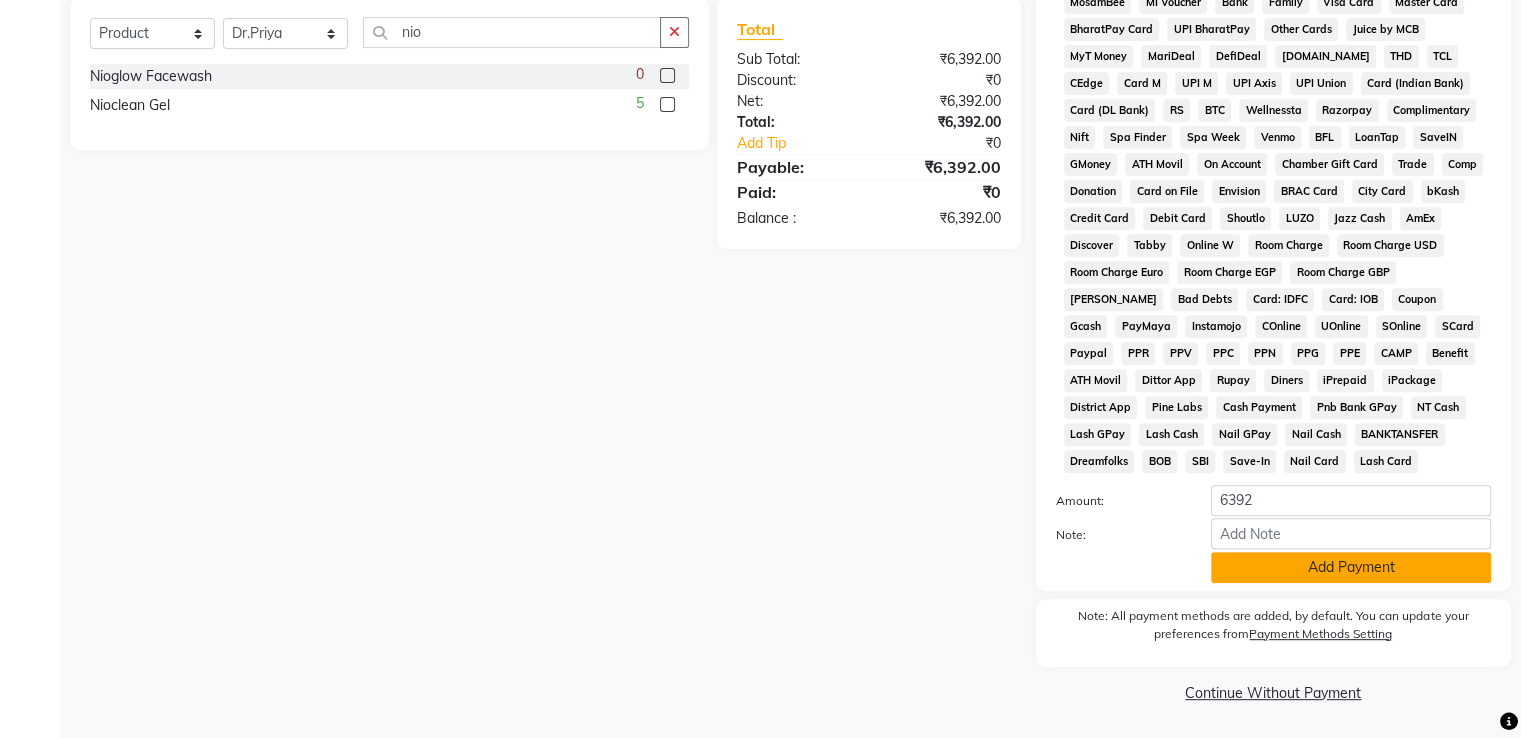 click on "Add Payment" 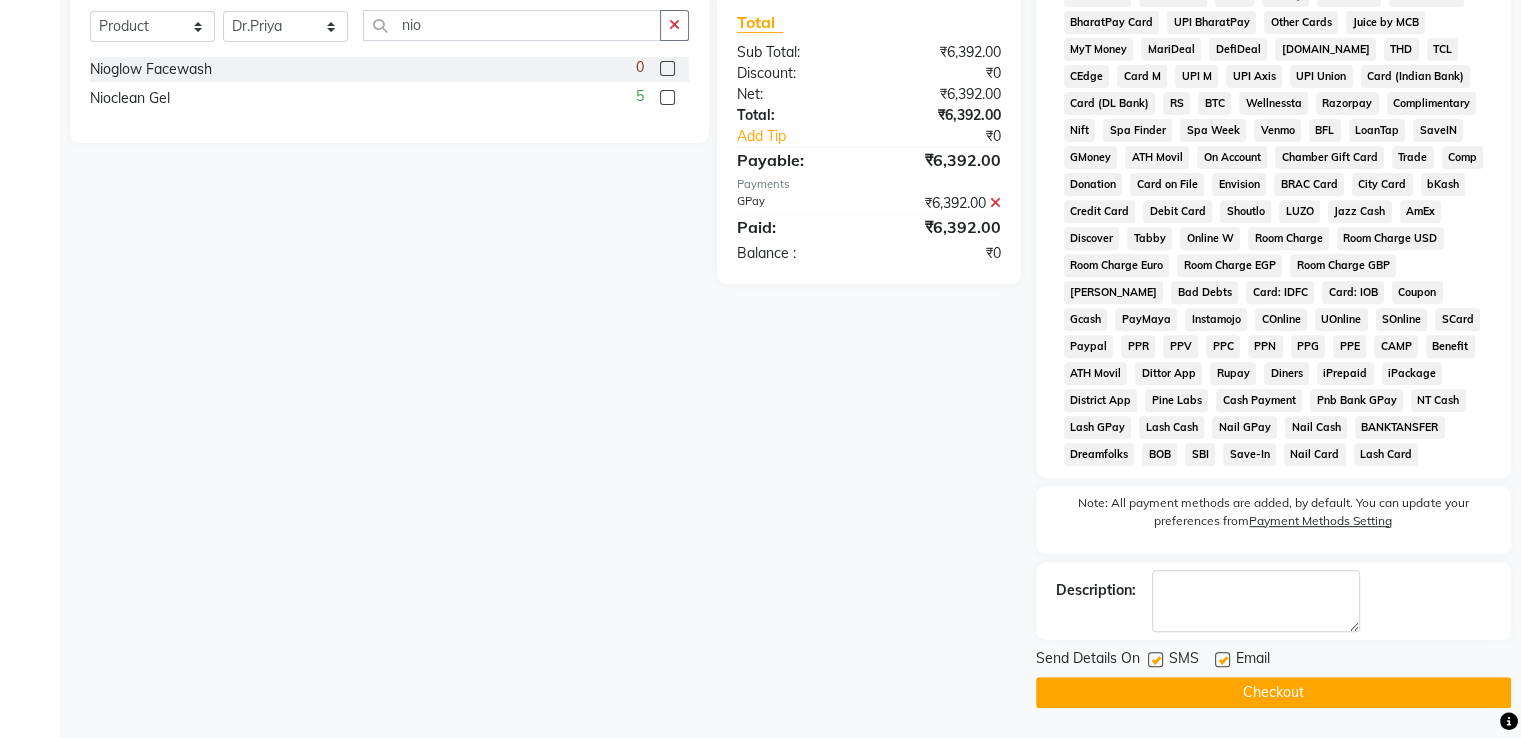 click on "Checkout" 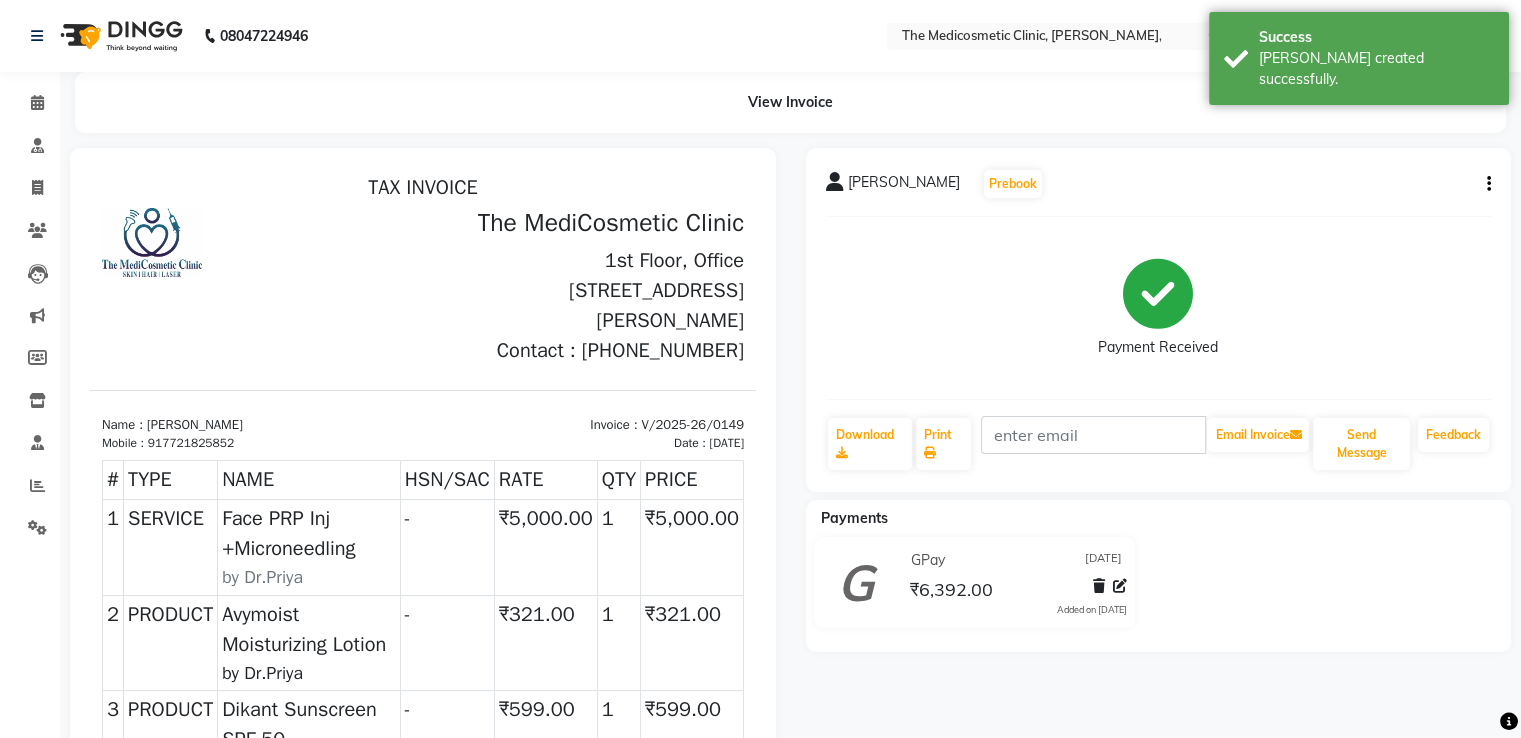 scroll, scrollTop: 0, scrollLeft: 0, axis: both 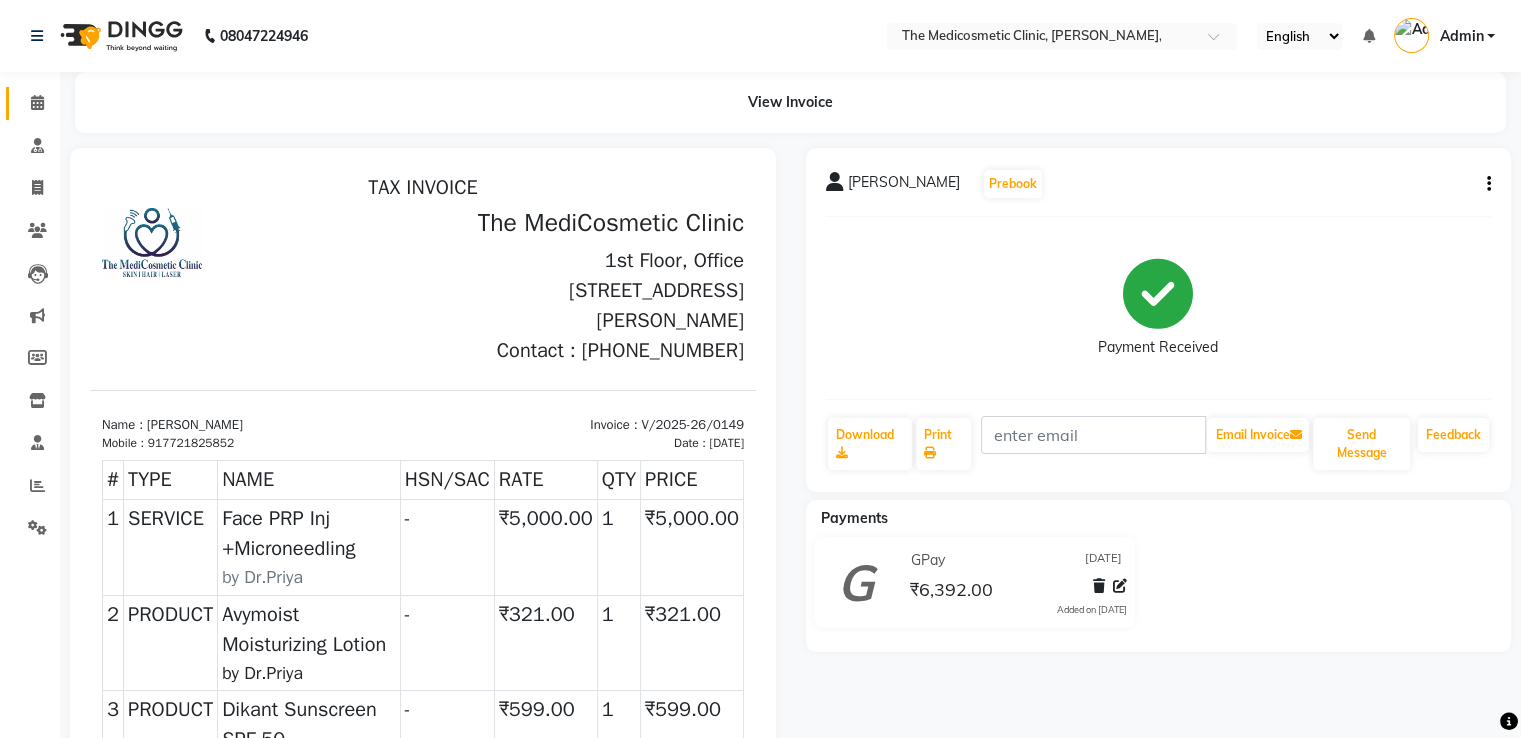 click on "Calendar" 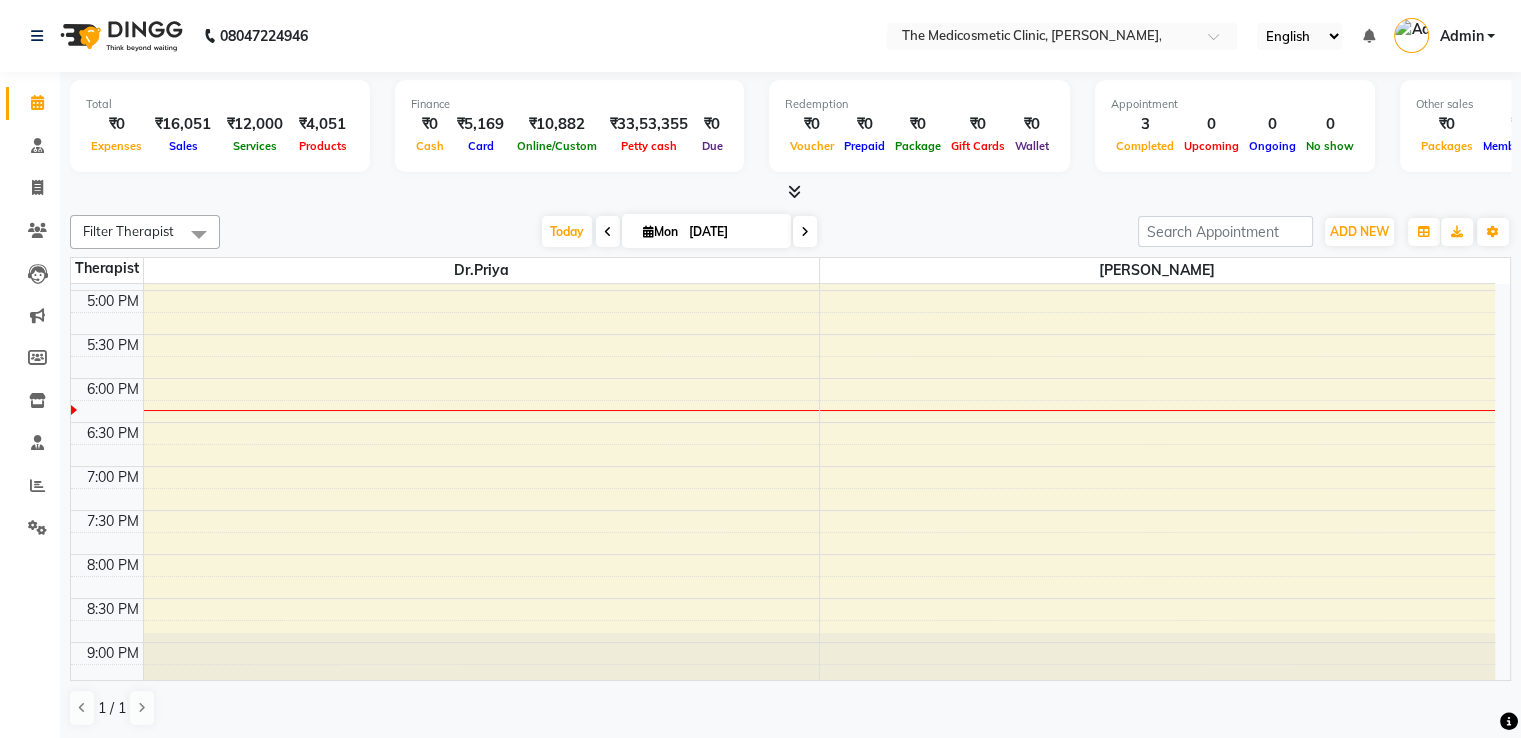 scroll, scrollTop: 736, scrollLeft: 0, axis: vertical 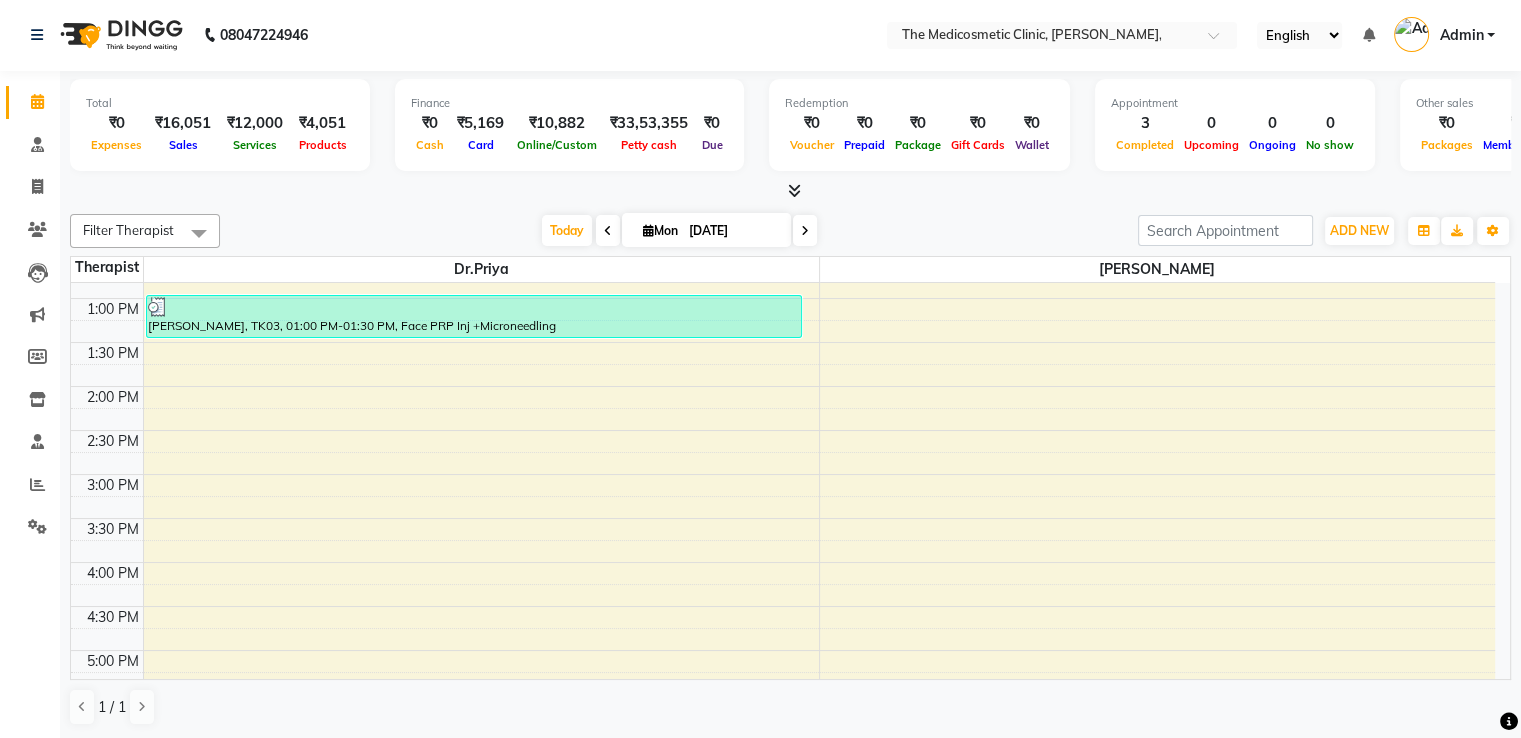click on "9:00 AM 9:30 AM 10:00 AM 10:30 AM 11:00 AM 11:30 AM 12:00 PM 12:30 PM 1:00 PM 1:30 PM 2:00 PM 2:30 PM 3:00 PM 3:30 PM 4:00 PM 4:30 PM 5:00 PM 5:30 PM 6:00 PM 6:30 PM 7:00 PM 7:30 PM 8:00 PM 8:30 PM 9:00 PM 9:30 PM     [PERSON_NAME], TK01, 11:30 AM-12:00 PM, [MEDICAL_DATA] PRP Treatment     [PERSON_NAME], TK03, 01:00 PM-01:30 PM, Face PRP Inj +Microneedling     [PERSON_NAME], TK02, 11:30 AM-11:40 AM, [MEDICAL_DATA] Inj" at bounding box center [783, 518] 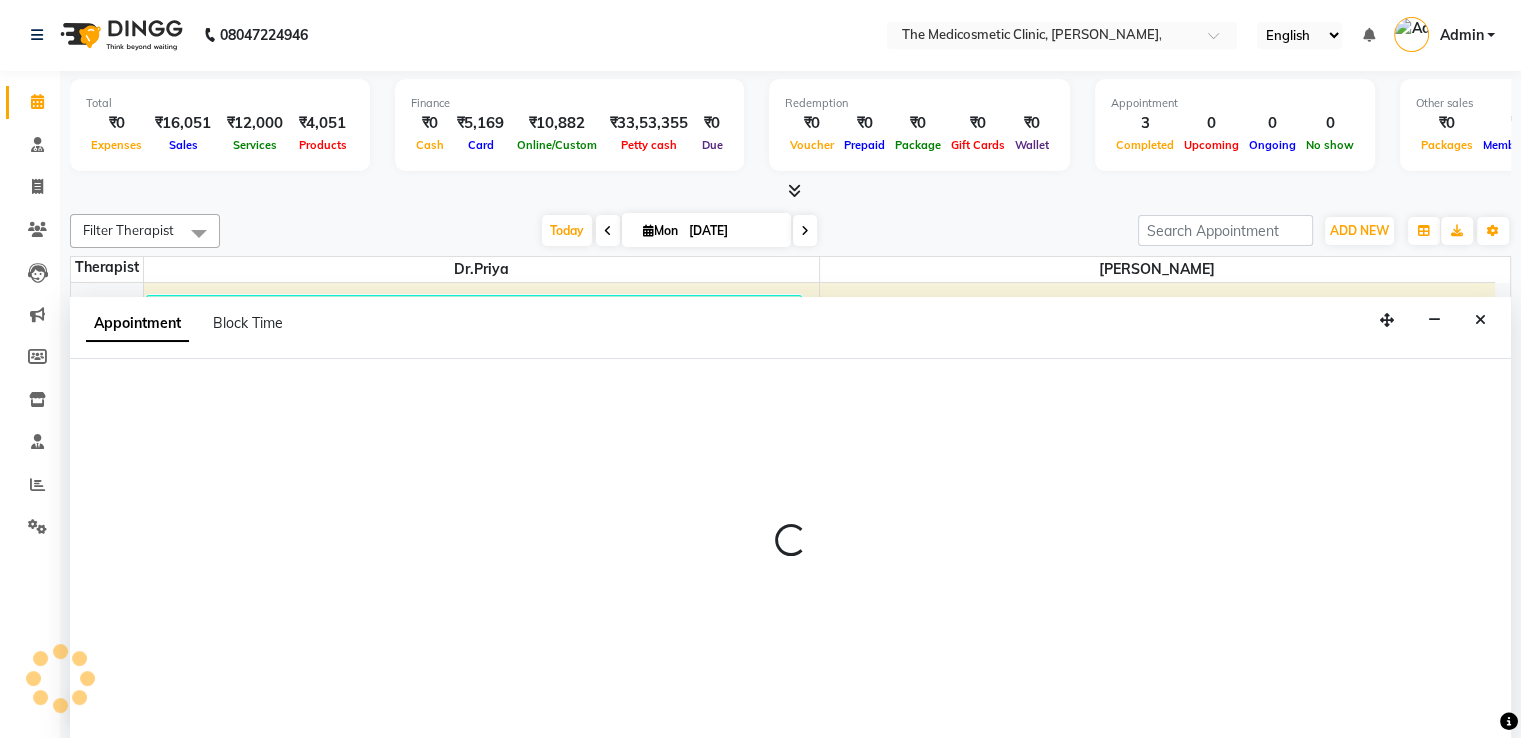 select on "28876" 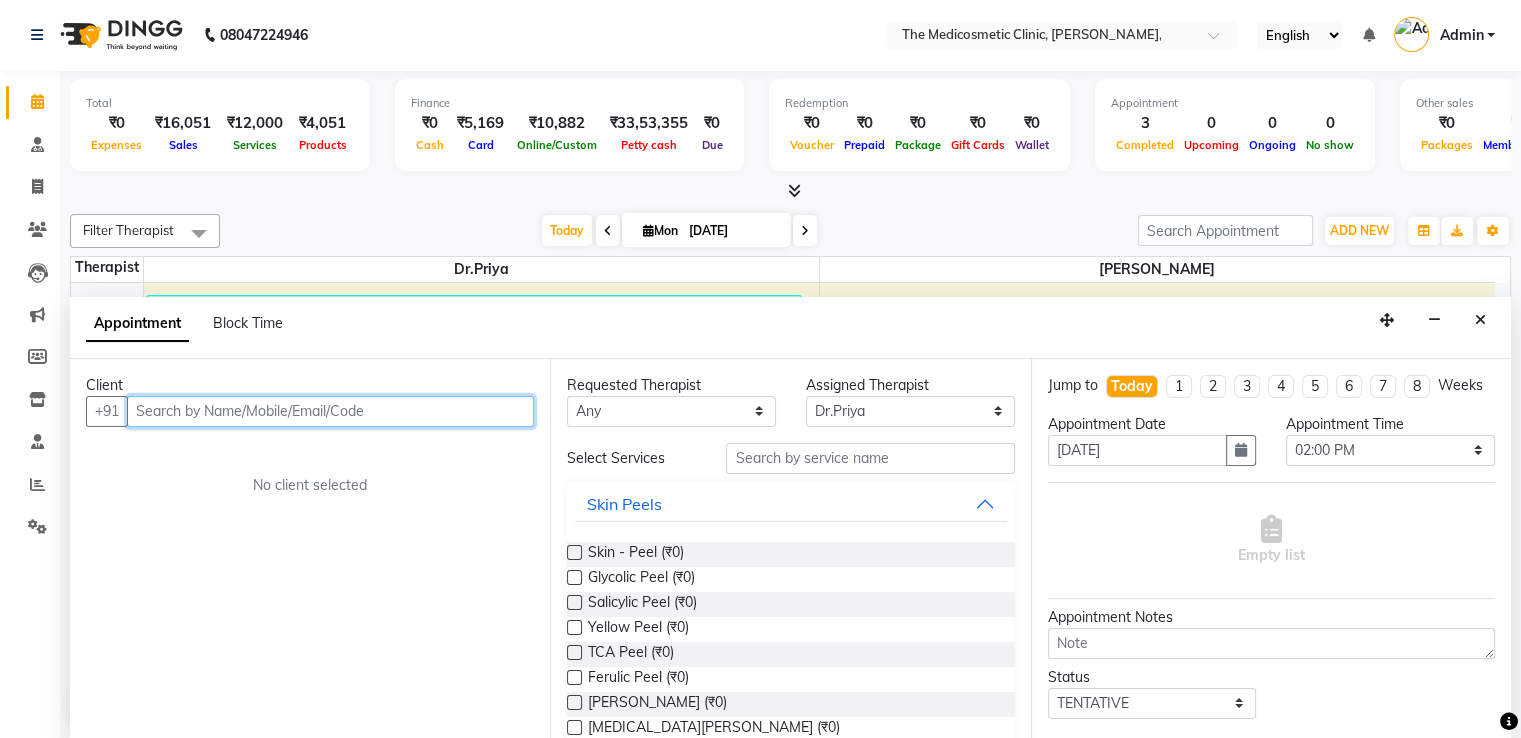 paste on "8888861435" 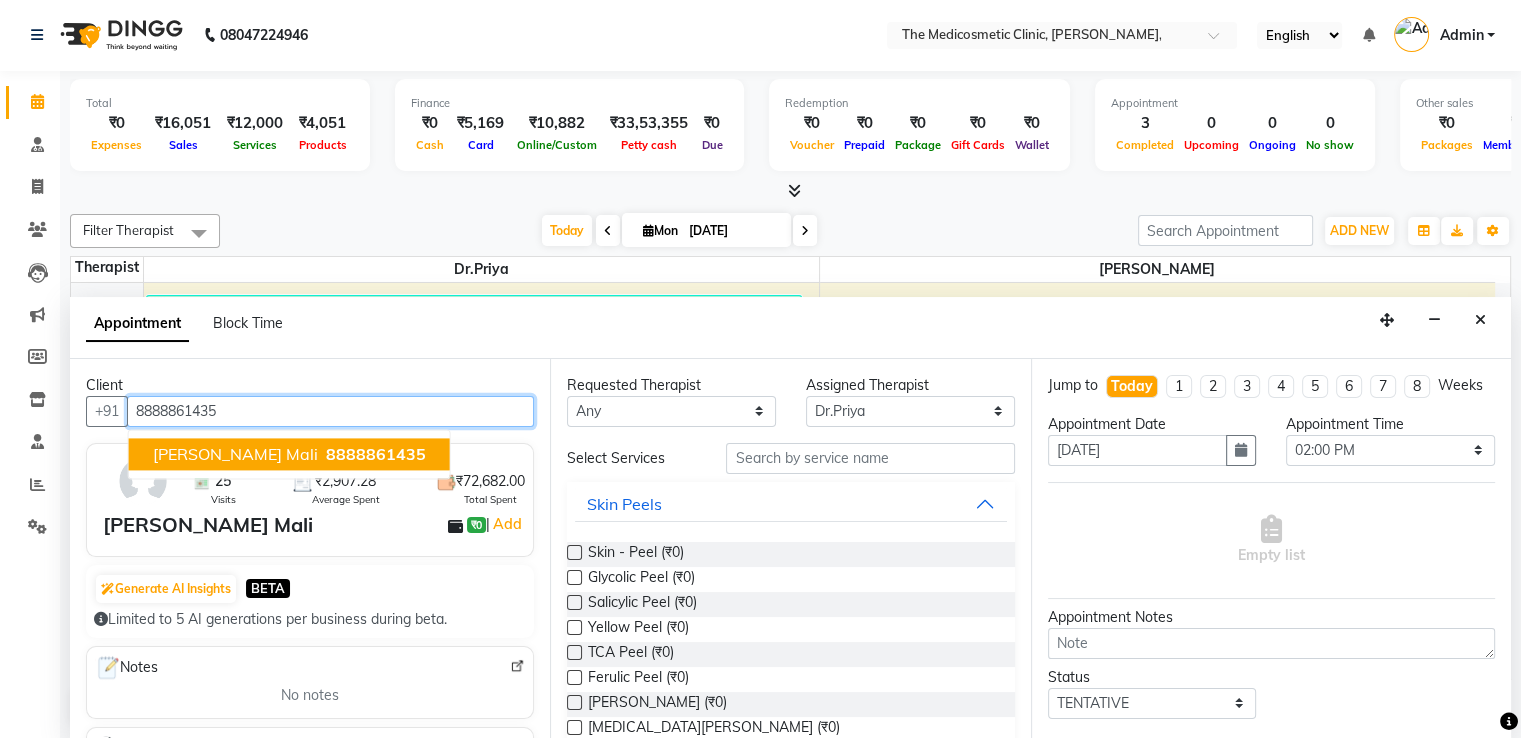 drag, startPoint x: 258, startPoint y: 416, endPoint x: 46, endPoint y: 418, distance: 212.00943 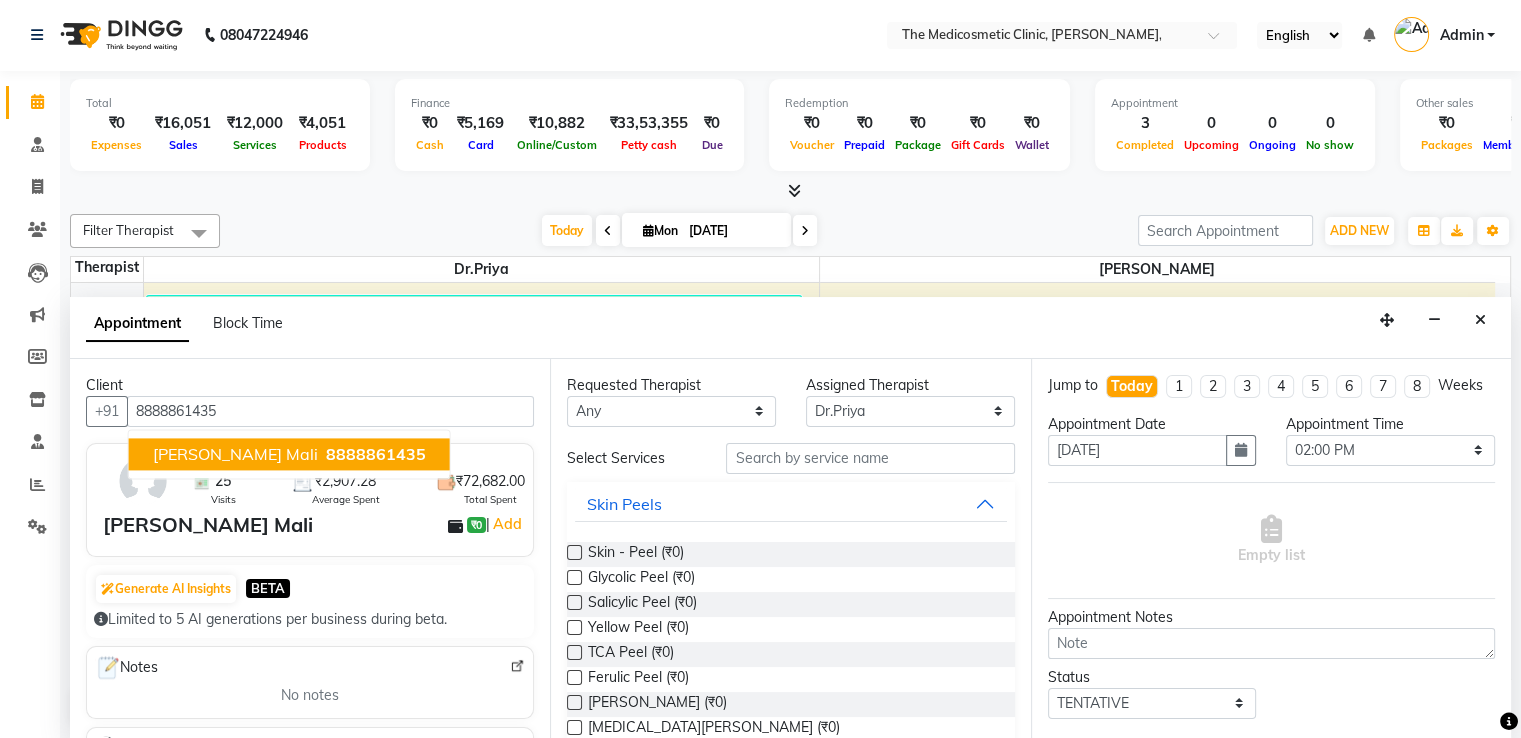 click on "Total  ₹0  Expenses ₹16,051  Sales ₹12,000  Services ₹4,051  Products Finance  ₹0  Cash ₹5,169  Card ₹10,882  Online/Custom ₹33,53,355 [PERSON_NAME] cash ₹0 Due  Redemption  ₹0 Voucher ₹0 Prepaid ₹0 Package ₹0  Gift Cards ₹0  Wallet  Appointment  3 Completed 0 Upcoming 0 Ongoing 0 No show  Other sales  ₹0  Packages ₹0  Memberships ₹0  Vouchers ₹0  Prepaids ₹0  Gift Cards Filter Therapist Select All Dr.Priya [PERSON_NAME] [DATE]  [DATE] Toggle Dropdown Add Appointment Add Invoice Add Expense Add Attendance Add Client Add Transaction Toggle Dropdown Add Appointment Add Invoice Add Expense Add Attendance Add Client ADD NEW Toggle Dropdown Add Appointment Add Invoice Add Expense Add Attendance Add Client Add Transaction Filter Therapist Select All Dr.Priya [PERSON_NAME] Group By  Staff View   Room View  View as Vertical  Vertical - Week View  Horizontal  Horizontal - Week View  List  Toggle Dropdown Calendar Settings Manage Tags   Arrange Therapists   Reset Therapists  2" 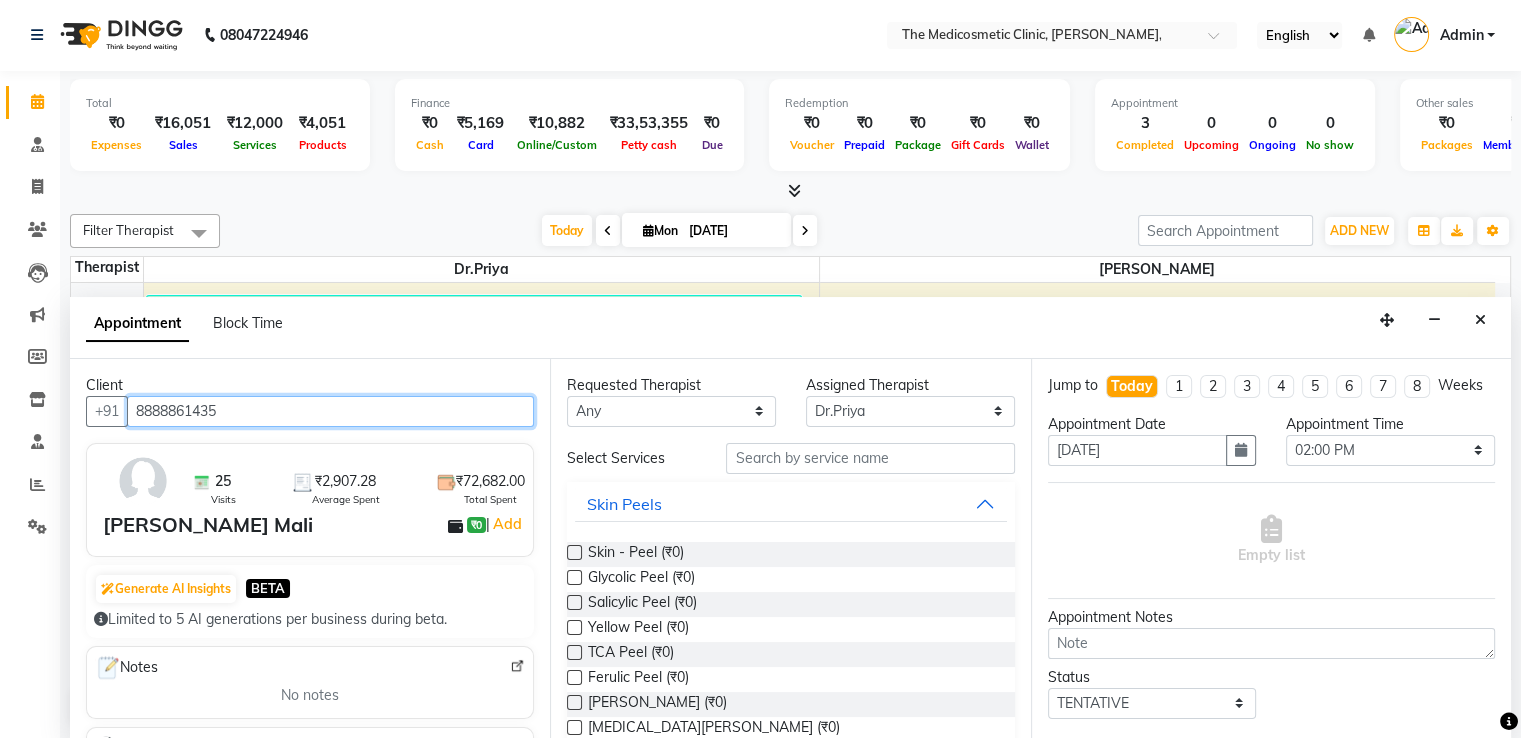 drag, startPoint x: 248, startPoint y: 416, endPoint x: 58, endPoint y: 416, distance: 190 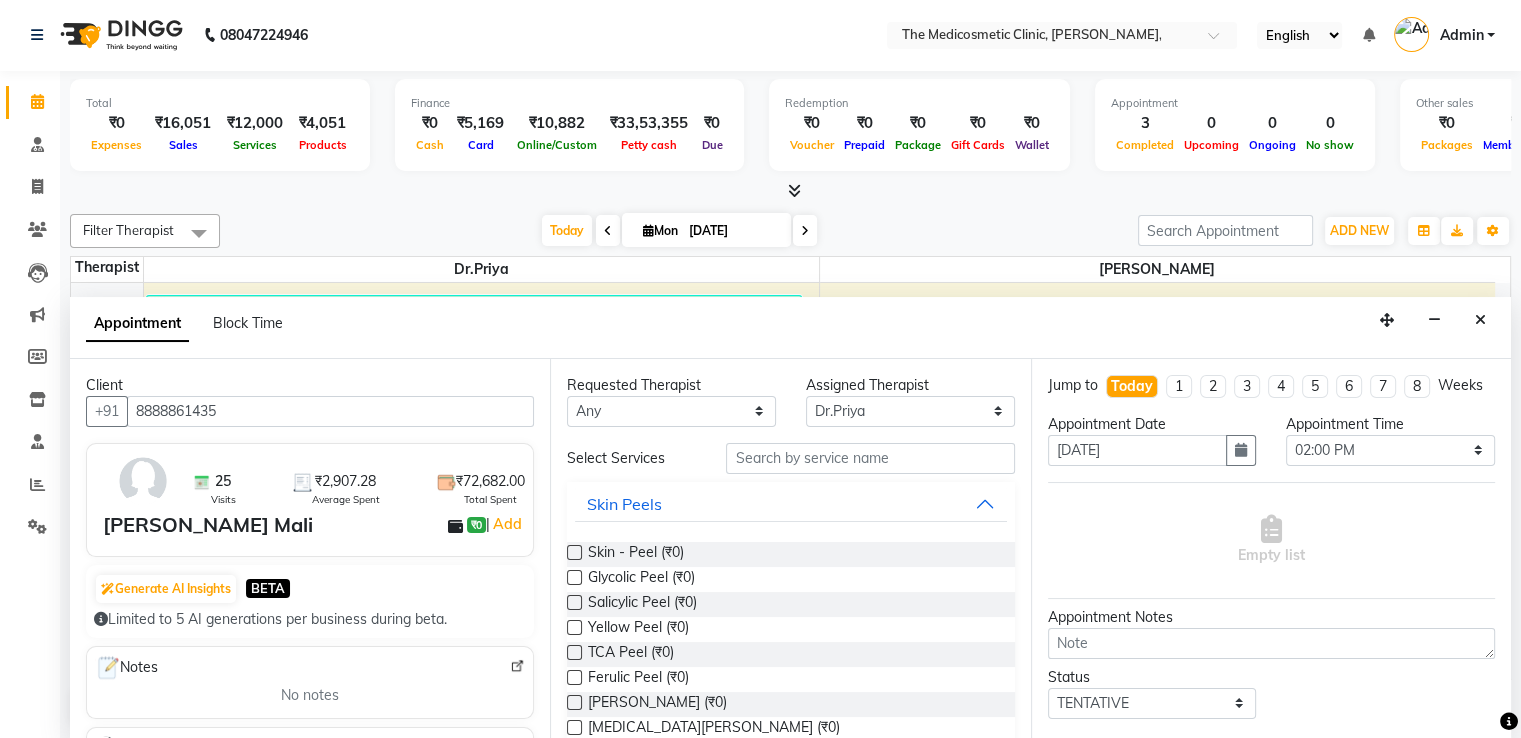 click on "Inventory" 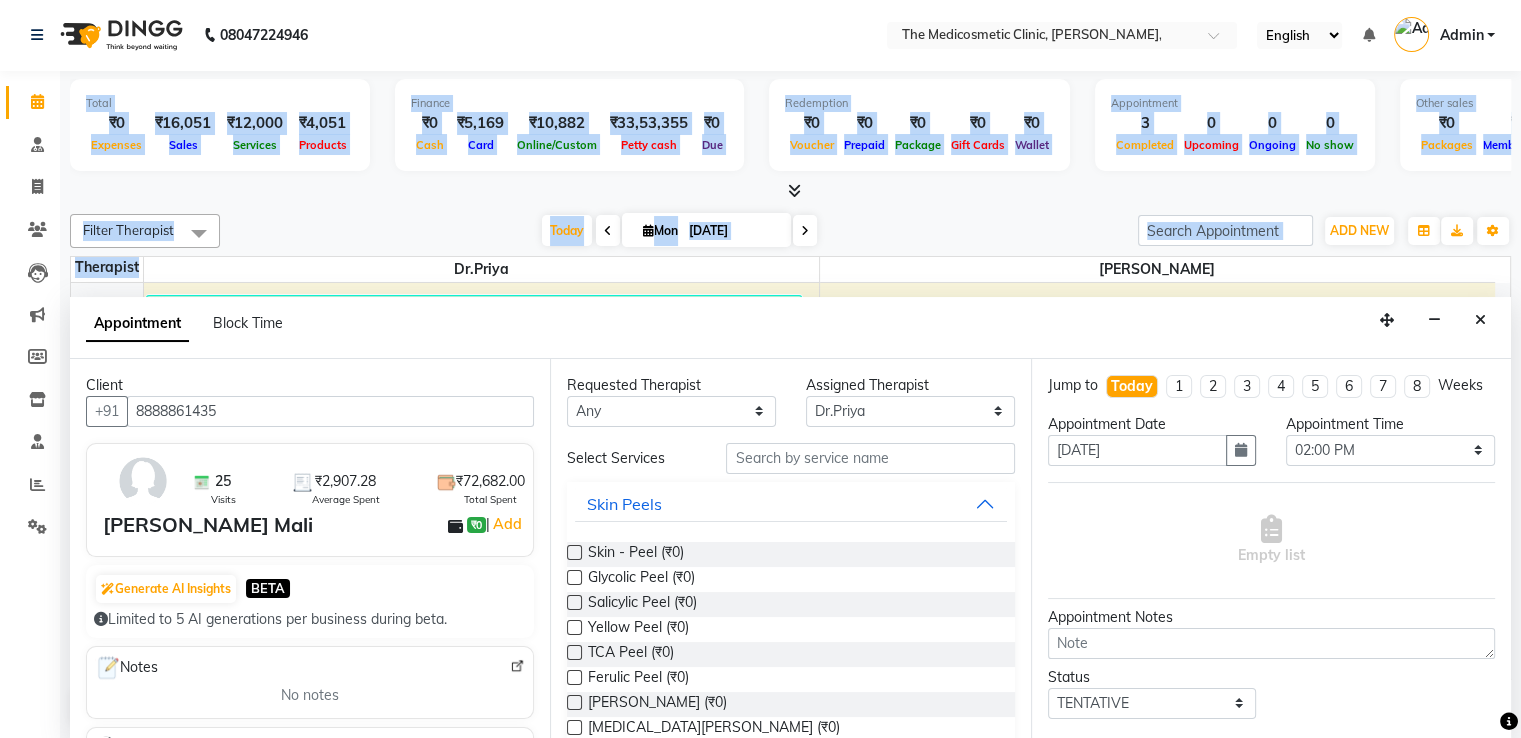 drag, startPoint x: 59, startPoint y: 410, endPoint x: 164, endPoint y: 430, distance: 106.887794 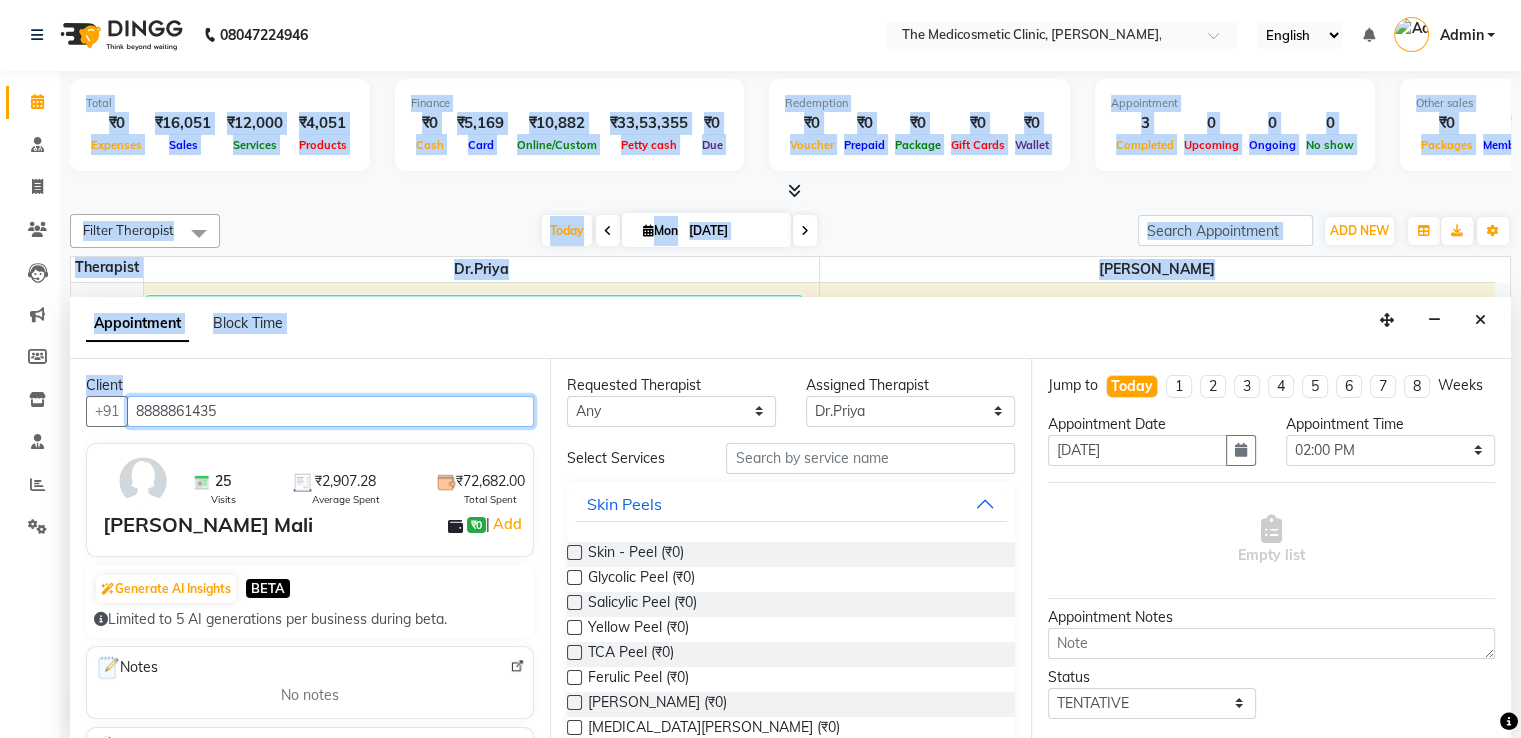 click on "8888861435" at bounding box center (330, 411) 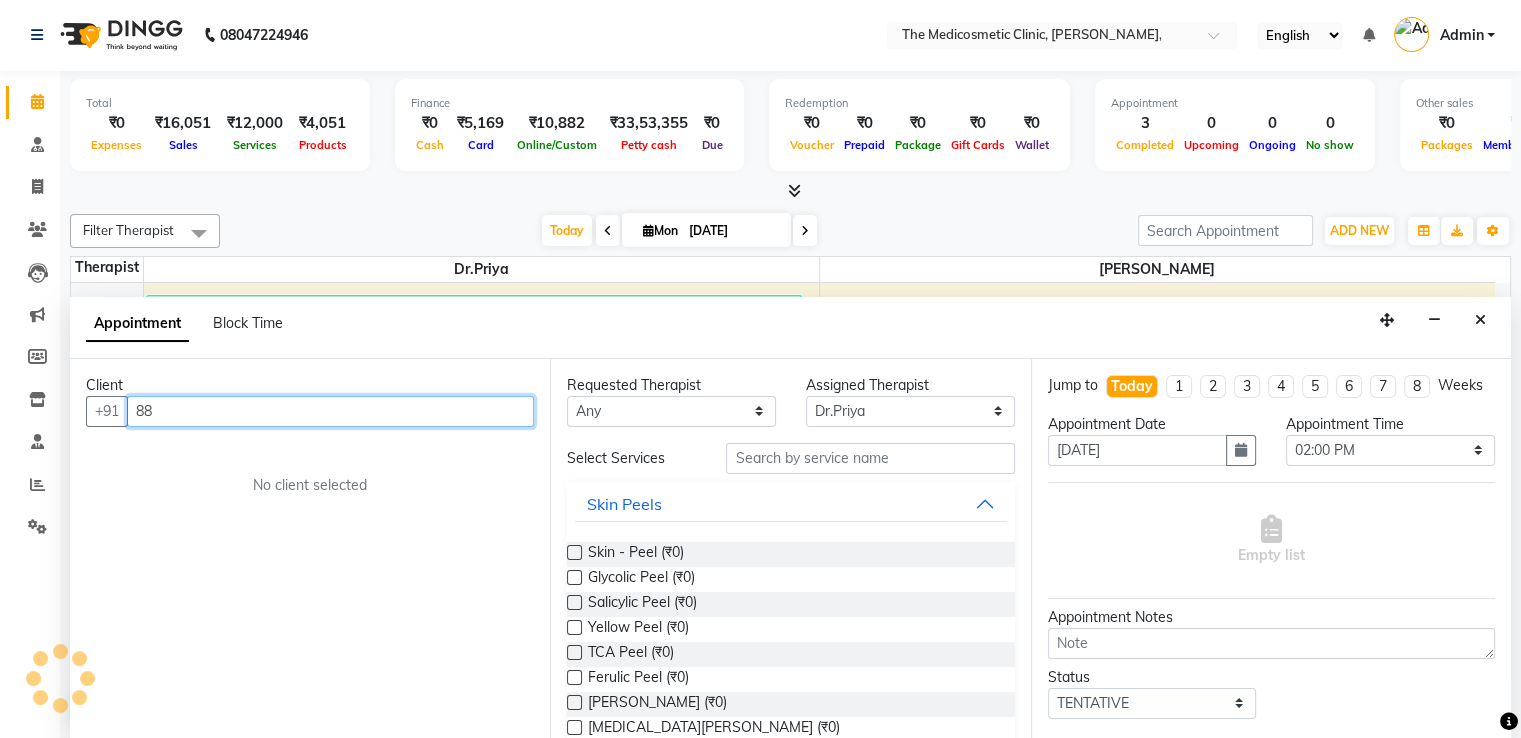 type on "8" 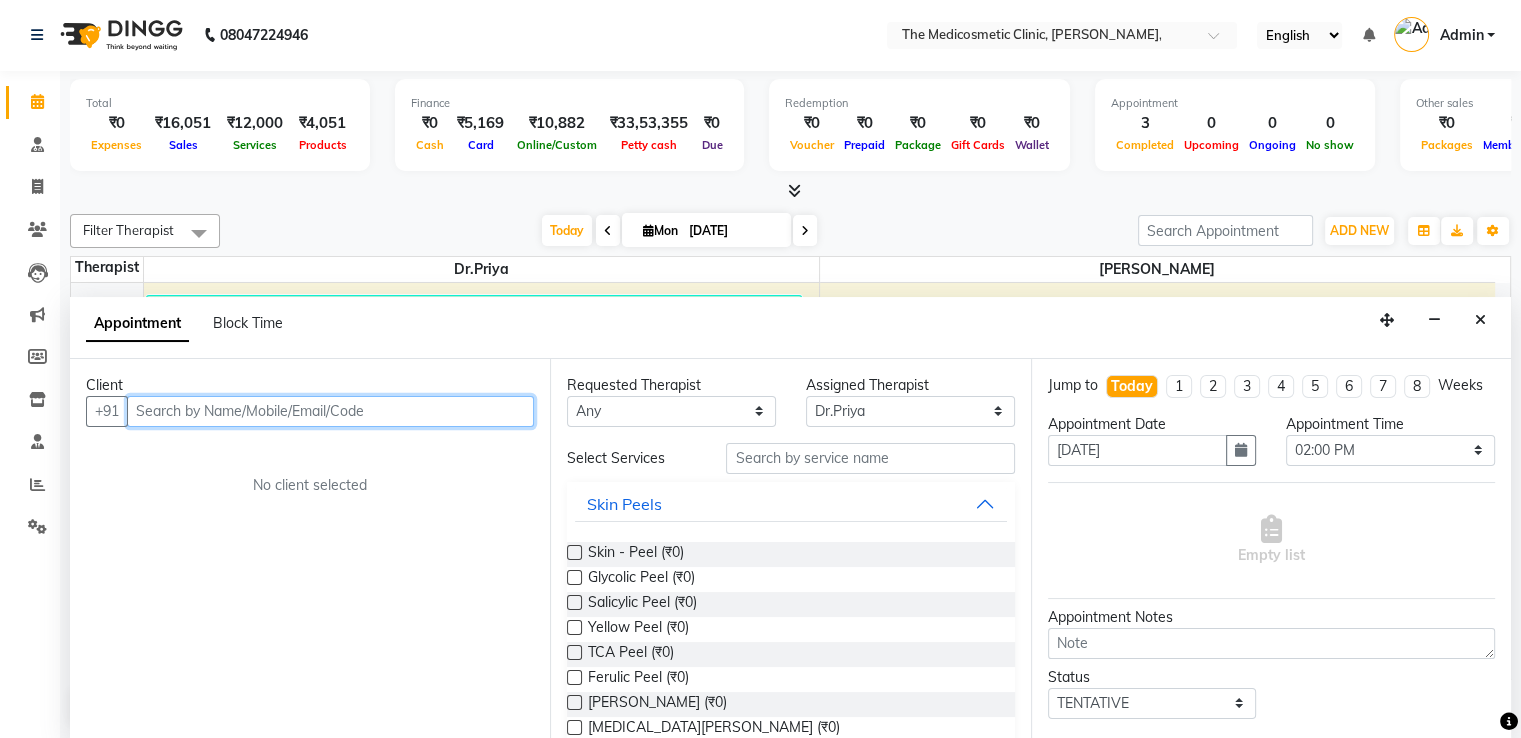 paste on "7758018230" 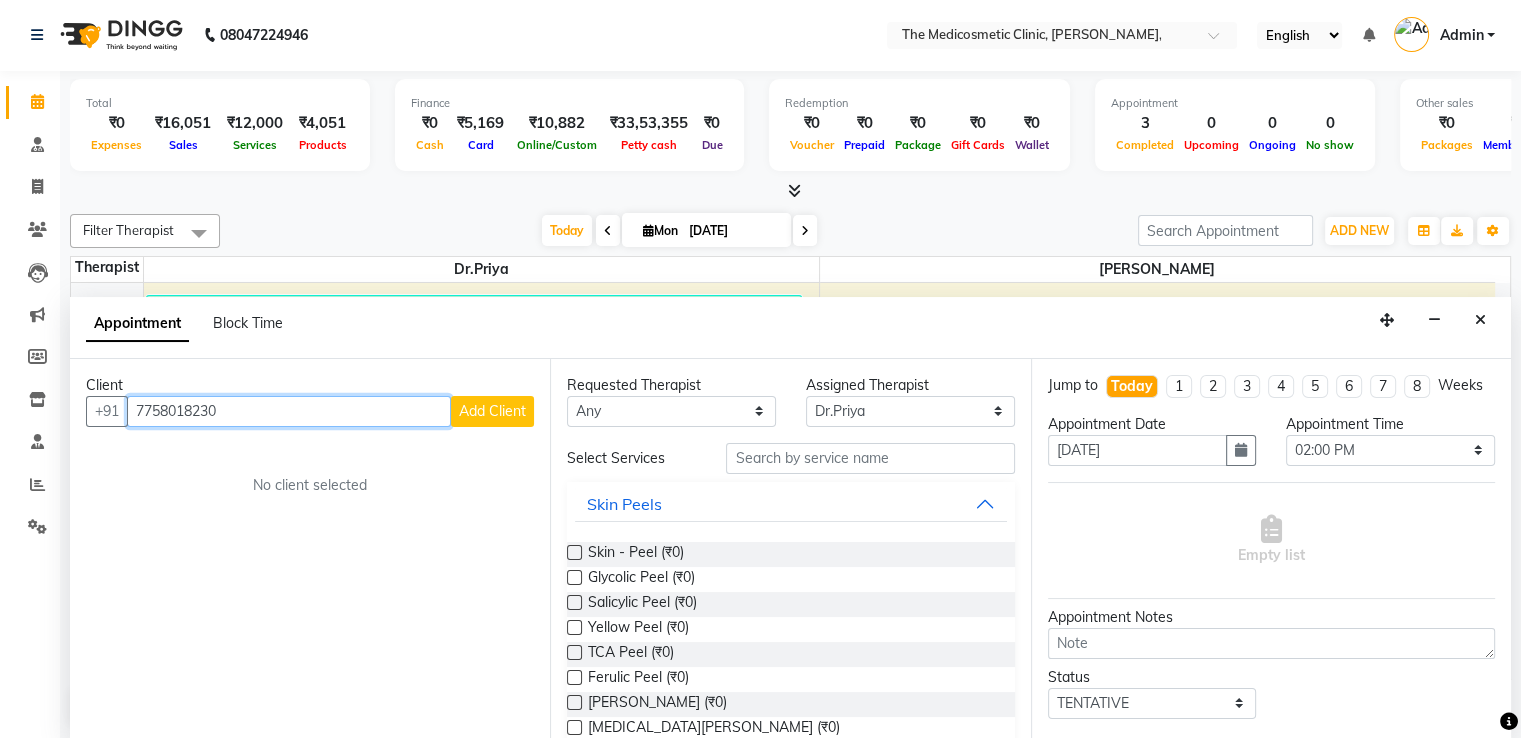 type on "7758018230" 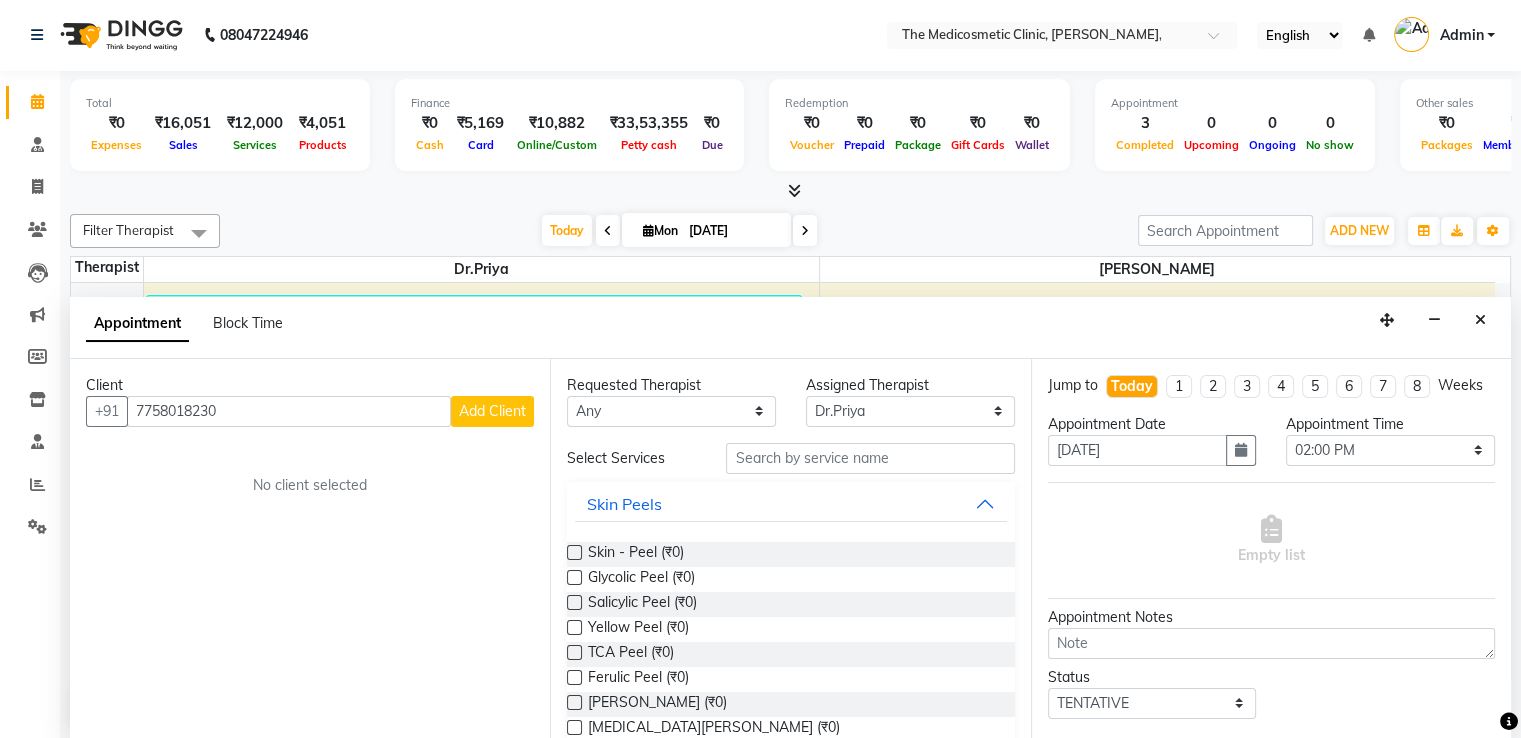 click on "Add Client" at bounding box center [492, 411] 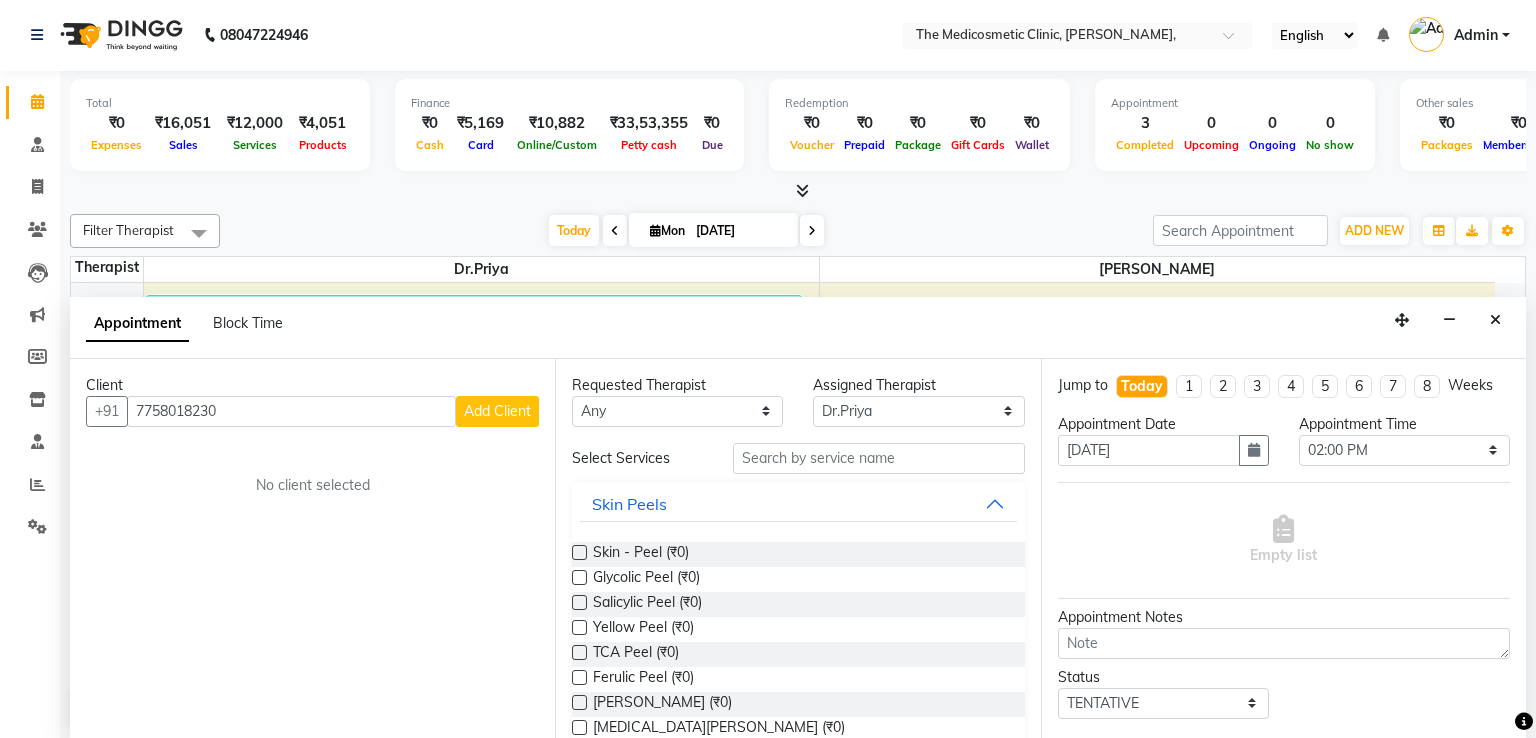 select on "22" 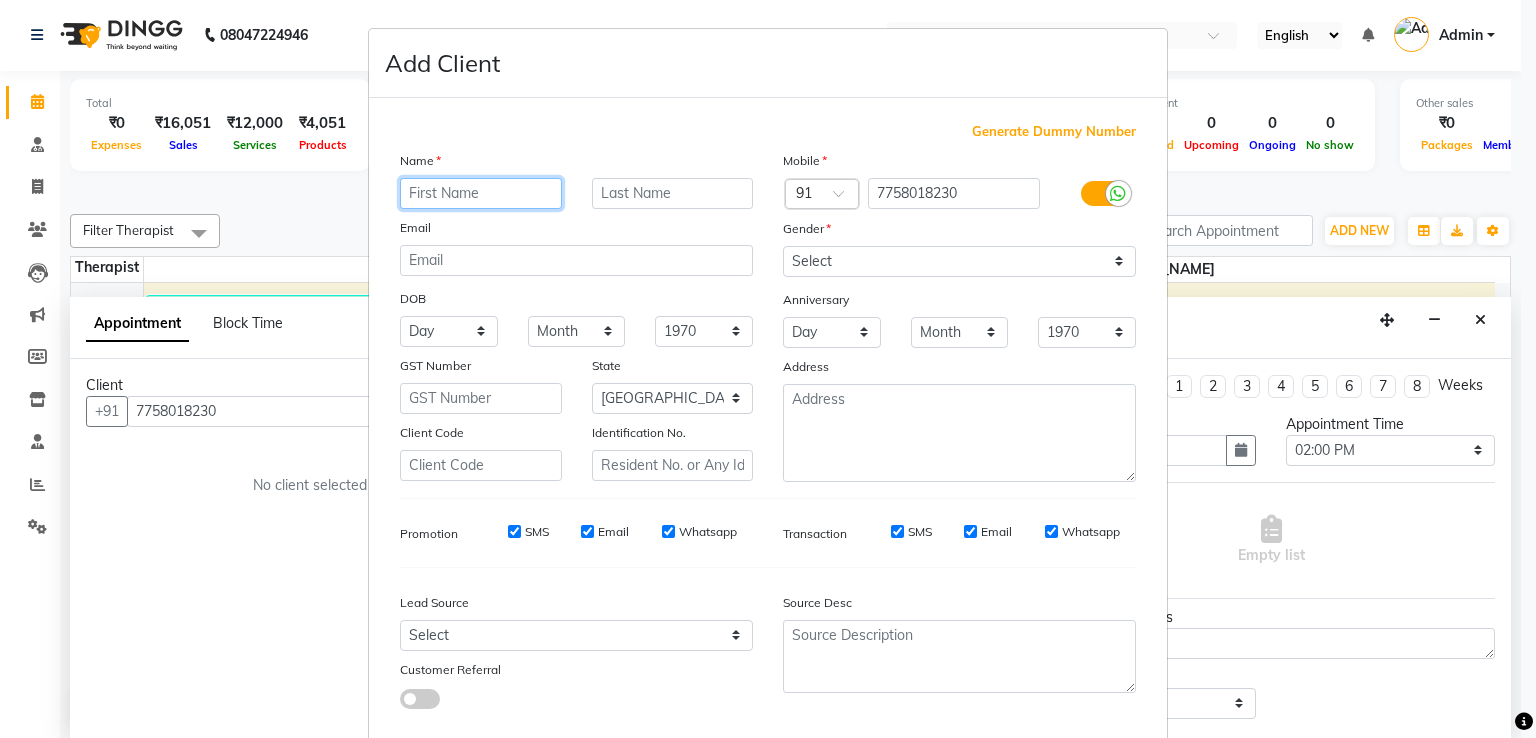 paste on "[PERSON_NAME] Mali" 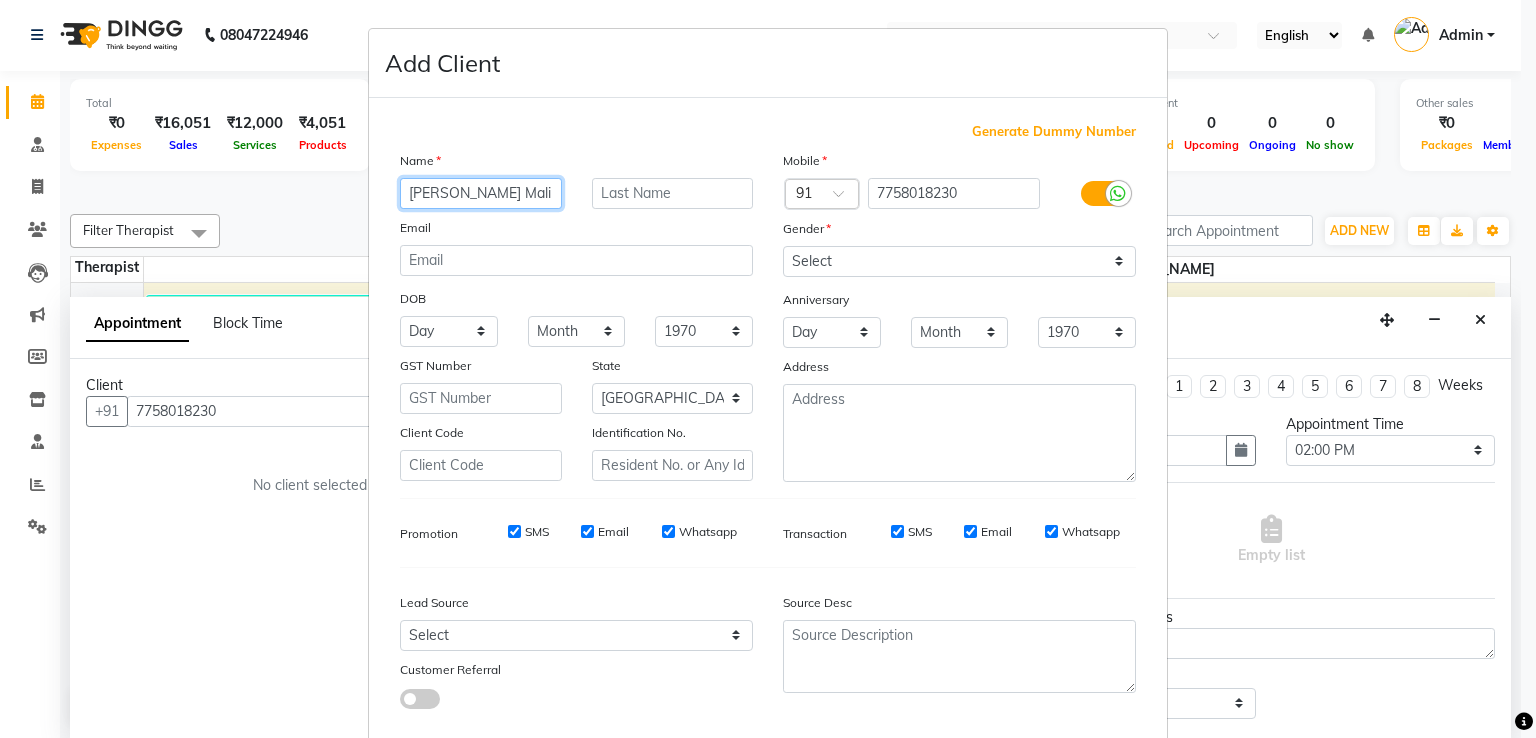 drag, startPoint x: 469, startPoint y: 200, endPoint x: 509, endPoint y: 196, distance: 40.1995 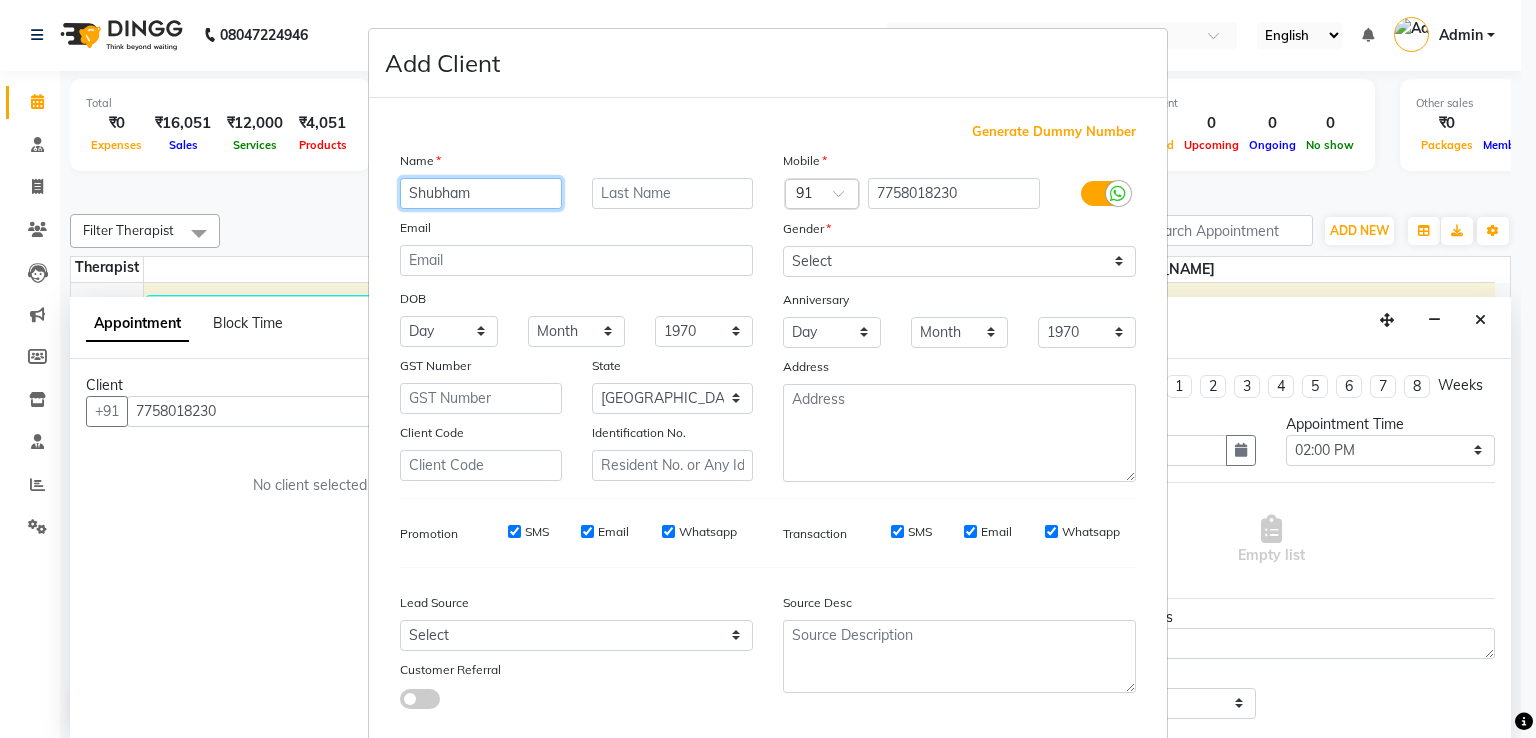type on "Shubham" 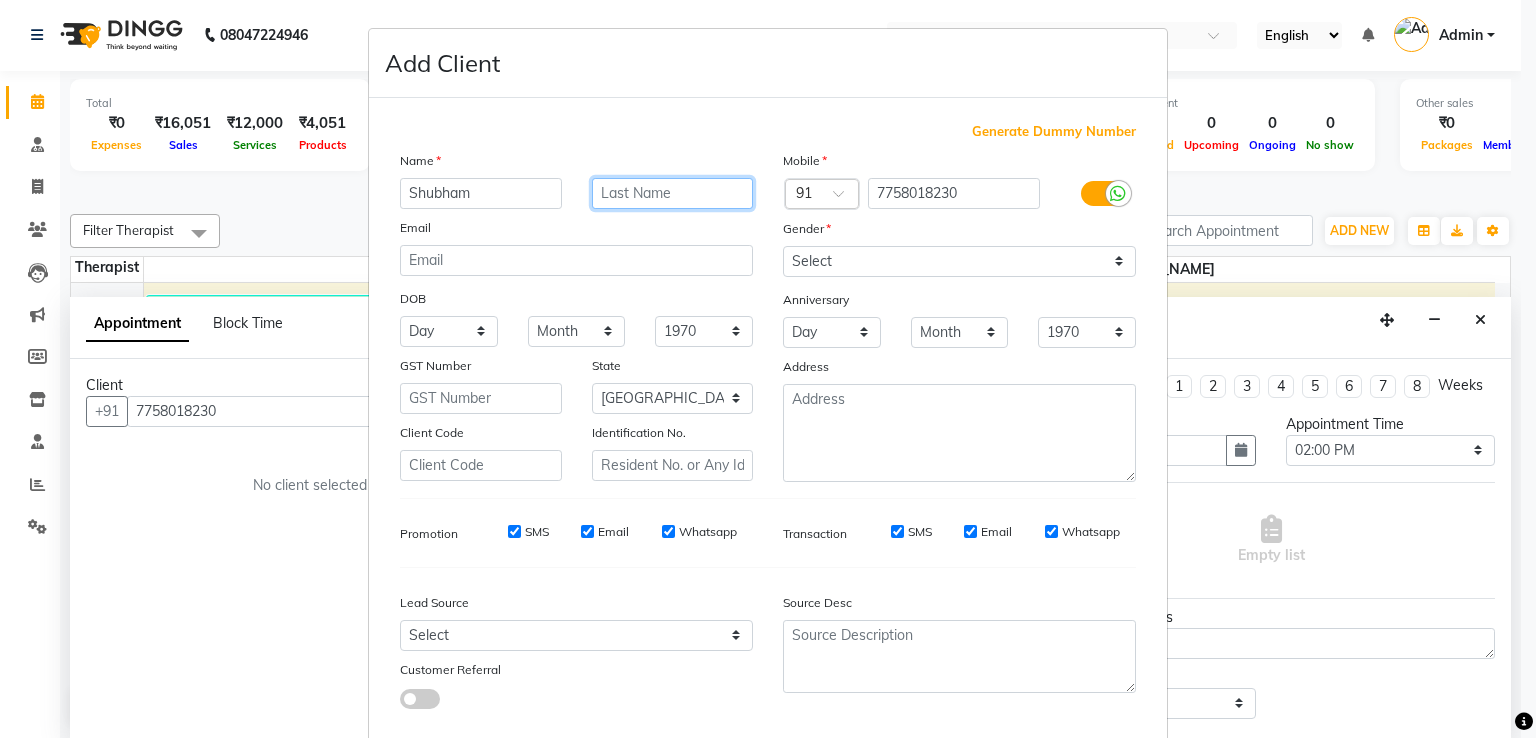 click at bounding box center (673, 193) 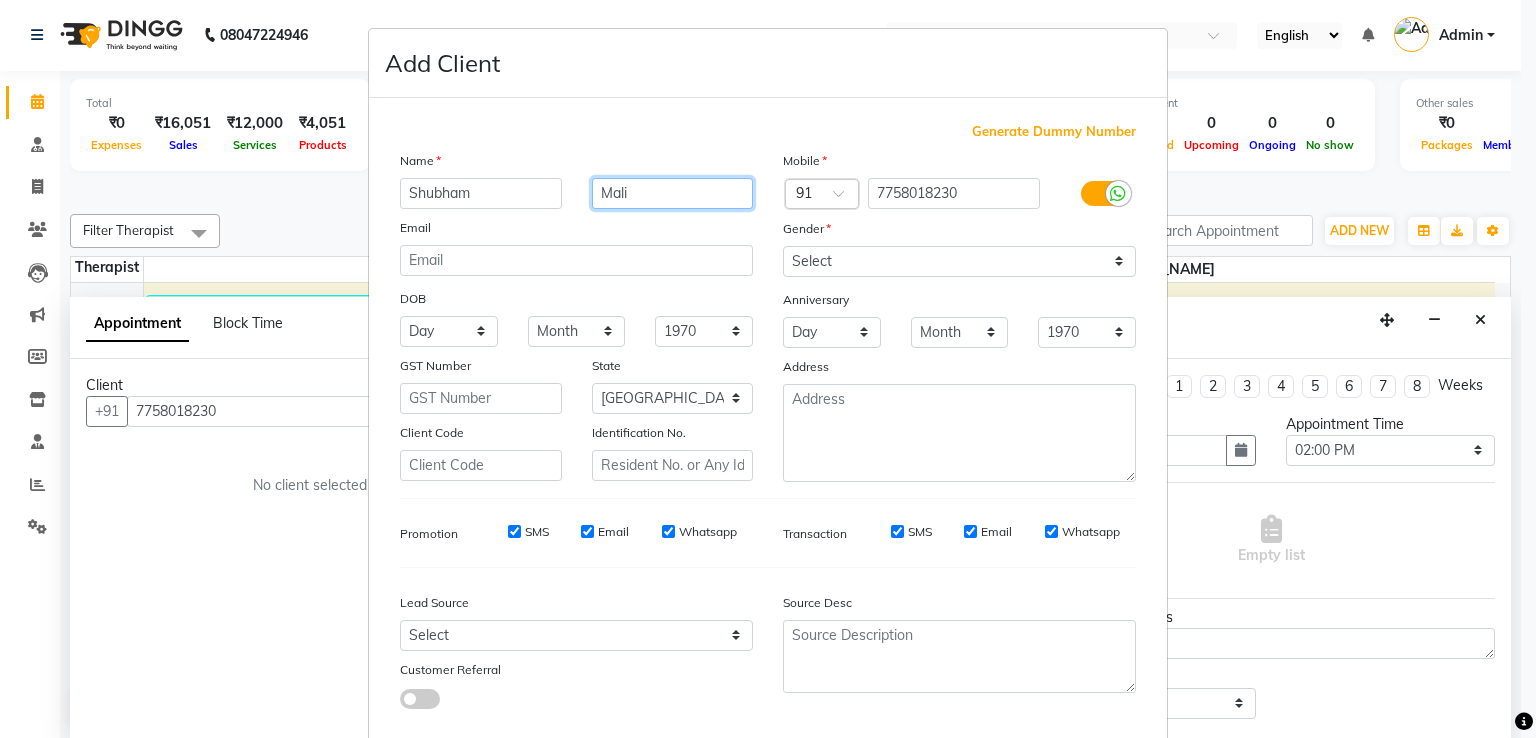 type on "Mali" 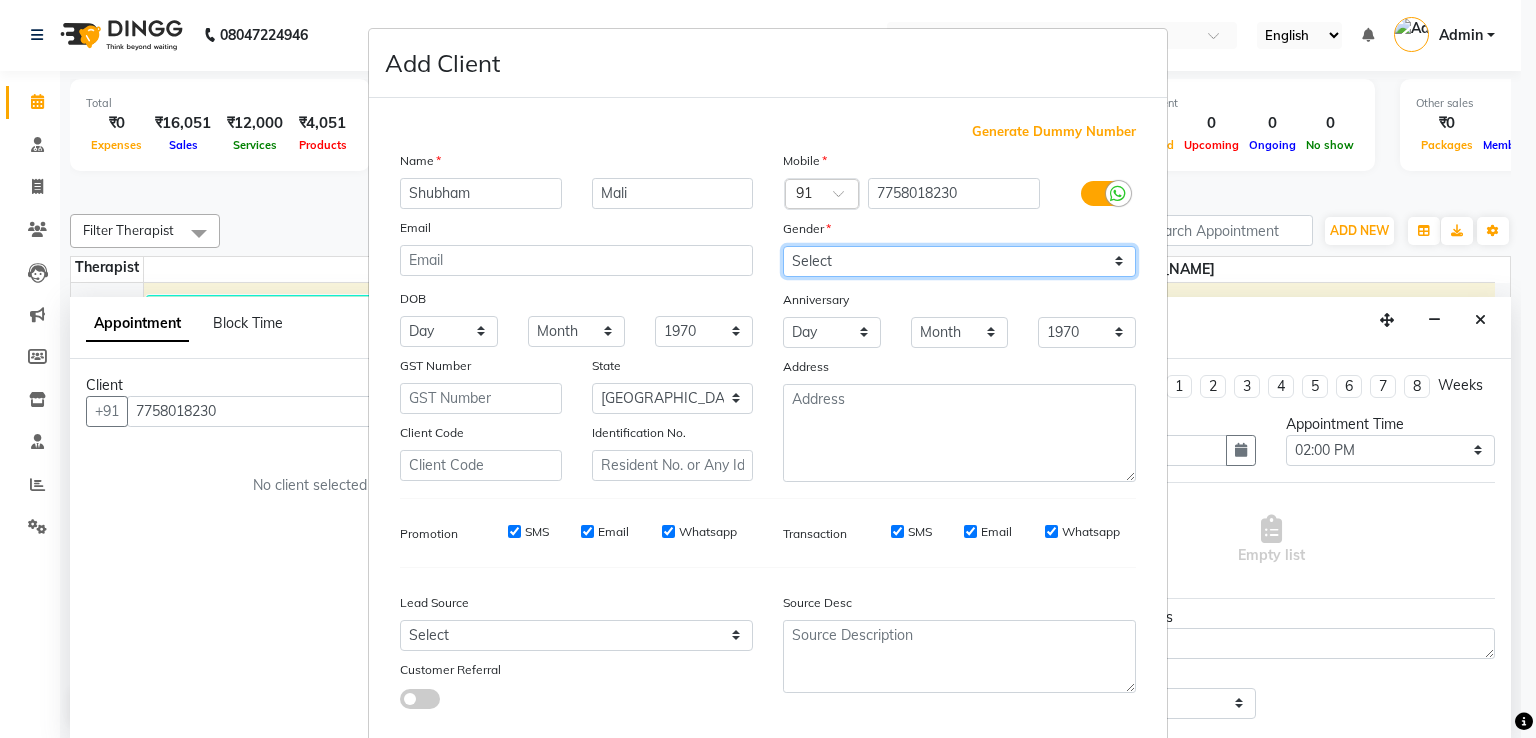 click on "Select [DEMOGRAPHIC_DATA] [DEMOGRAPHIC_DATA] Other Prefer Not To Say" at bounding box center (959, 261) 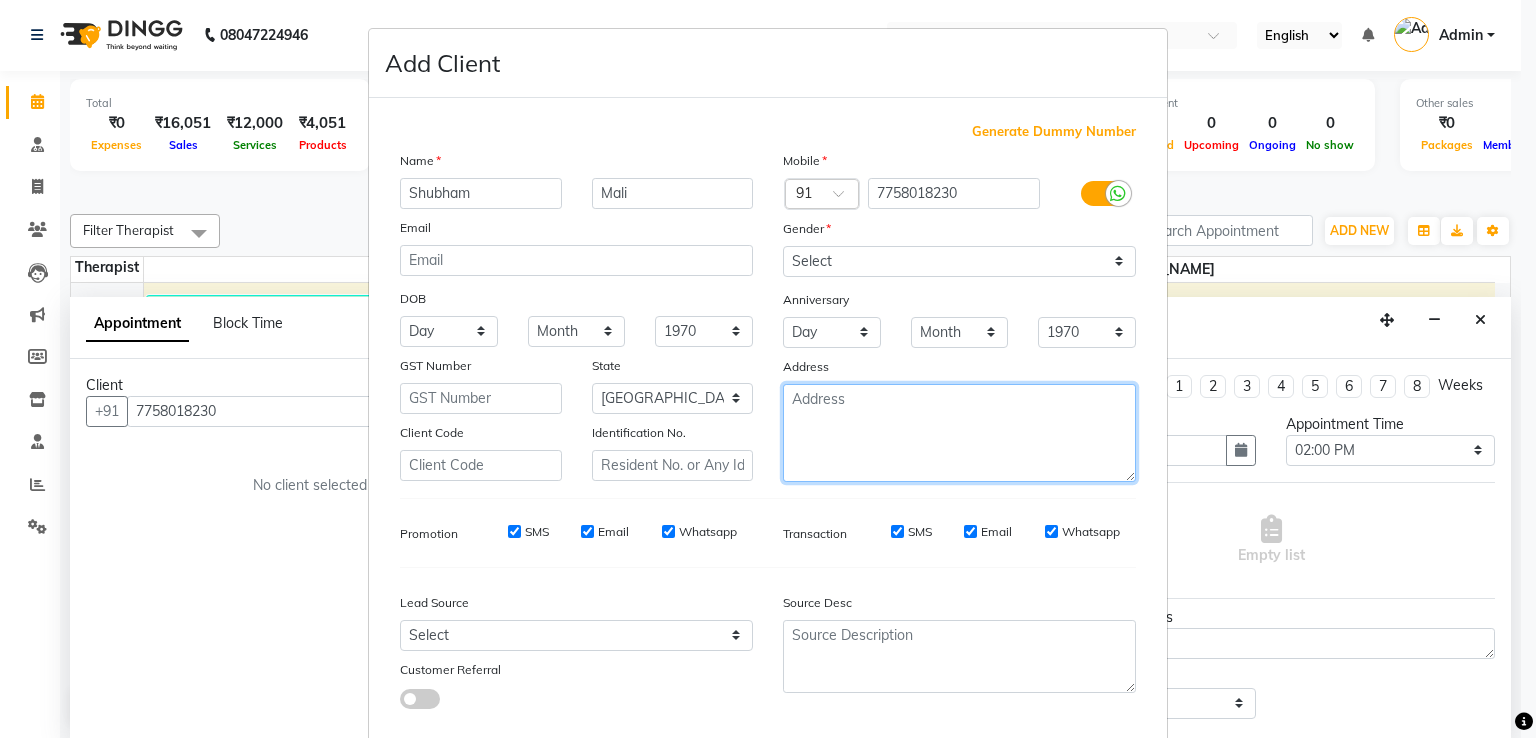 click at bounding box center [959, 433] 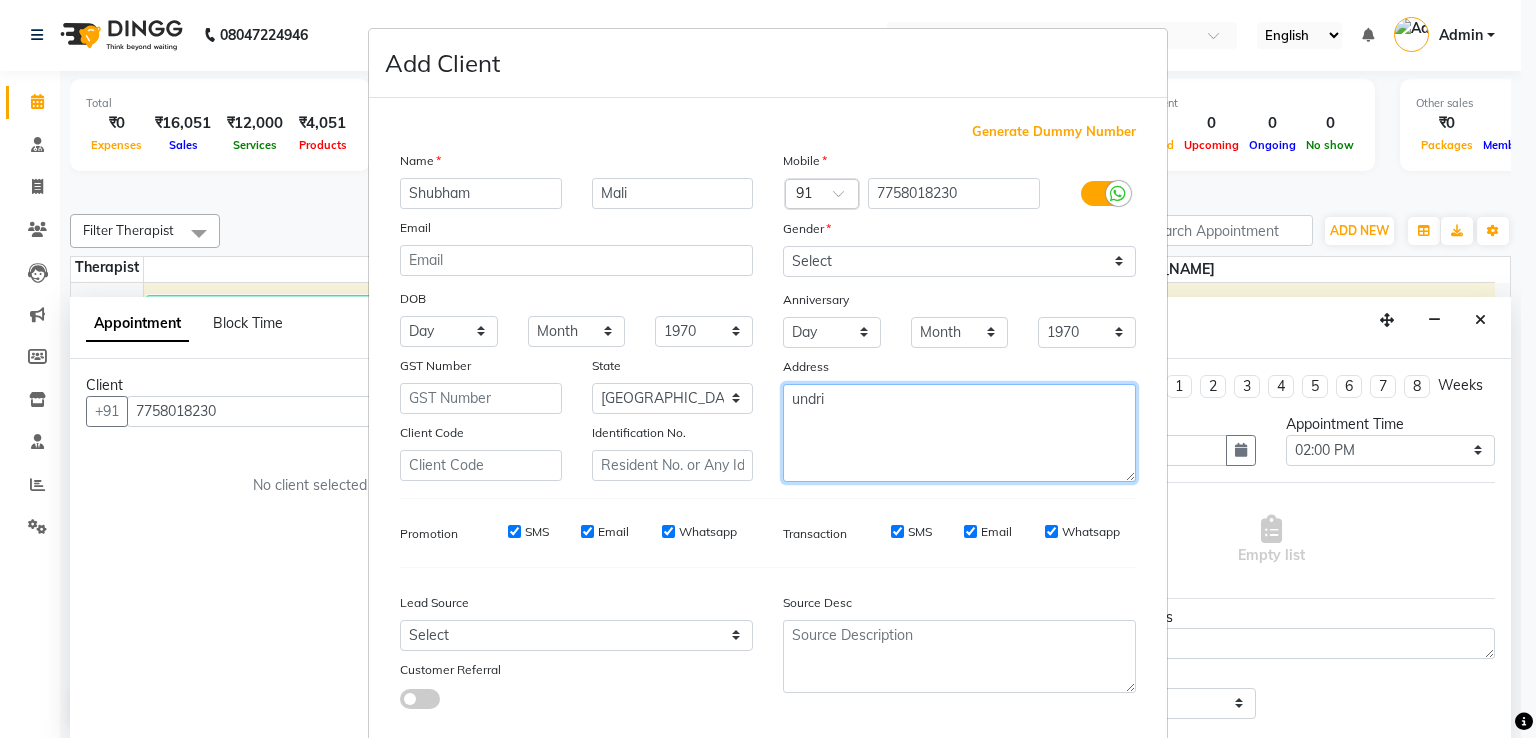 type on "undri" 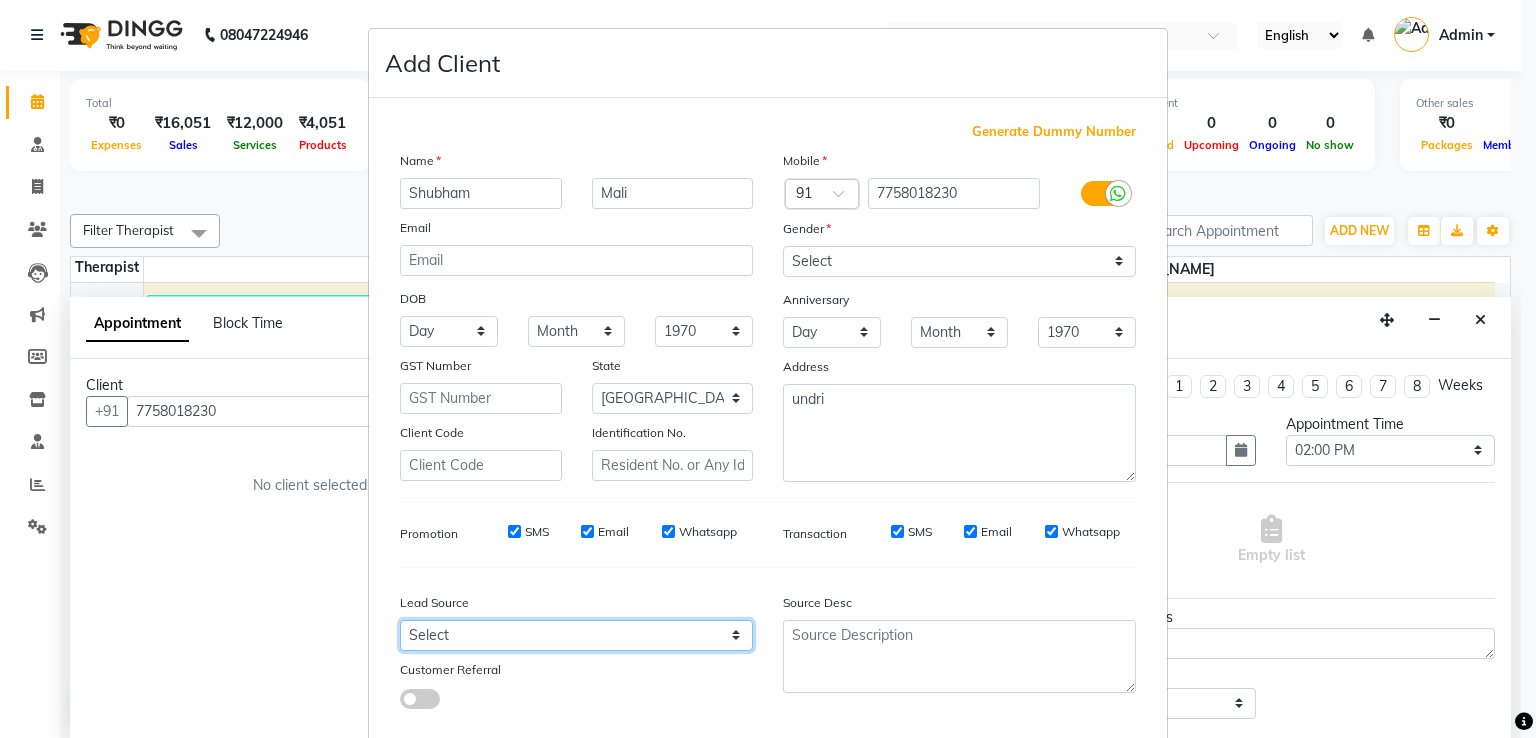 click on "Select Walk-in Referral Internet Friend Word of Mouth Advertisement Facebook JustDial Google Other Repeated WedmeGood Signage Newspaper Ad CRM Chat Bot IVR Call WhatsApp Website Direct Call  Instagram  YouTube" at bounding box center [576, 635] 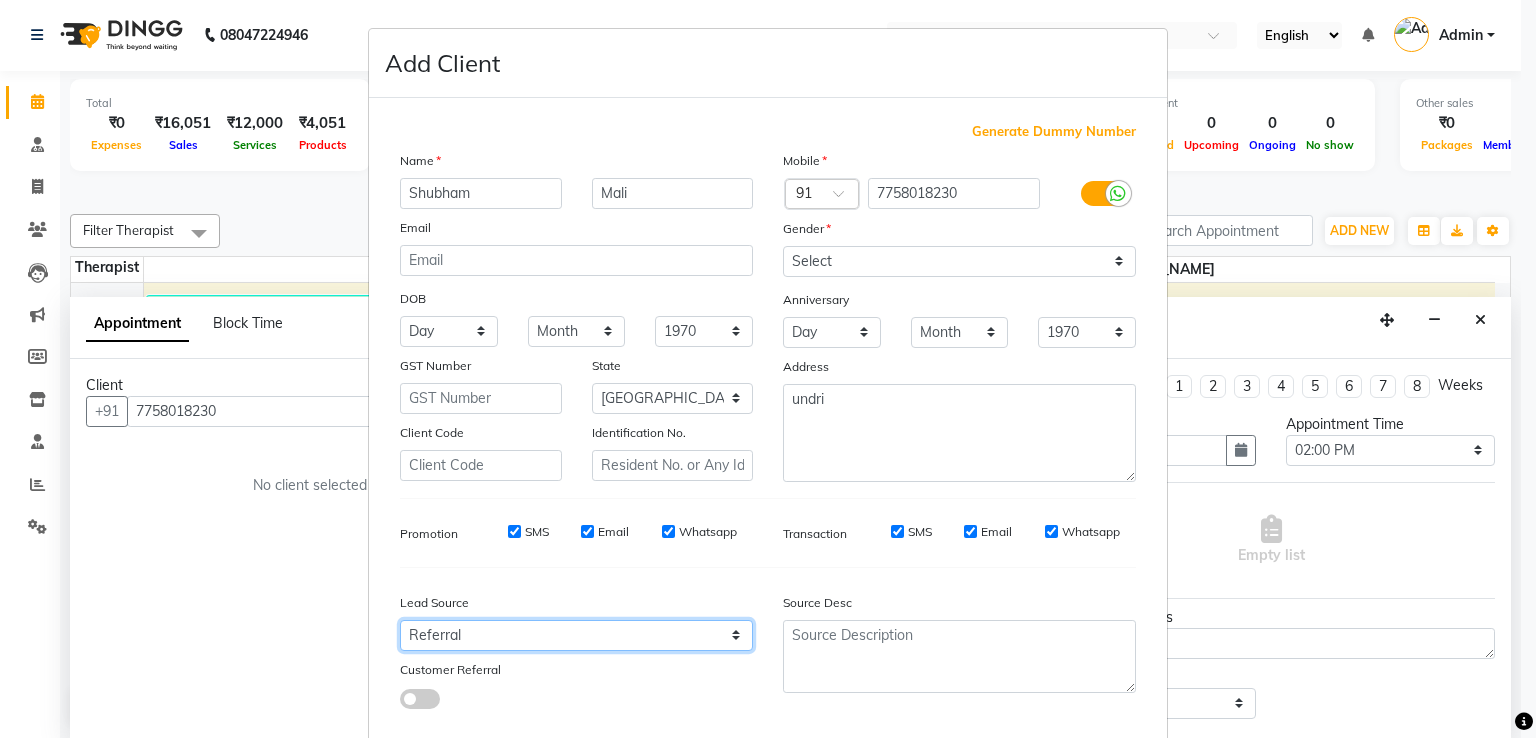 click on "Select Walk-in Referral Internet Friend Word of Mouth Advertisement Facebook JustDial Google Other Repeated WedmeGood Signage Newspaper Ad CRM Chat Bot IVR Call WhatsApp Website Direct Call  Instagram  YouTube" at bounding box center [576, 635] 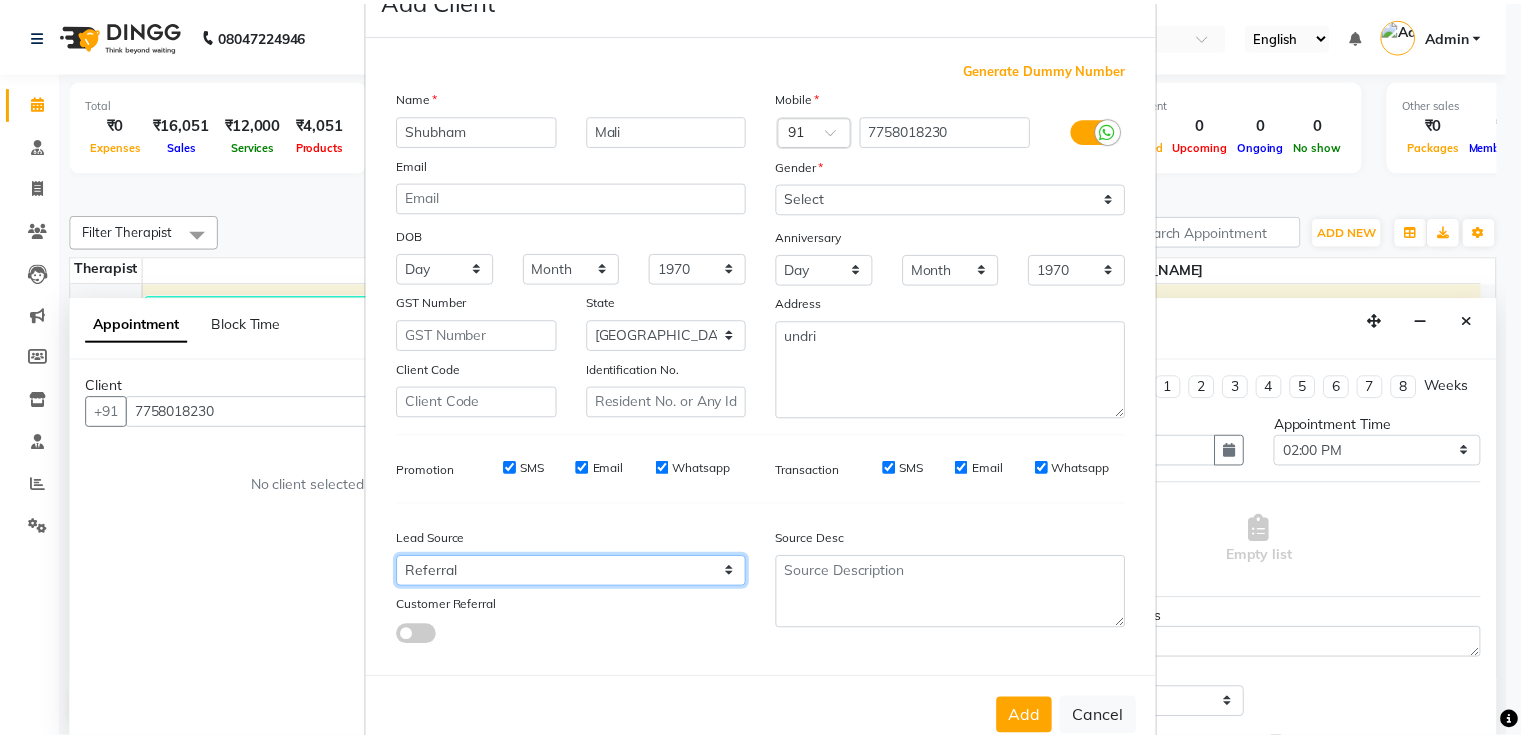 scroll, scrollTop: 119, scrollLeft: 0, axis: vertical 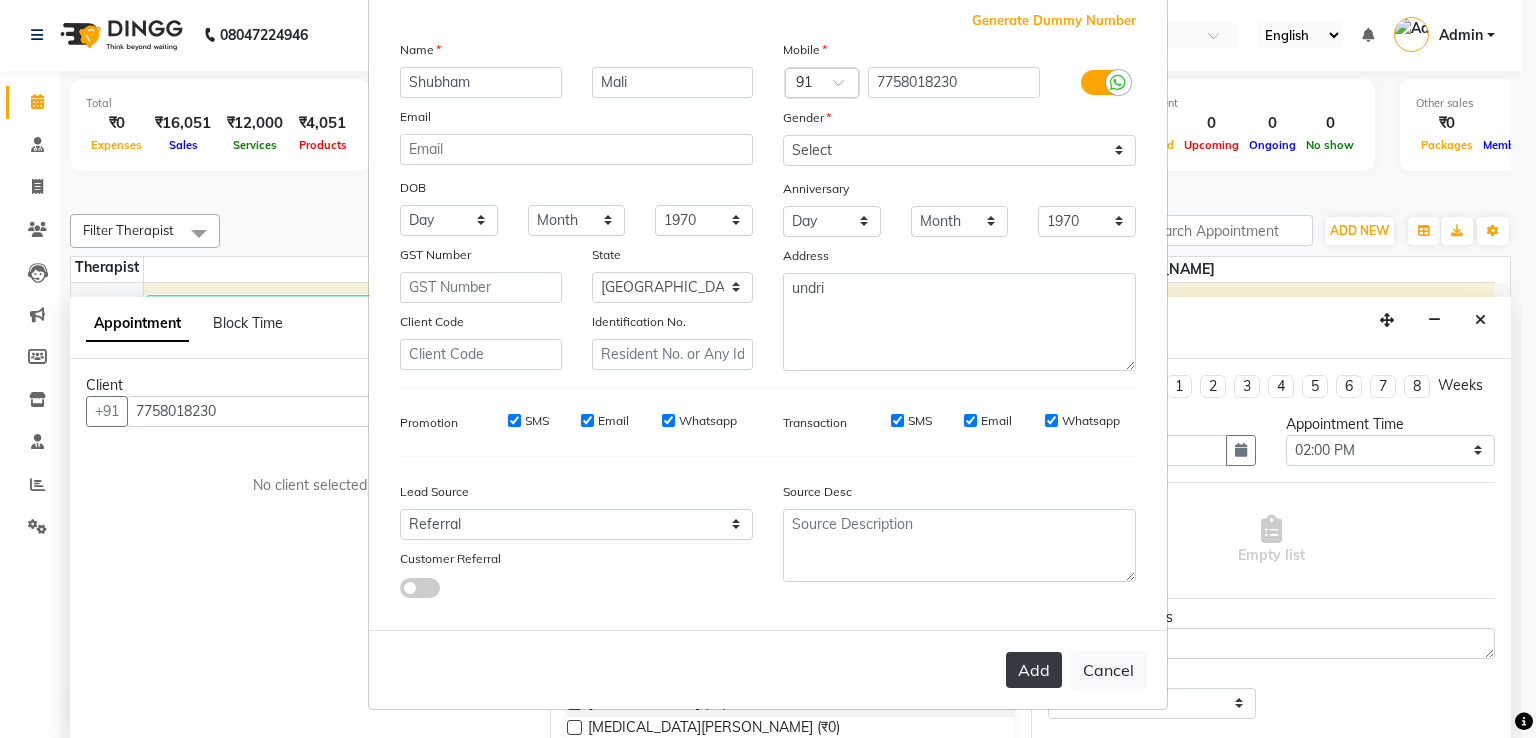 click on "Add" at bounding box center [1034, 670] 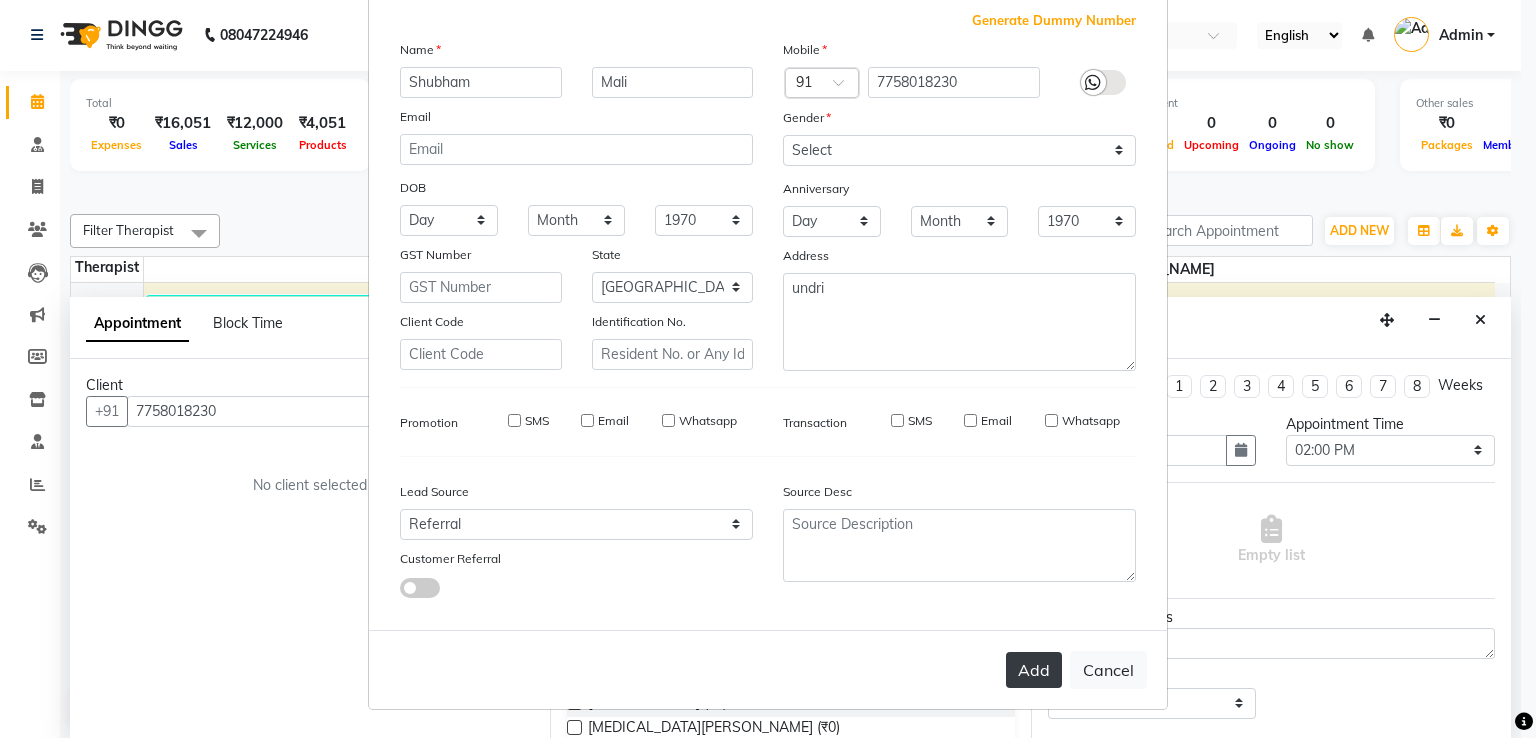 type 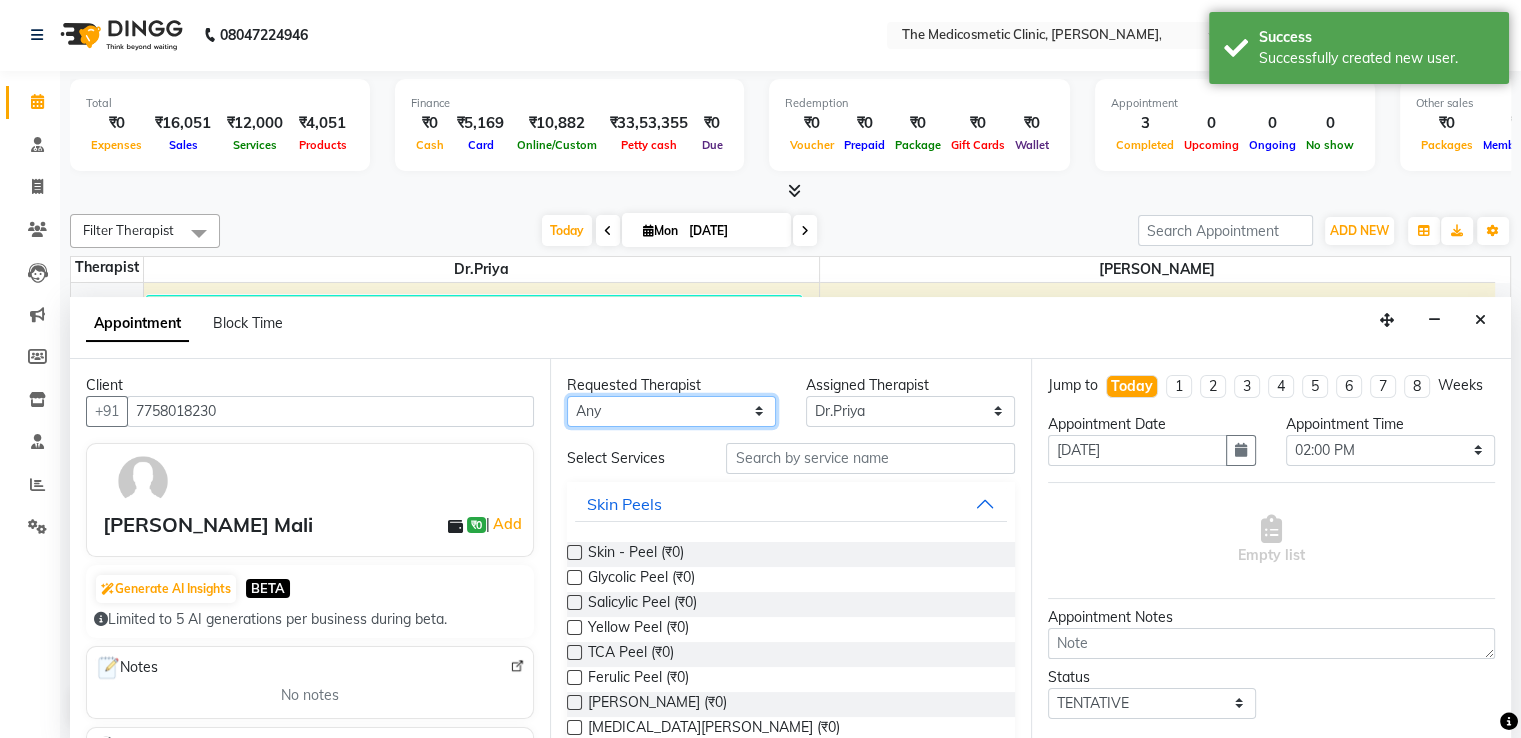 click on "Any Dr.Priya [PERSON_NAME]" at bounding box center [671, 411] 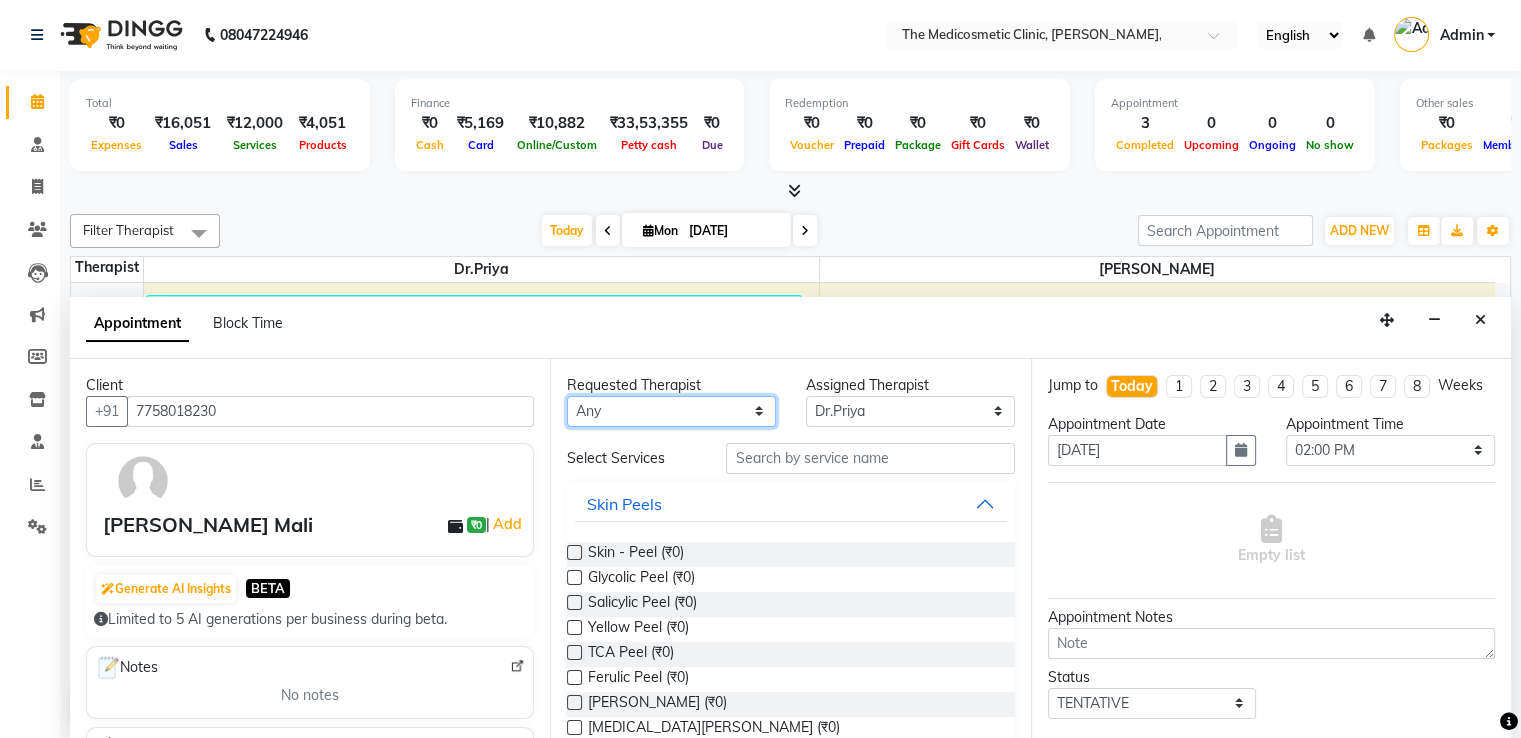 select on "28876" 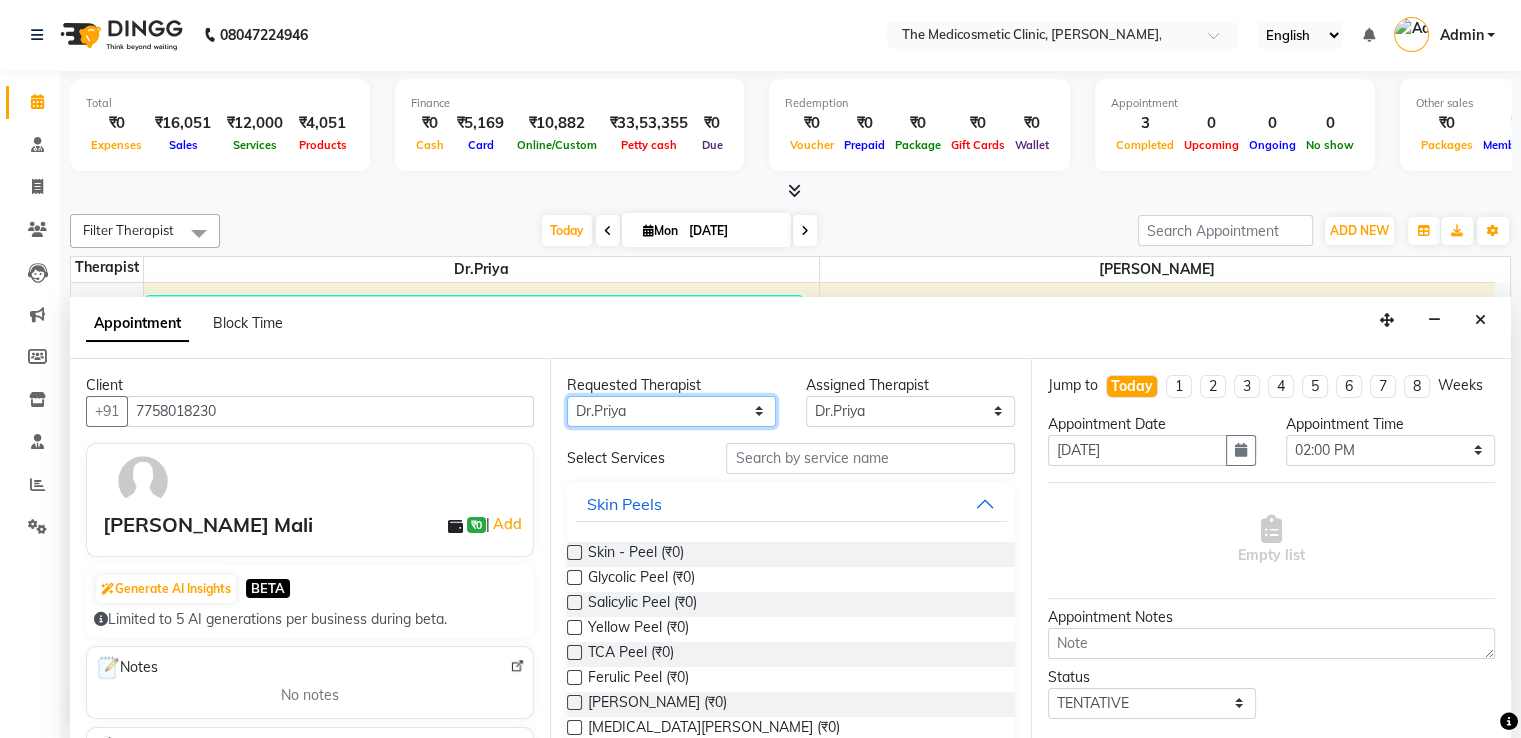 click on "Any Dr.Priya [PERSON_NAME]" at bounding box center (671, 411) 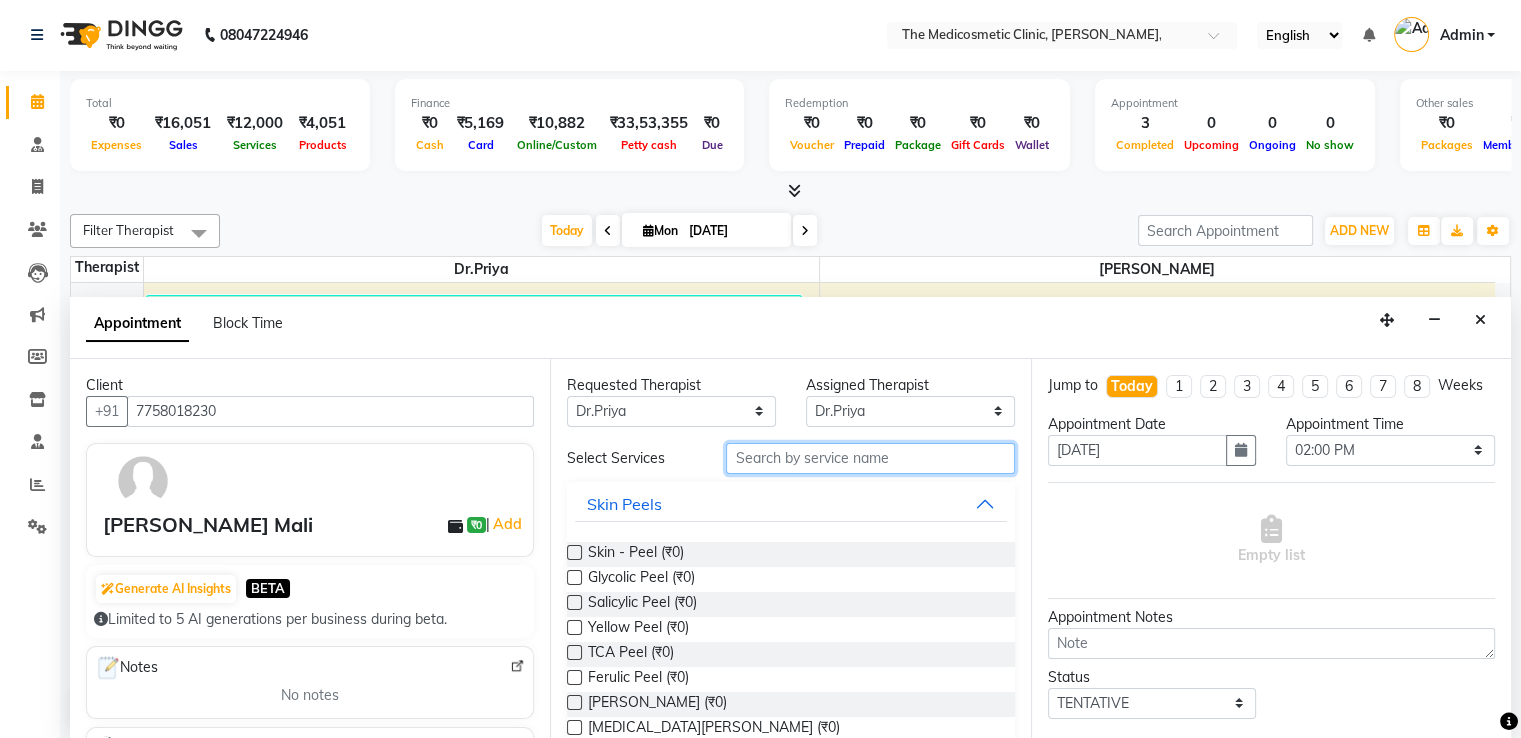 click at bounding box center (870, 458) 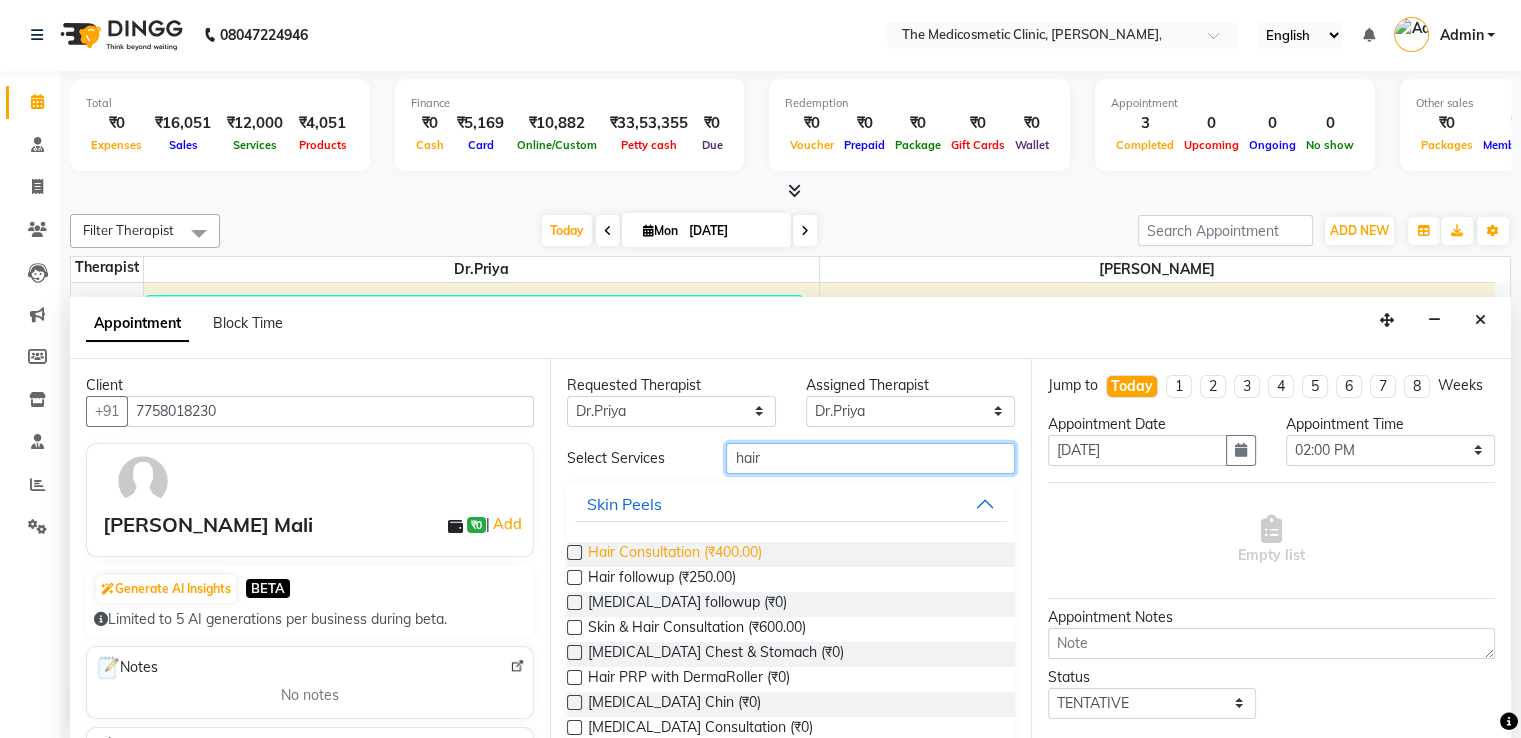 type on "hair" 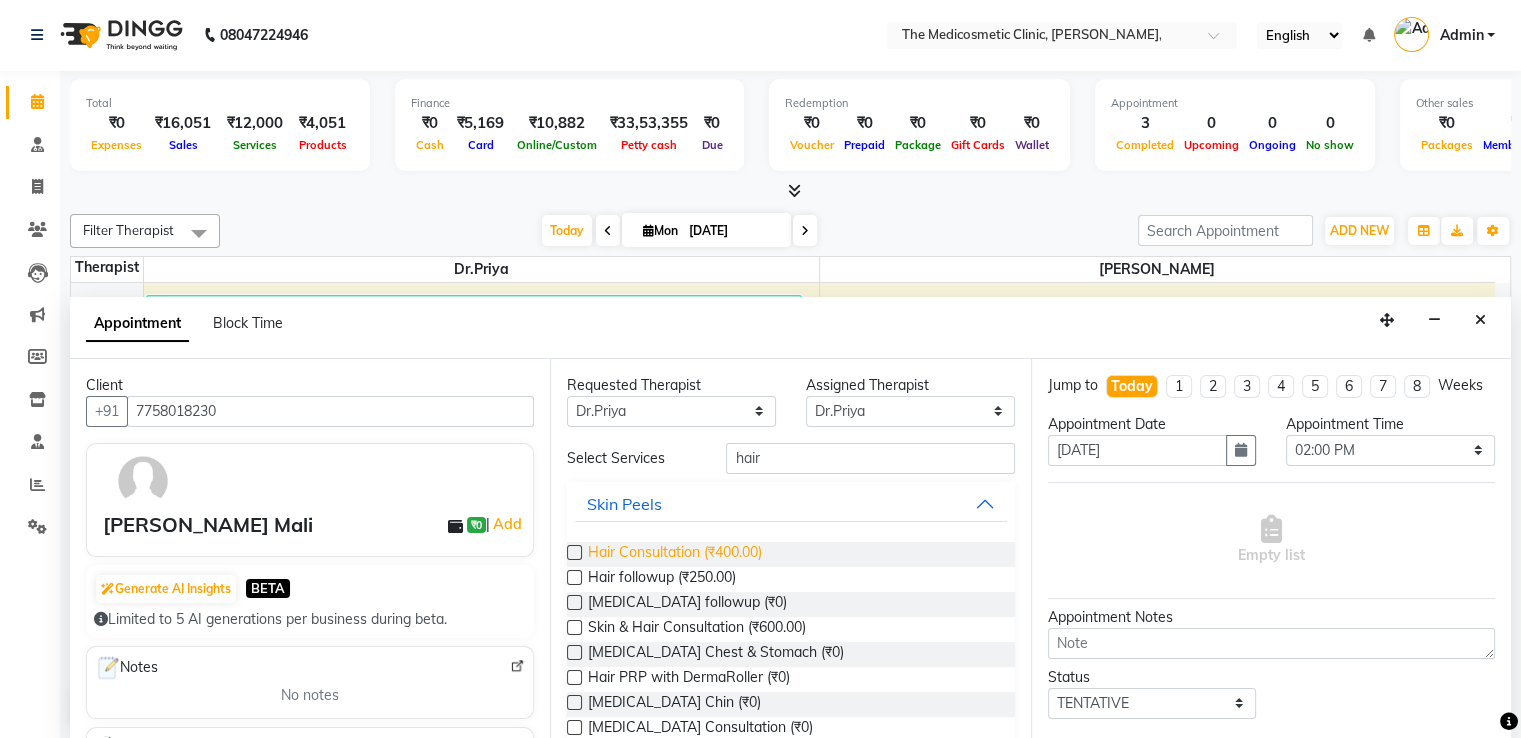 click on "Hair Consultation (₹400.00)" at bounding box center [675, 554] 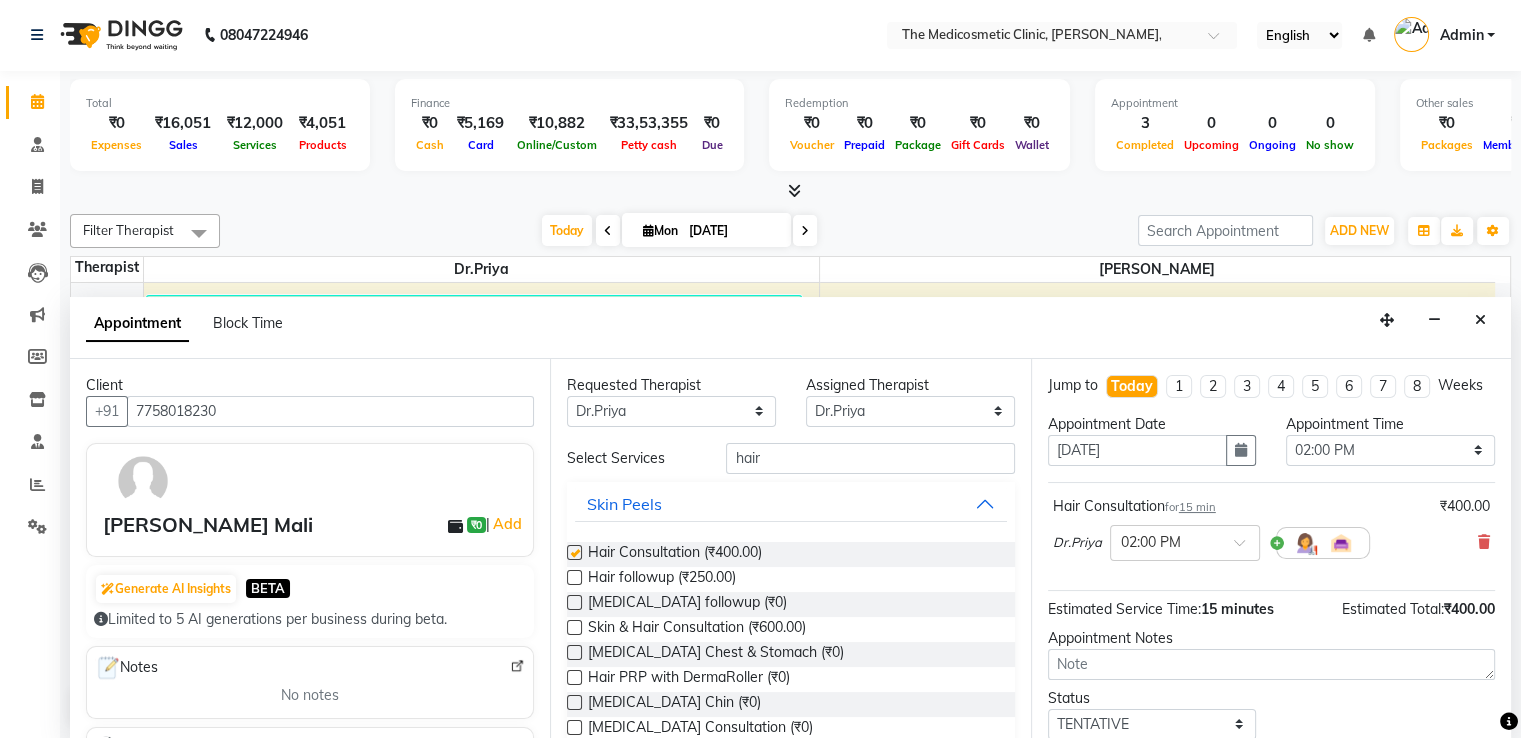 checkbox on "false" 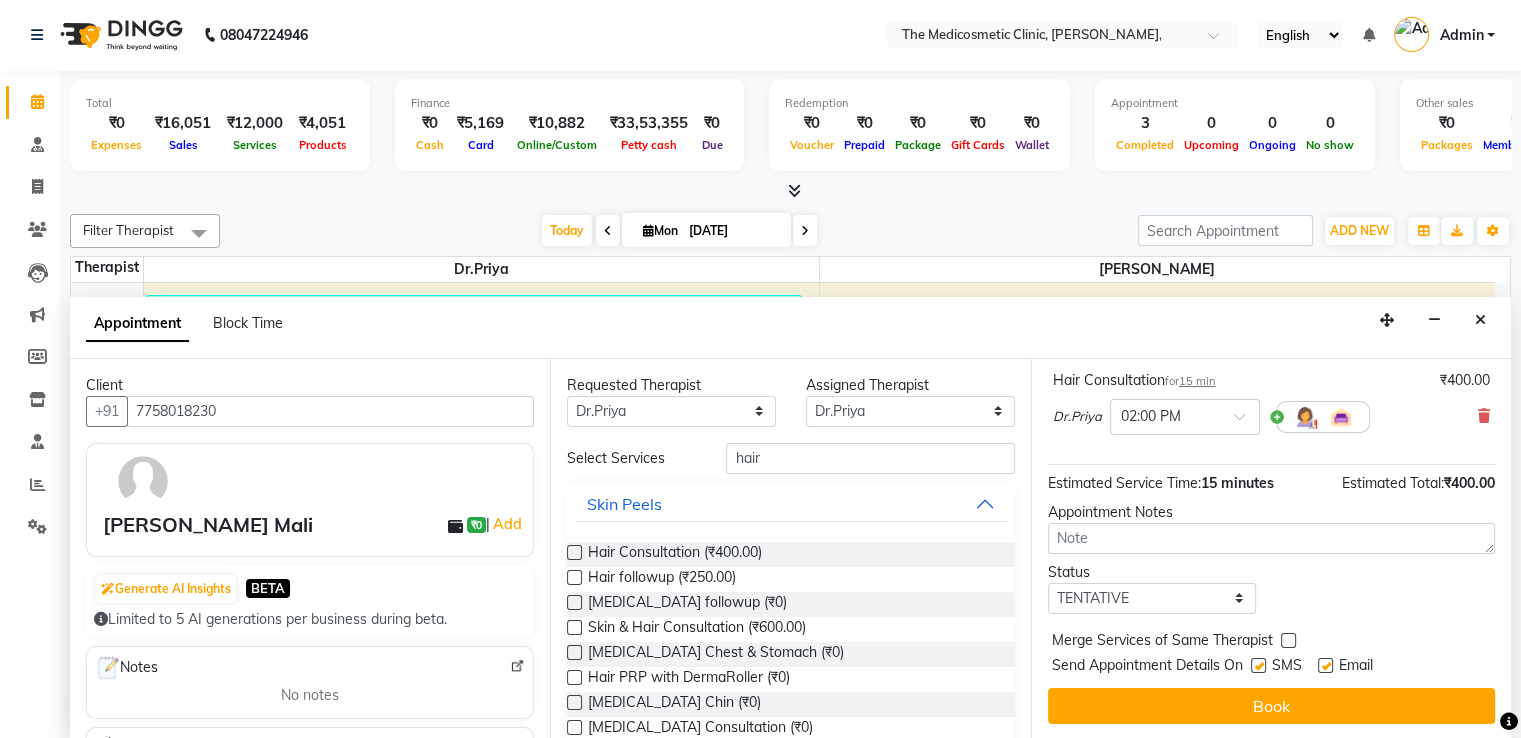scroll, scrollTop: 144, scrollLeft: 0, axis: vertical 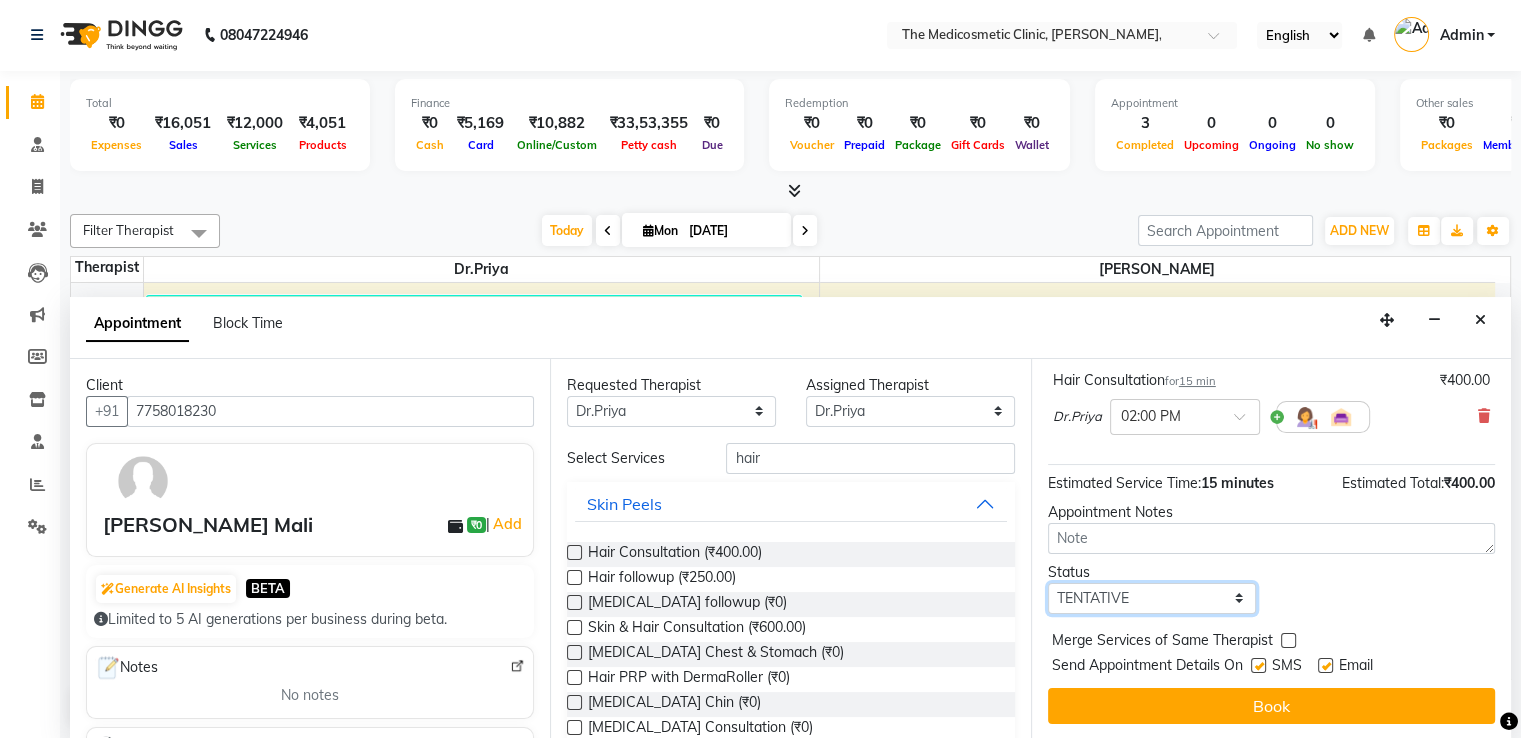 click on "Select TENTATIVE CONFIRM CHECK-IN UPCOMING" at bounding box center (1152, 598) 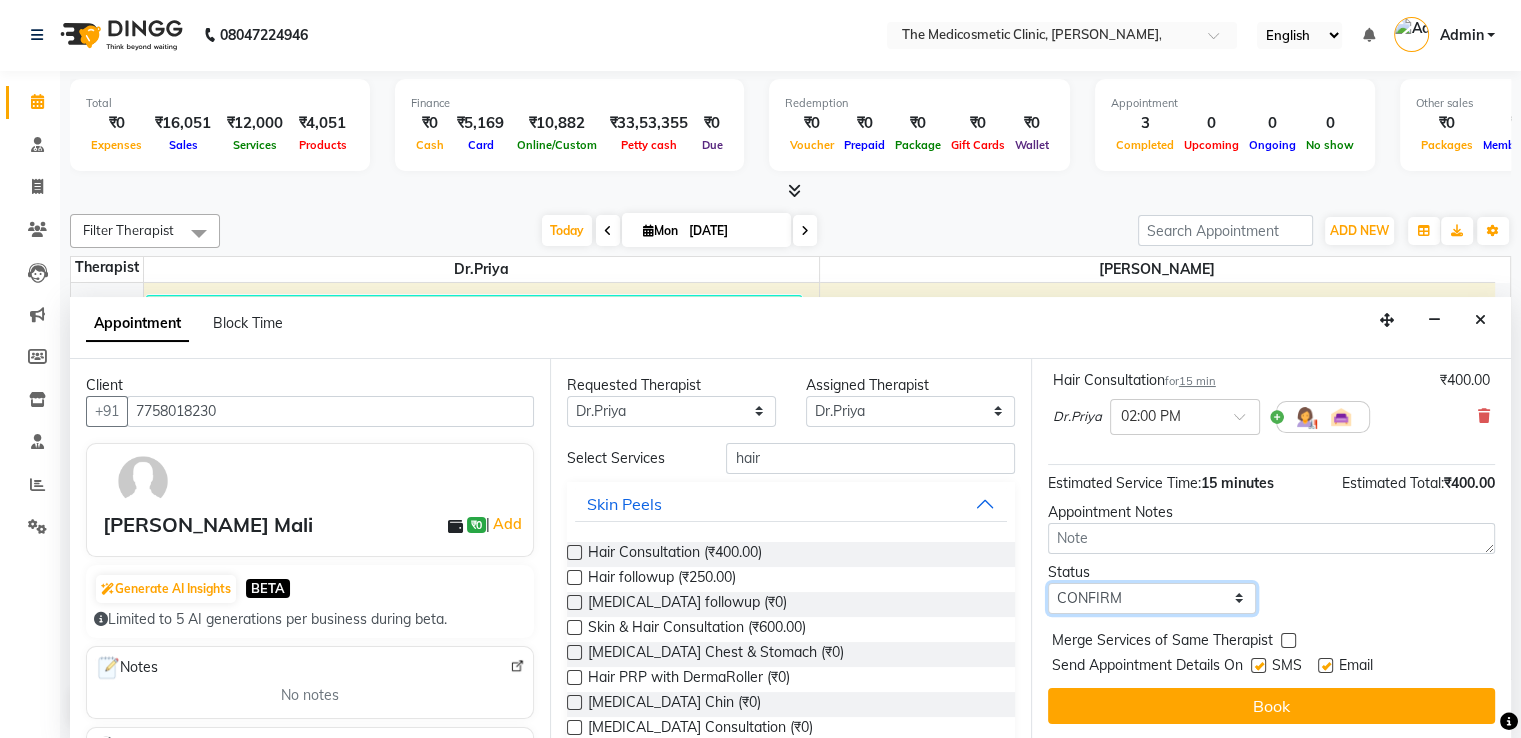 click on "Select TENTATIVE CONFIRM CHECK-IN UPCOMING" at bounding box center [1152, 598] 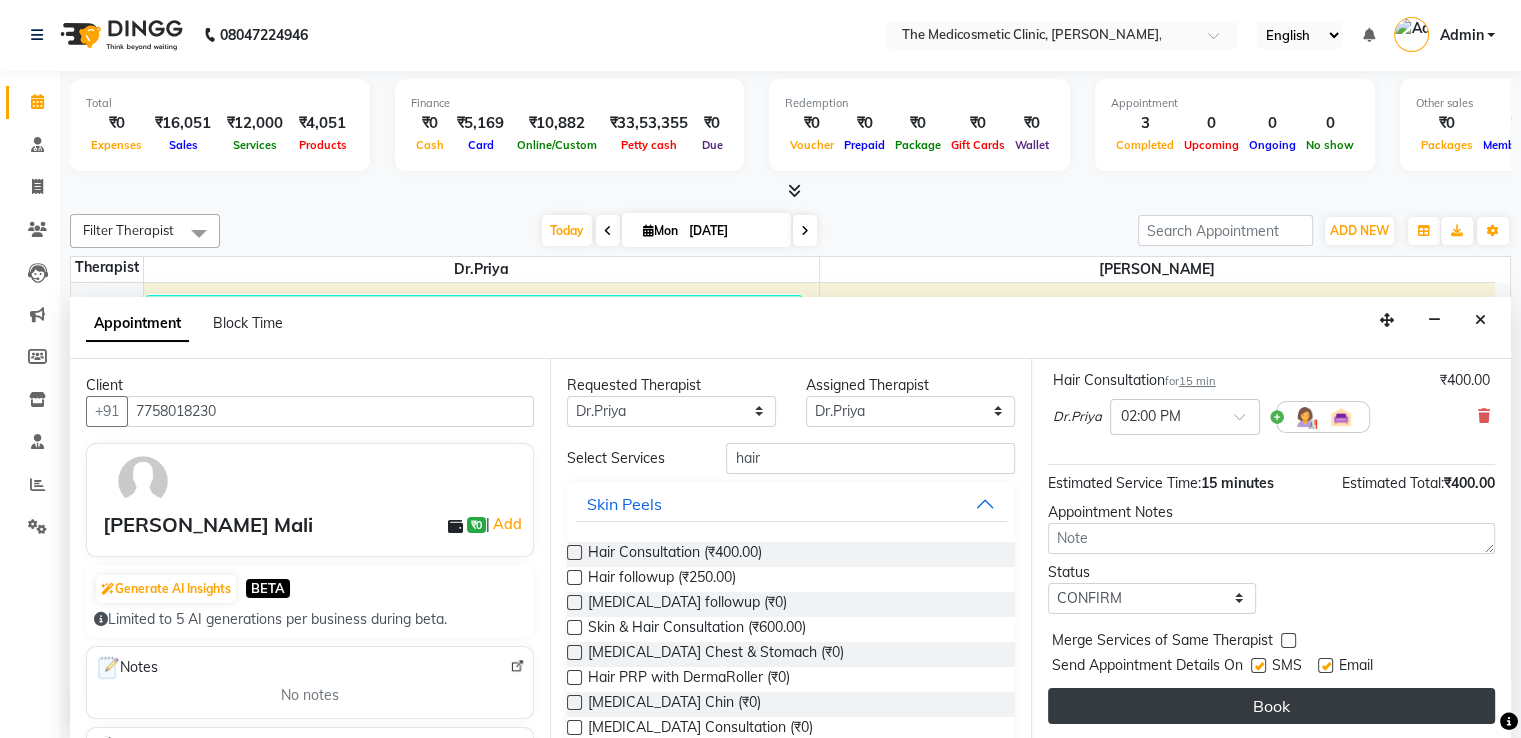 click on "Book" at bounding box center [1271, 706] 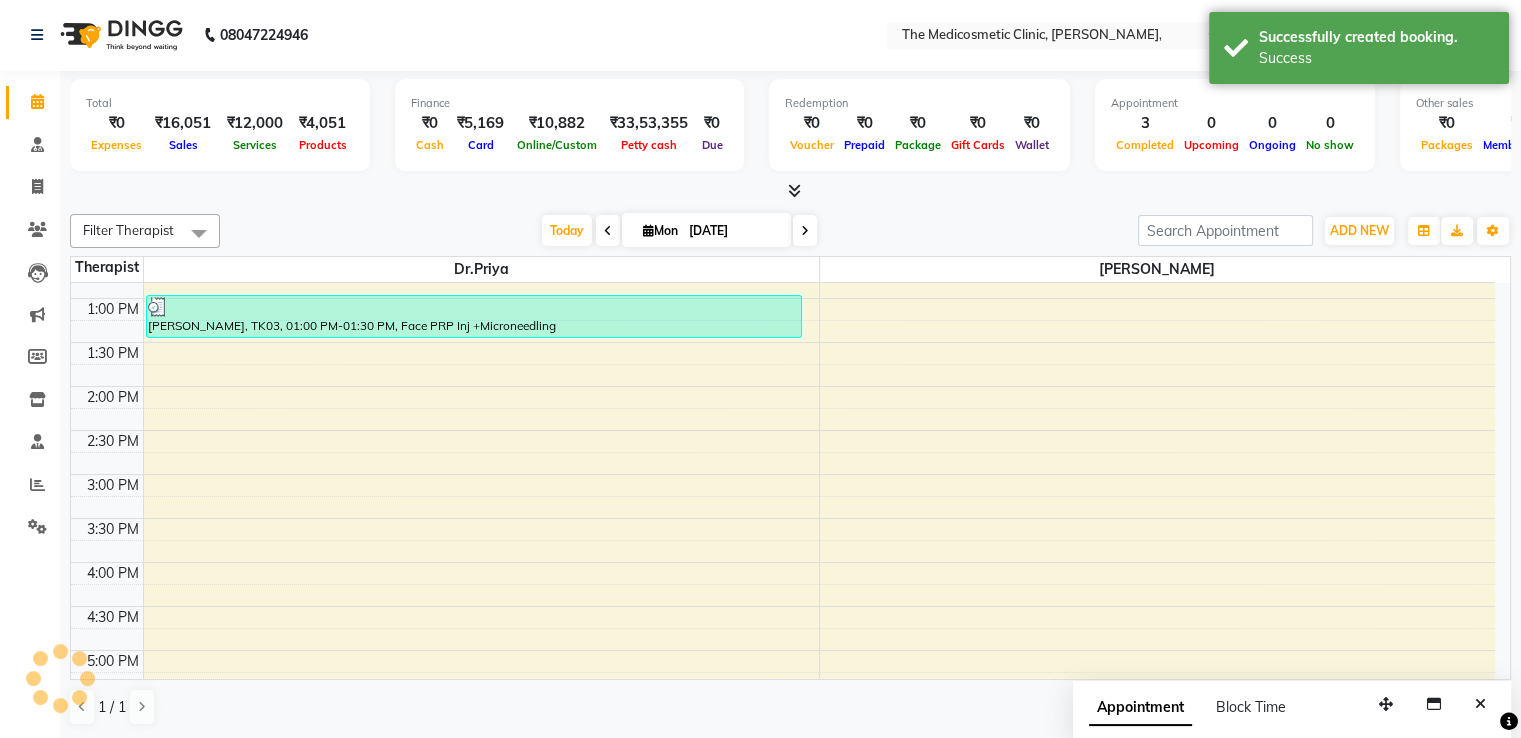 scroll, scrollTop: 0, scrollLeft: 0, axis: both 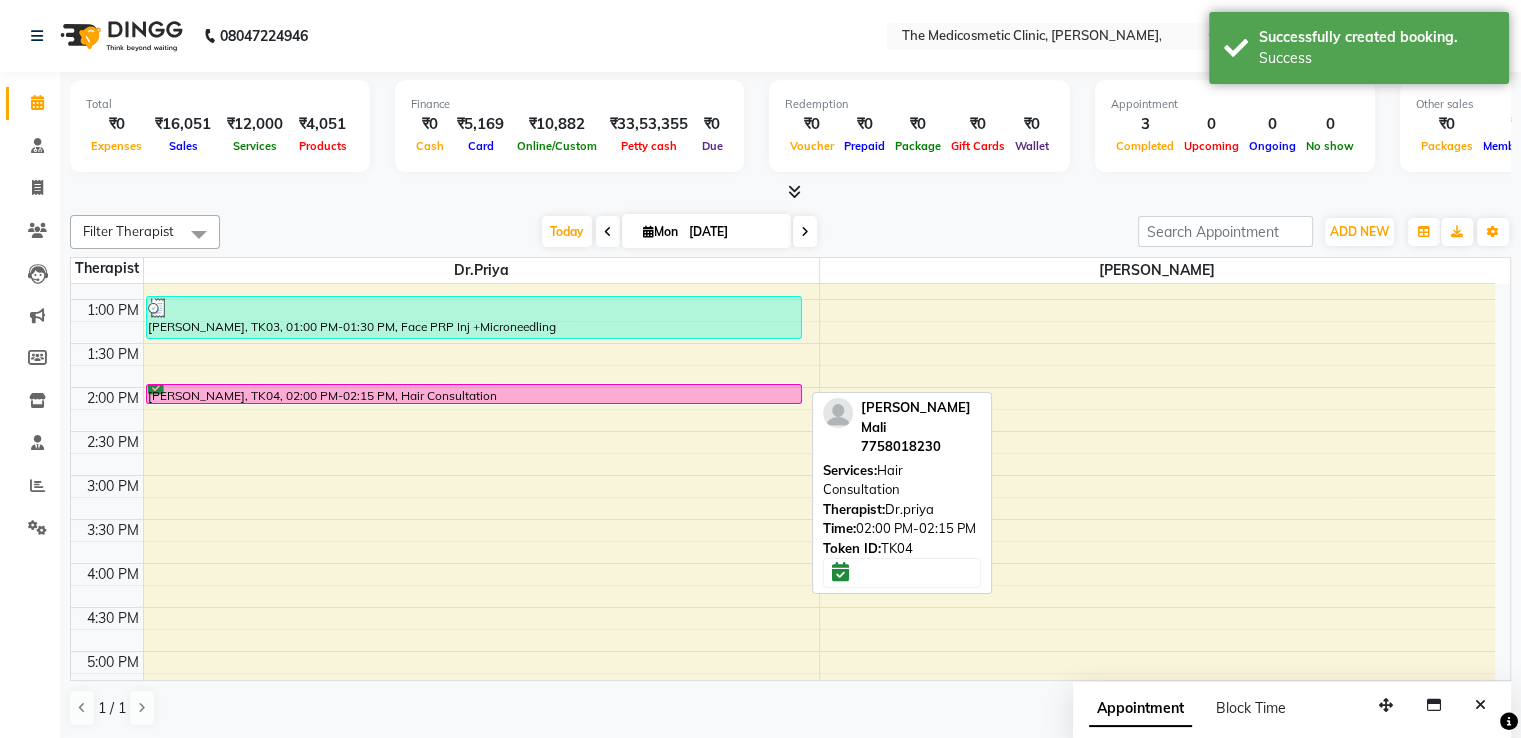 click at bounding box center (474, 403) 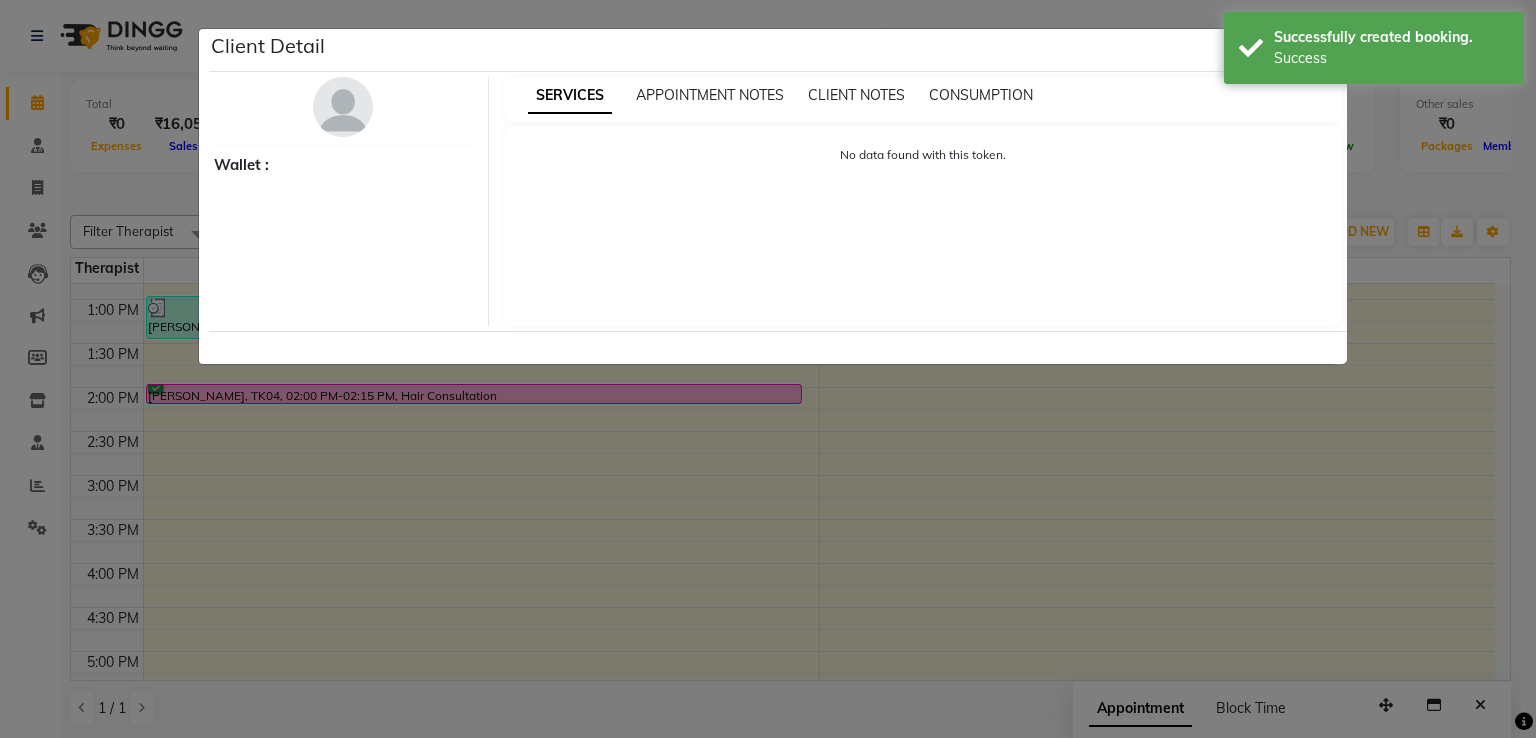 select on "6" 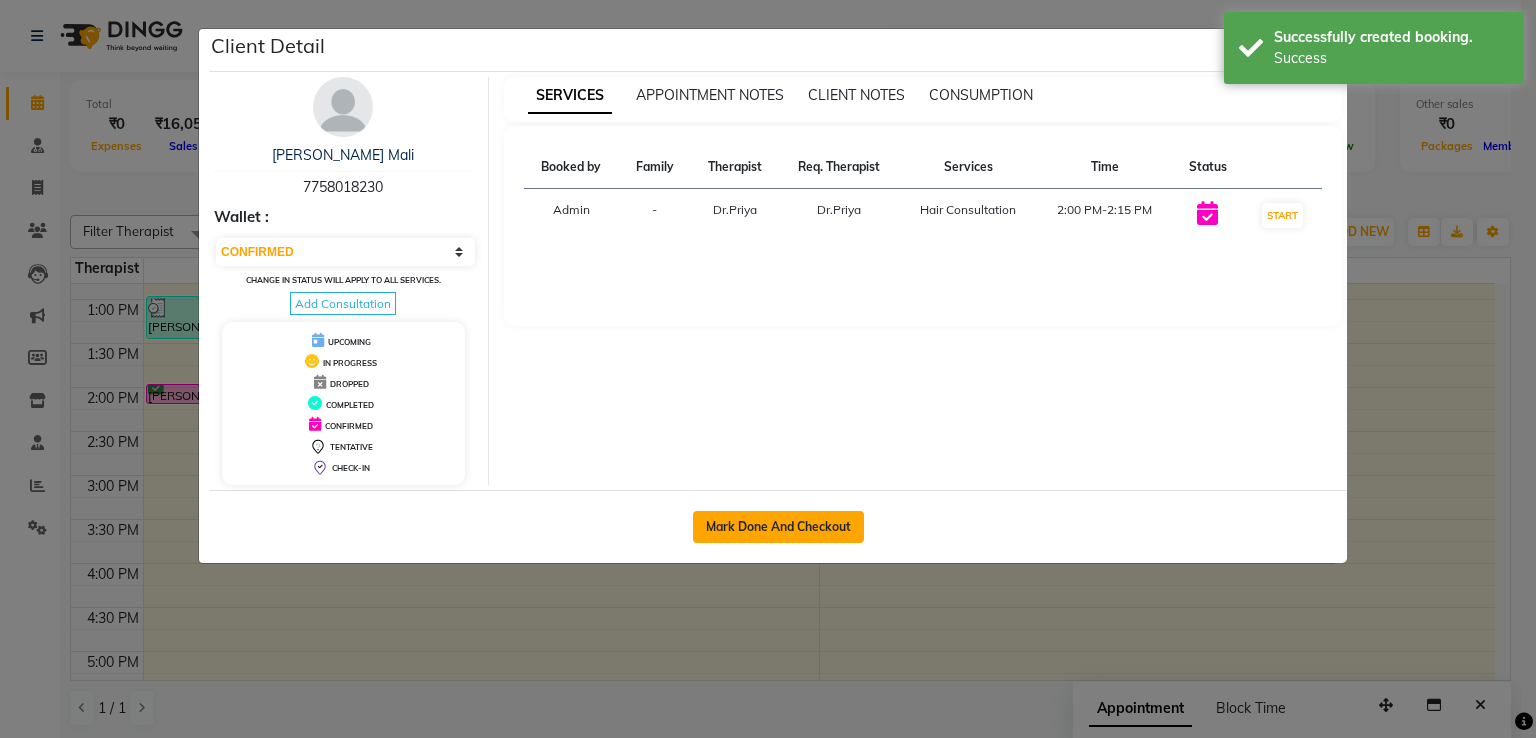 click on "Mark Done And Checkout" 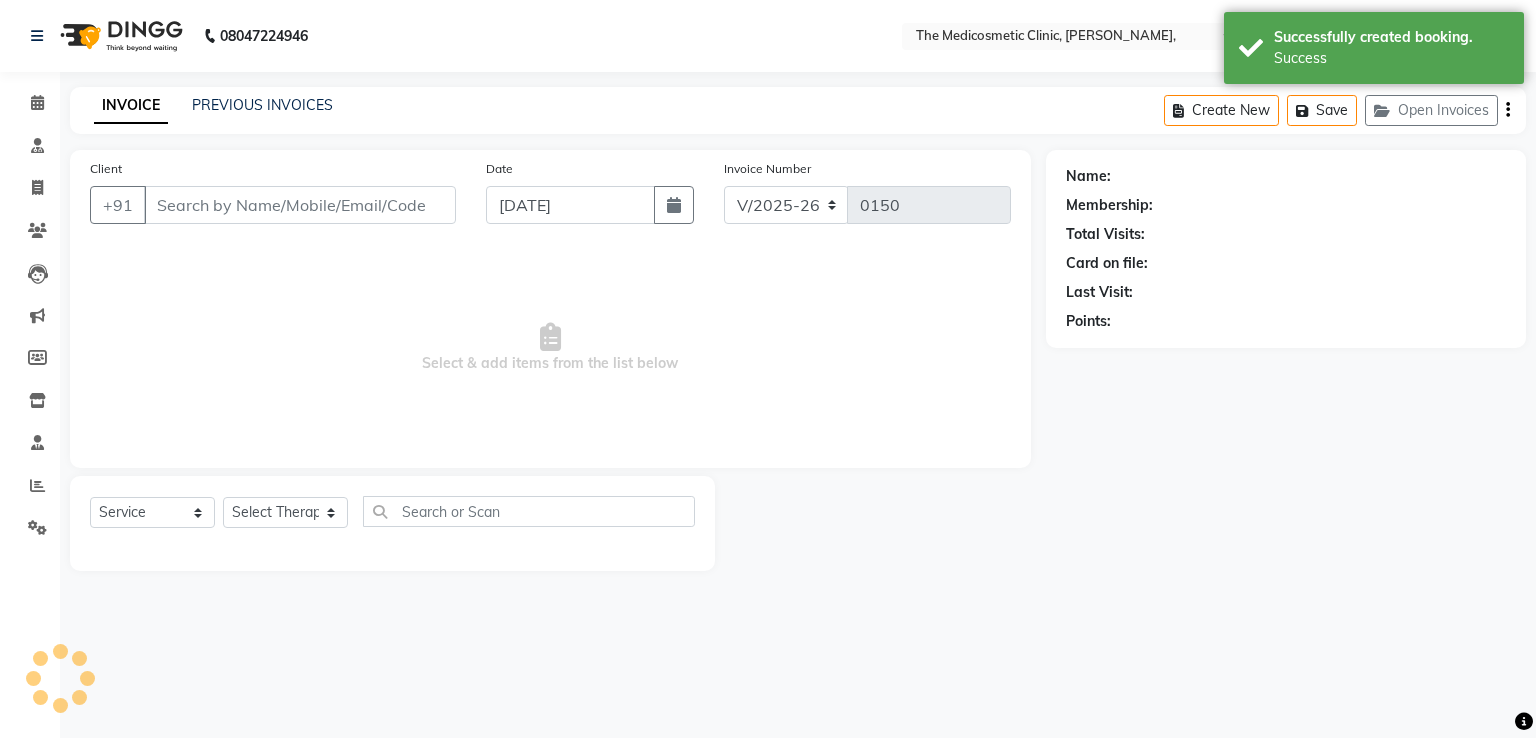 select on "P" 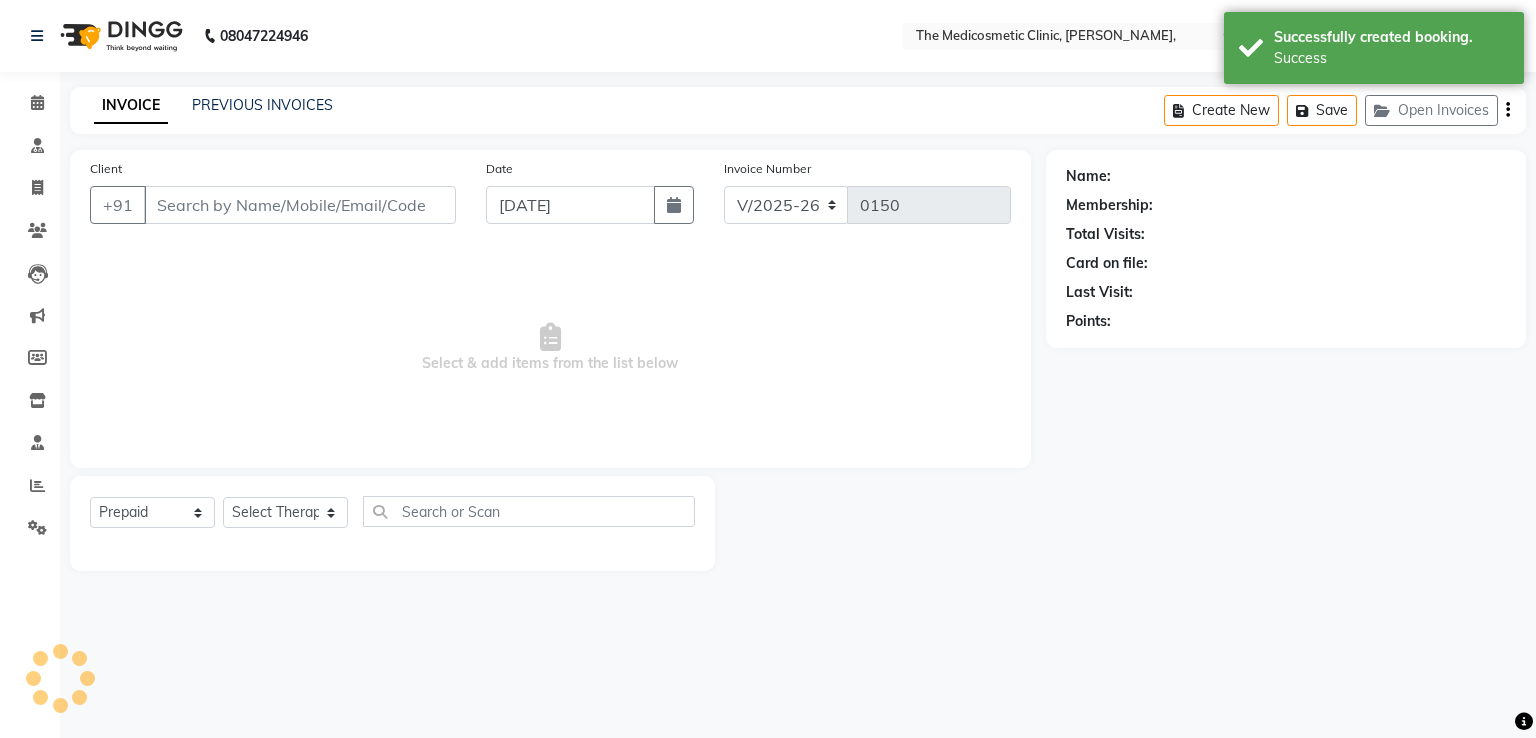 type on "7758018230" 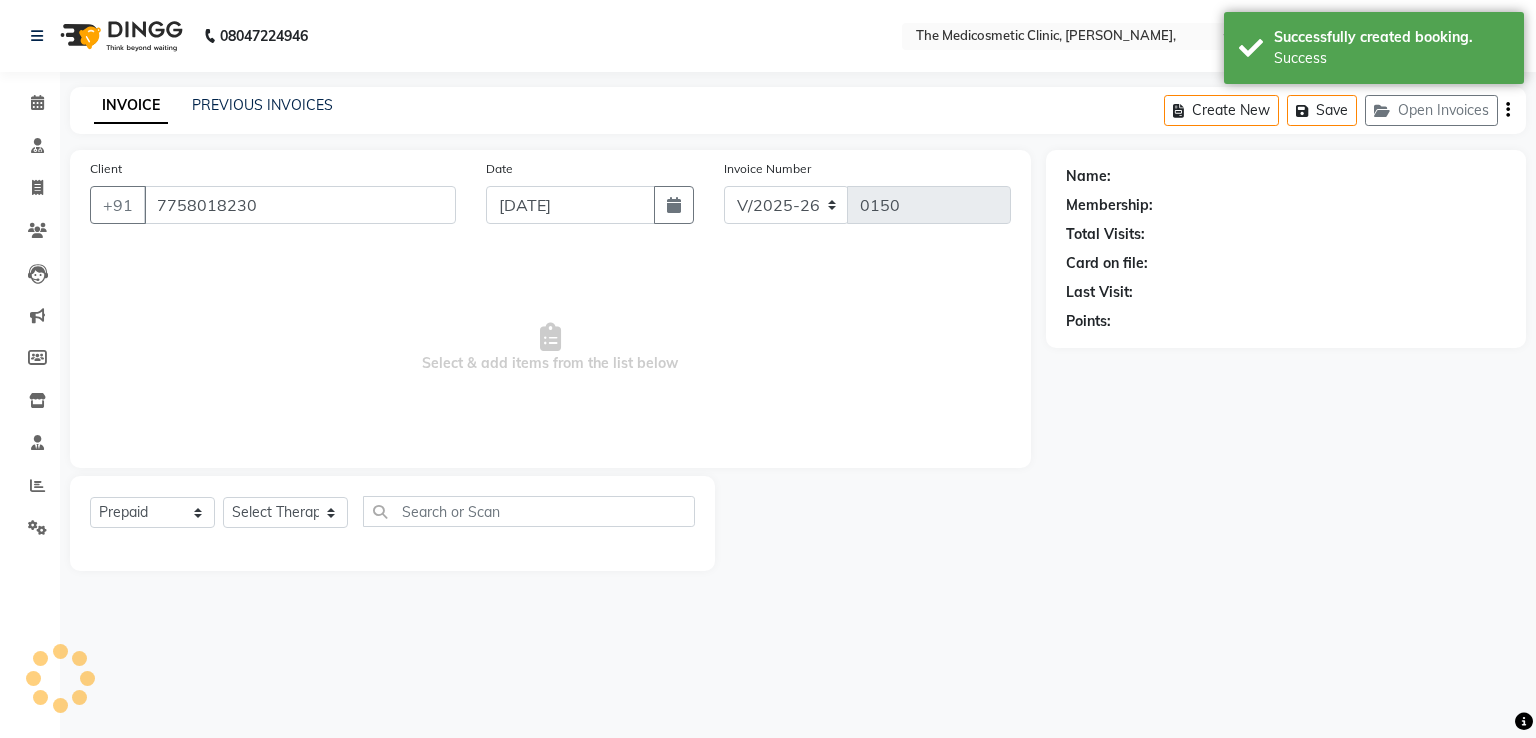 select on "28876" 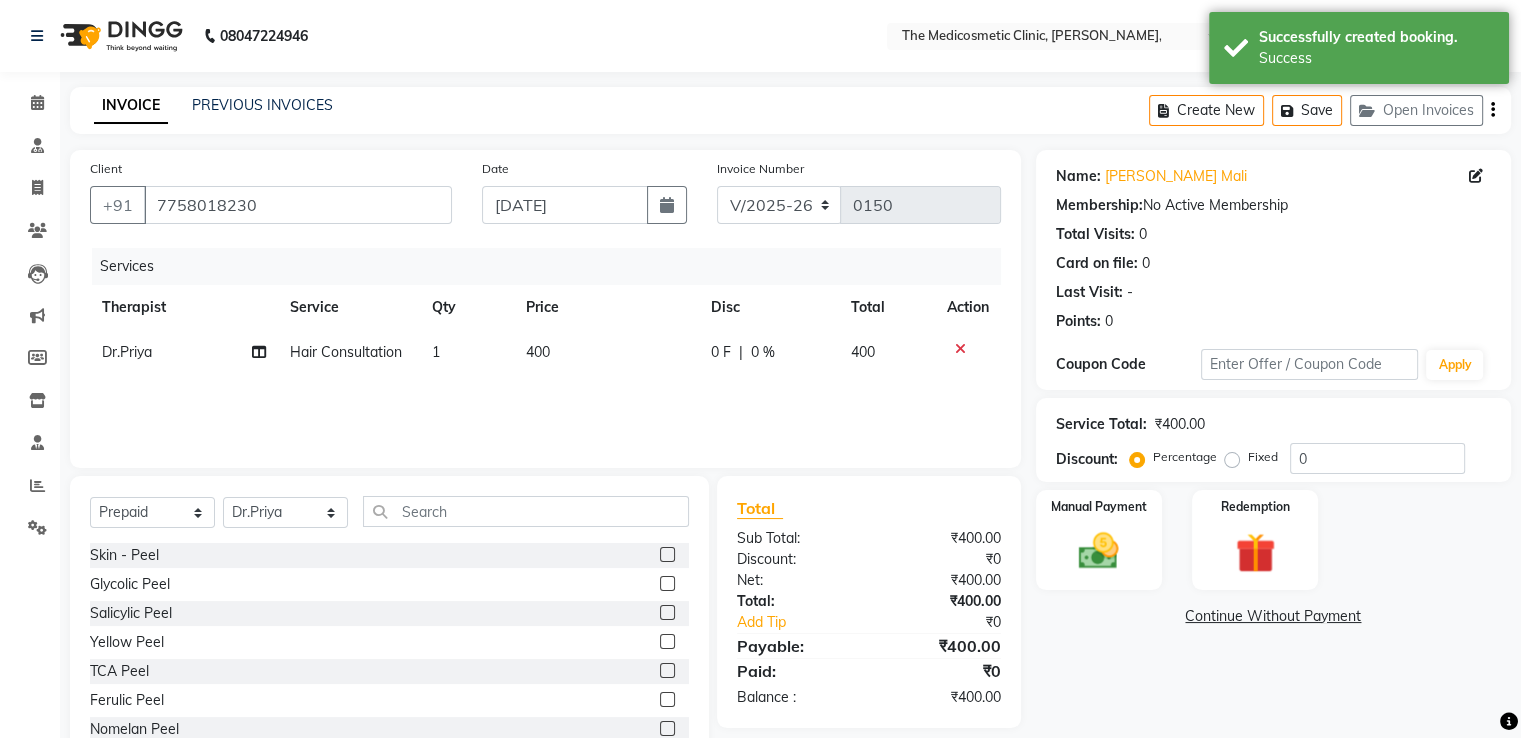 click on "0 F | 0 %" 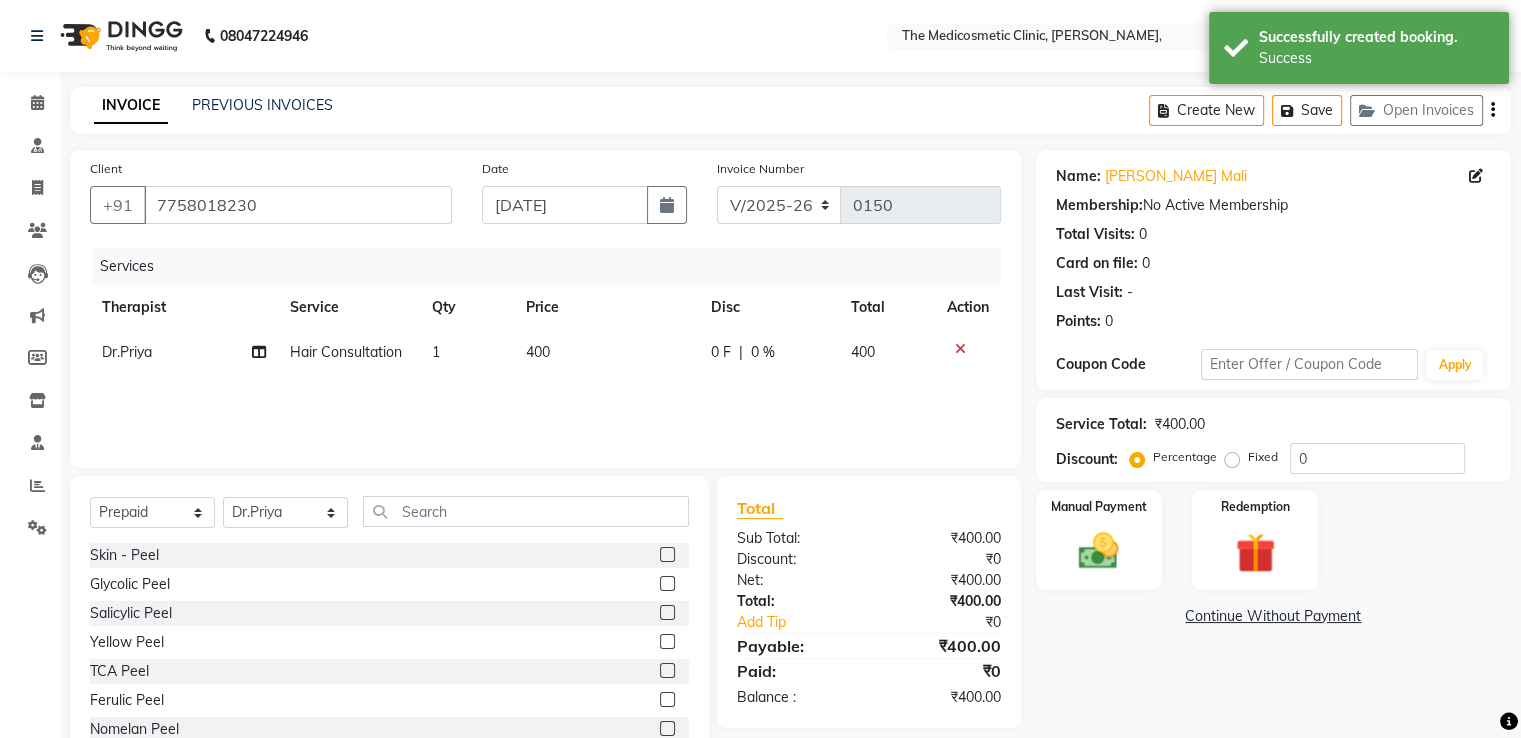 select on "28876" 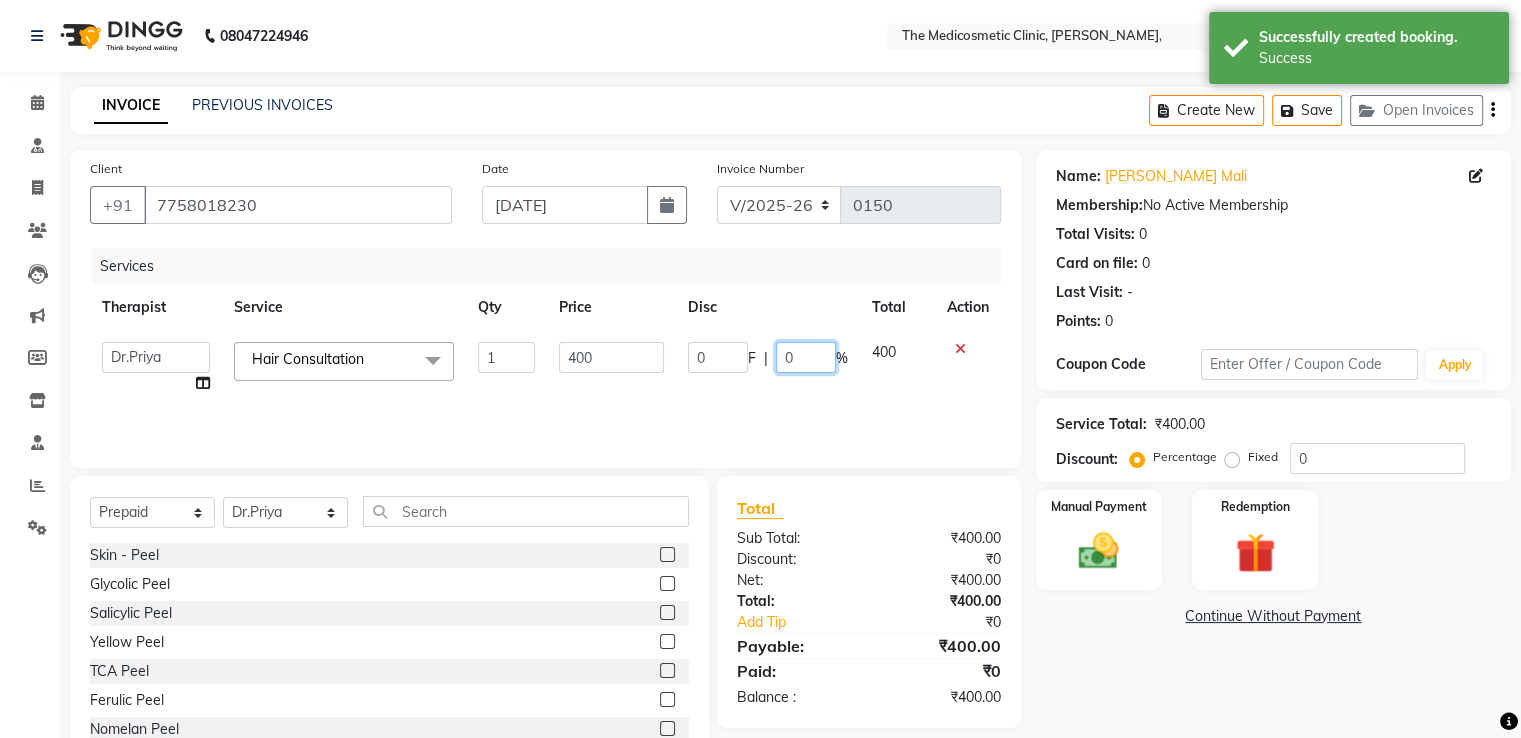 click on "0" 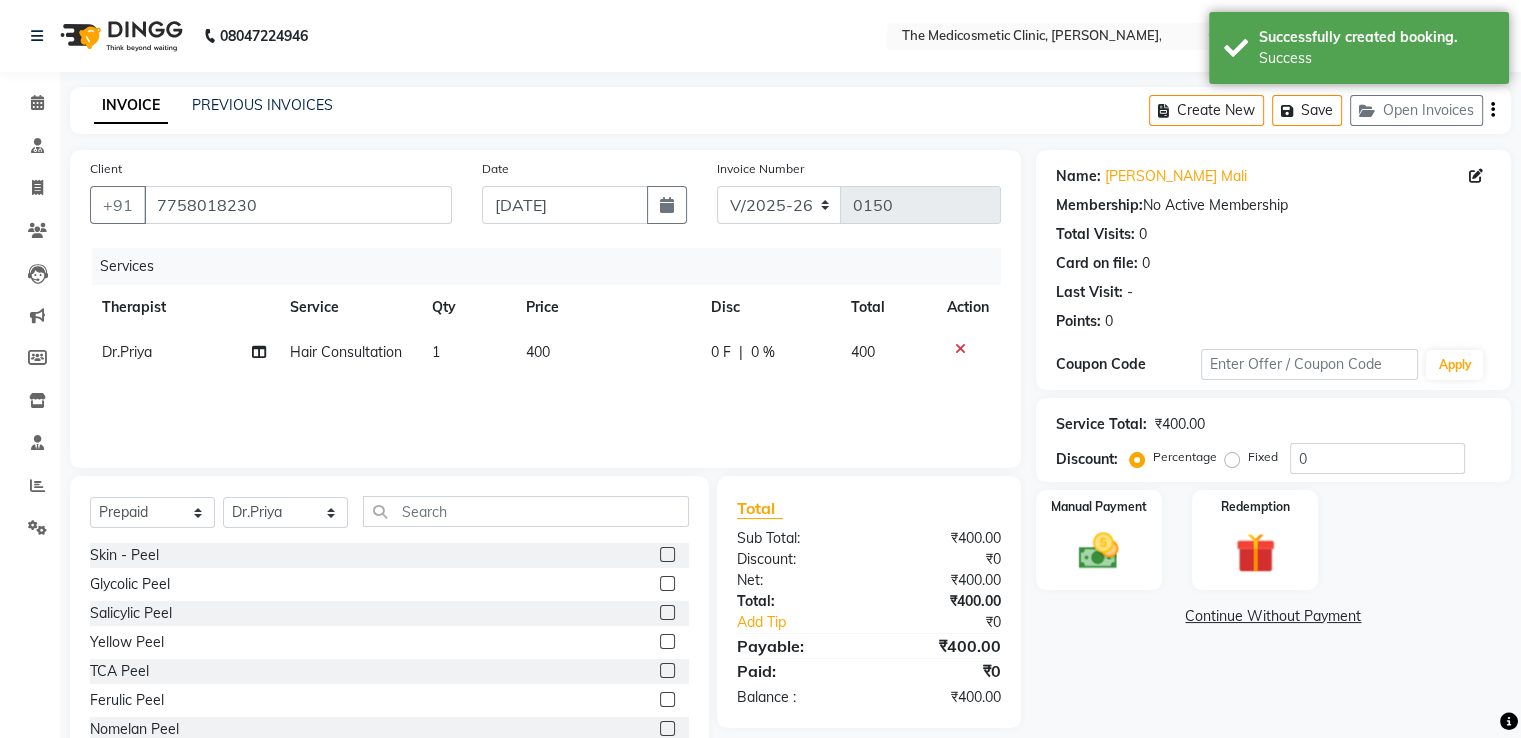 click on "0 F" 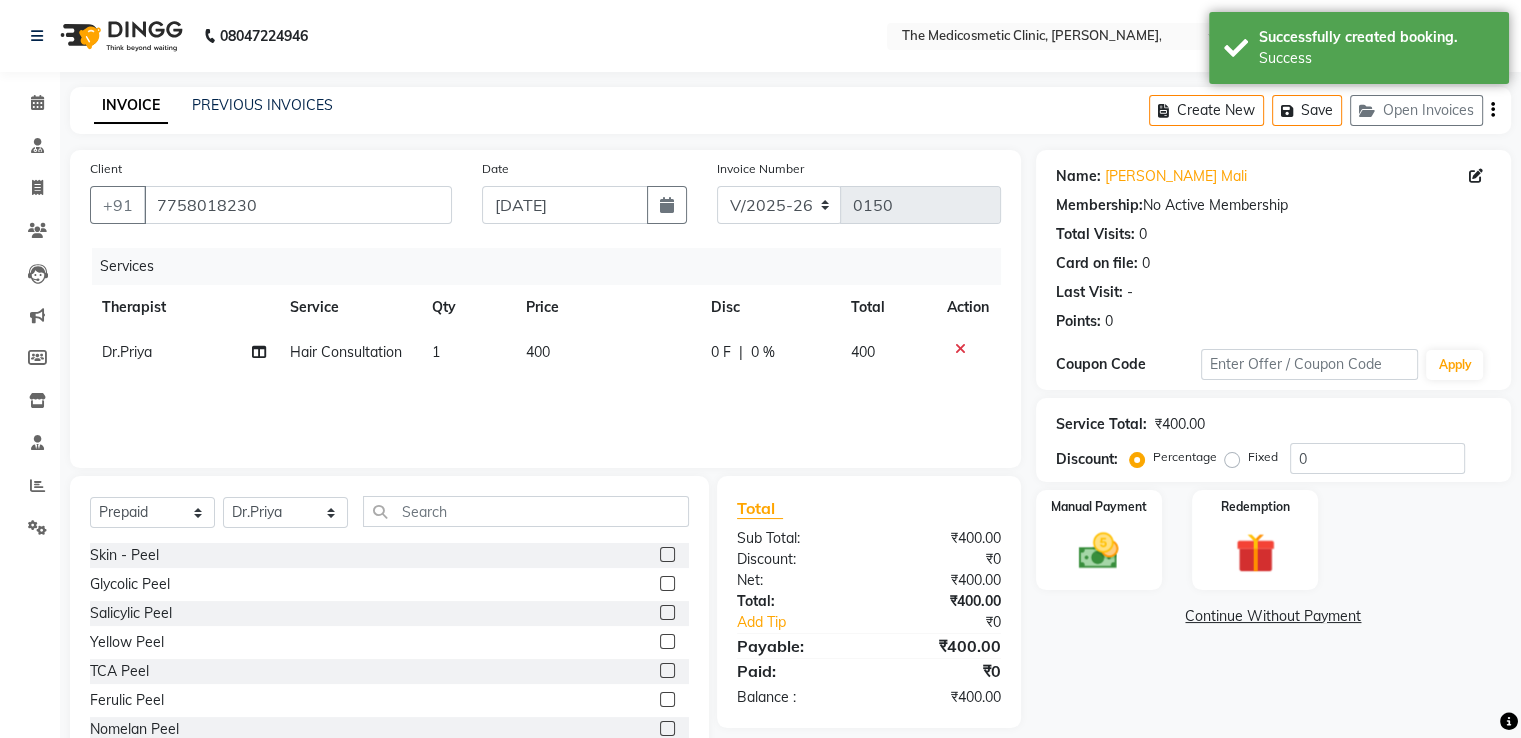 select on "28876" 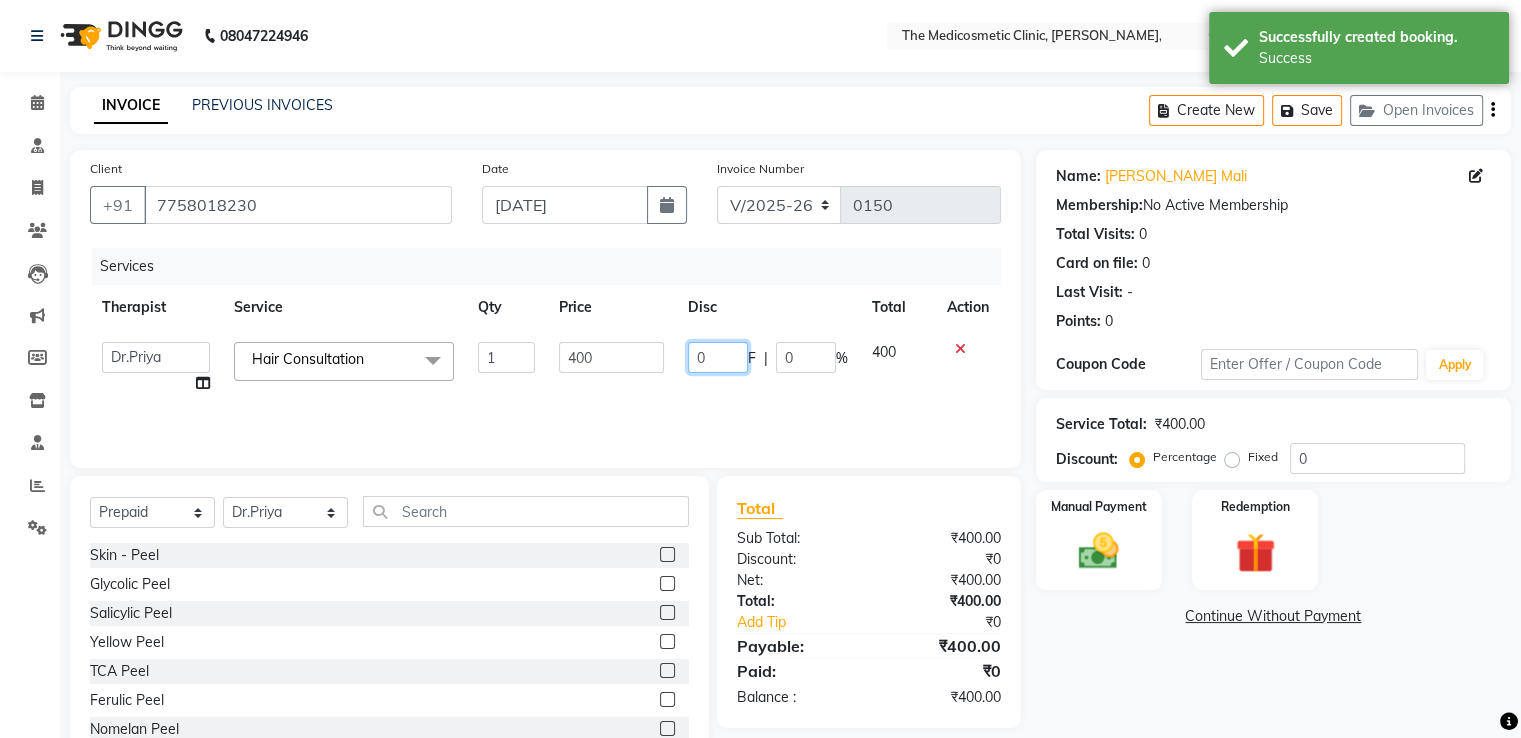 drag, startPoint x: 719, startPoint y: 357, endPoint x: 656, endPoint y: 344, distance: 64.327286 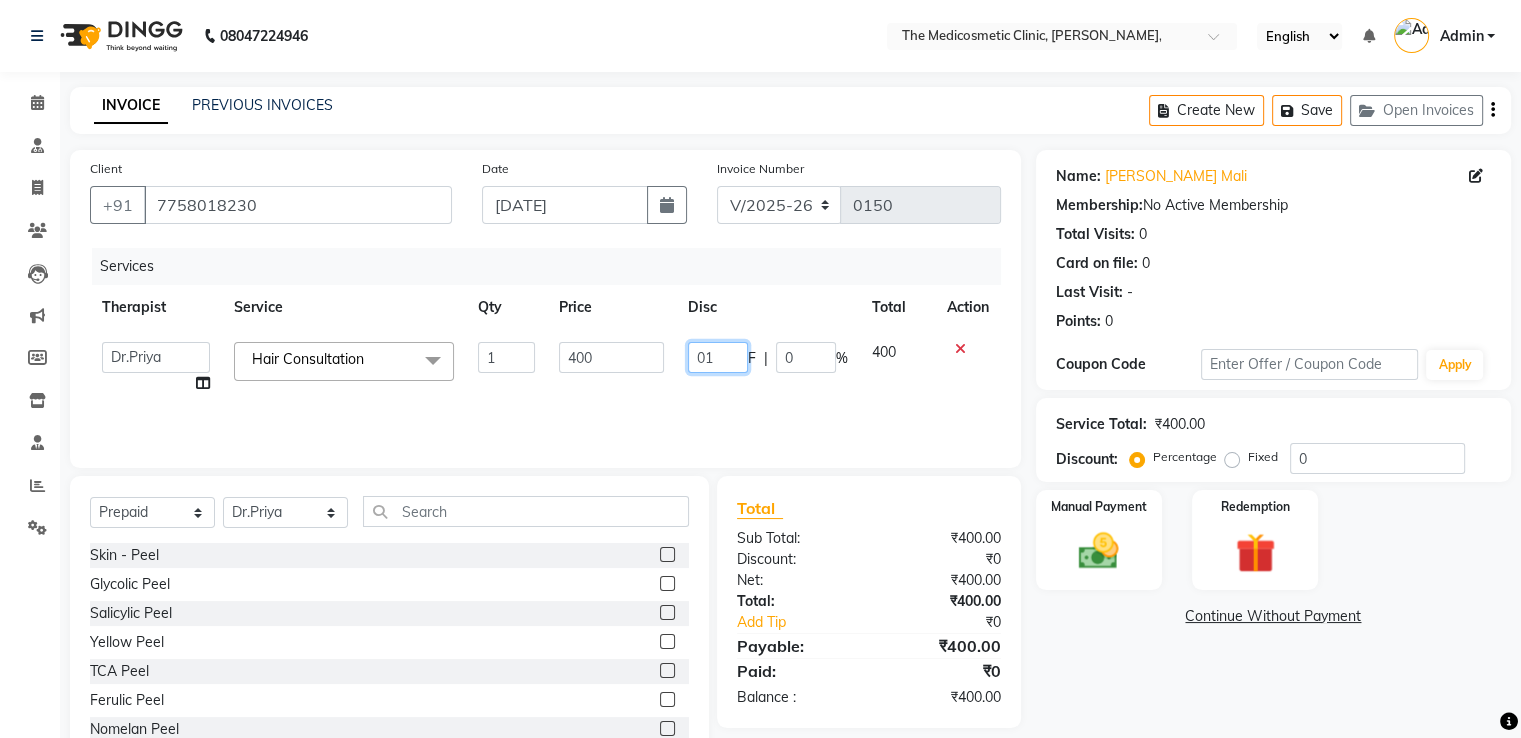 type on "0" 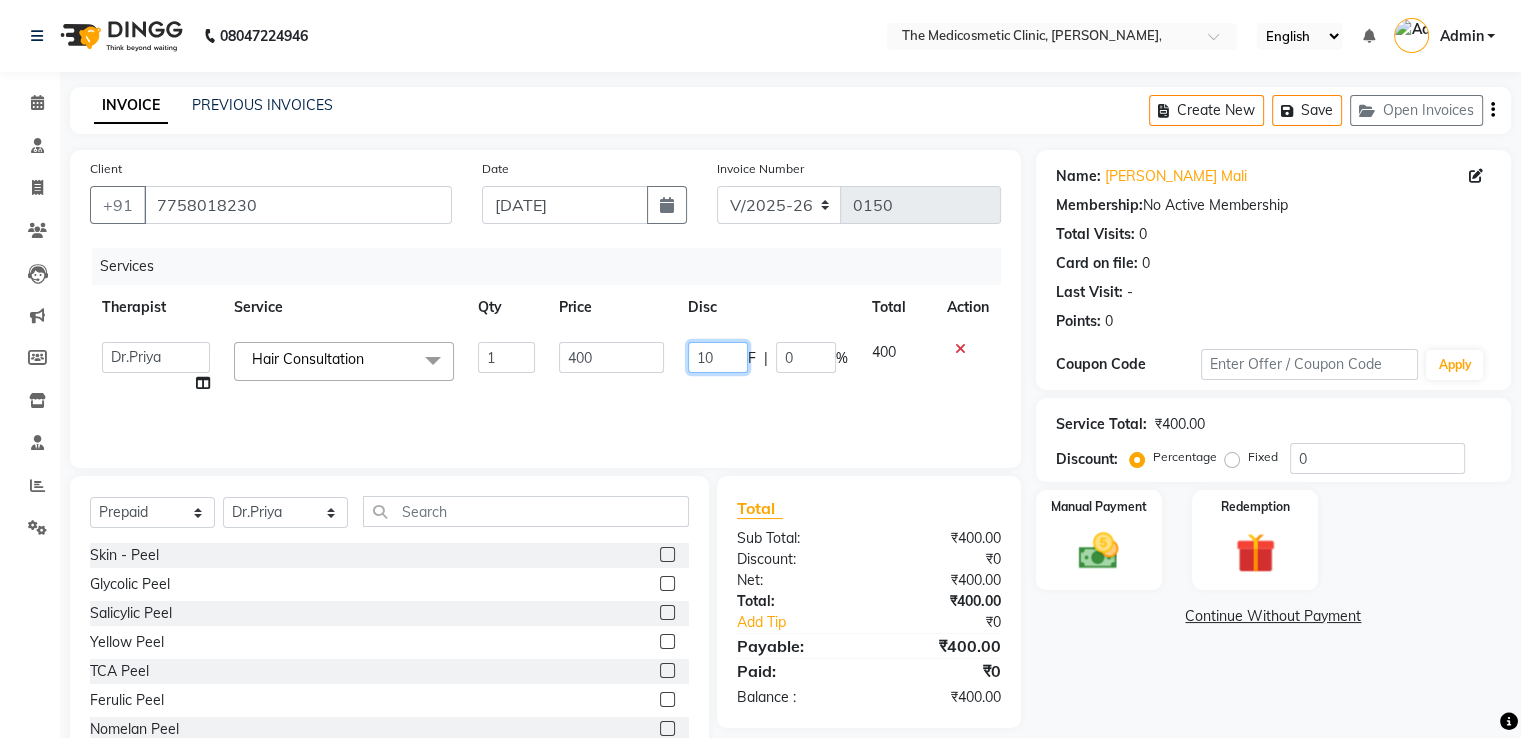 type on "100" 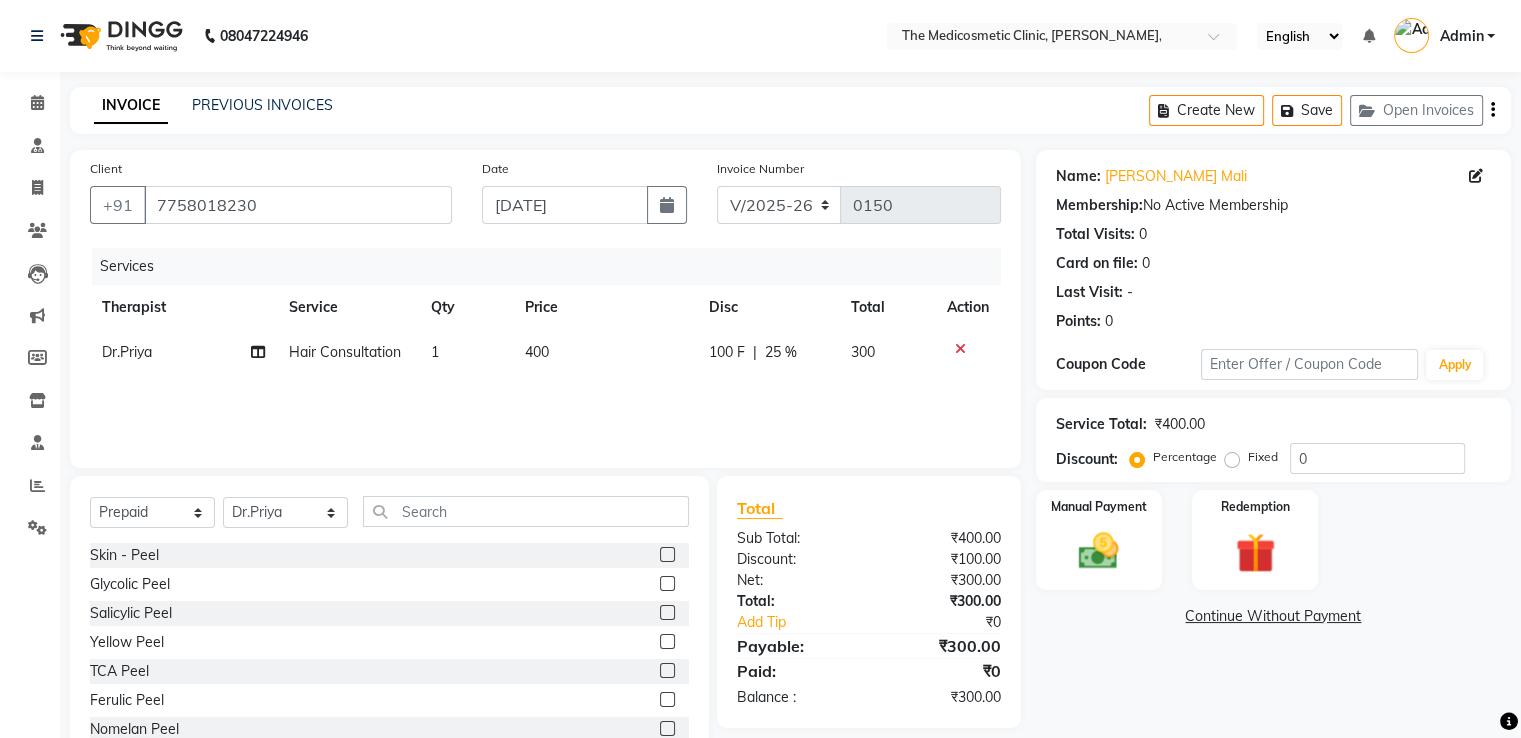 click on "Services Therapist Service Qty Price Disc Total Action Dr.Priya Hair Consultation 1 400 100 F | 25 % 300" 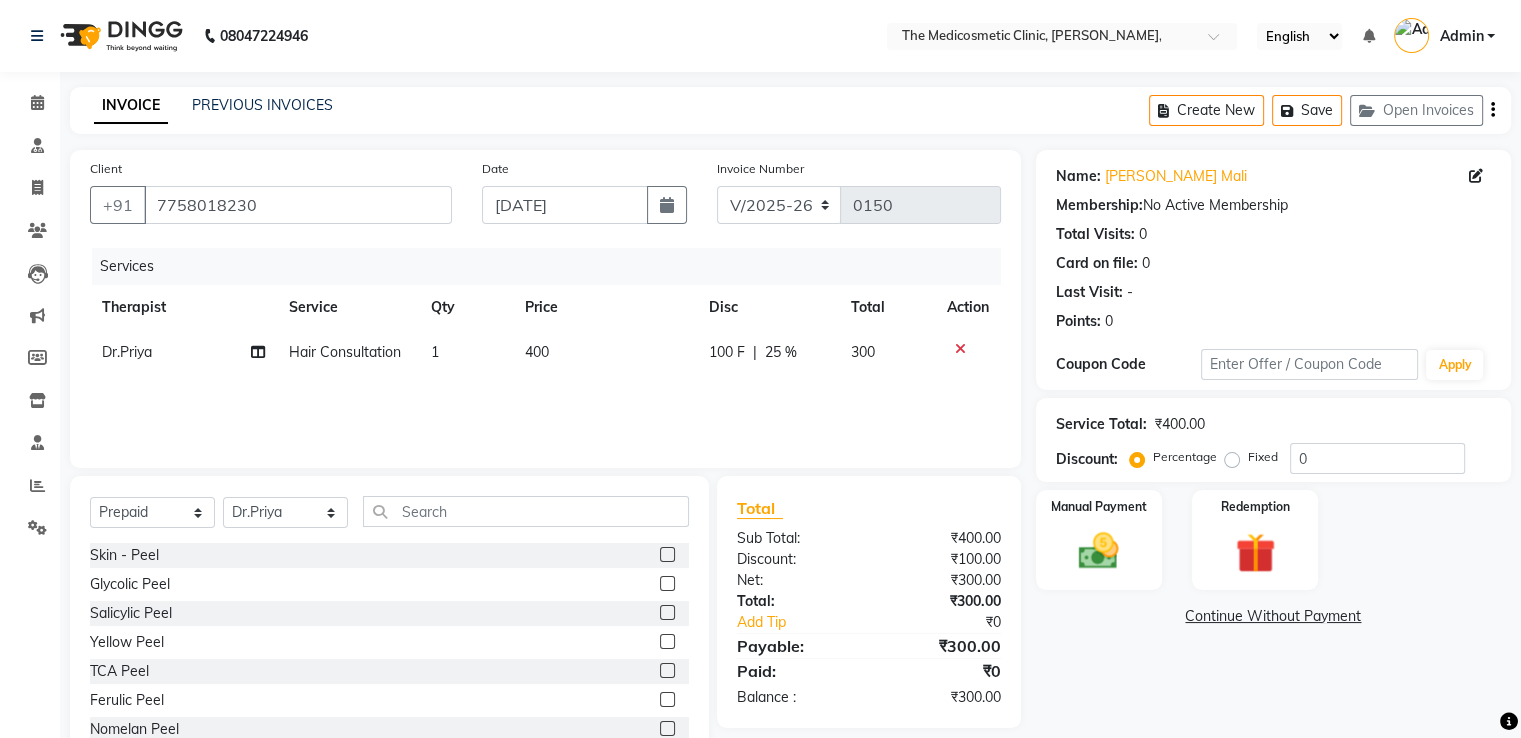 select on "28876" 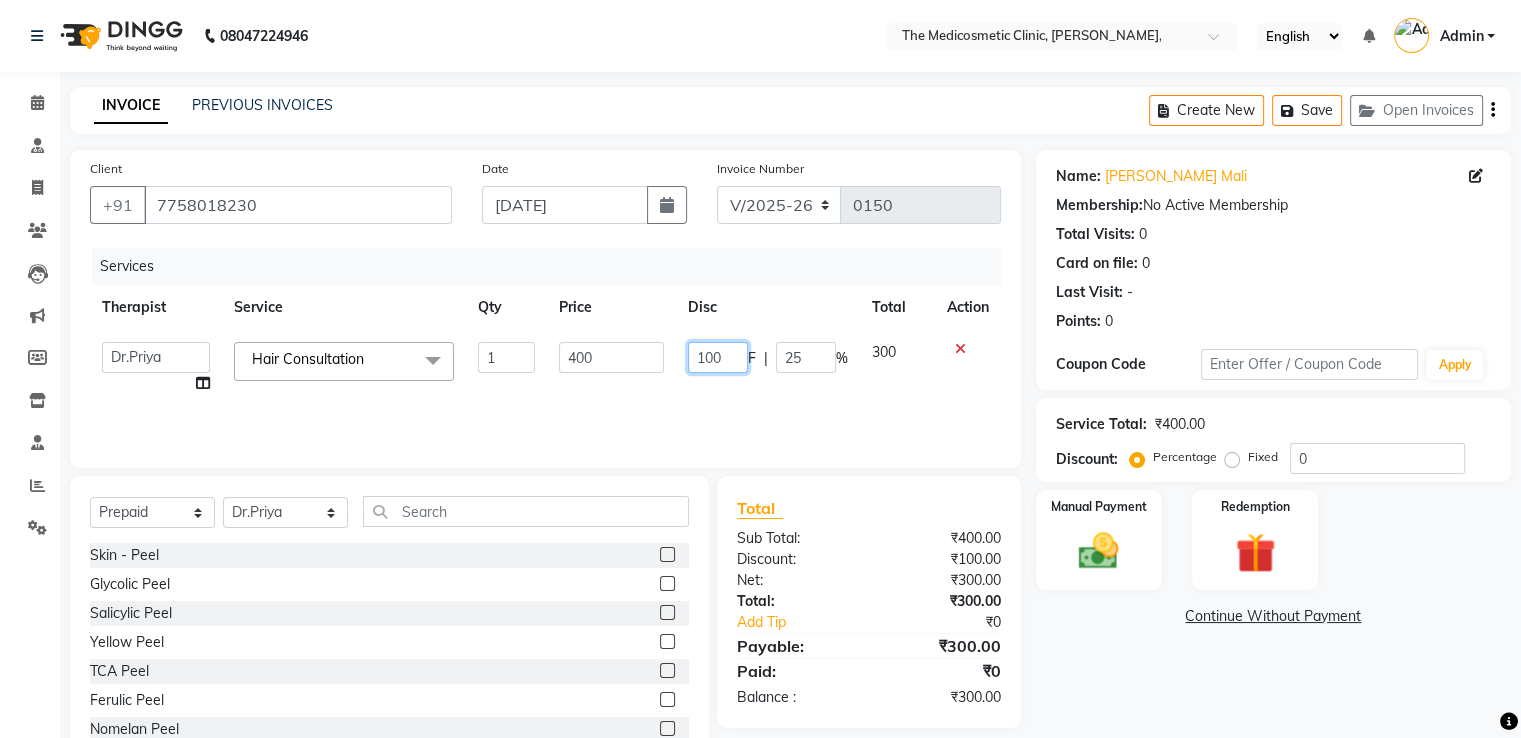 drag, startPoint x: 721, startPoint y: 366, endPoint x: 667, endPoint y: 352, distance: 55.7853 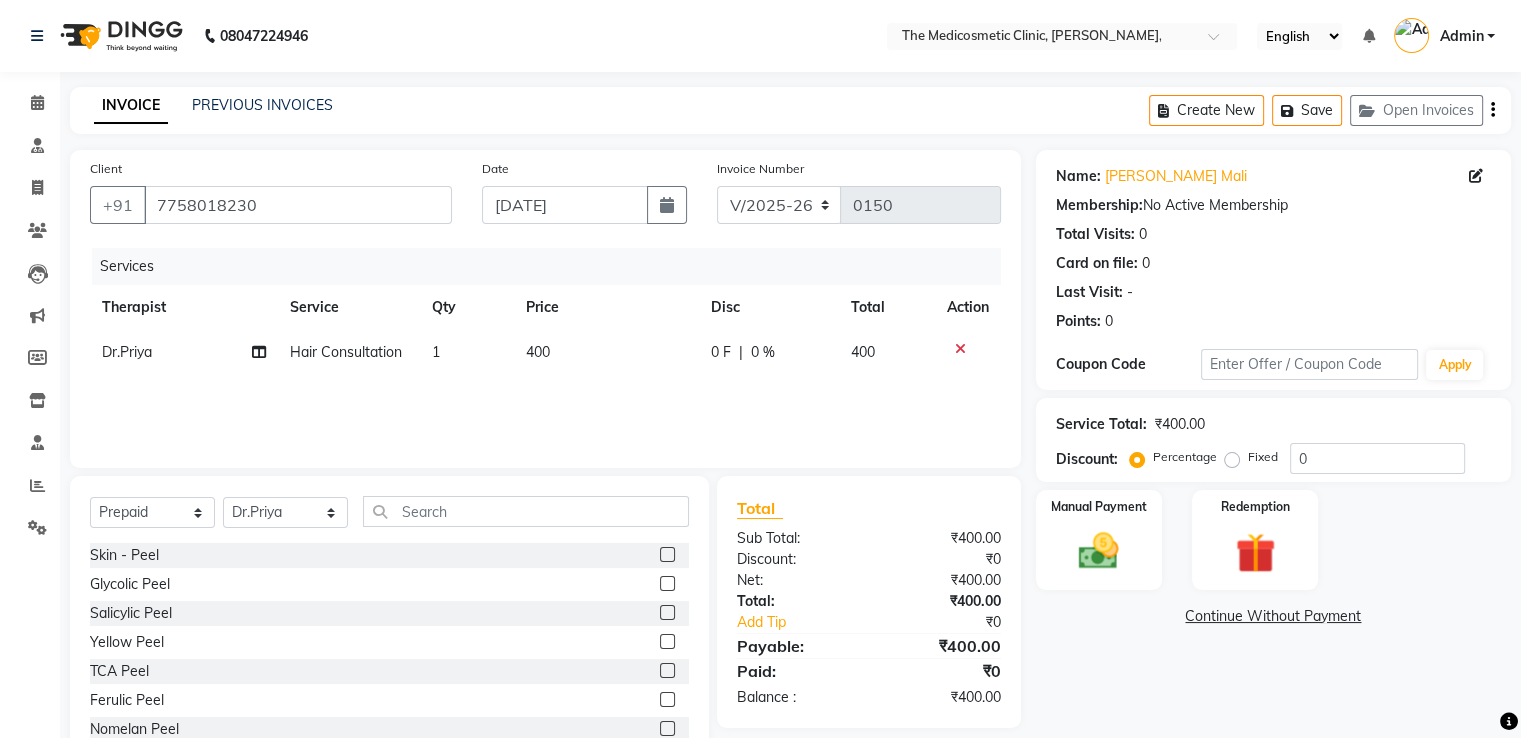 click on "0 F | 0 %" 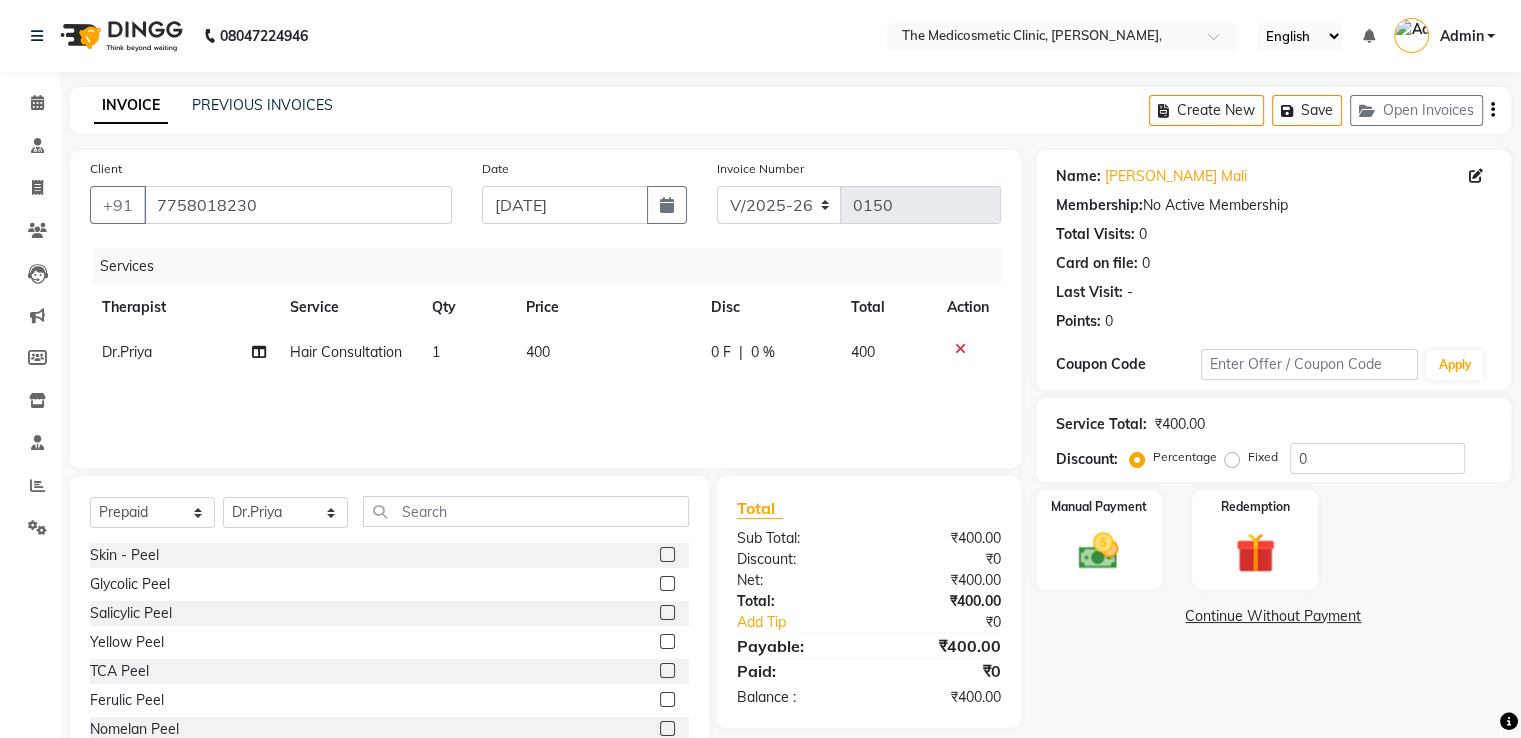 select on "28876" 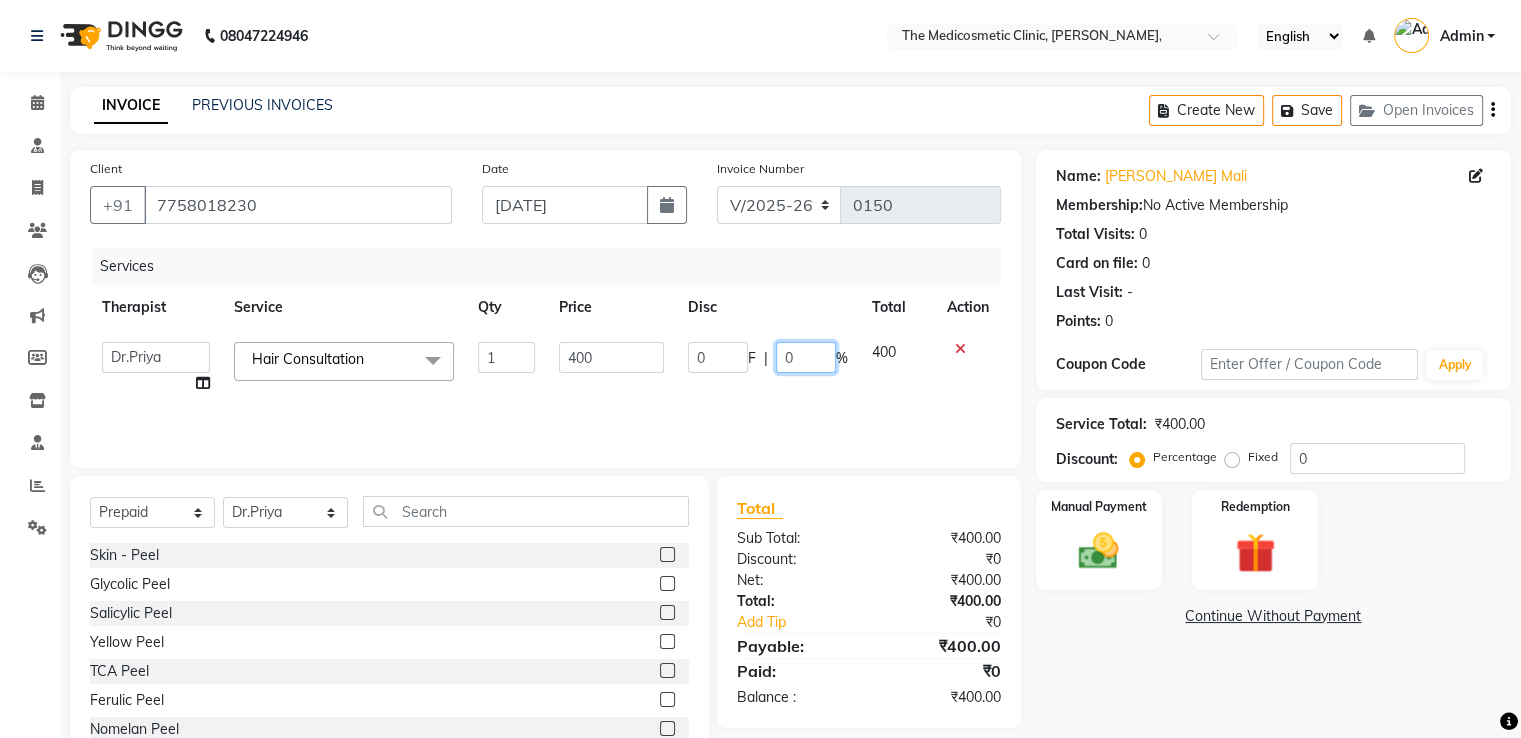 drag, startPoint x: 800, startPoint y: 357, endPoint x: 755, endPoint y: 341, distance: 47.759815 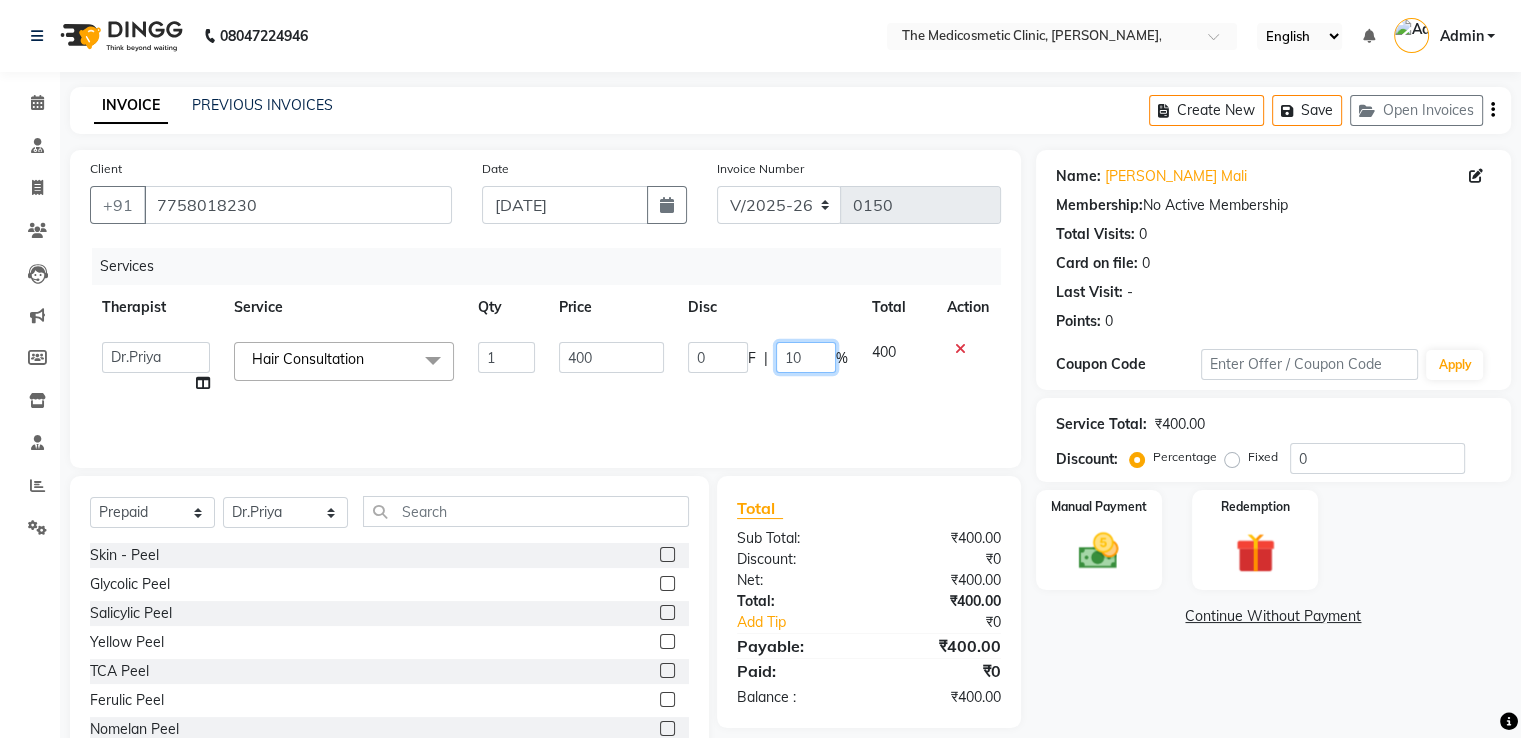 type on "100" 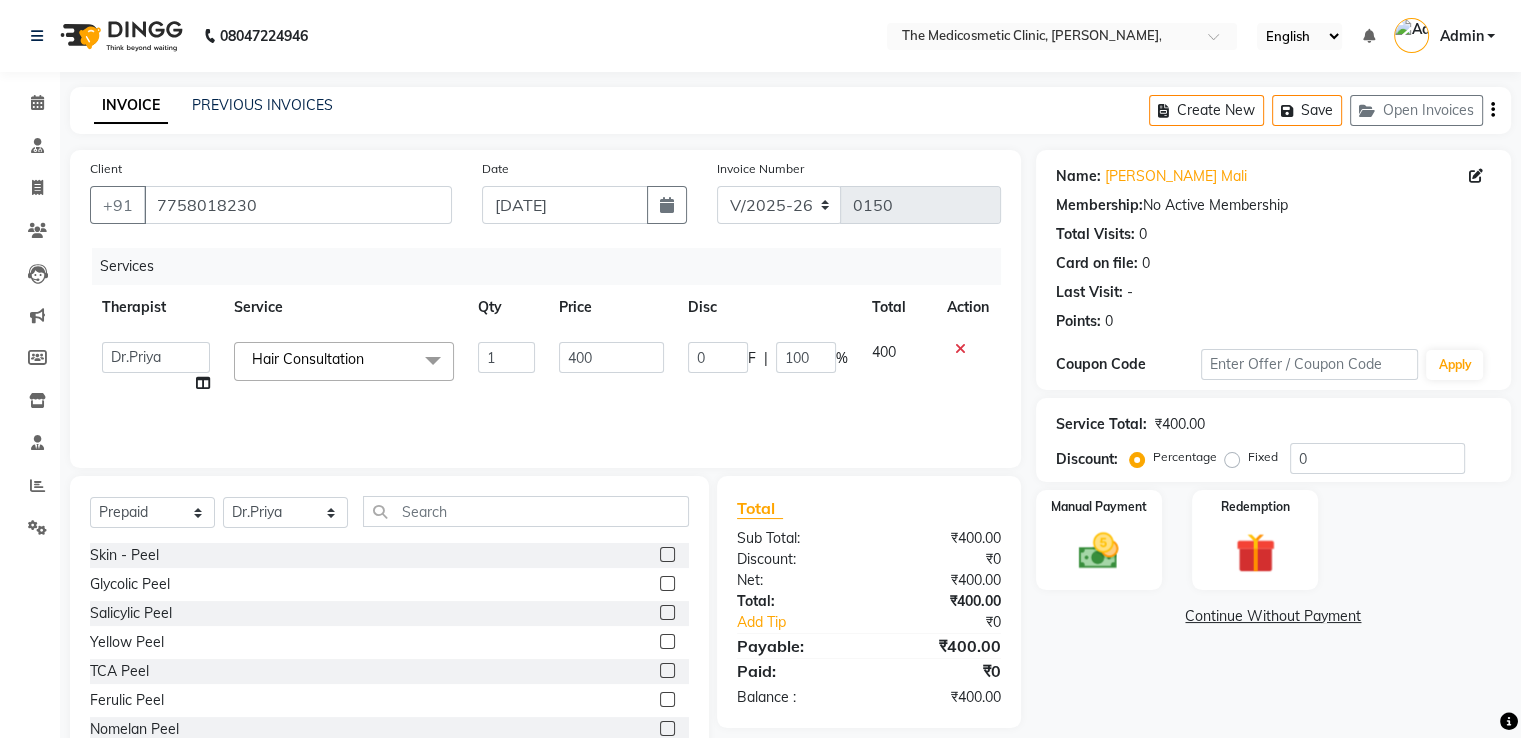 click on "Services Therapist Service Qty Price Disc Total Action  Aarti [PERSON_NAME]   Dr.Priya   [PERSON_NAME]   Reception  Hair Consultation  x Skin - Peel Glycolic Peel Salicylic Peel Yellow Peel TCA Peel Ferulic Peel Nomelan Peel [MEDICAL_DATA] Peel Lactic Peel Mandalic Peel Skin Consultation Skin Followup Hair Consultation Hair followup [MEDICAL_DATA] followup Microblading Clot removal Pending amount [MEDICAL_DATA] for mole removal Skin & Hair Consultation [MEDICAL_DATA] Chest & Stomach [MEDICAL_DATA] mask High Frequency with Anti [MEDICAL_DATA] Treatment Vampire facial Next followup Date [MEDICAL_DATA] Injection Booking amount Package Closed Medi [MEDICAL_DATA] PRP with DermaRoller [MEDICAL_DATA] Chin [MEDICAL_DATA] Consultation CO2 Fraction [ Laser ] Advance amount BB Glow [MEDICAL_DATA] Removal Hair and Skin Followup [MEDICAL_DATA] (MDA) Under Arms Peel  Skin Treatment Package IPL Treatment Laser Toning Treatment Hand Peel Foot Peel Face Cleanup Hair PRP + LLLT Double Chin Reduction Lip Peel Eye Peel Hydra Facial Comedone Extraction 1 0" 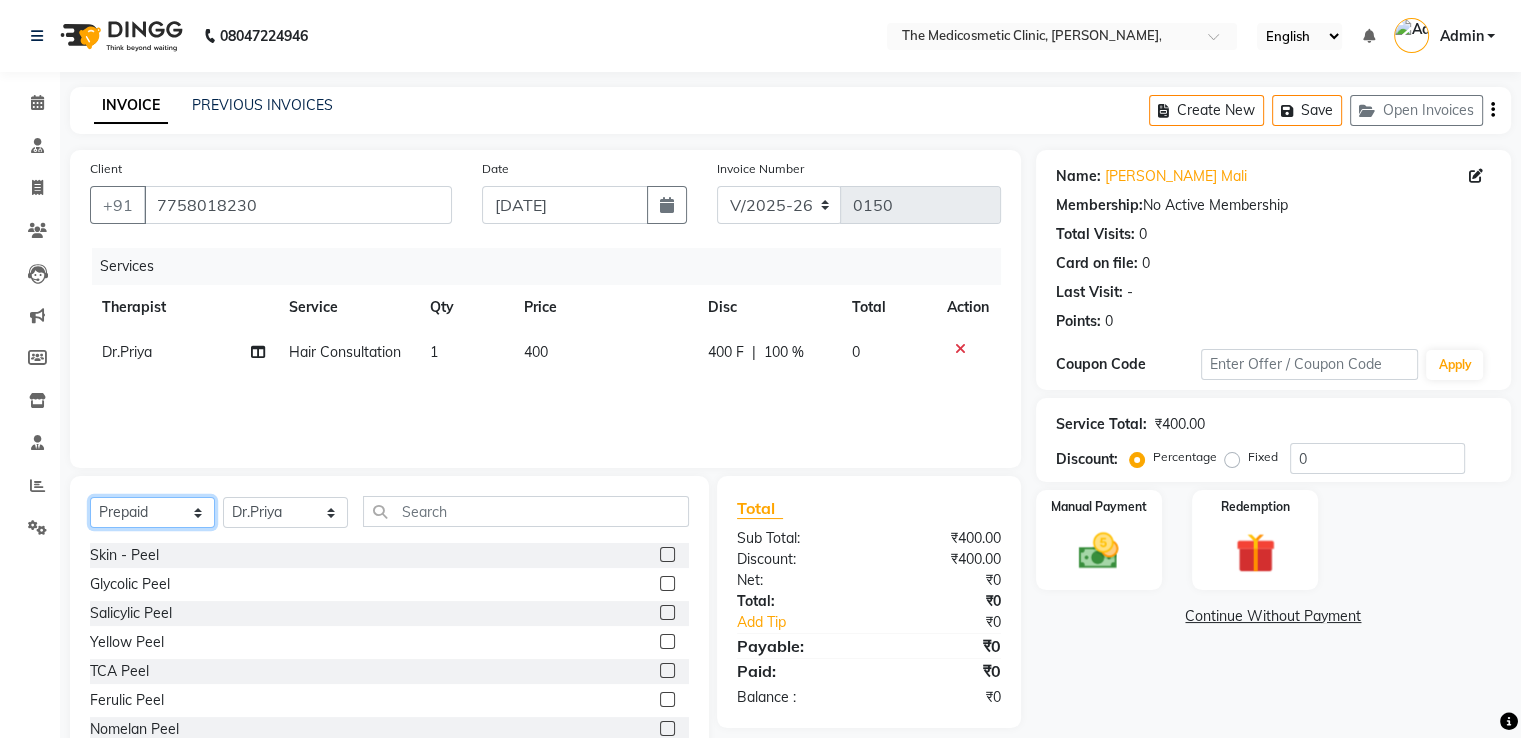 click on "Select  Service  Product  Membership  Package Voucher Prepaid Gift Card" 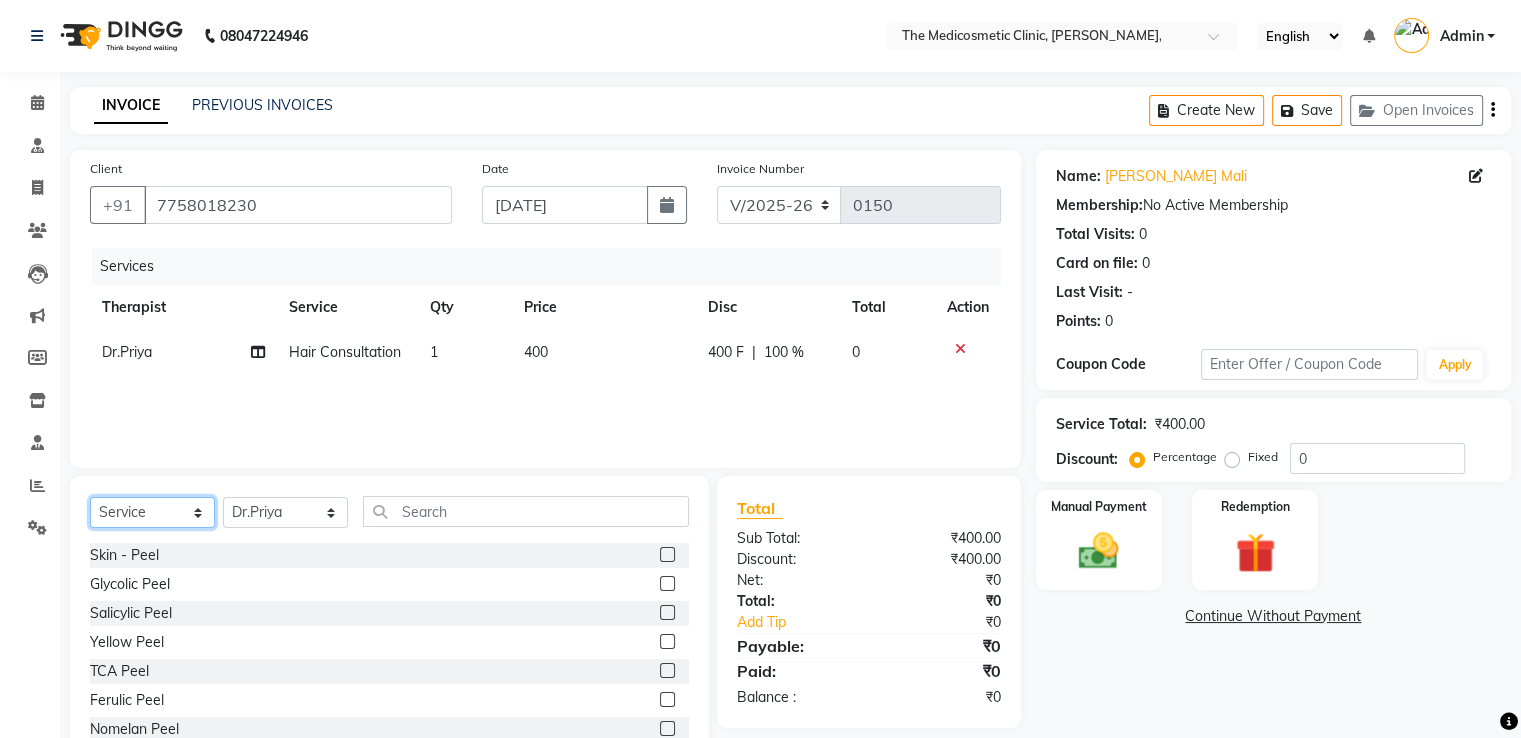 click on "Select  Service  Product  Membership  Package Voucher Prepaid Gift Card" 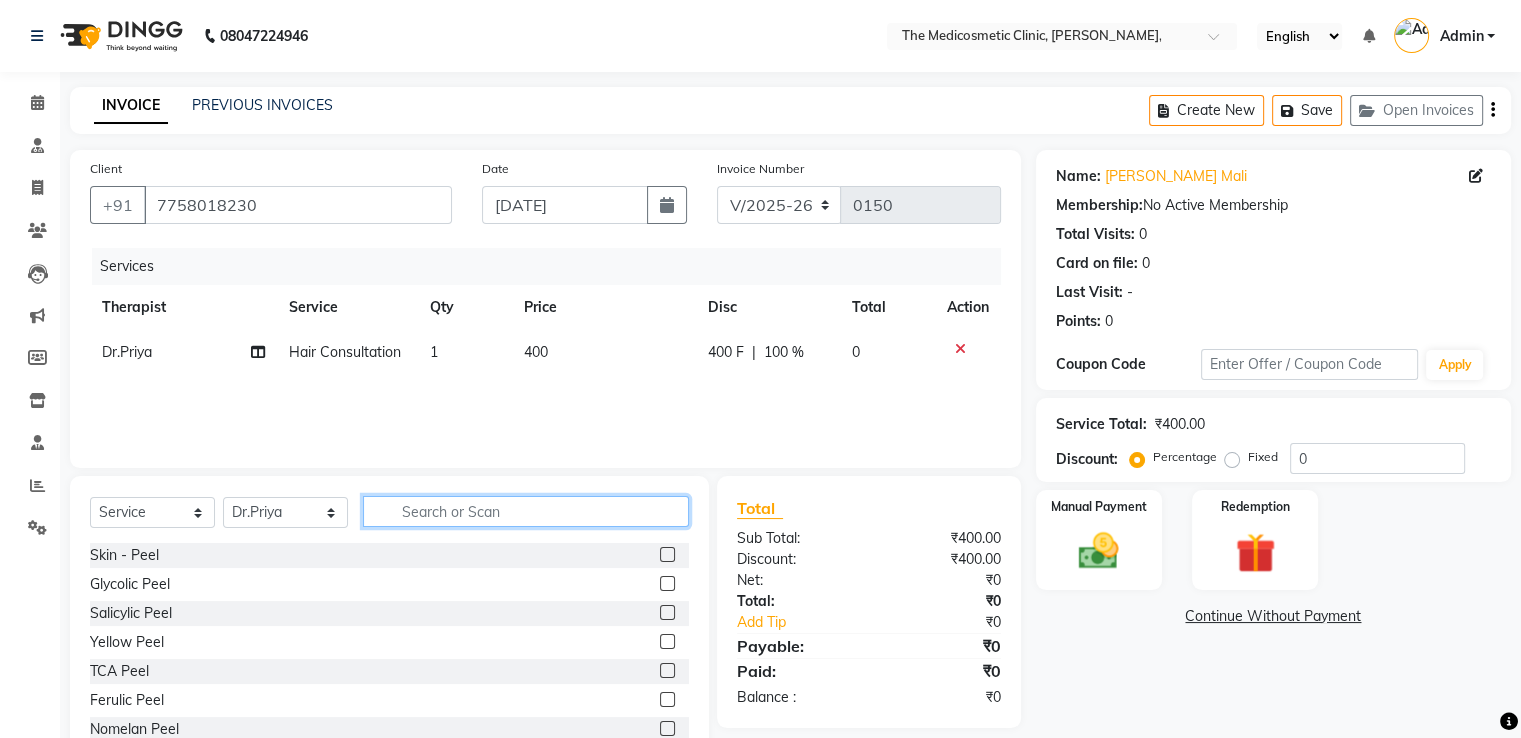 click 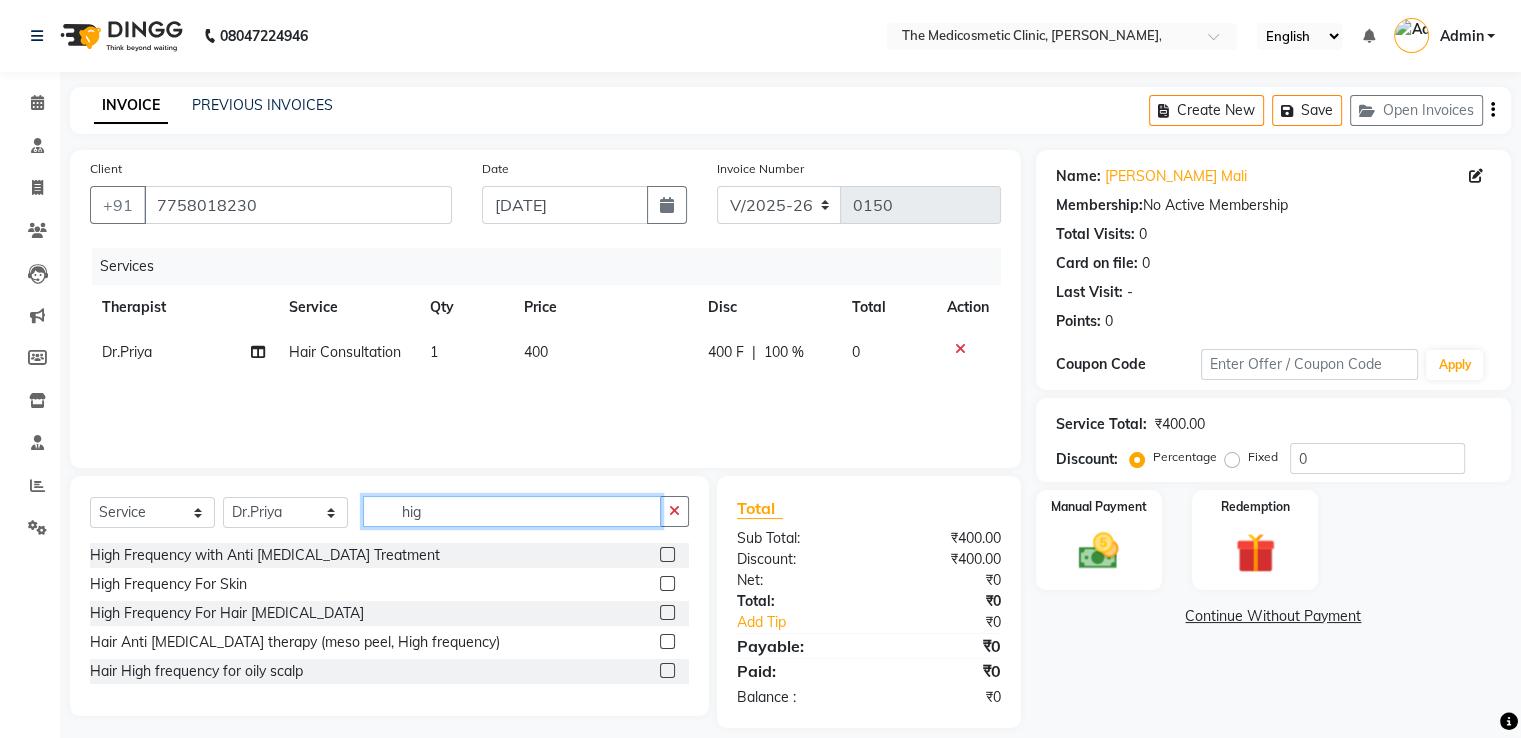type on "hig" 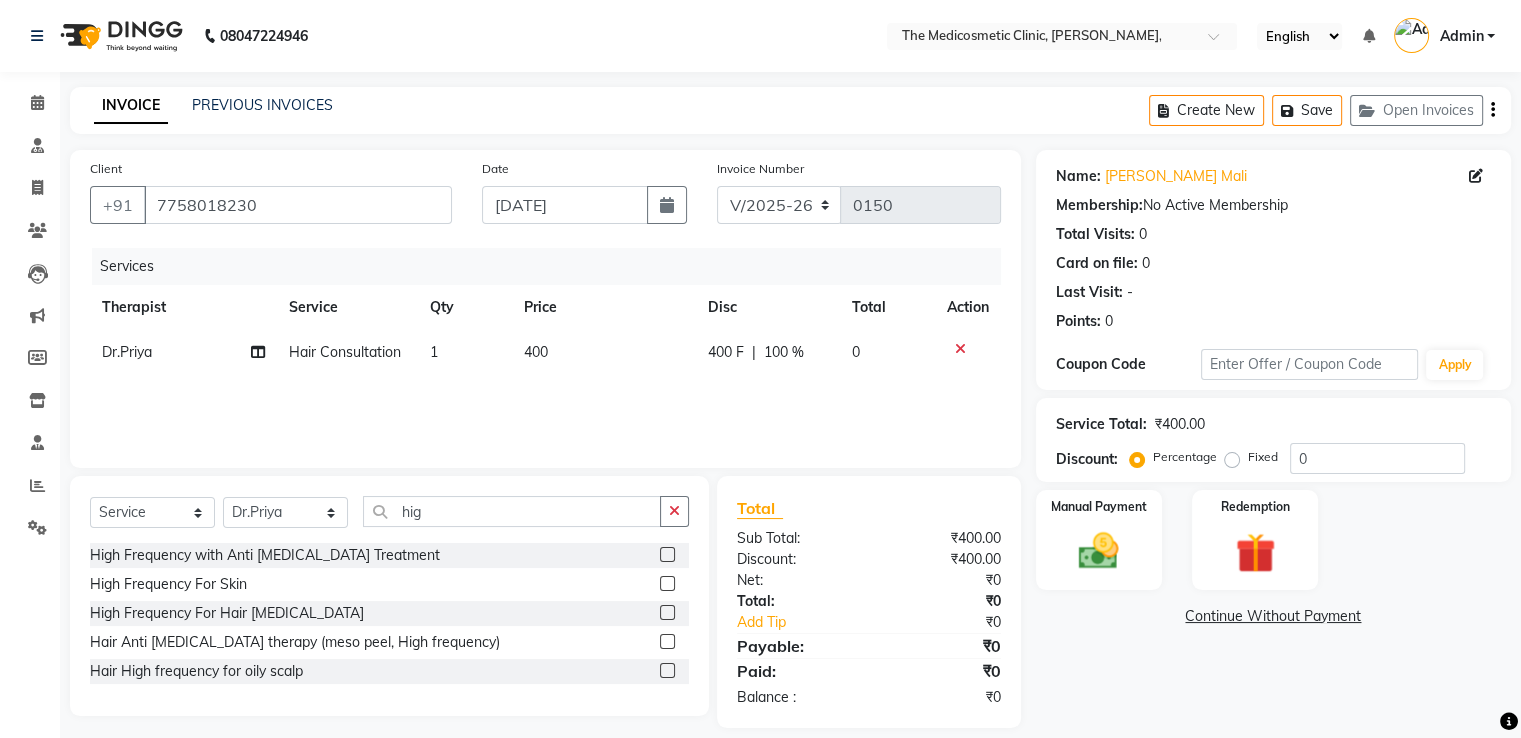click 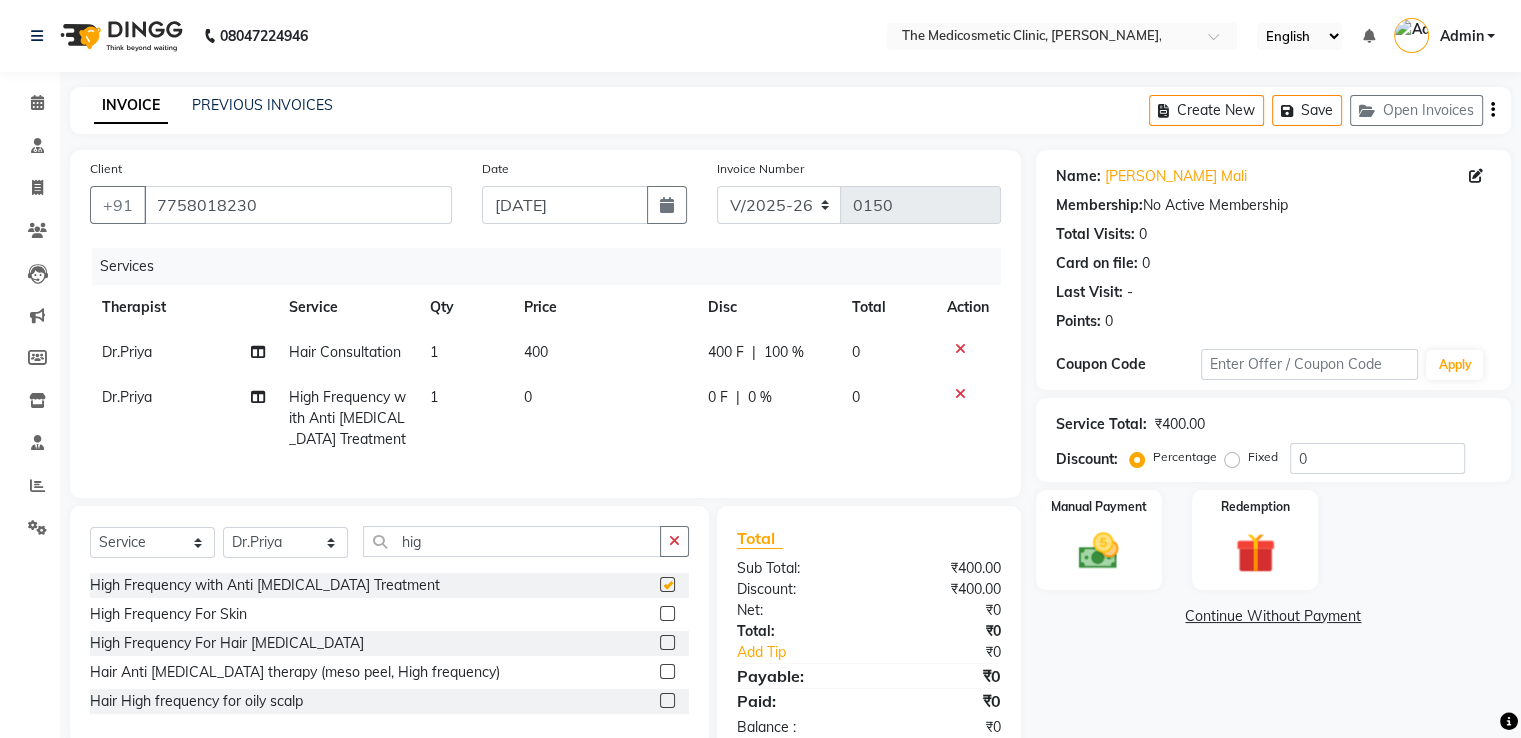 checkbox on "false" 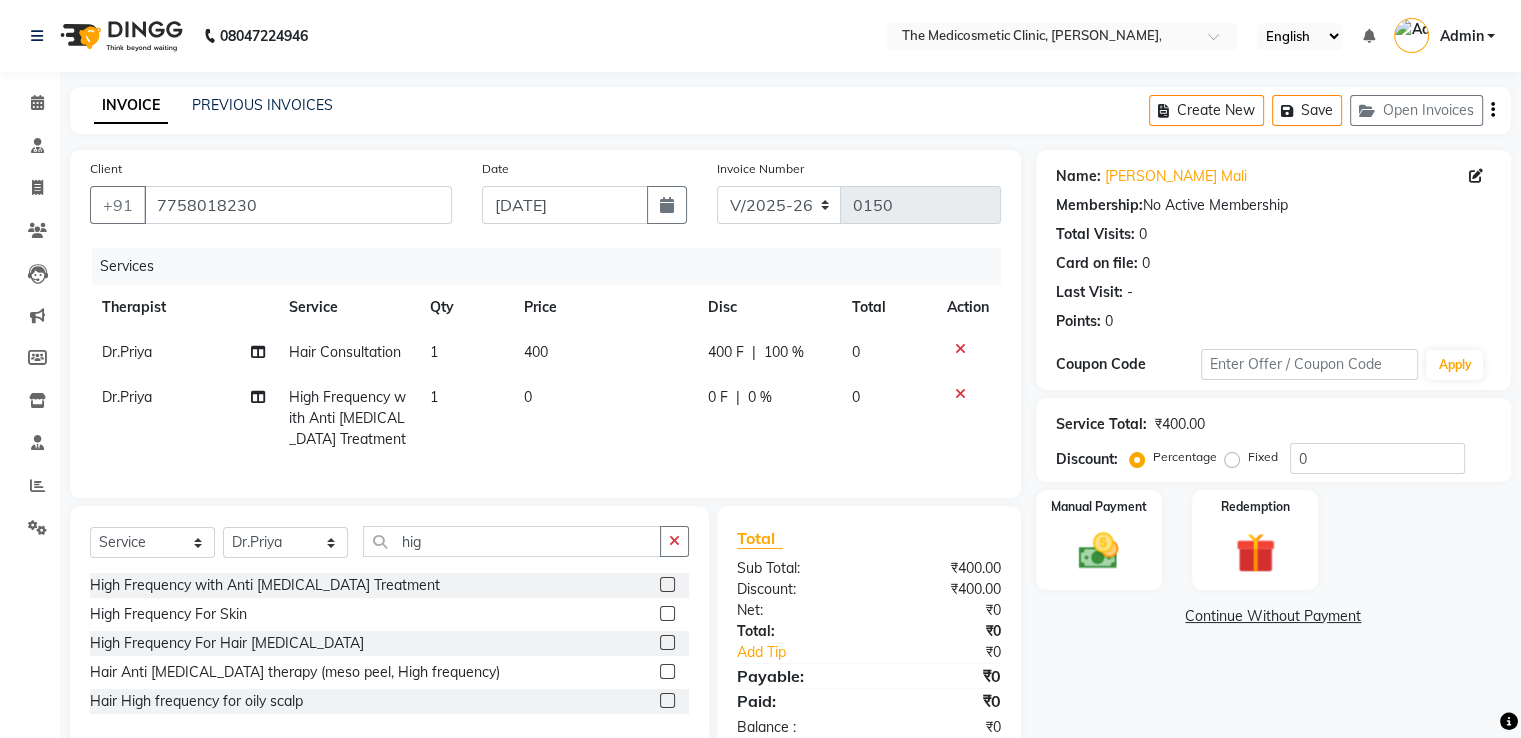click on "0" 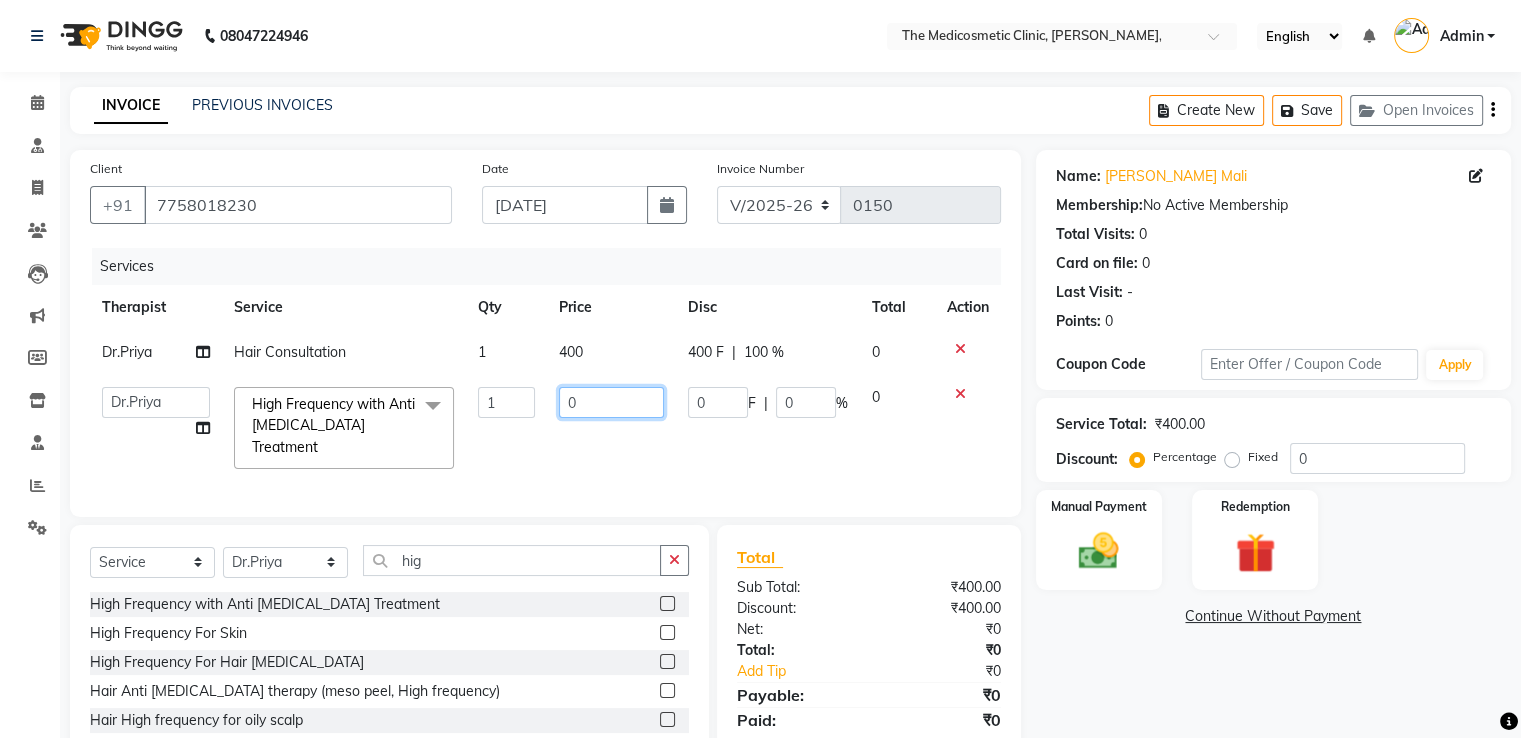 drag, startPoint x: 596, startPoint y: 406, endPoint x: 532, endPoint y: 405, distance: 64.00781 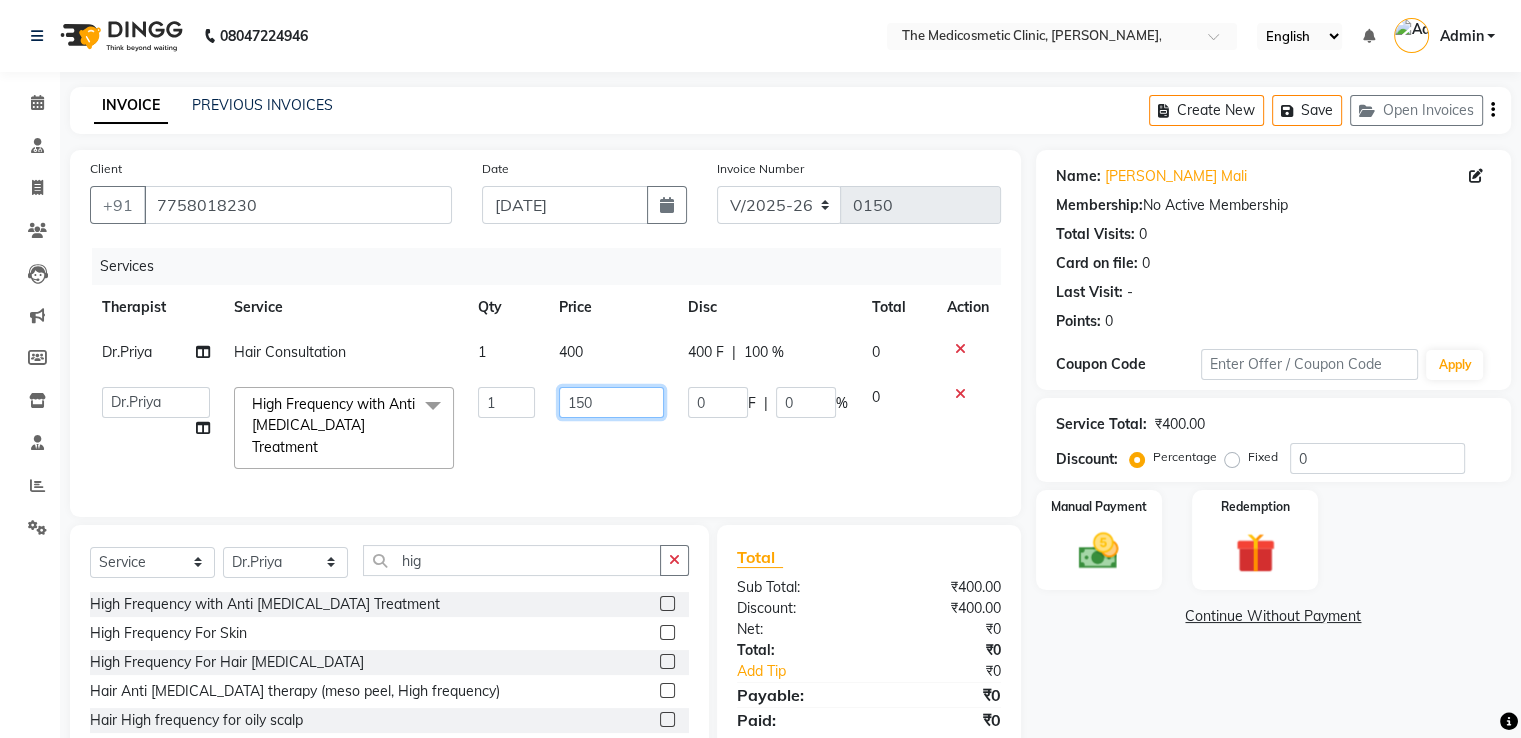 type on "1500" 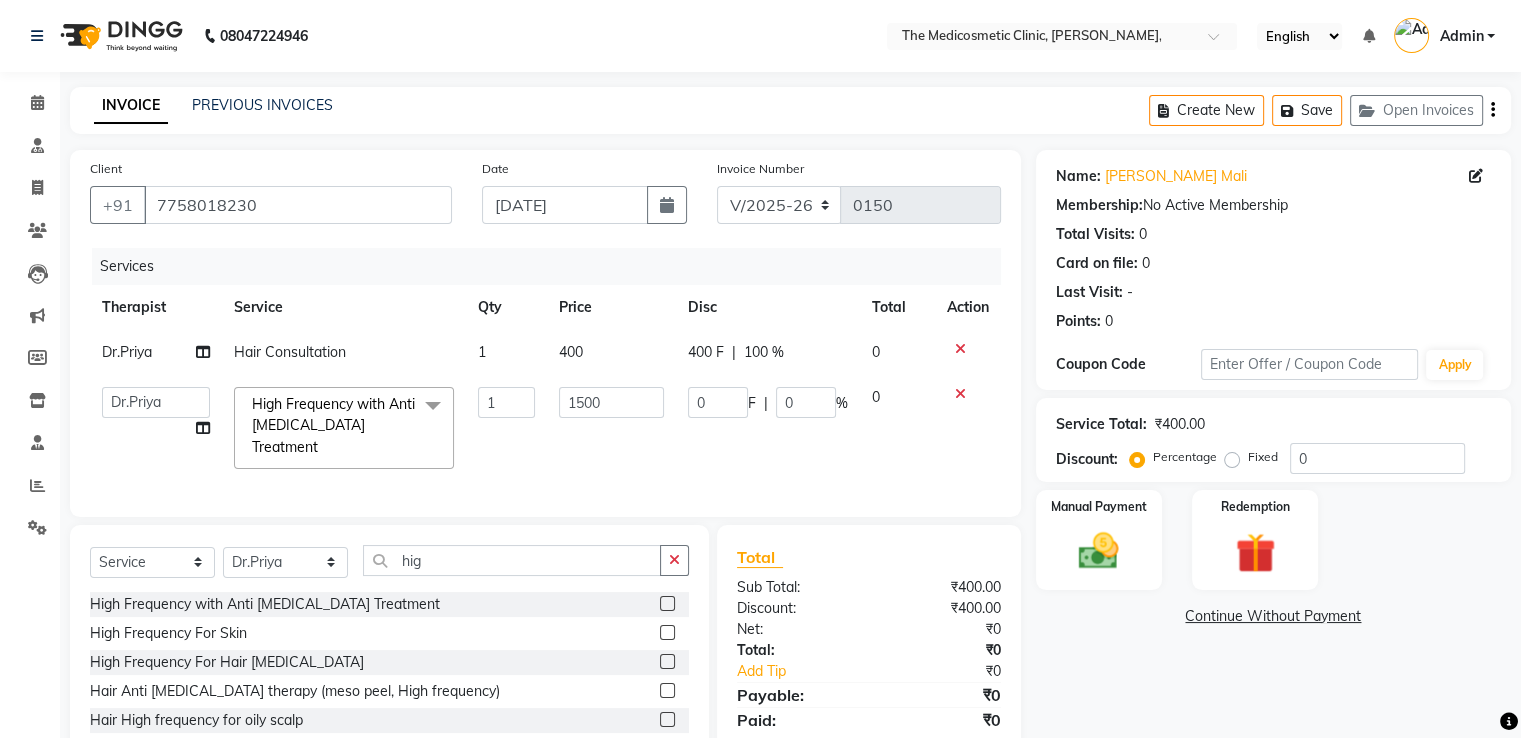 click on "0 F | 0 %" 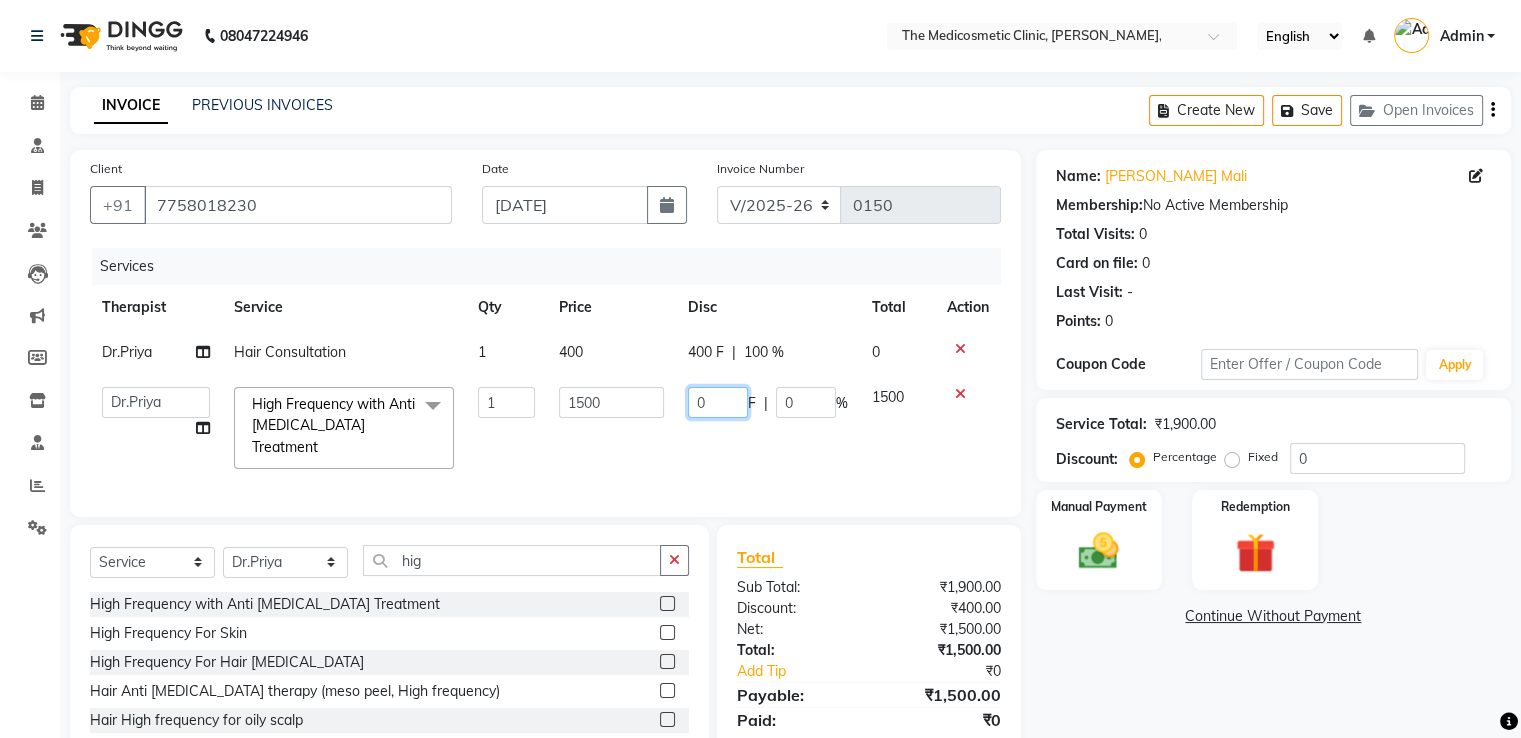 click on "0" 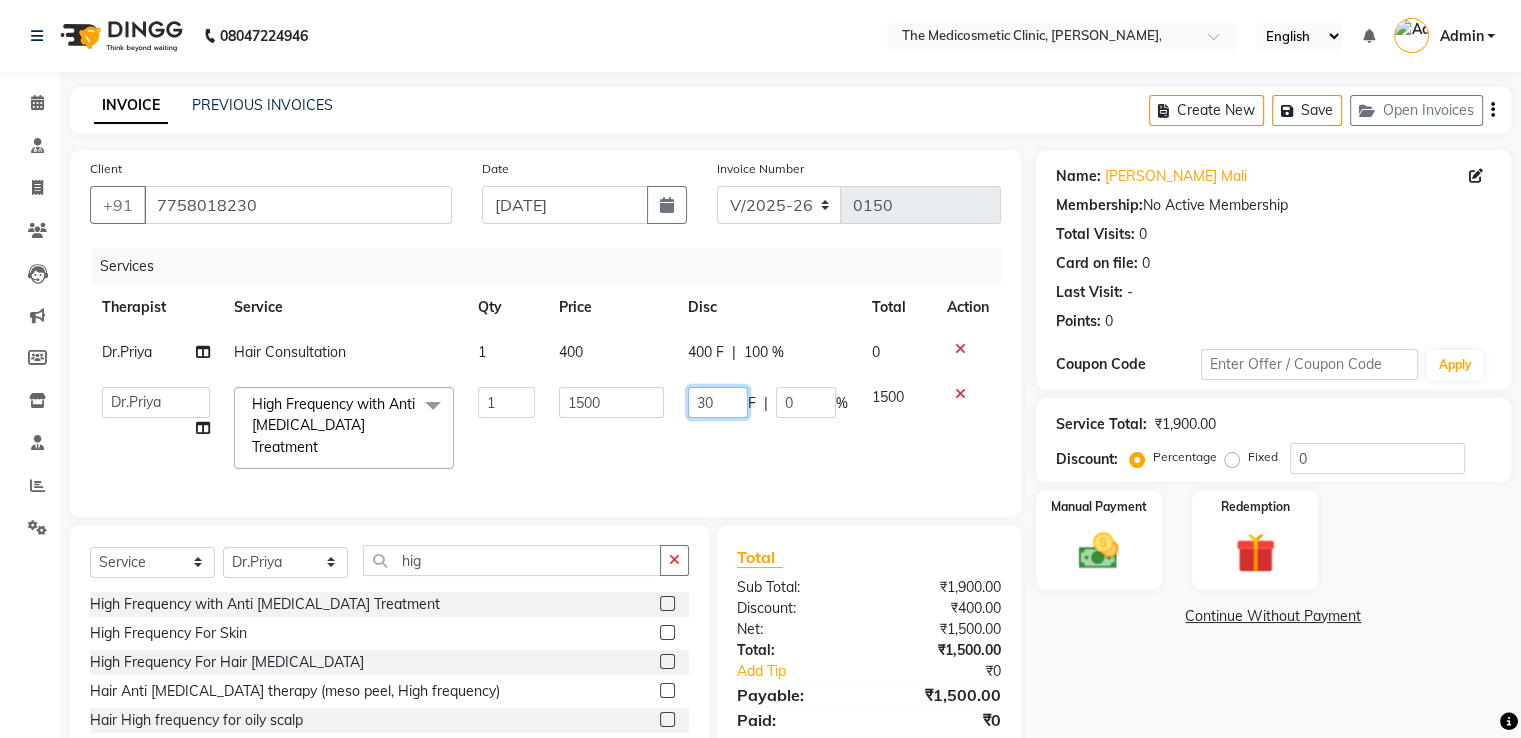 type on "300" 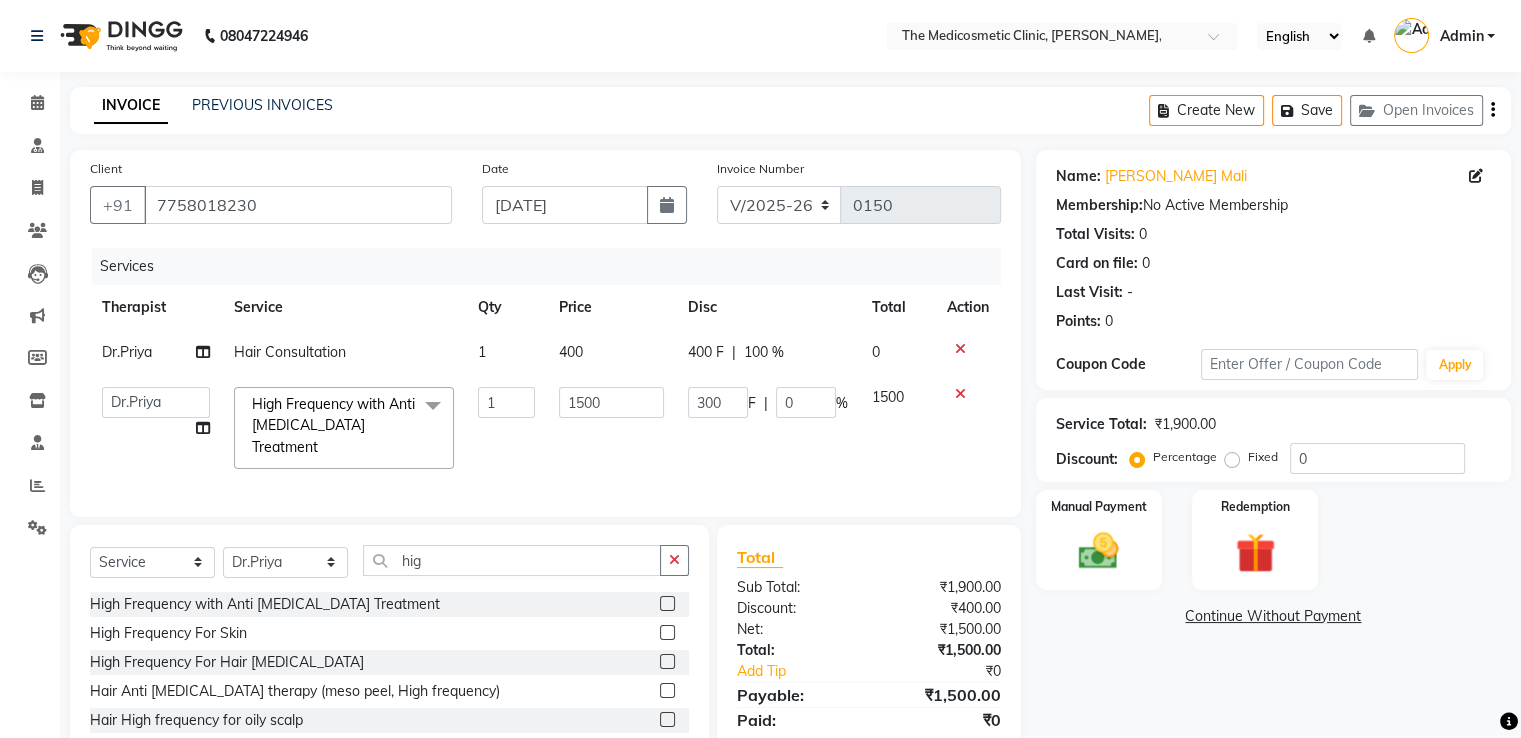 click on "1500" 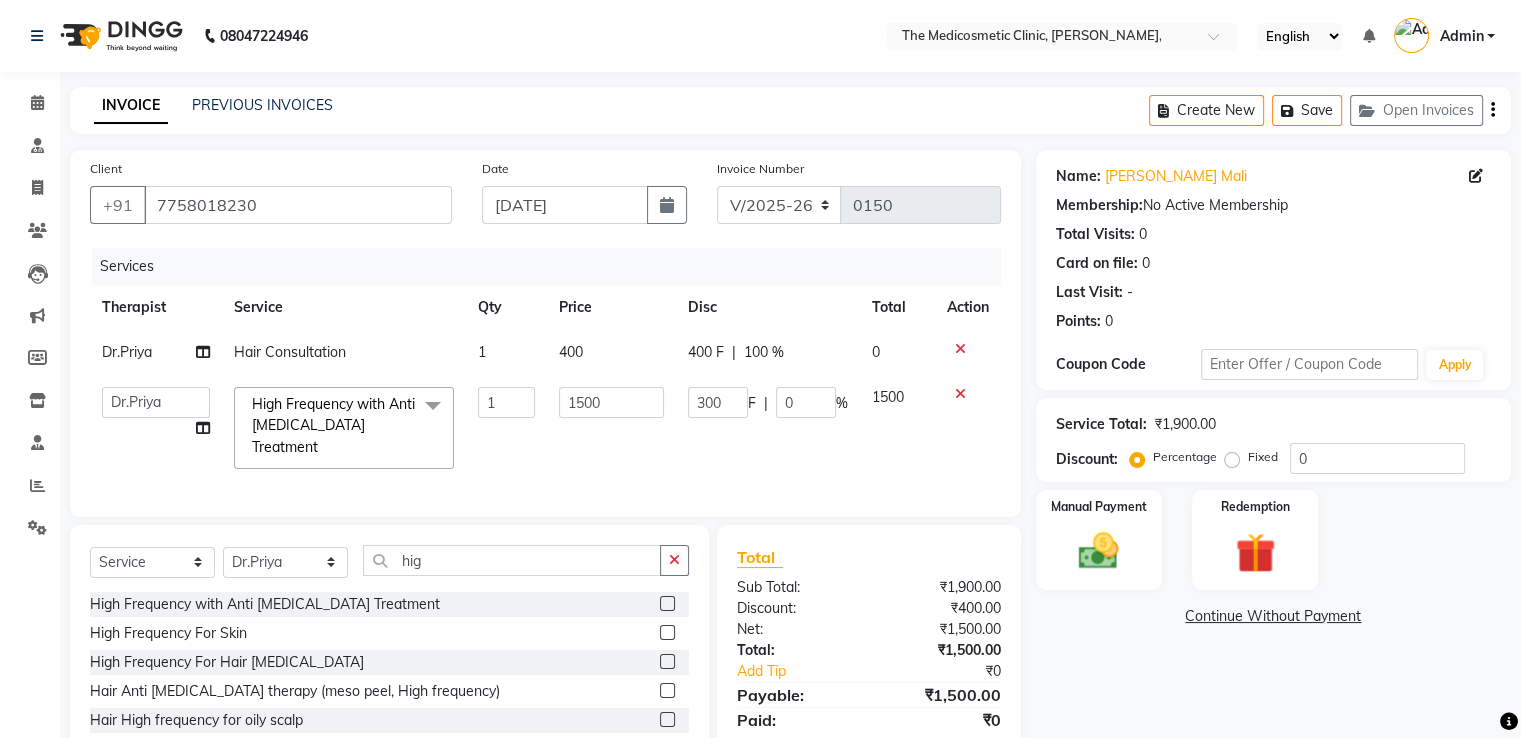 select on "28876" 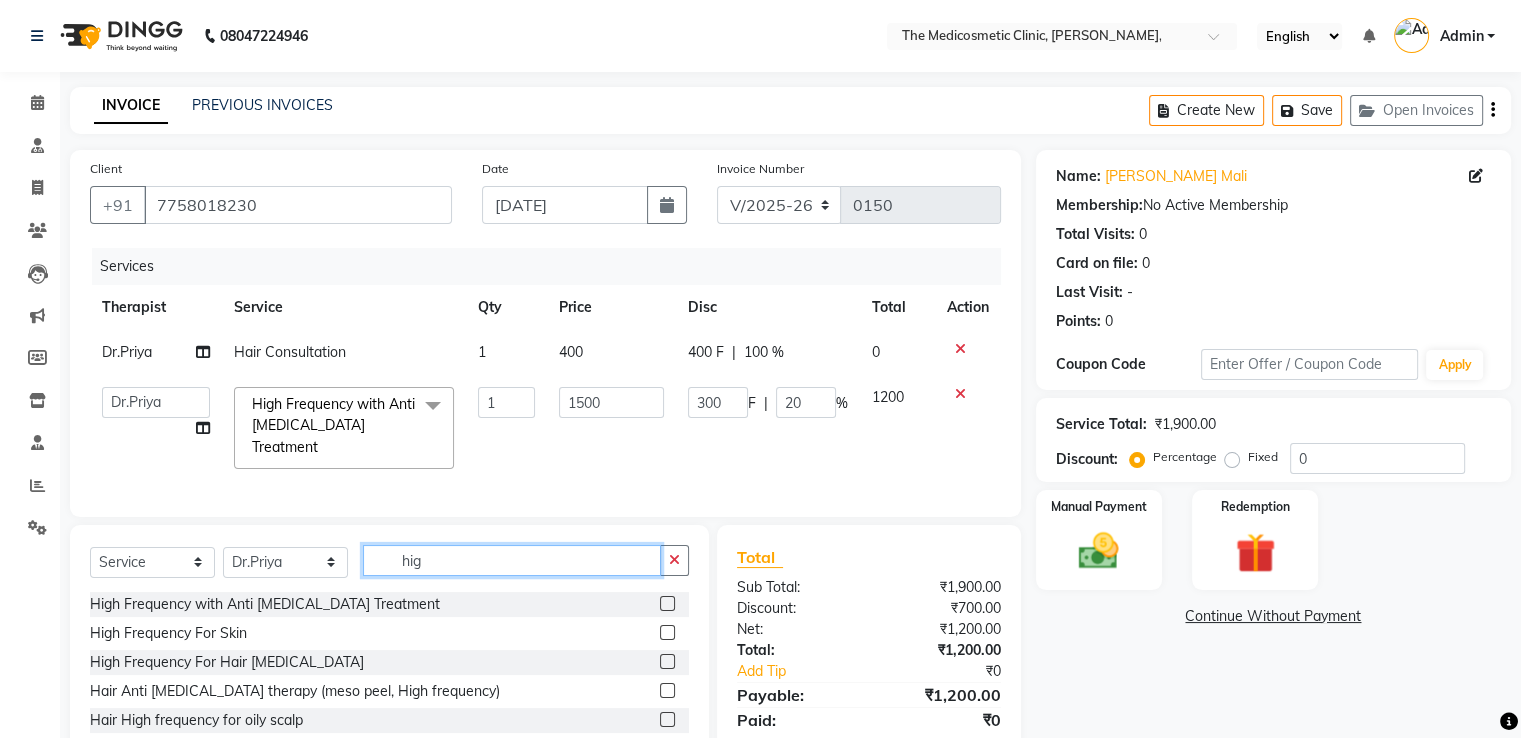 drag, startPoint x: 449, startPoint y: 557, endPoint x: 361, endPoint y: 544, distance: 88.95505 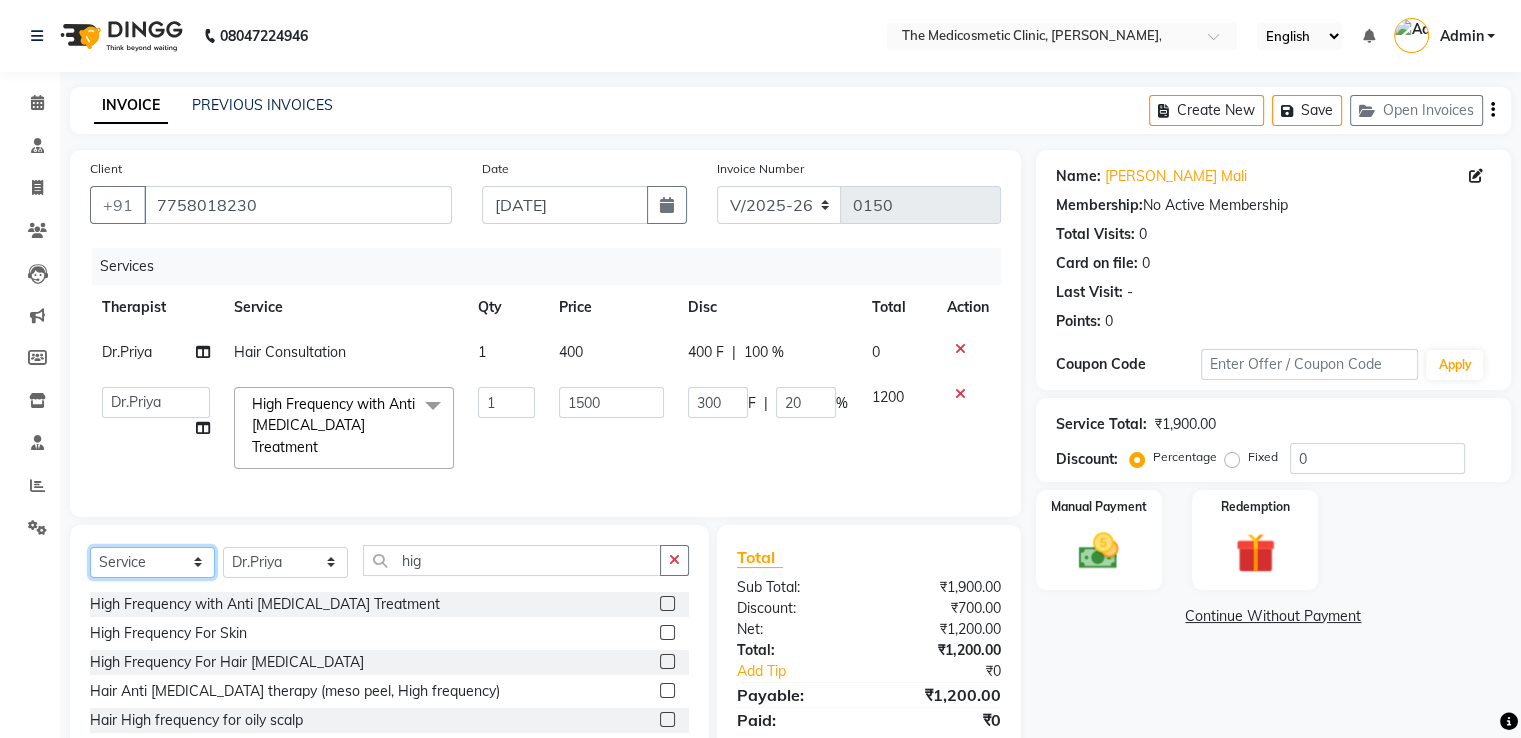 click on "Select  Service  Product  Membership  Package Voucher Prepaid Gift Card" 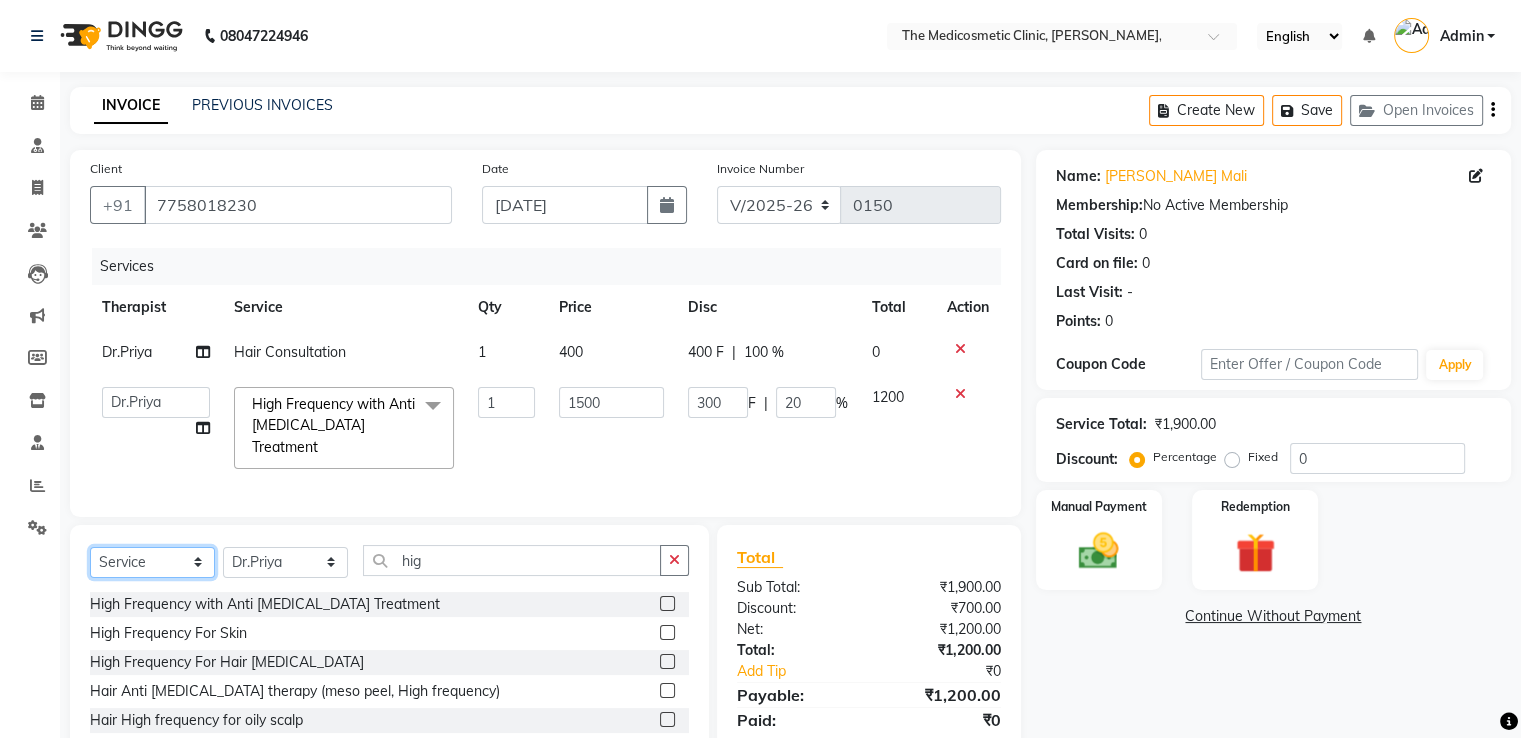 select on "product" 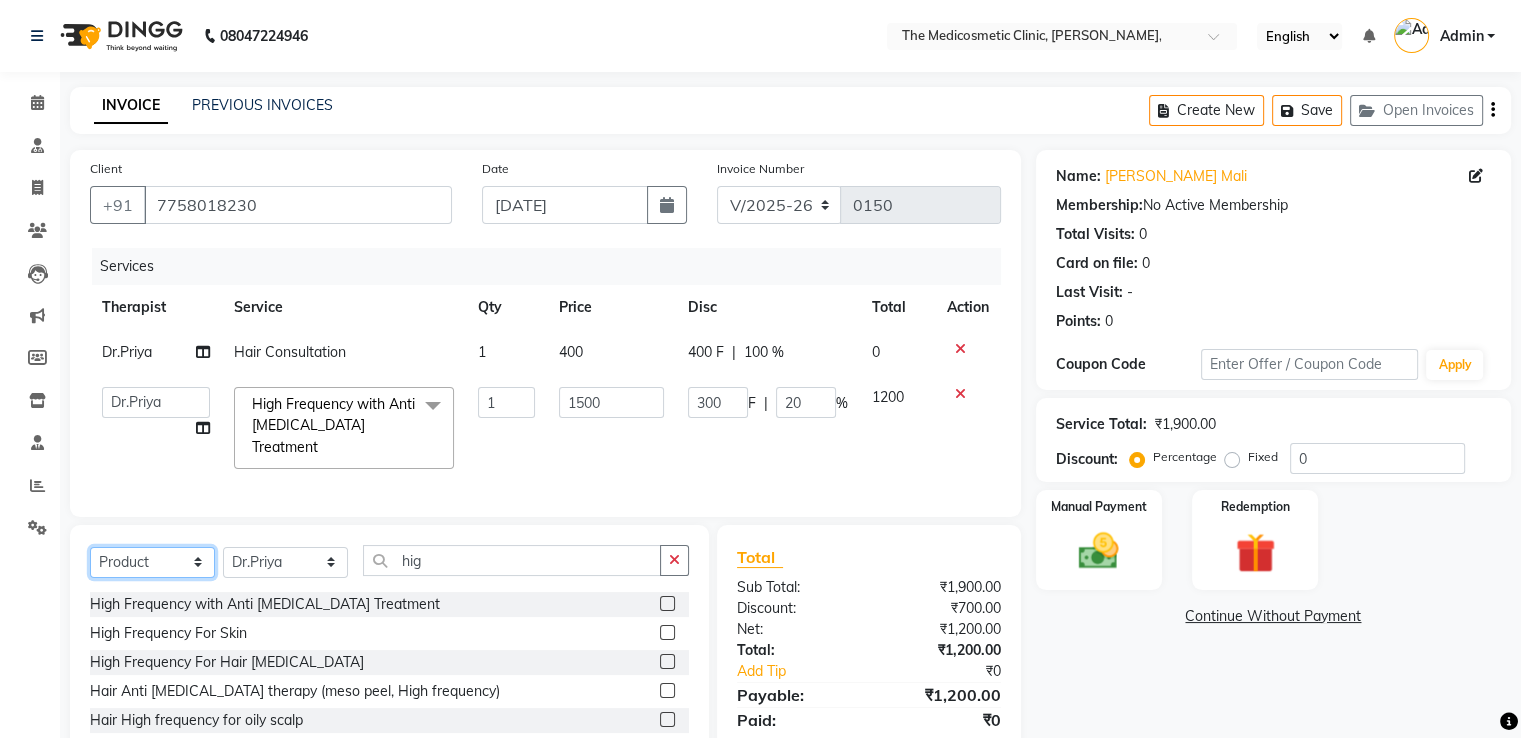 click on "Select  Service  Product  Membership  Package Voucher Prepaid Gift Card" 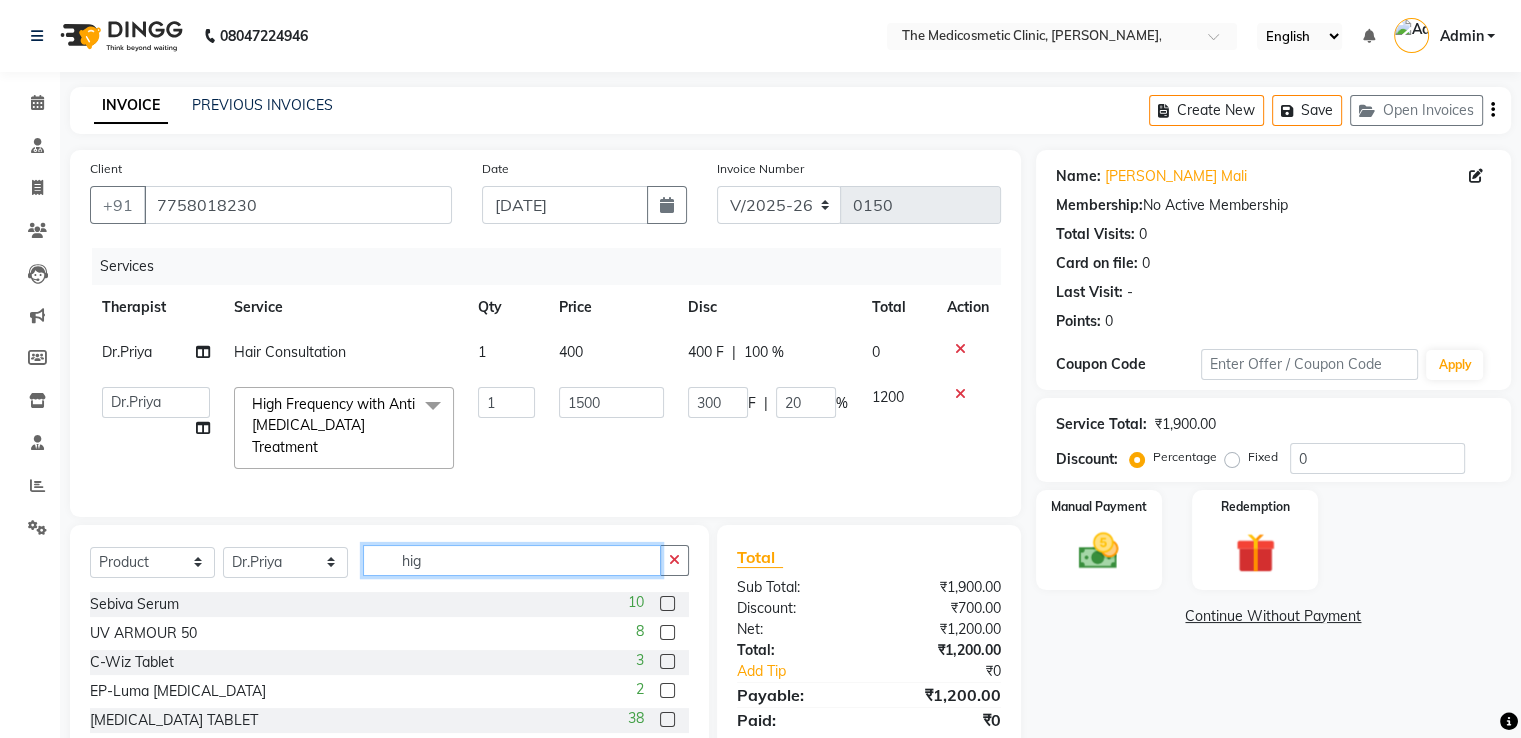 type on "N" 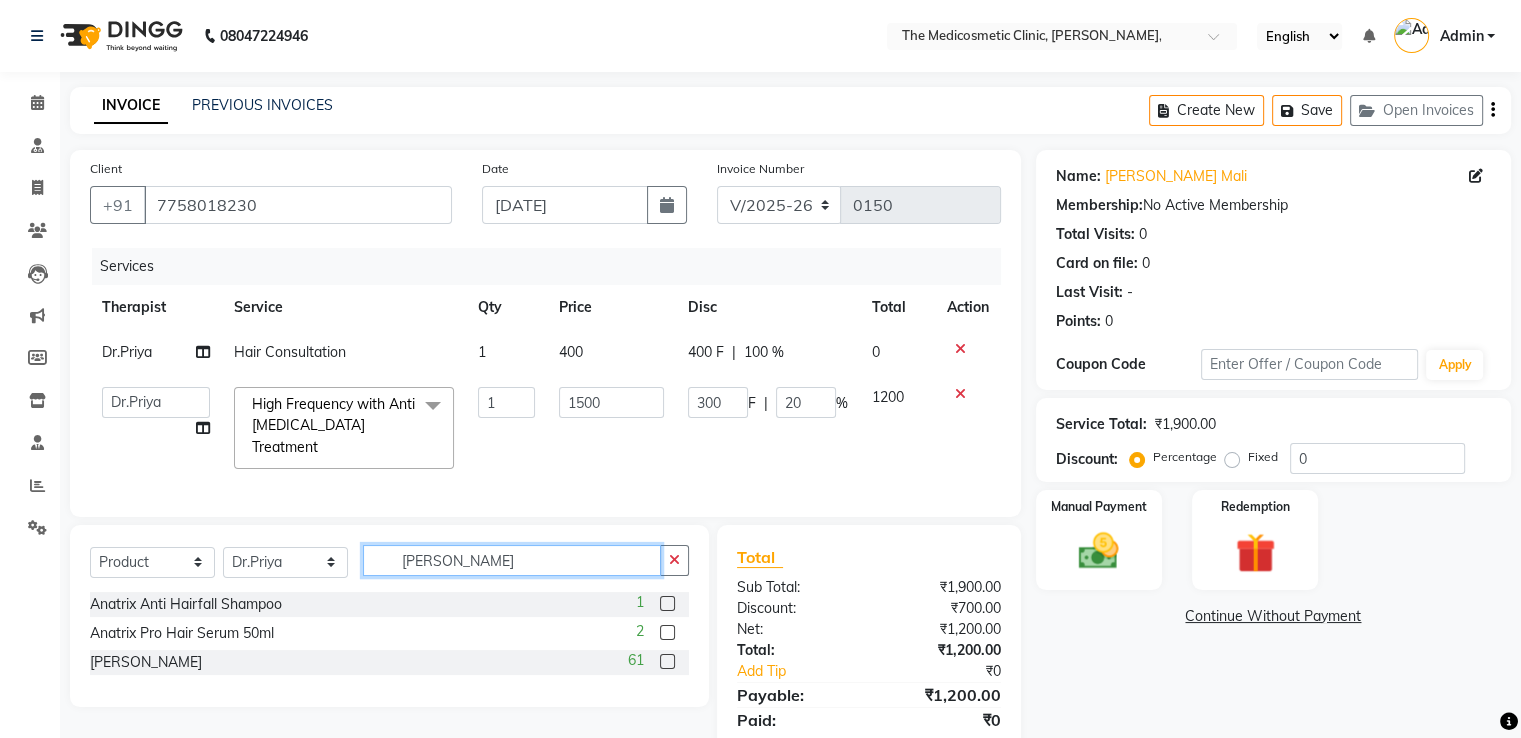 type on "[PERSON_NAME]" 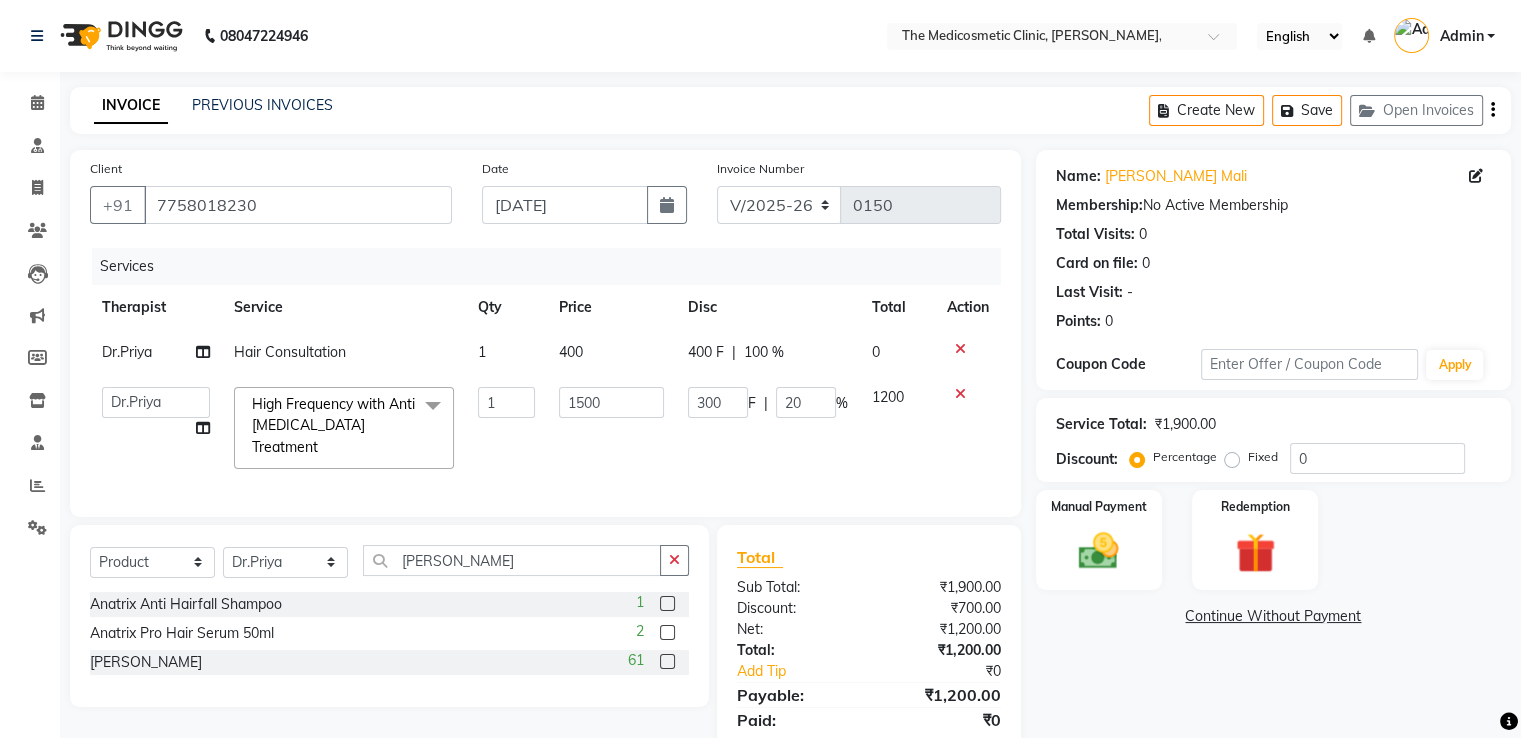 click 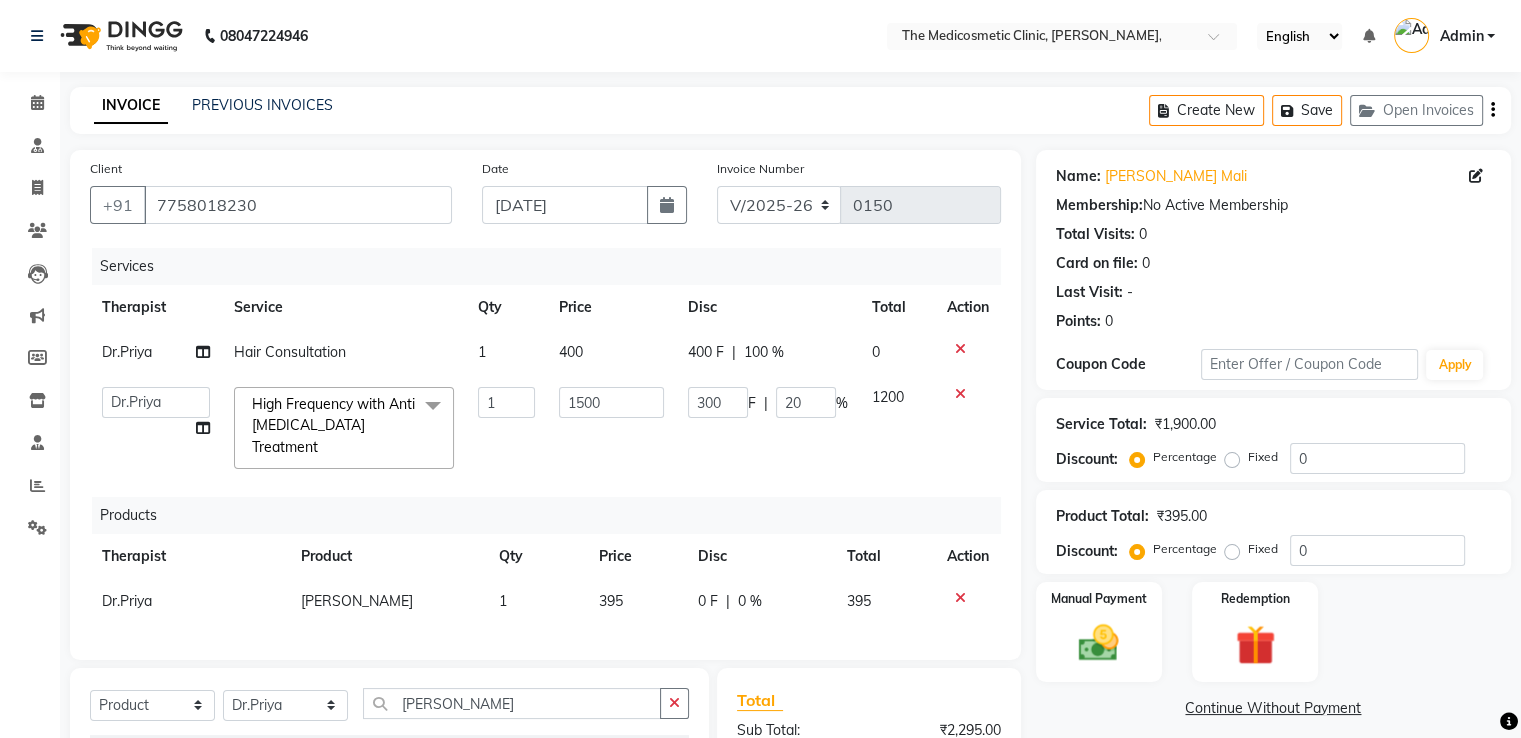 checkbox on "false" 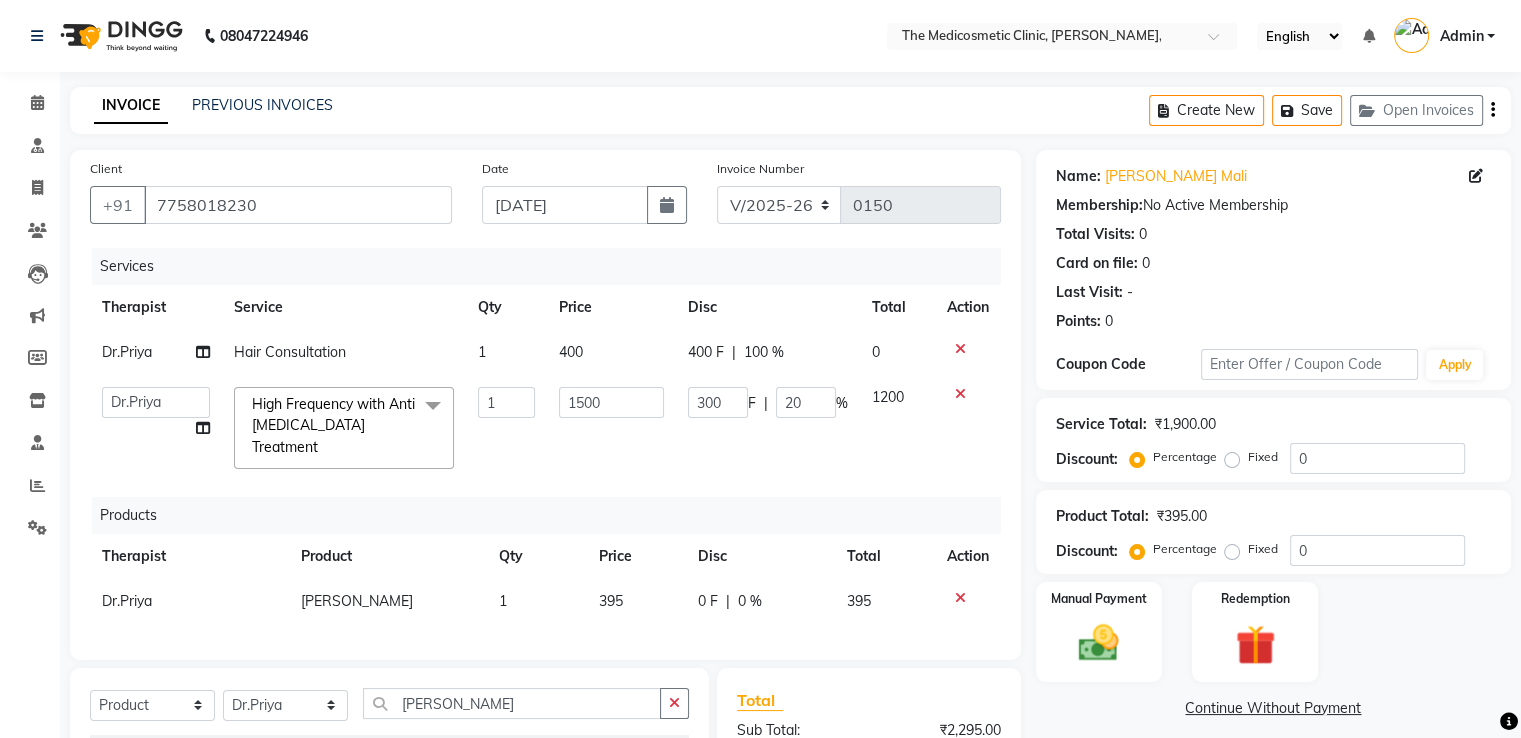 scroll, scrollTop: 206, scrollLeft: 0, axis: vertical 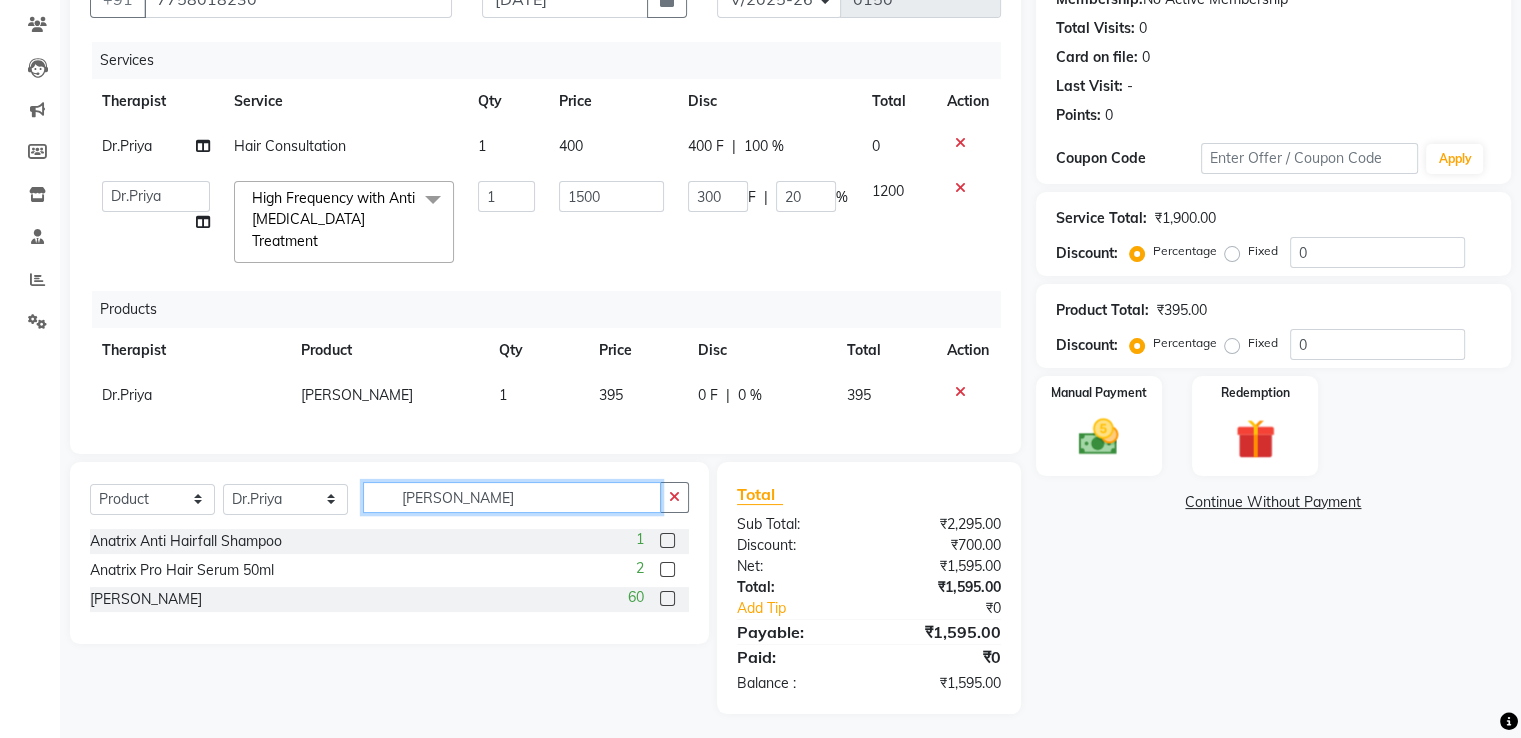 drag, startPoint x: 452, startPoint y: 498, endPoint x: 352, endPoint y: 498, distance: 100 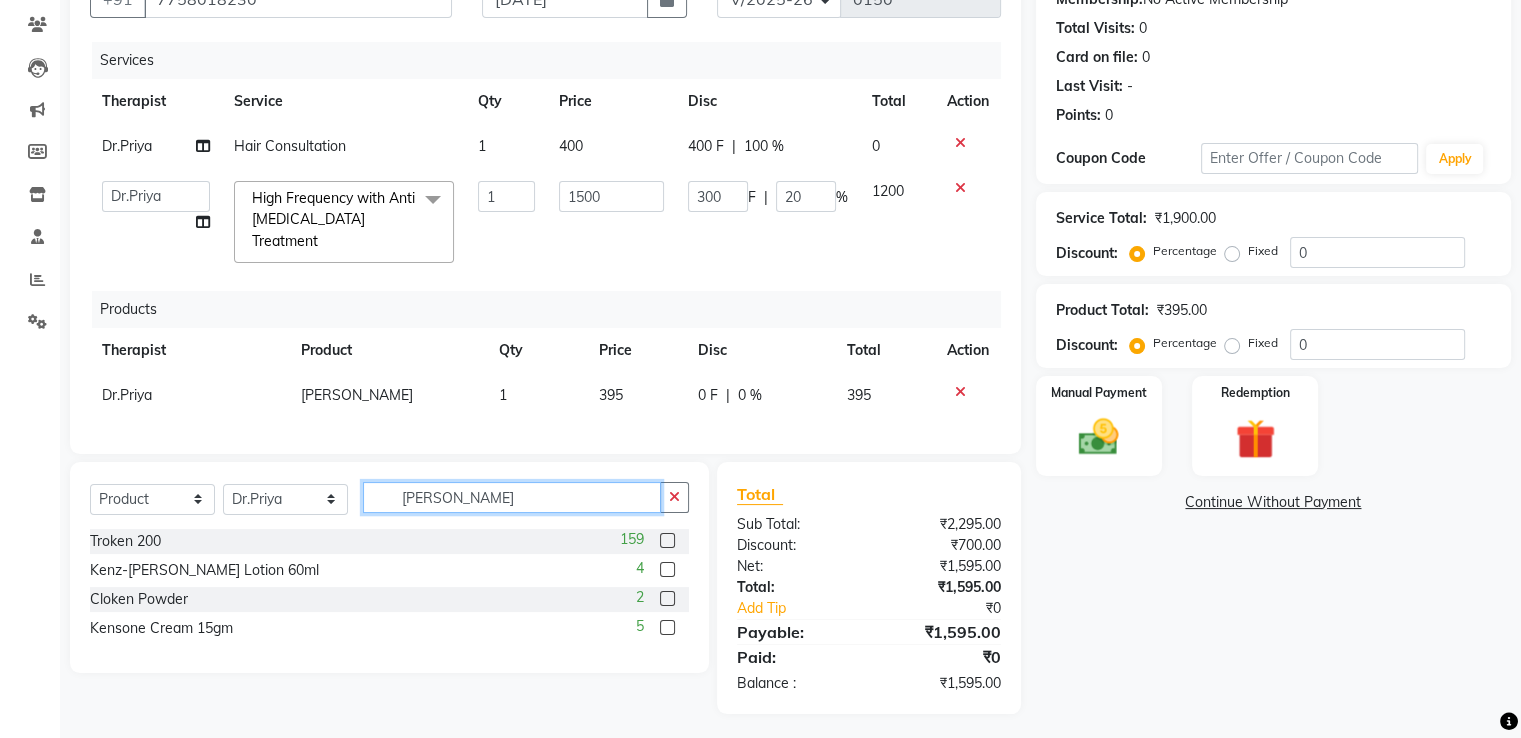 type on "[PERSON_NAME]" 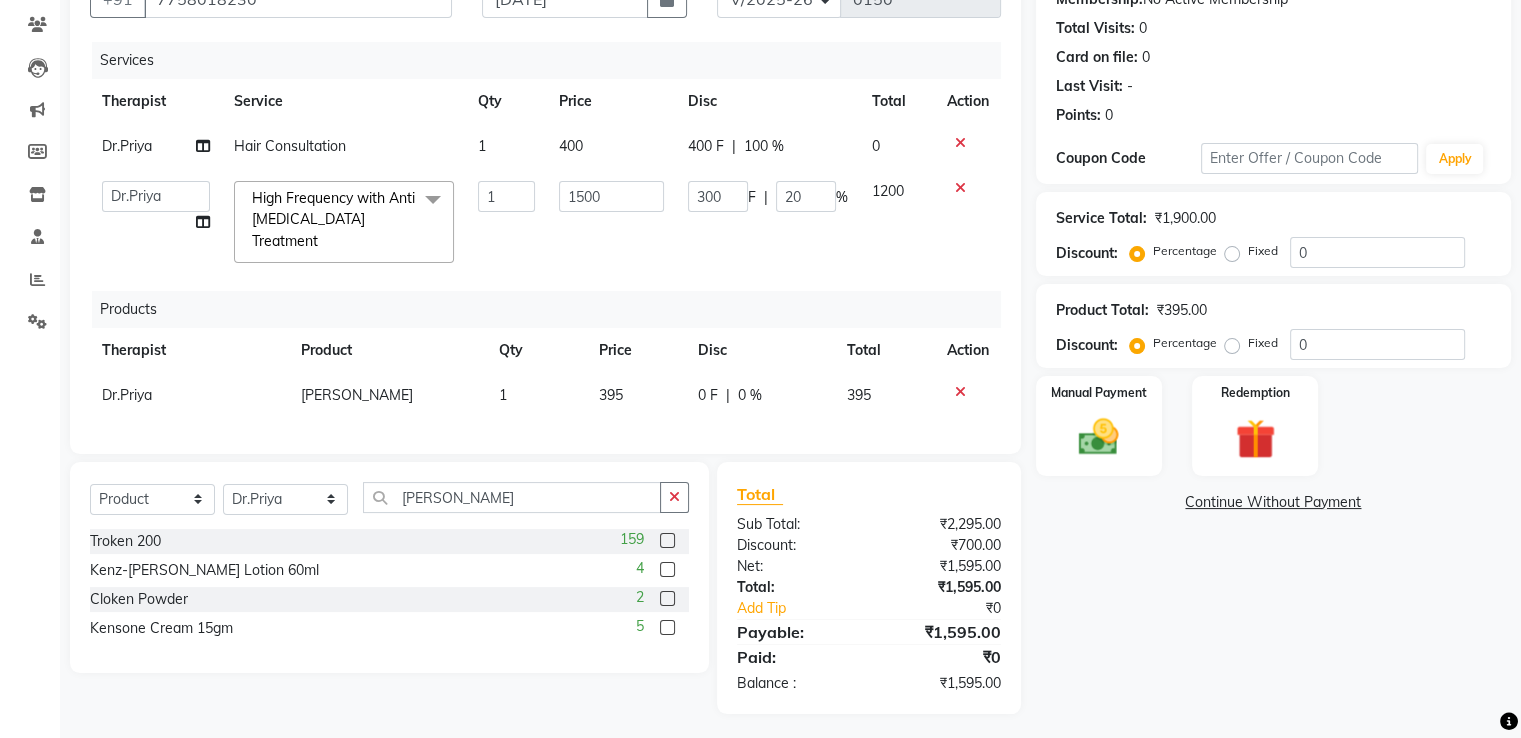 click 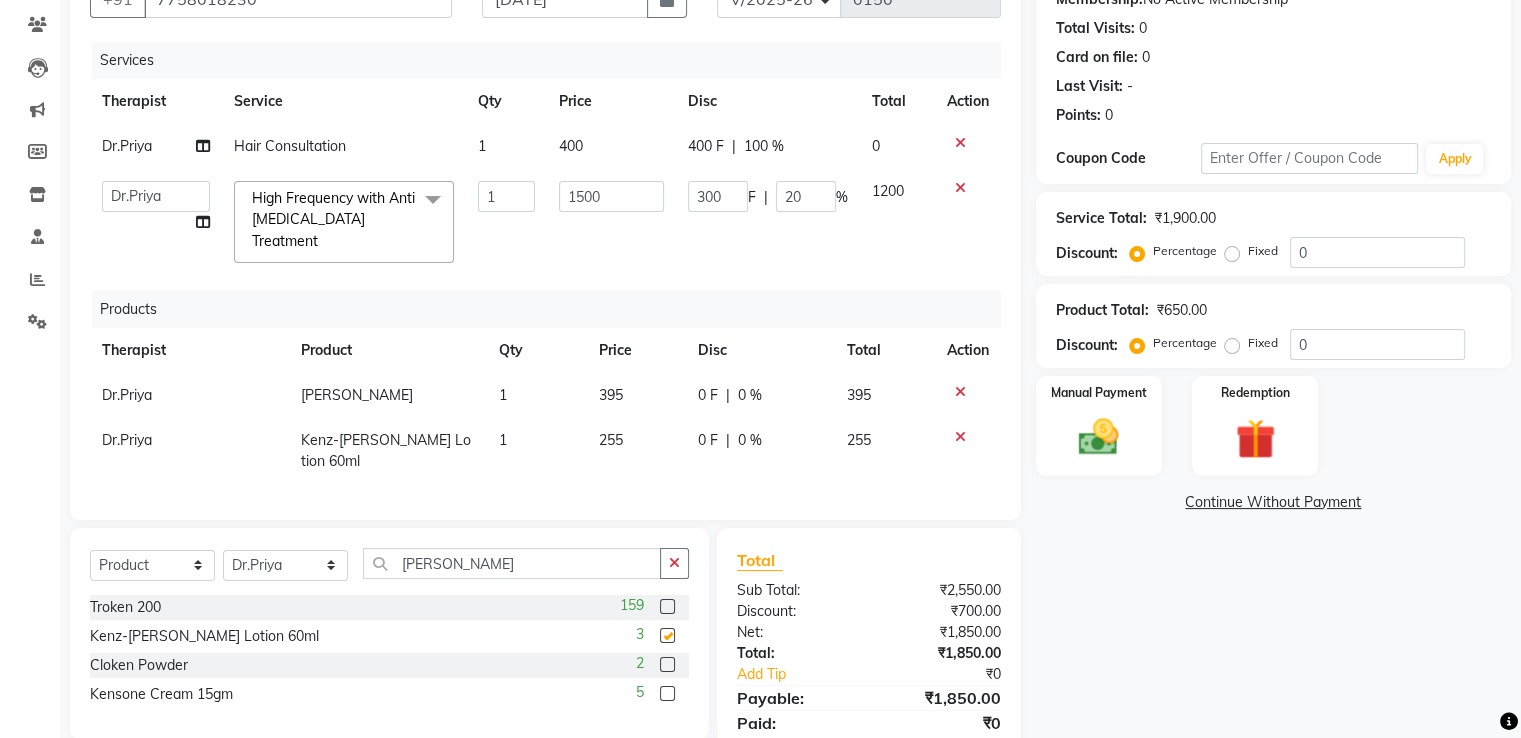 checkbox on "false" 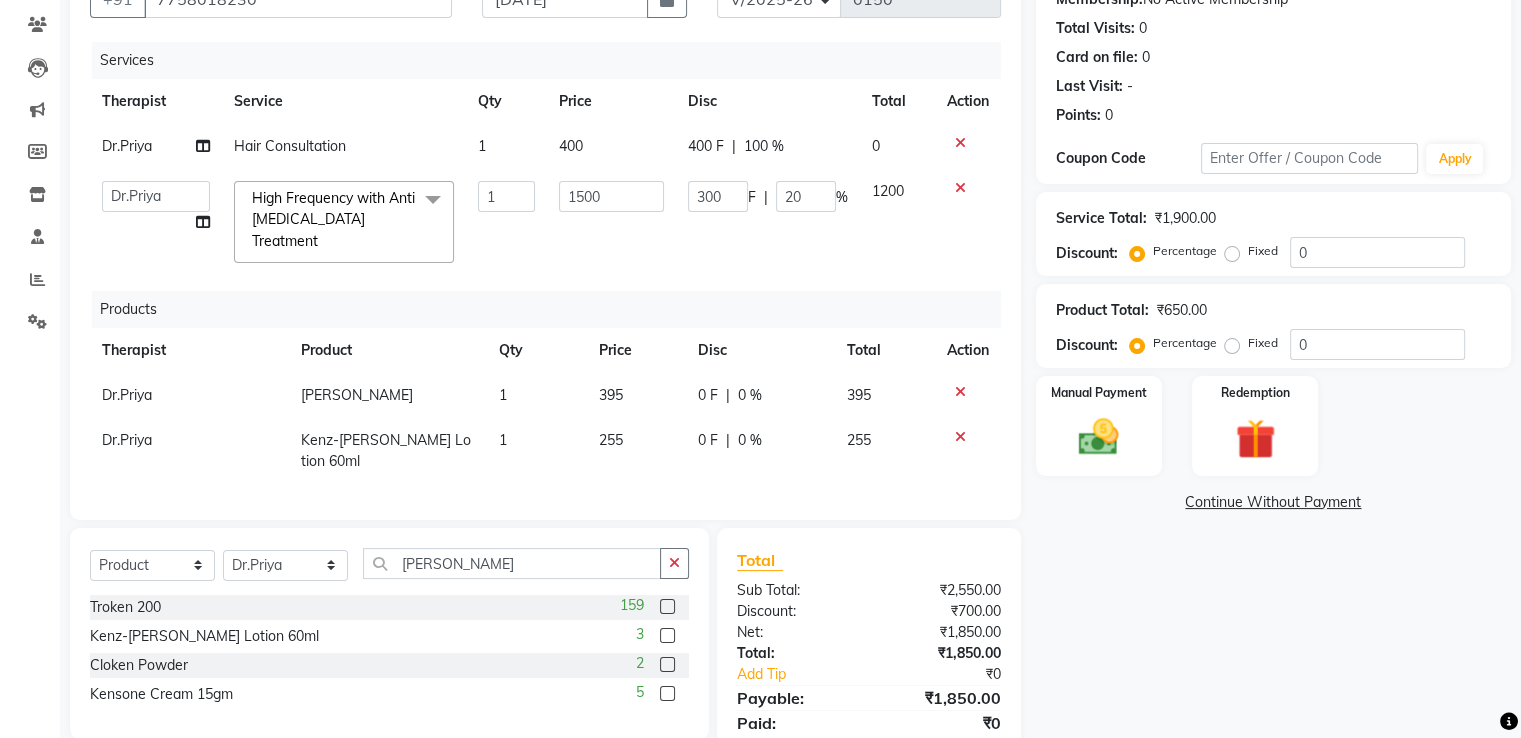 scroll, scrollTop: 251, scrollLeft: 0, axis: vertical 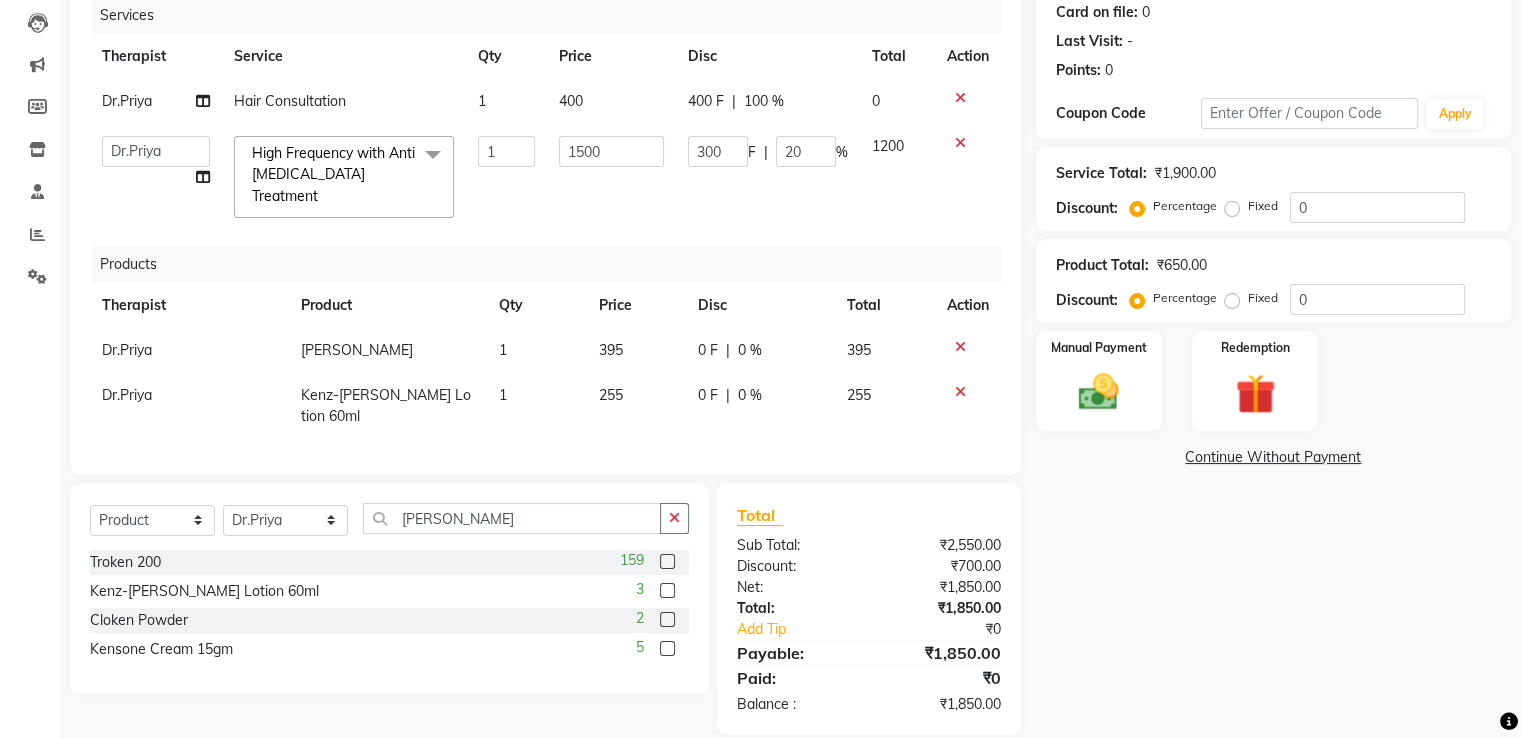 click on "395" 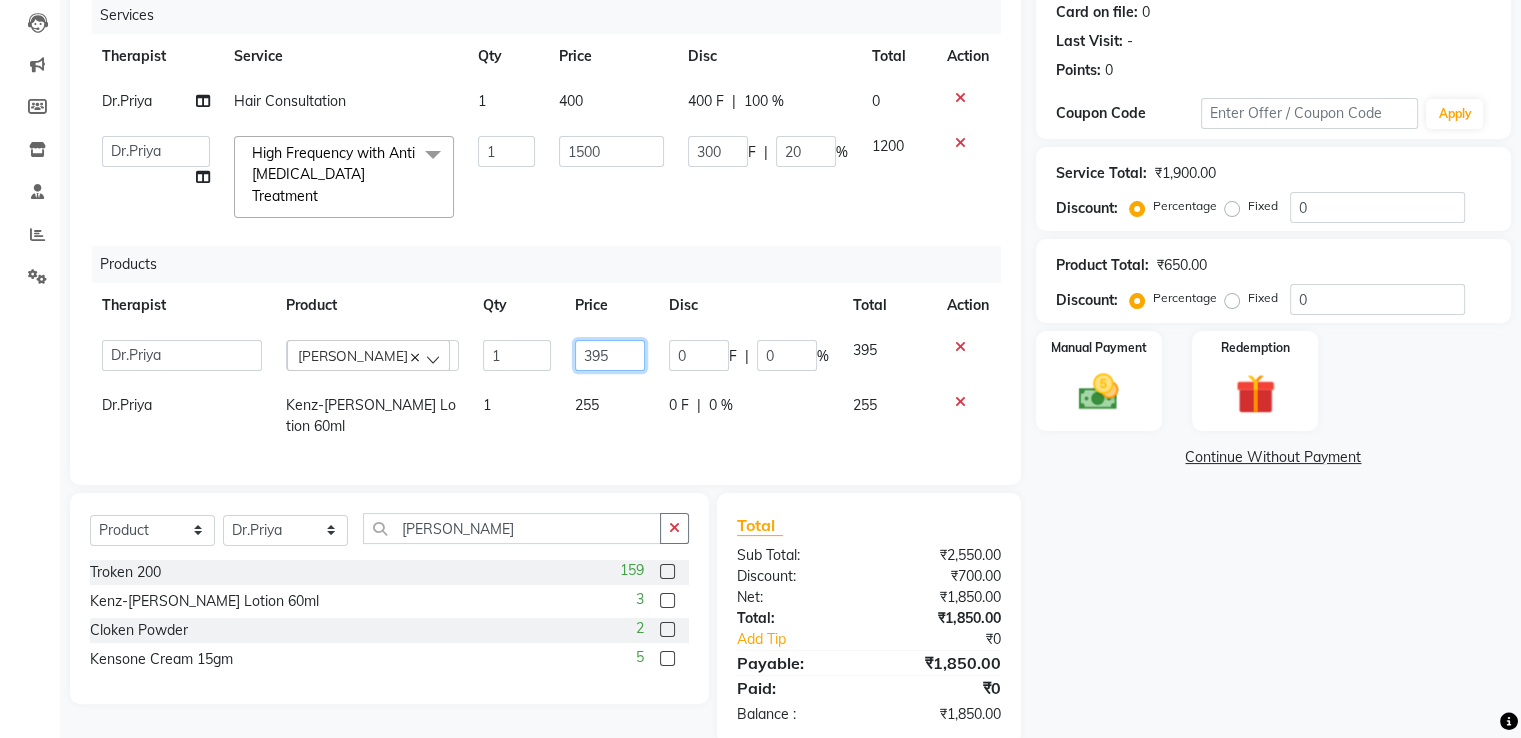 drag, startPoint x: 635, startPoint y: 332, endPoint x: 520, endPoint y: 330, distance: 115.01739 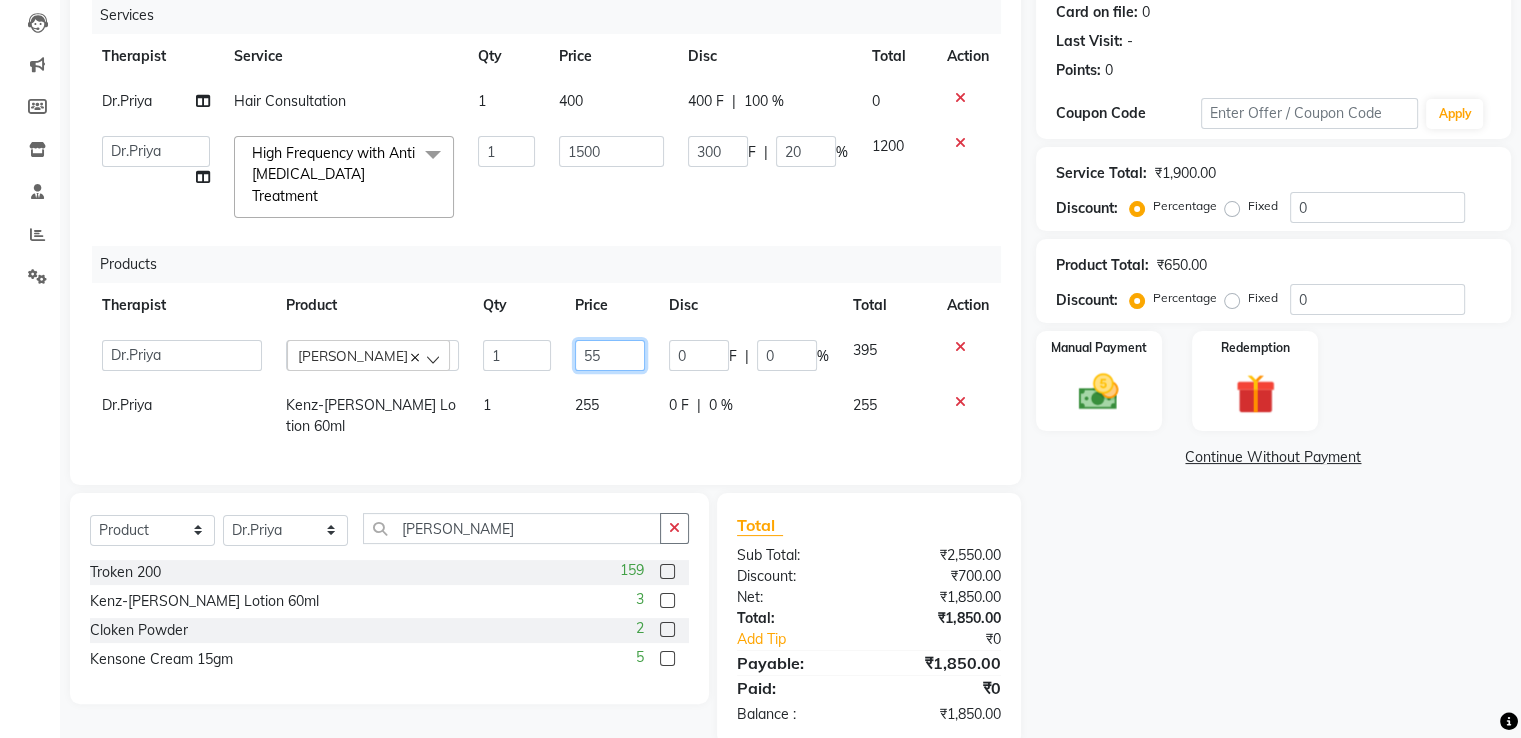 type on "550" 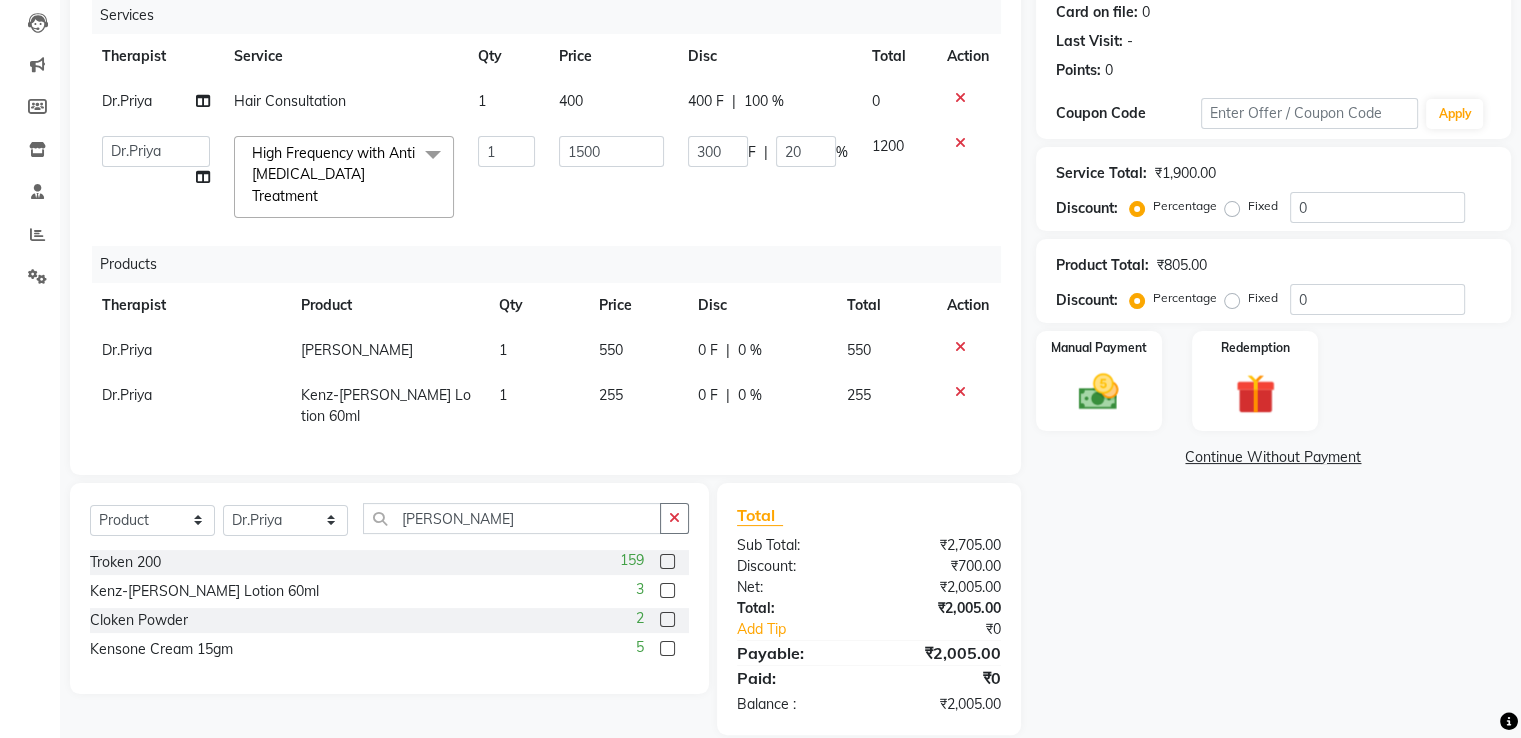 click on "Total Sub Total: ₹2,705.00 Discount: ₹700.00 Net: ₹2,005.00 Total: ₹2,005.00 Add Tip ₹0 Payable: ₹2,005.00 Paid: ₹0 Balance   : ₹2,005.00" 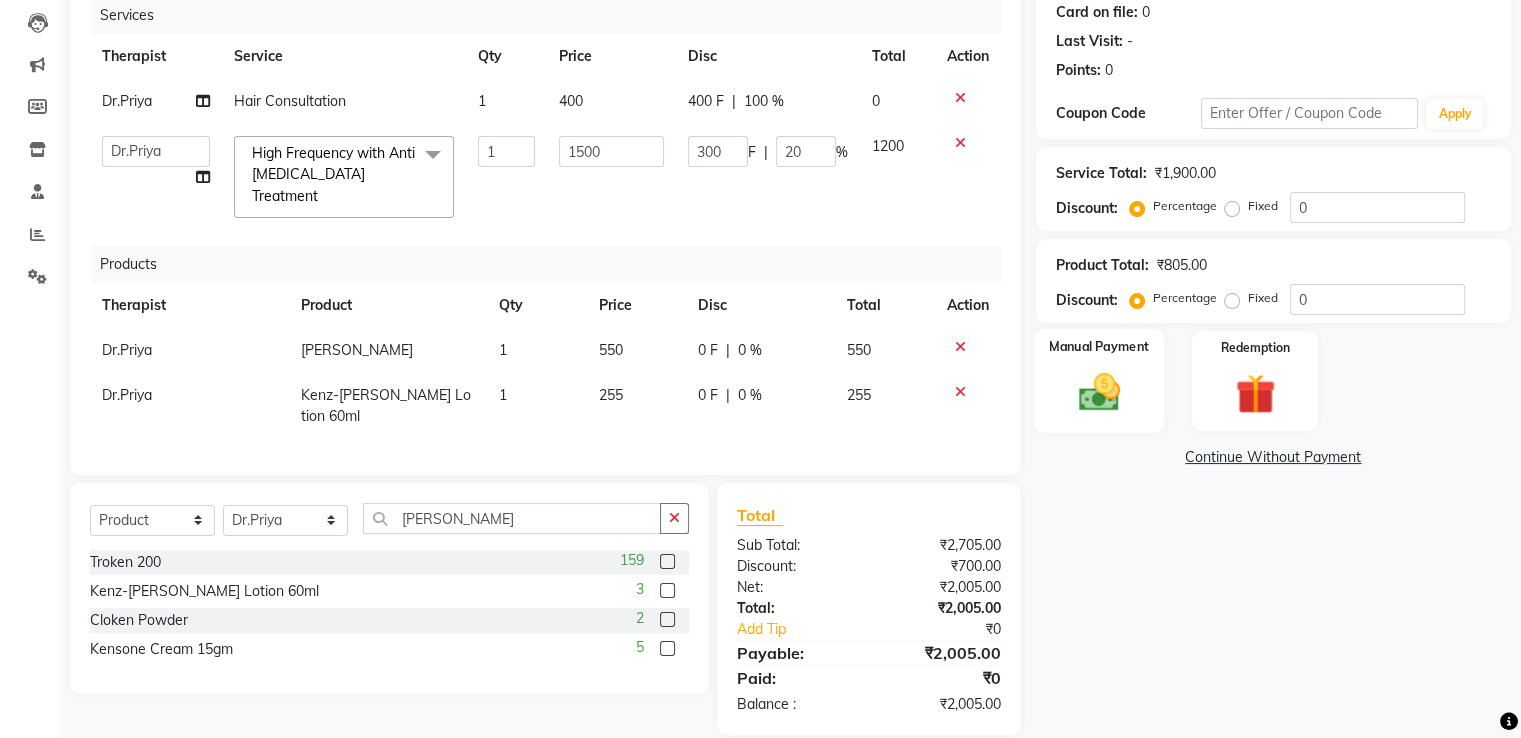 click 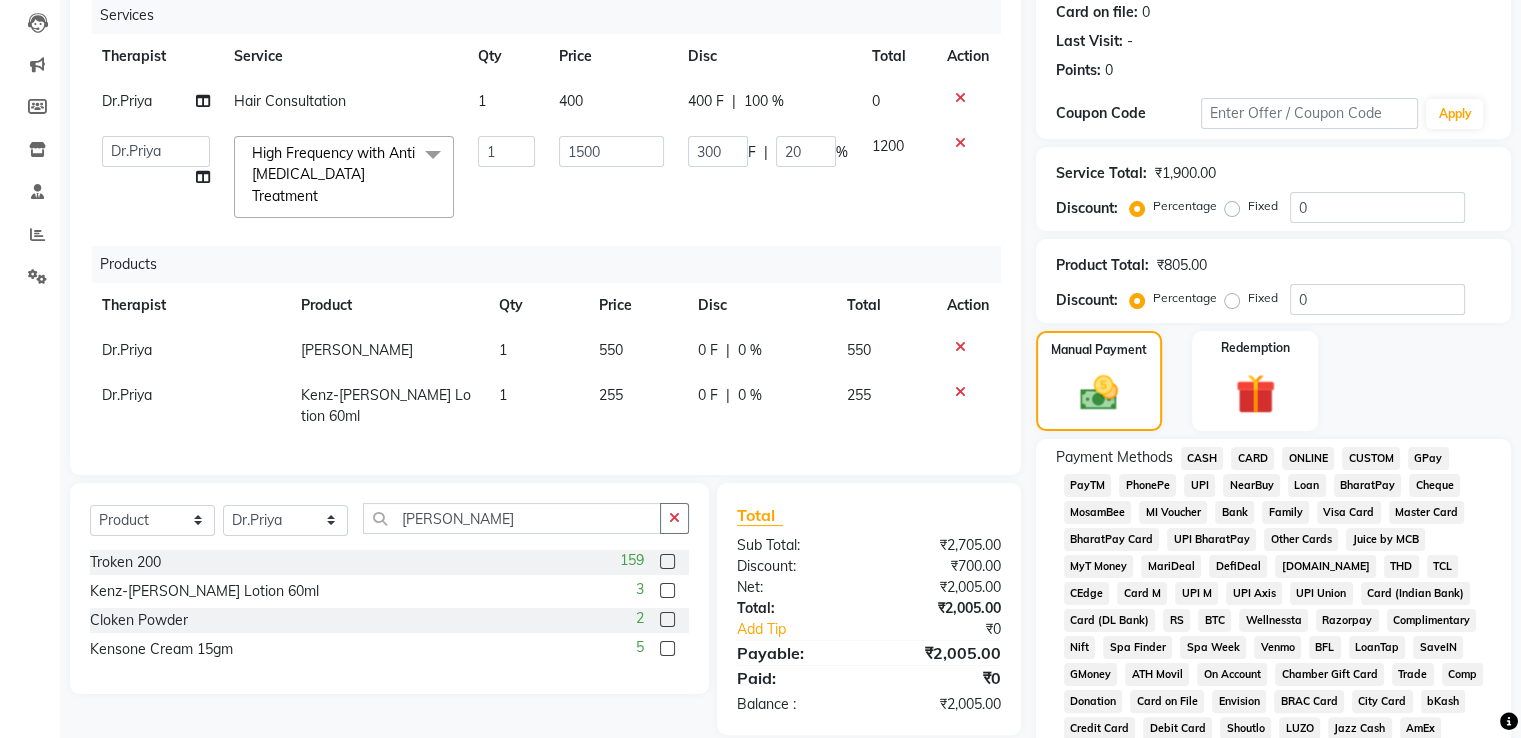 click on "GPay" 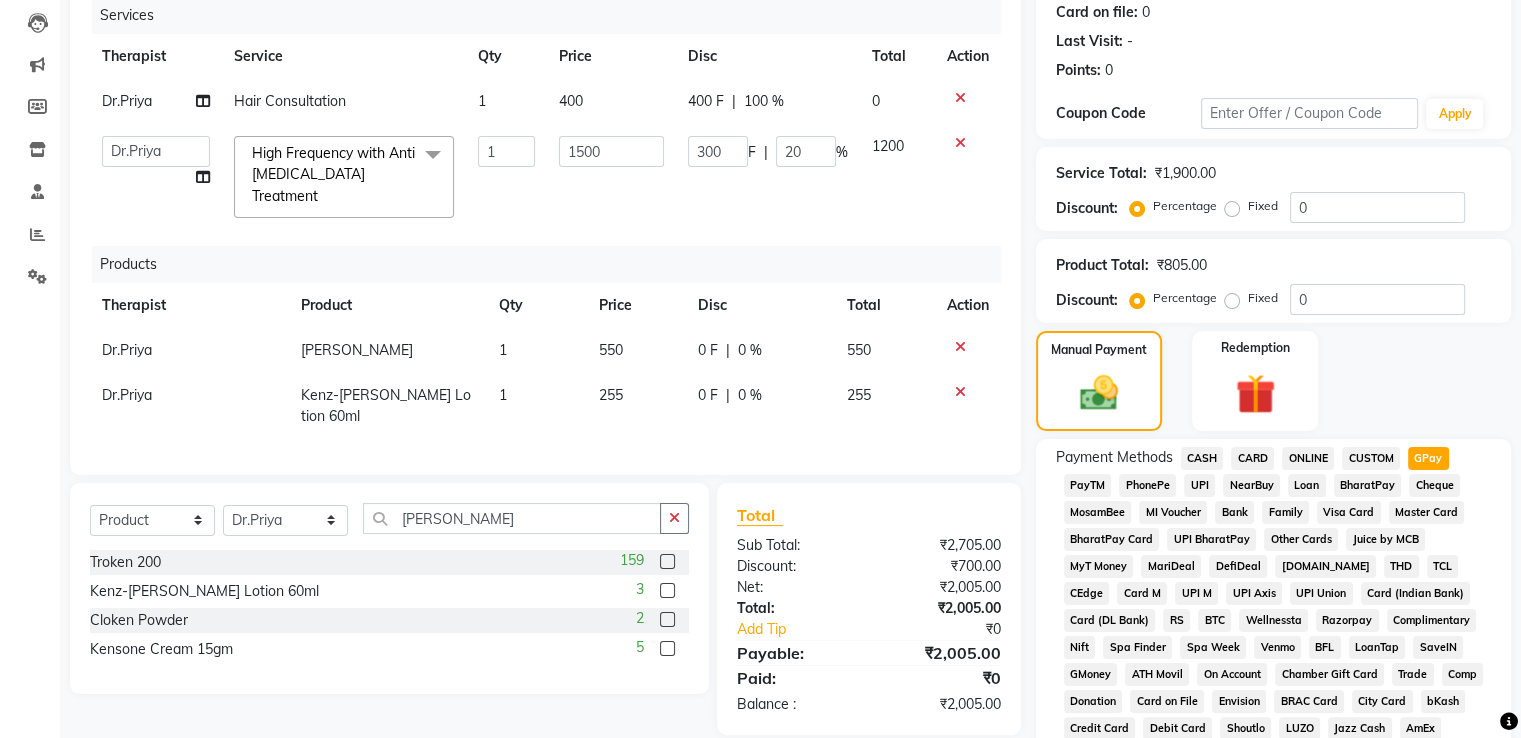 scroll, scrollTop: 651, scrollLeft: 0, axis: vertical 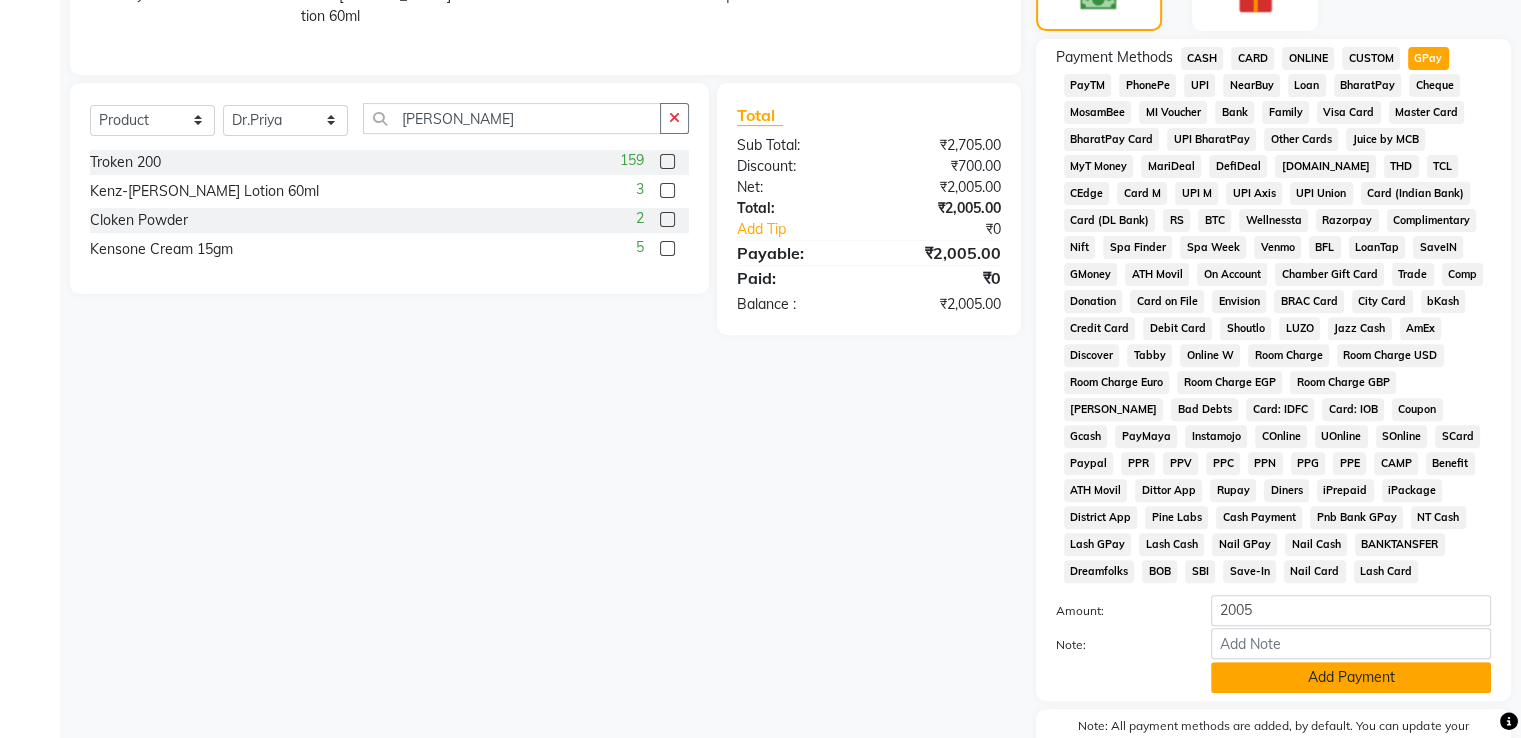 click on "Add Payment" 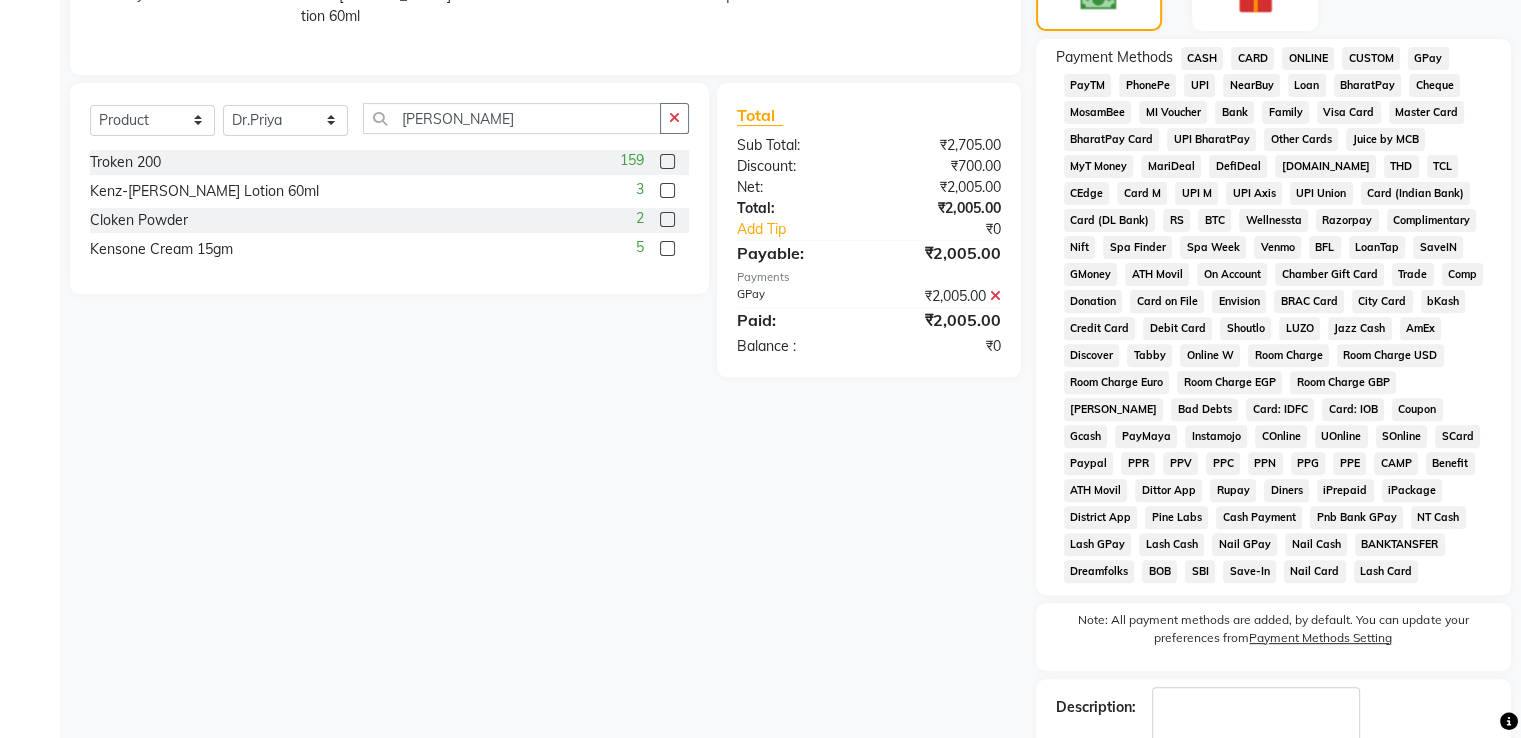 scroll, scrollTop: 783, scrollLeft: 0, axis: vertical 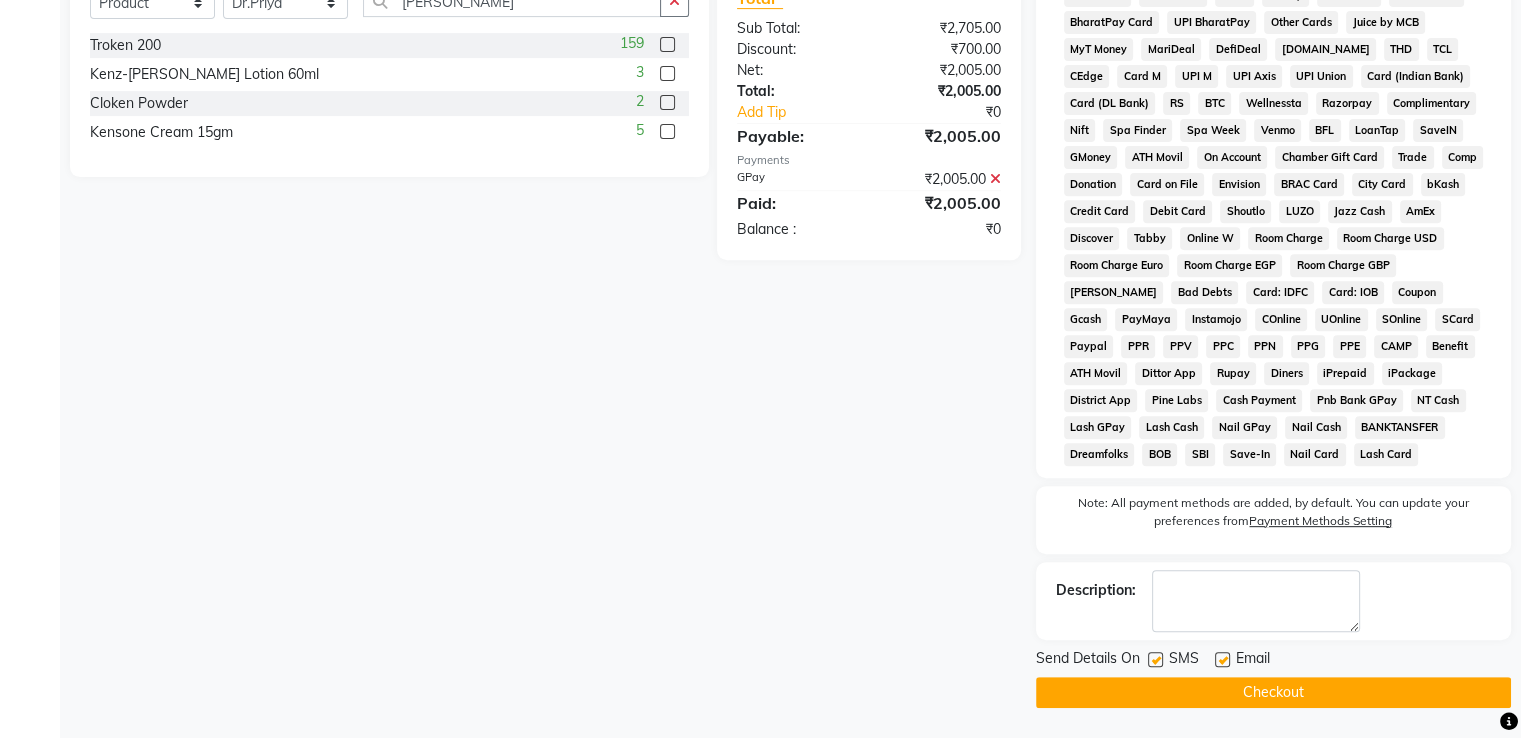 click on "Checkout" 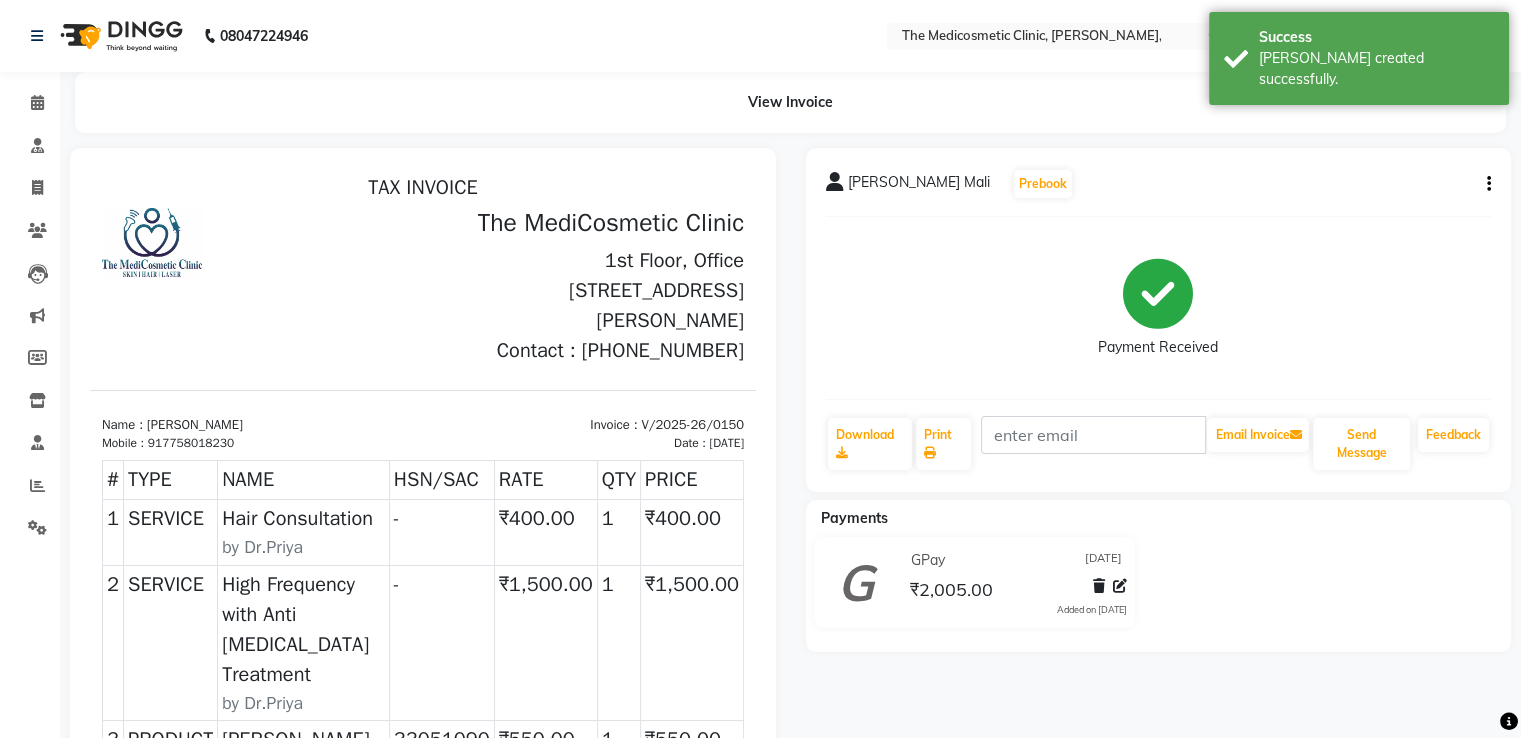 scroll, scrollTop: 0, scrollLeft: 0, axis: both 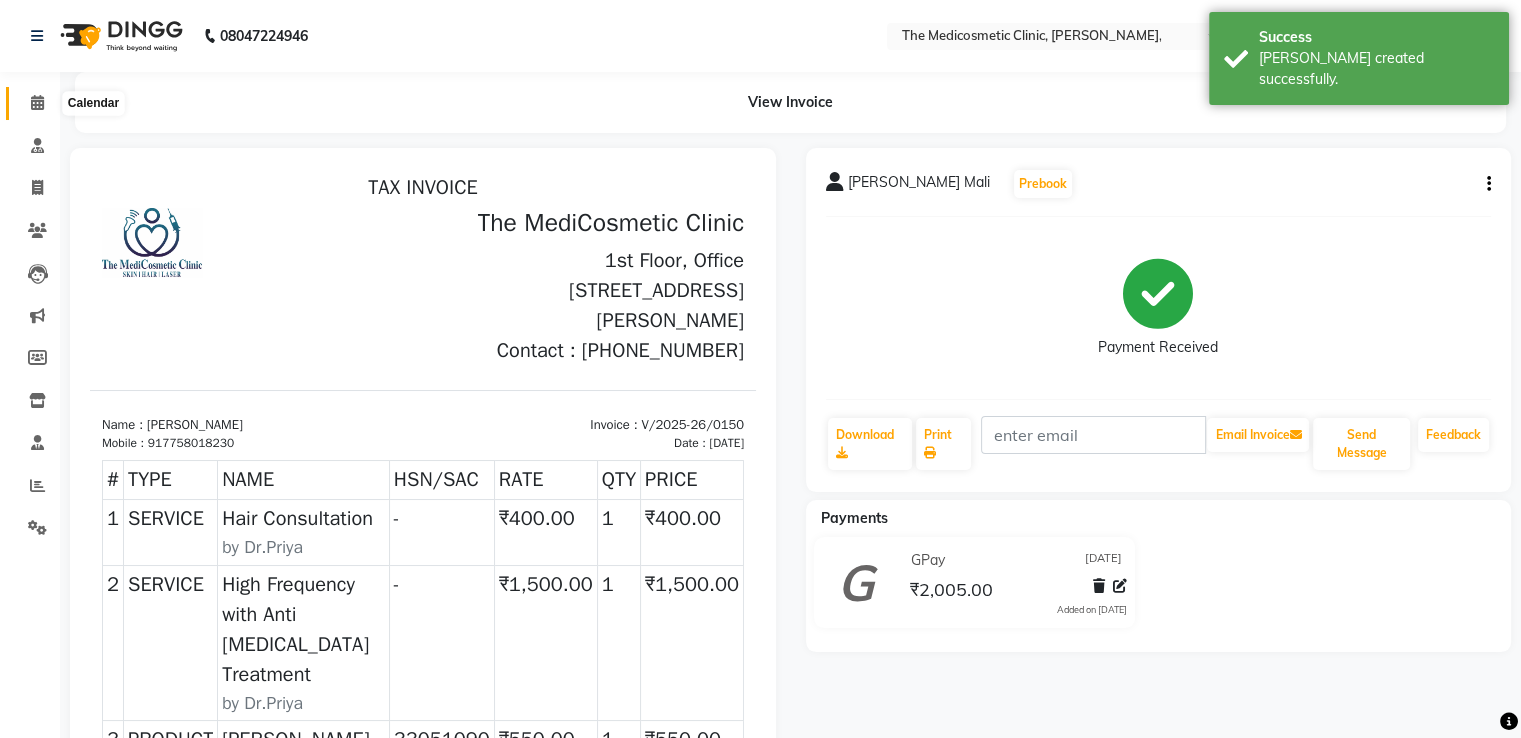 click 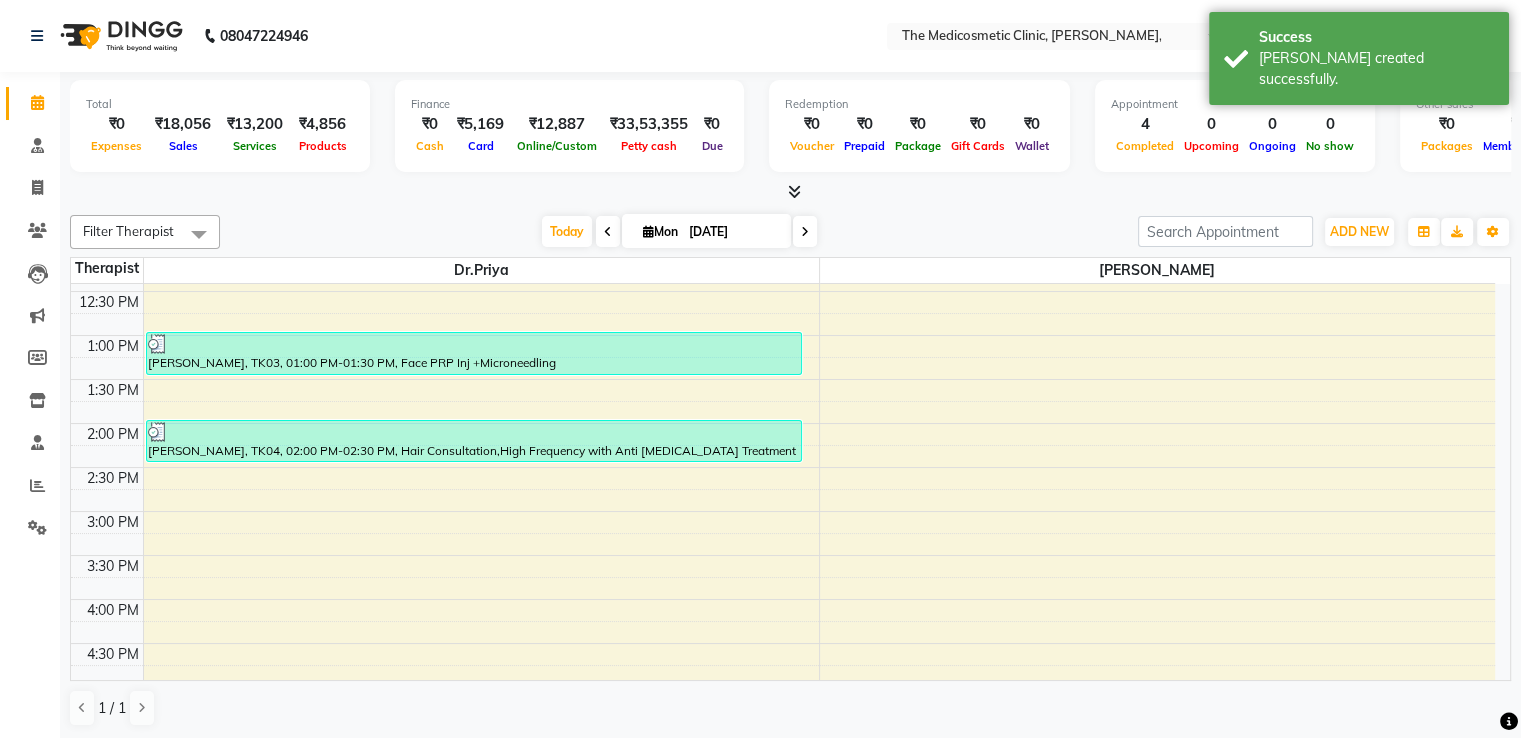 scroll, scrollTop: 100, scrollLeft: 0, axis: vertical 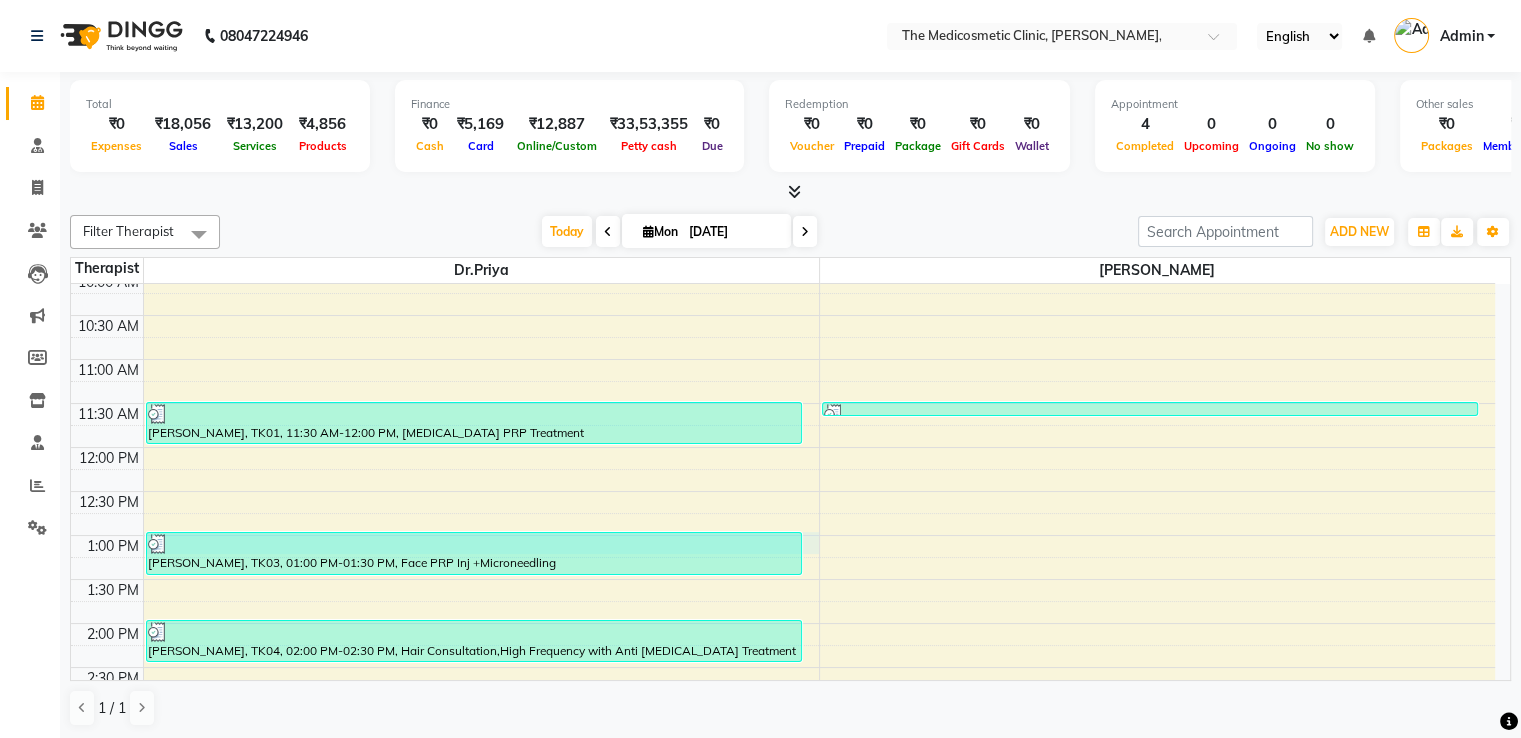 click on "9:00 AM 9:30 AM 10:00 AM 10:30 AM 11:00 AM 11:30 AM 12:00 PM 12:30 PM 1:00 PM 1:30 PM 2:00 PM 2:30 PM 3:00 PM 3:30 PM 4:00 PM 4:30 PM 5:00 PM 5:30 PM 6:00 PM 6:30 PM 7:00 PM 7:30 PM 8:00 PM 8:30 PM 9:00 PM 9:30 PM     [PERSON_NAME], TK01, 11:30 AM-12:00 PM, [MEDICAL_DATA] PRP Treatment     [PERSON_NAME], TK03, 01:00 PM-01:30 PM, Face PRP Inj +Microneedling     [PERSON_NAME] [GEOGRAPHIC_DATA], TK04, 02:00 PM-02:30 PM, Hair Consultation,High Frequency with Anti [MEDICAL_DATA] Treatment     [PERSON_NAME], TK02, 11:30 AM-11:40 AM, [MEDICAL_DATA] Inj" at bounding box center [783, 755] 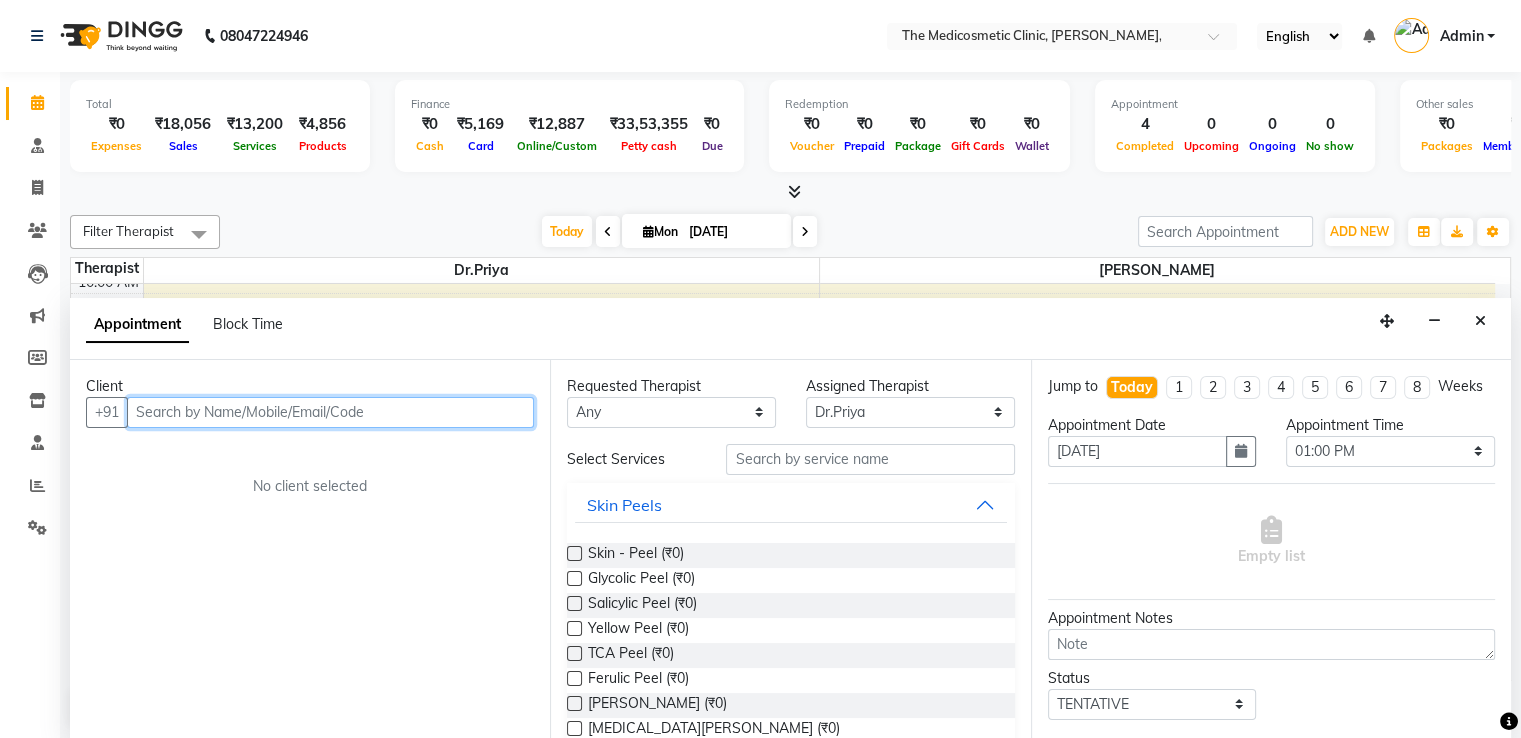 scroll, scrollTop: 1, scrollLeft: 0, axis: vertical 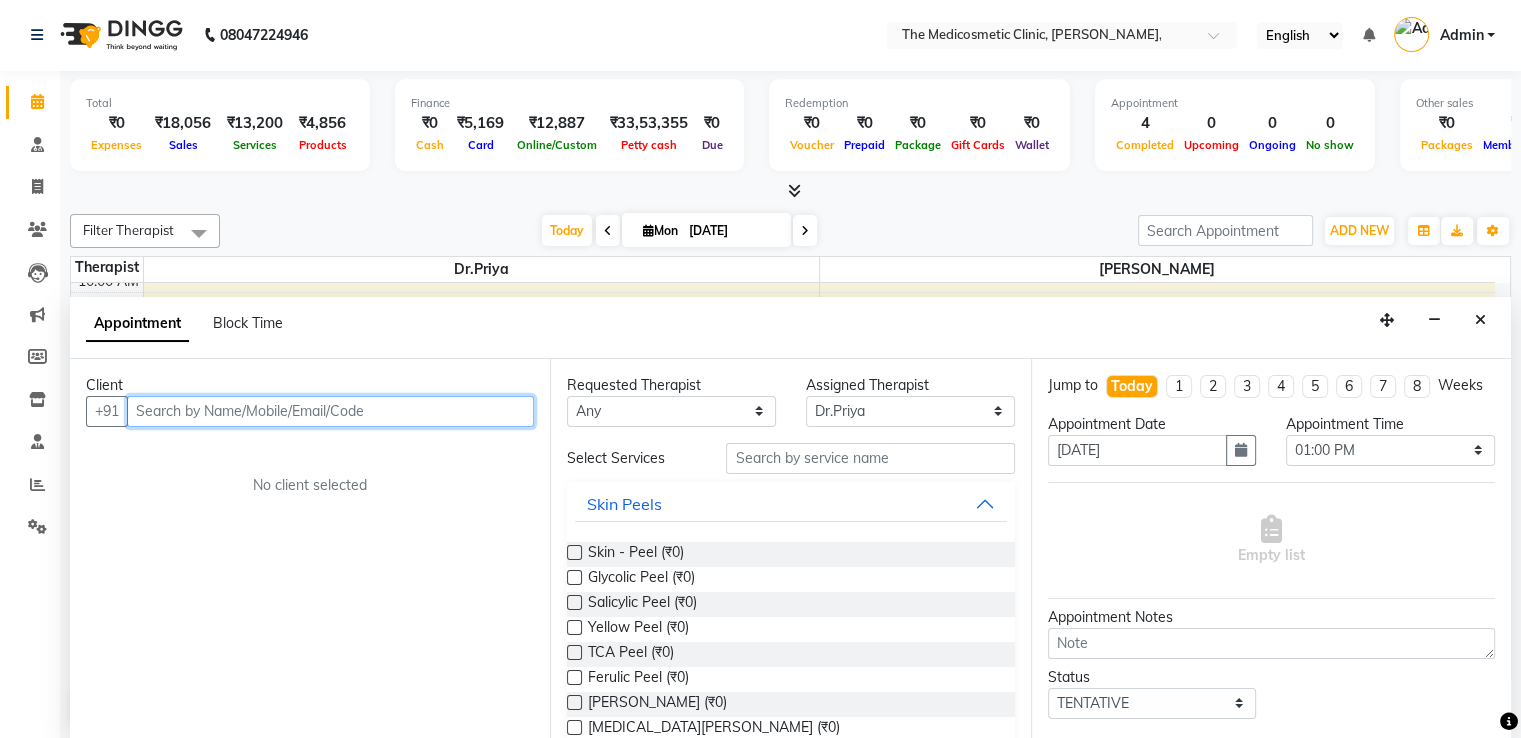 click at bounding box center (330, 411) 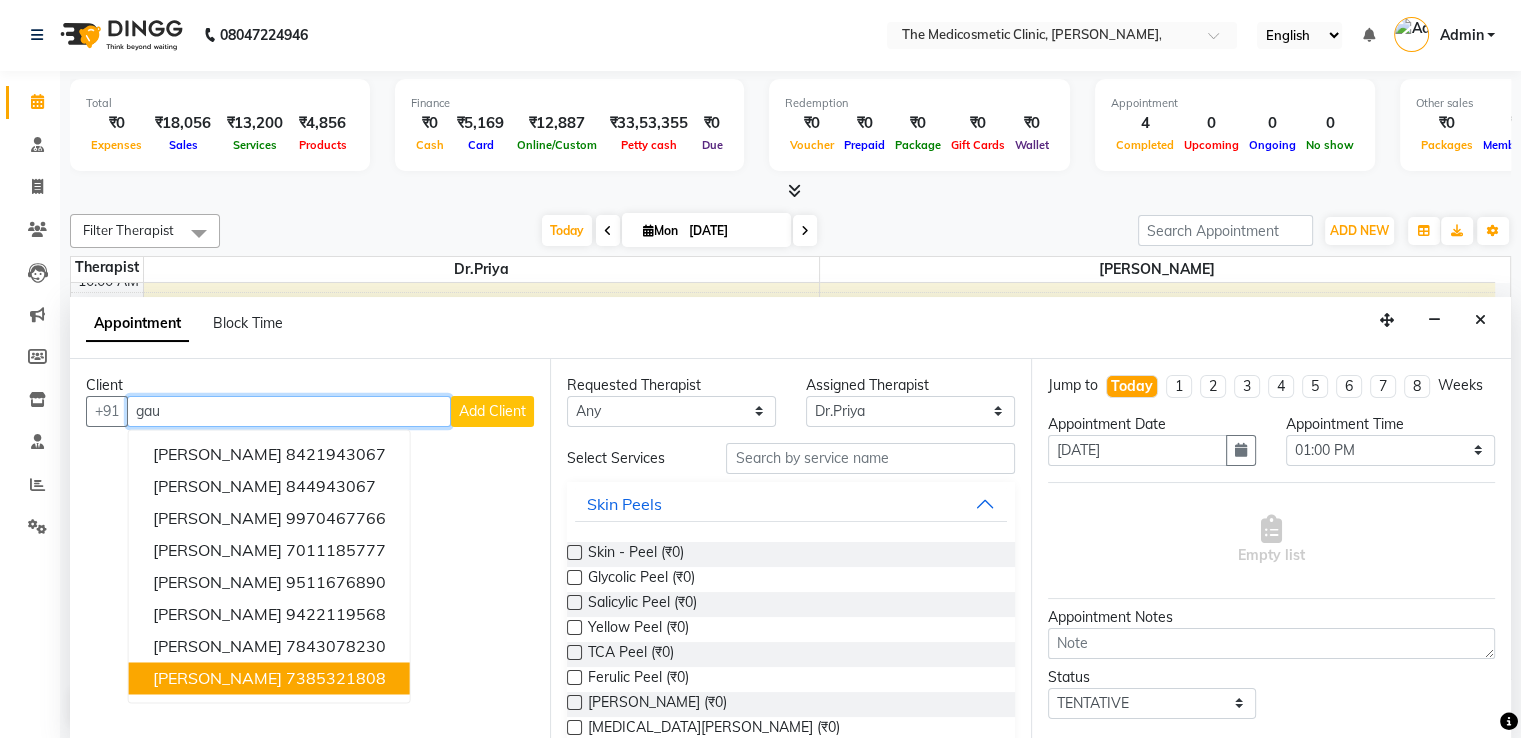 click on "7385321808" at bounding box center [336, 678] 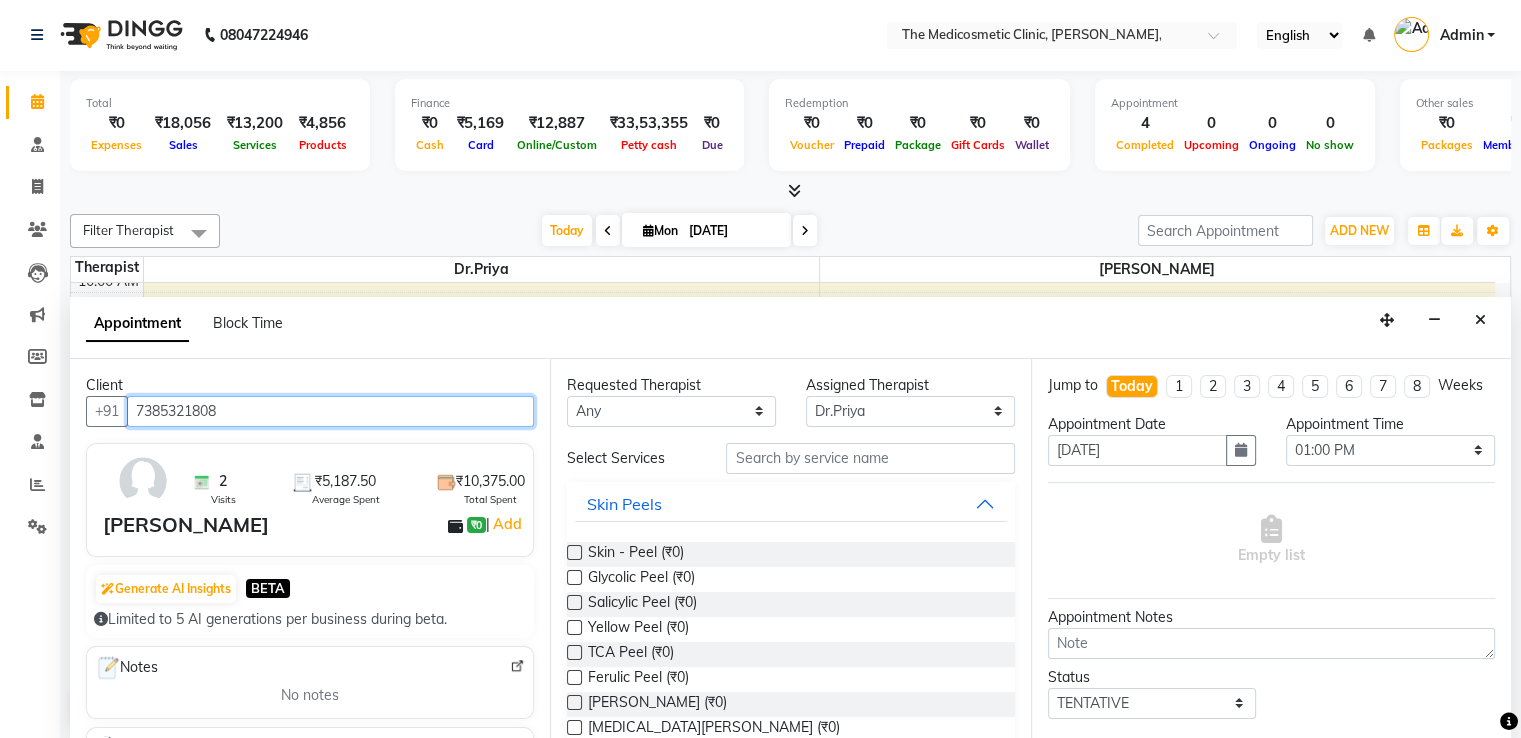 type on "7385321808" 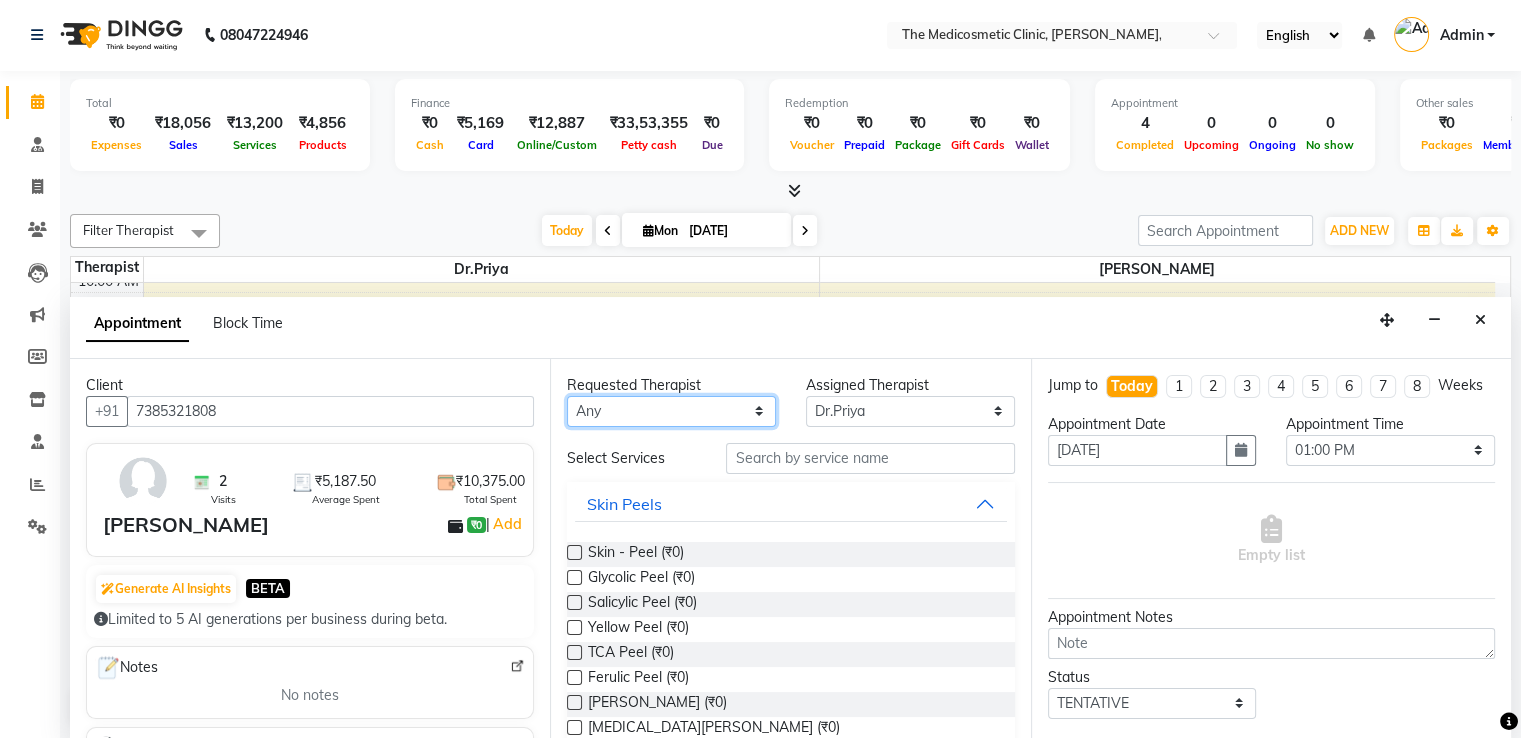 click on "Any Dr.Priya [PERSON_NAME]" at bounding box center [671, 411] 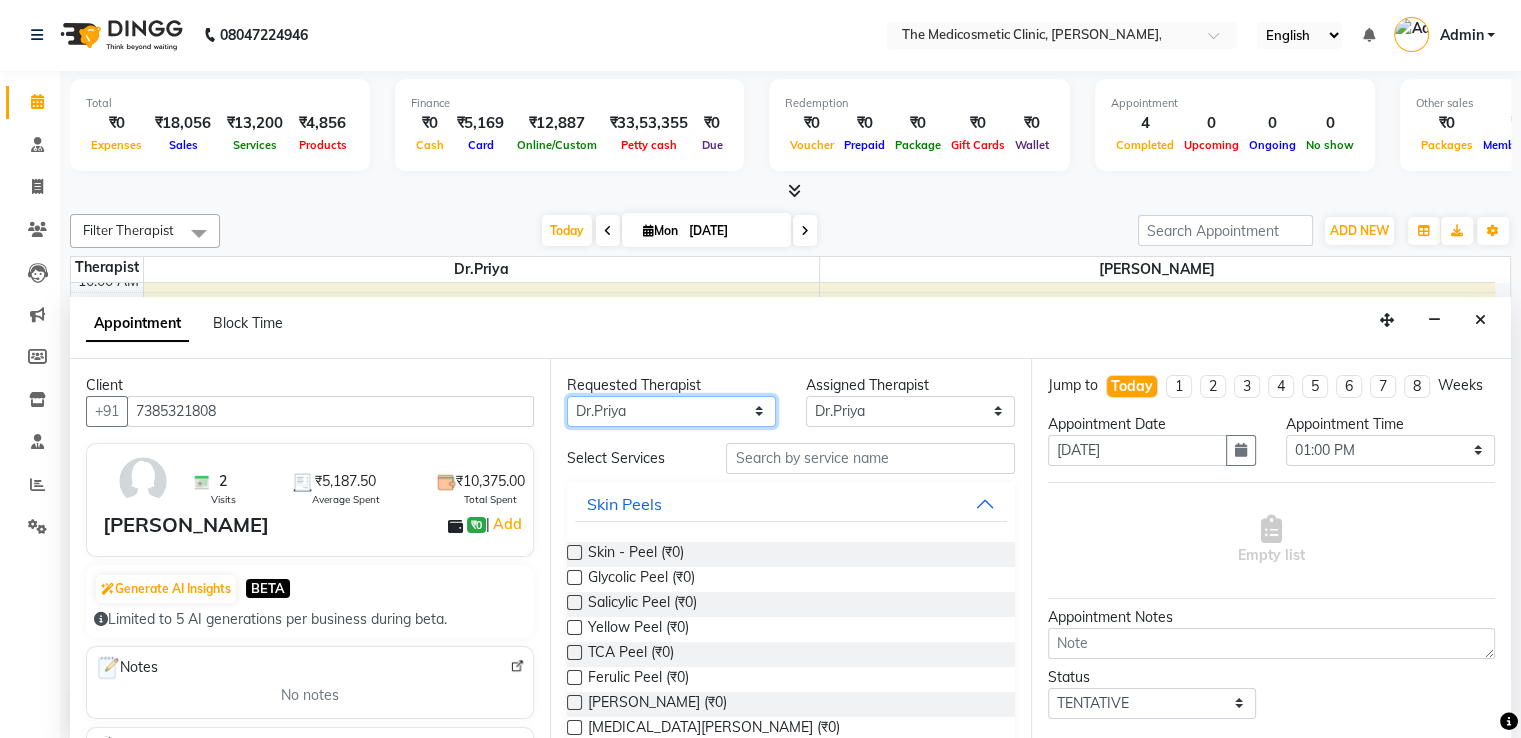 click on "Any Dr.Priya [PERSON_NAME]" at bounding box center (671, 411) 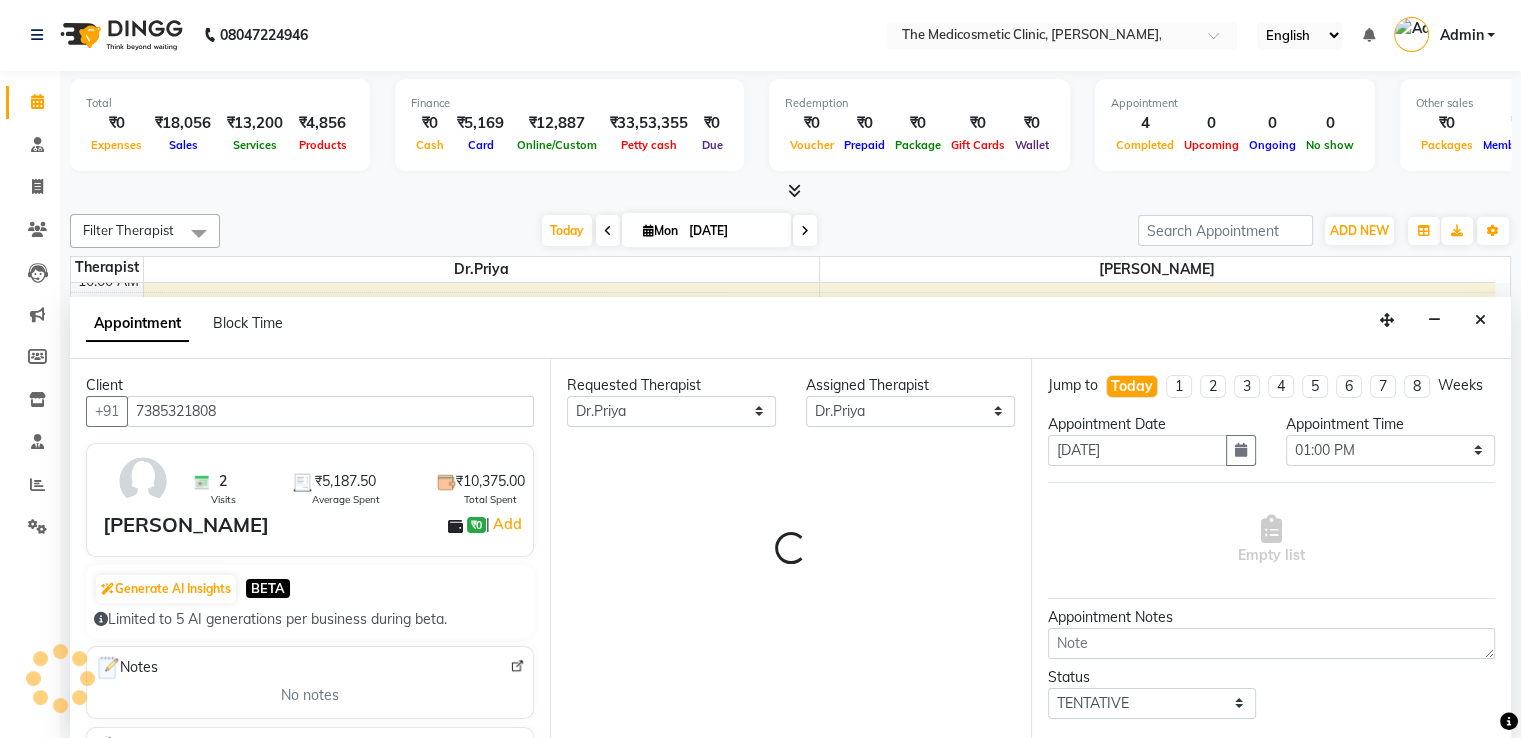click on "Requested Therapist Any Dr.Priya [PERSON_NAME] Assigned Therapist Select Dr.Priya [PERSON_NAME] Loading..." at bounding box center (790, 549) 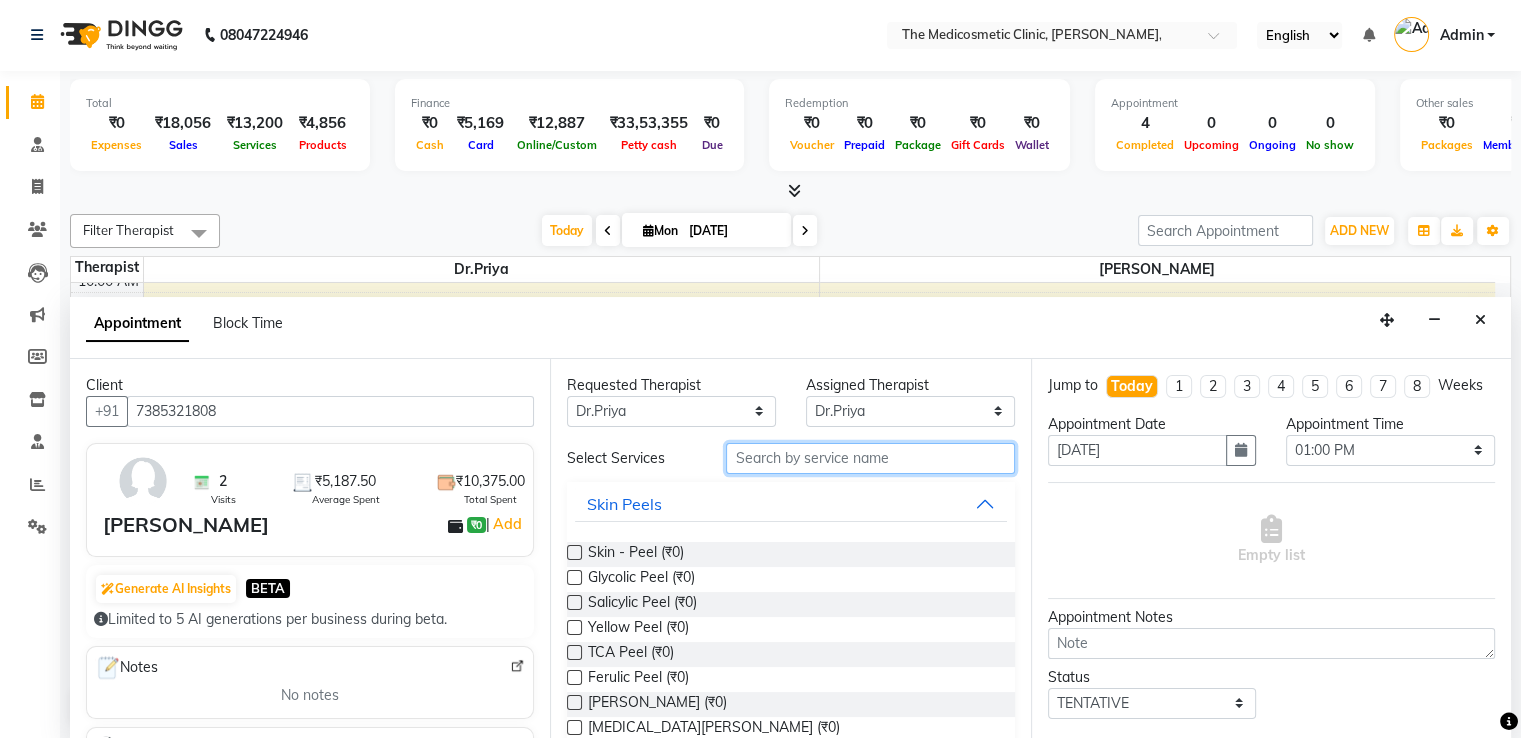 click at bounding box center (870, 458) 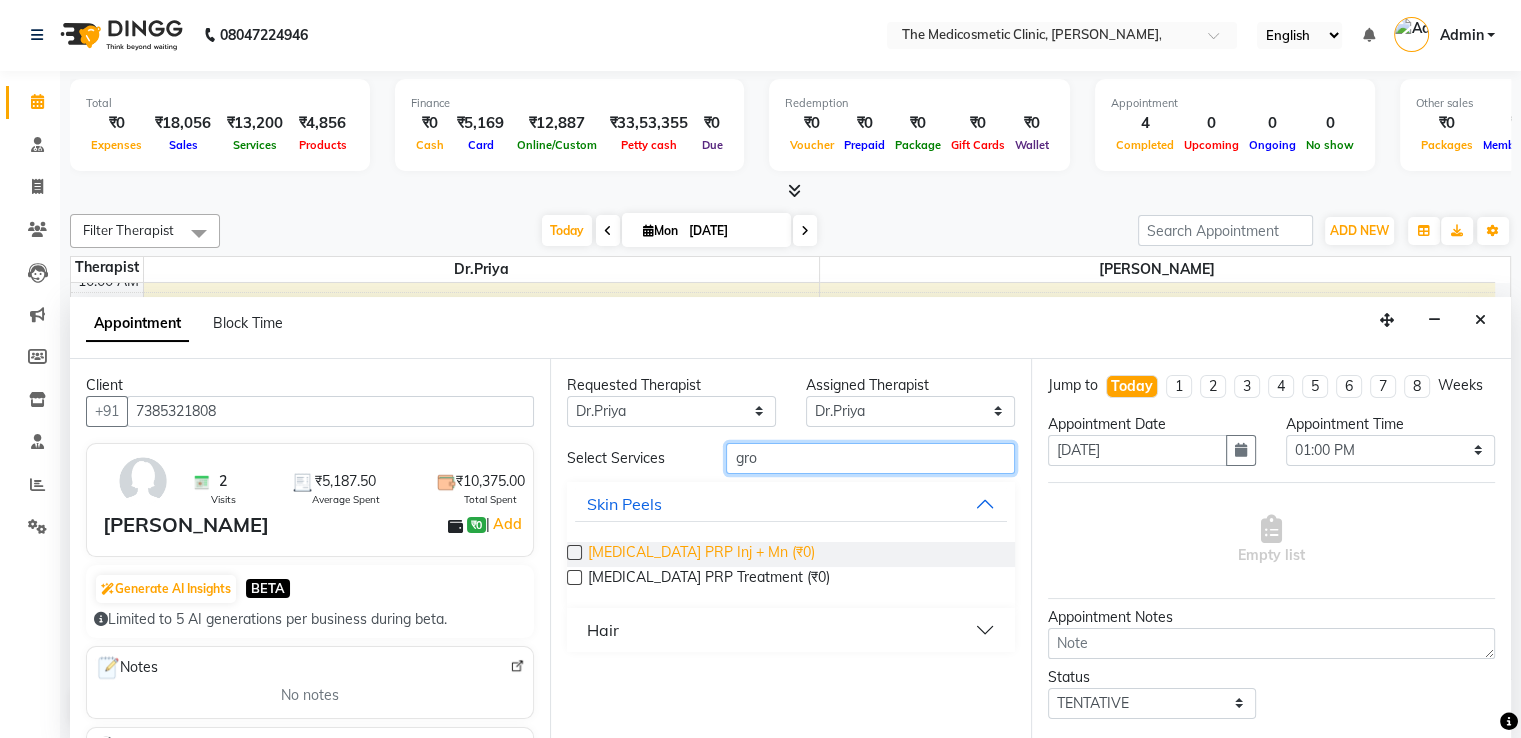 type on "gro" 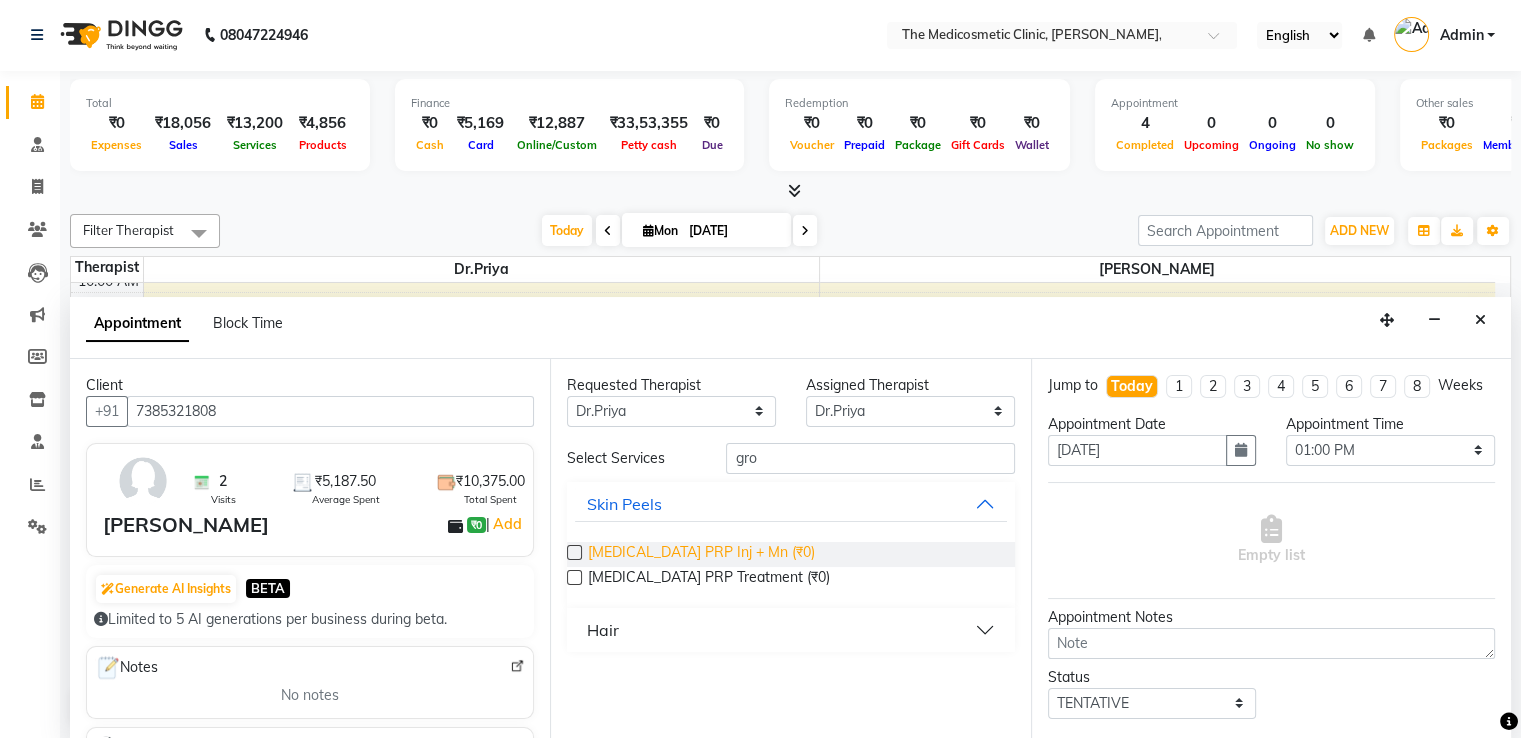 click on "[MEDICAL_DATA] PRP Inj + Mn (₹0)" at bounding box center (701, 554) 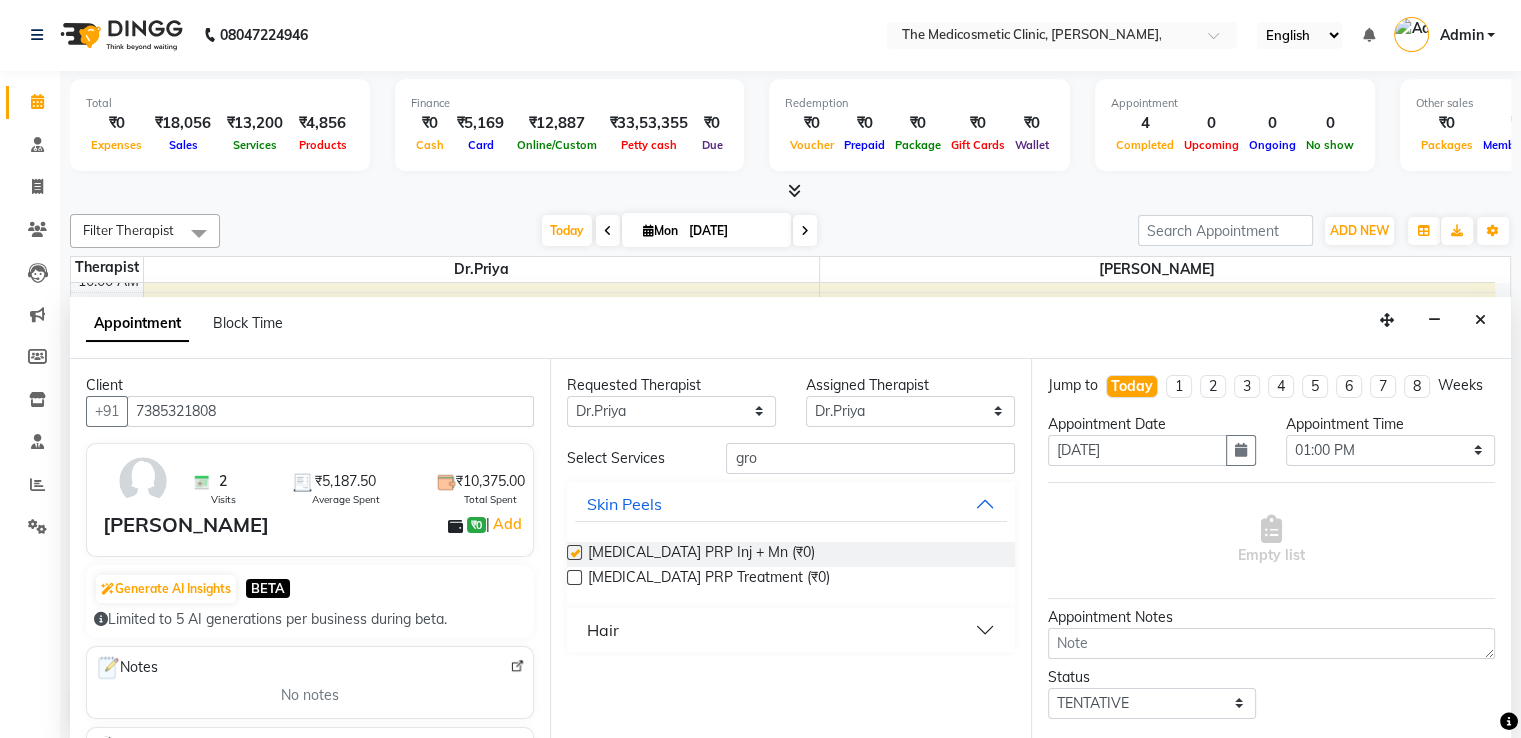 checkbox on "false" 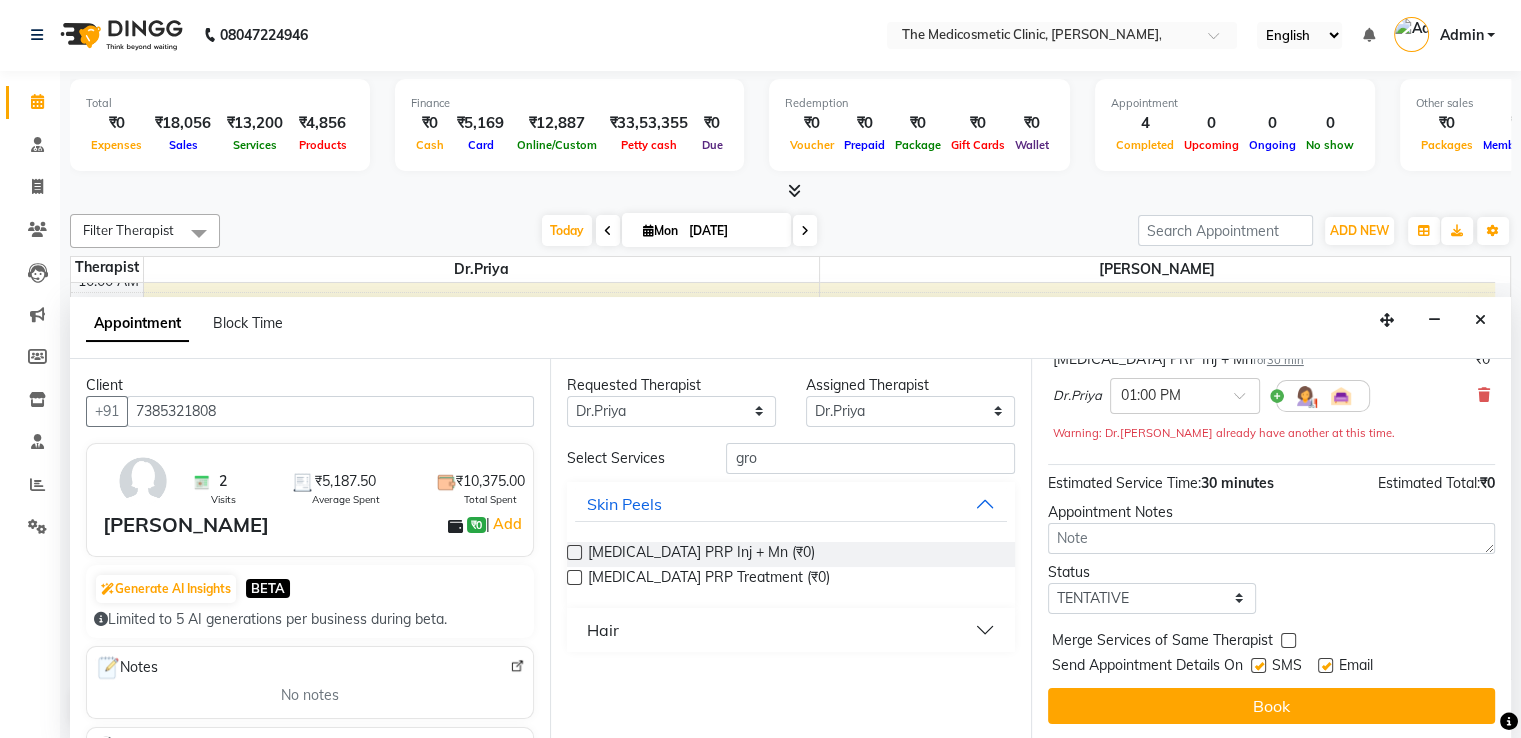 scroll, scrollTop: 165, scrollLeft: 0, axis: vertical 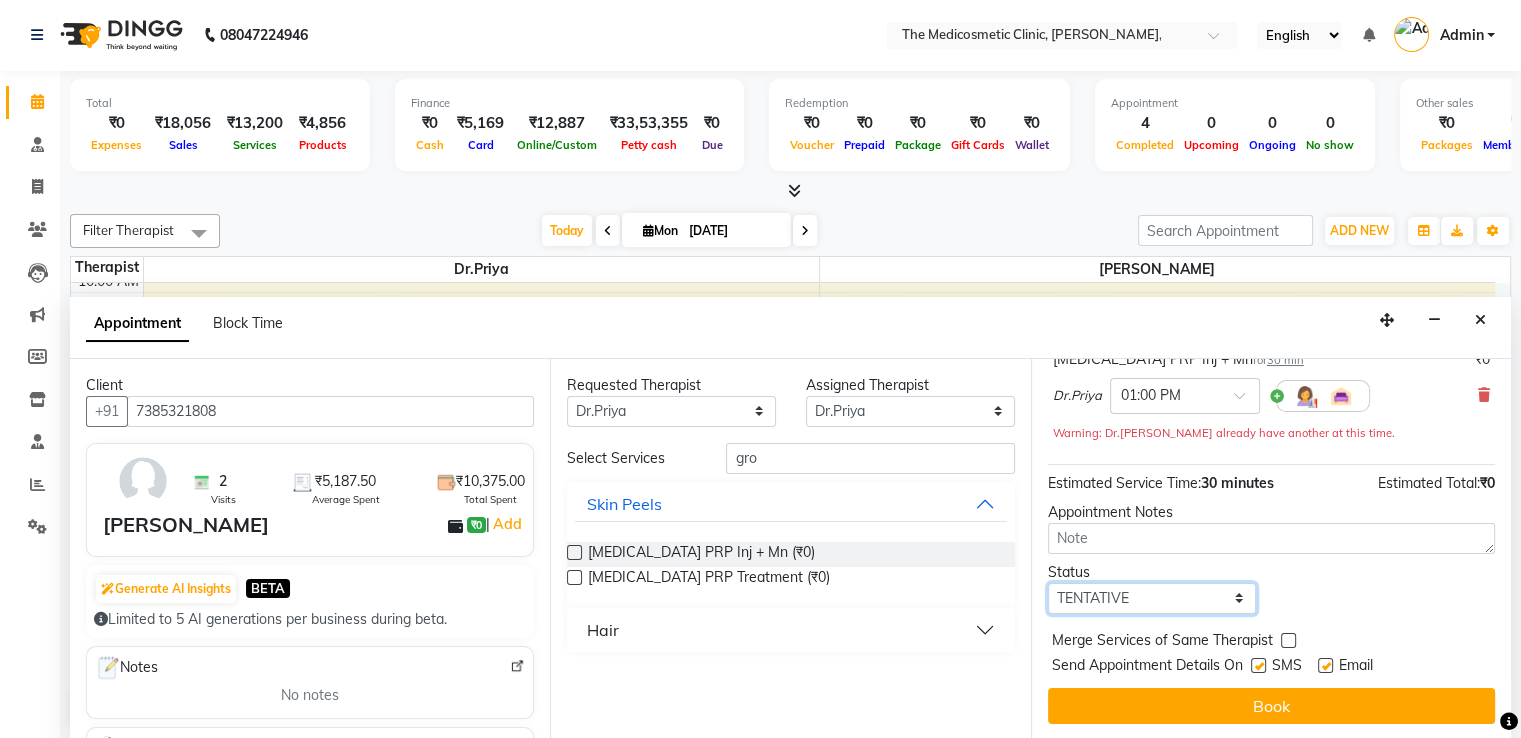 click on "Select TENTATIVE CONFIRM CHECK-IN UPCOMING" at bounding box center [1152, 598] 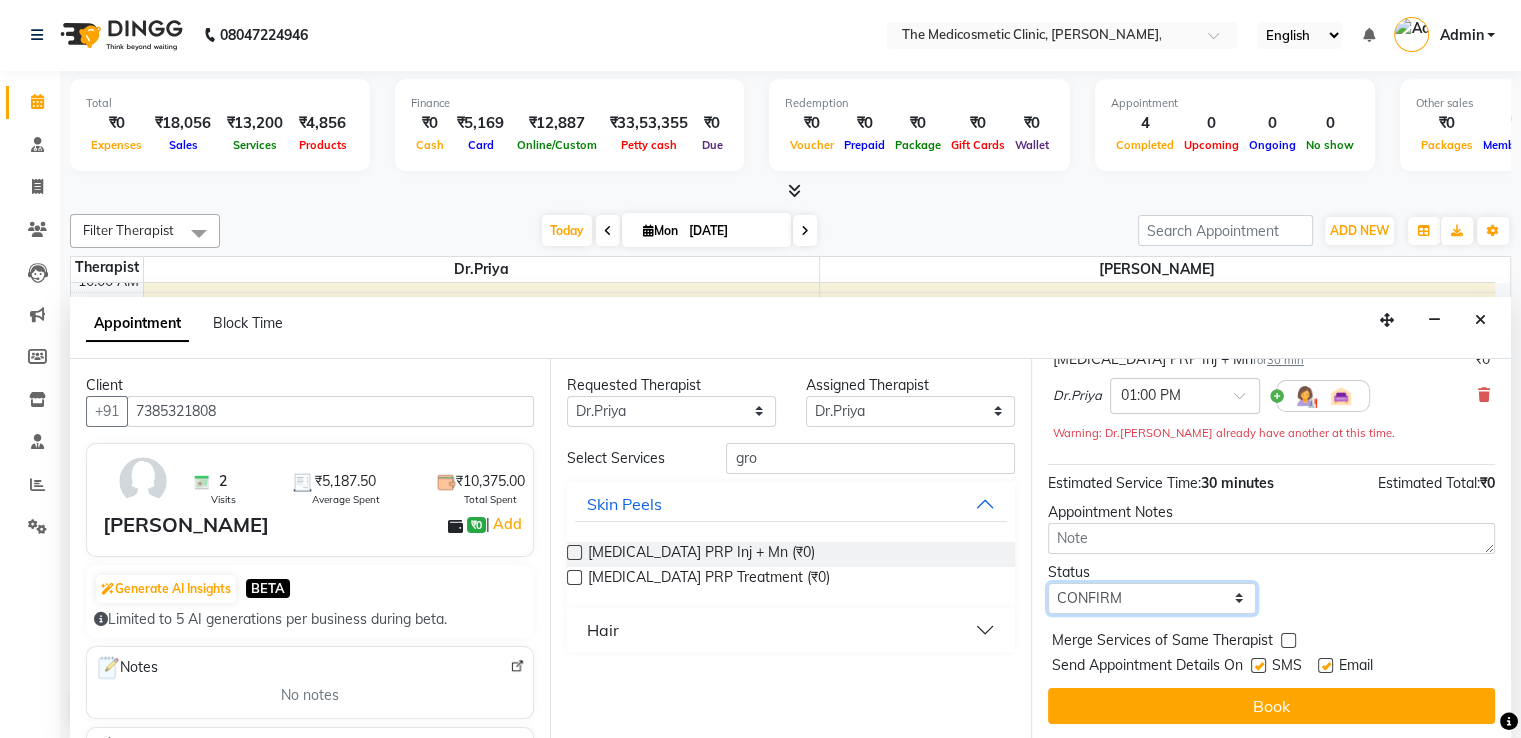 click on "Select TENTATIVE CONFIRM CHECK-IN UPCOMING" at bounding box center [1152, 598] 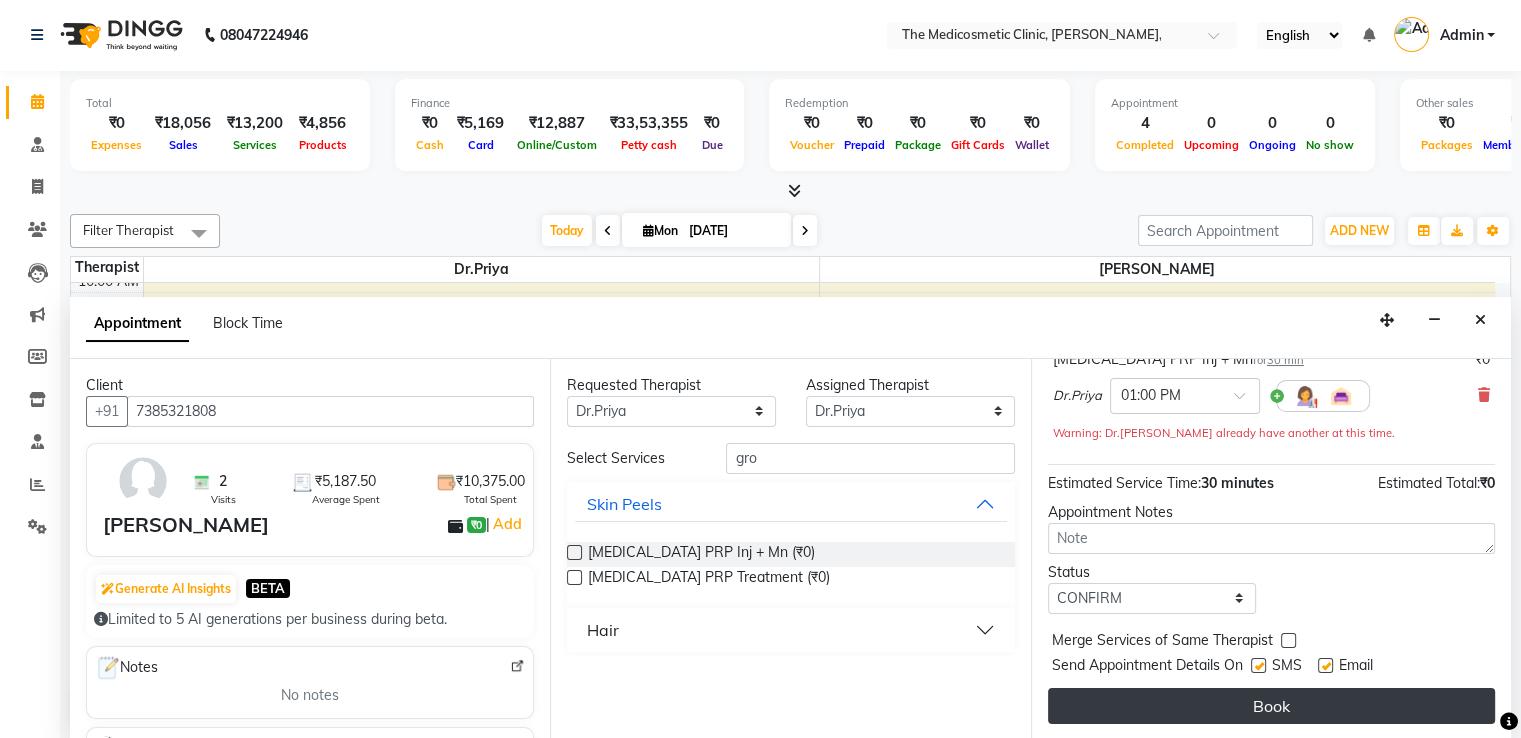 click on "Book" at bounding box center [1271, 706] 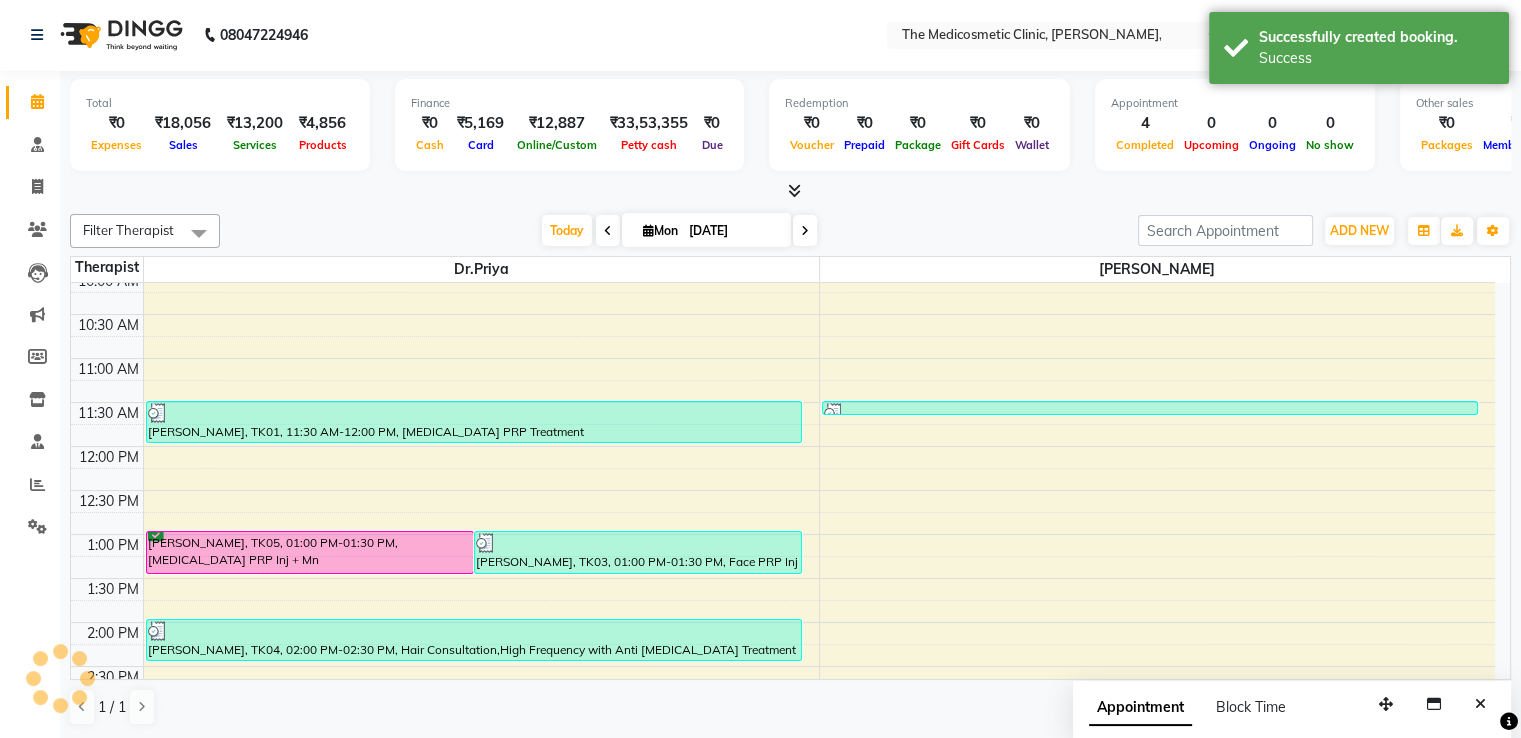scroll, scrollTop: 0, scrollLeft: 0, axis: both 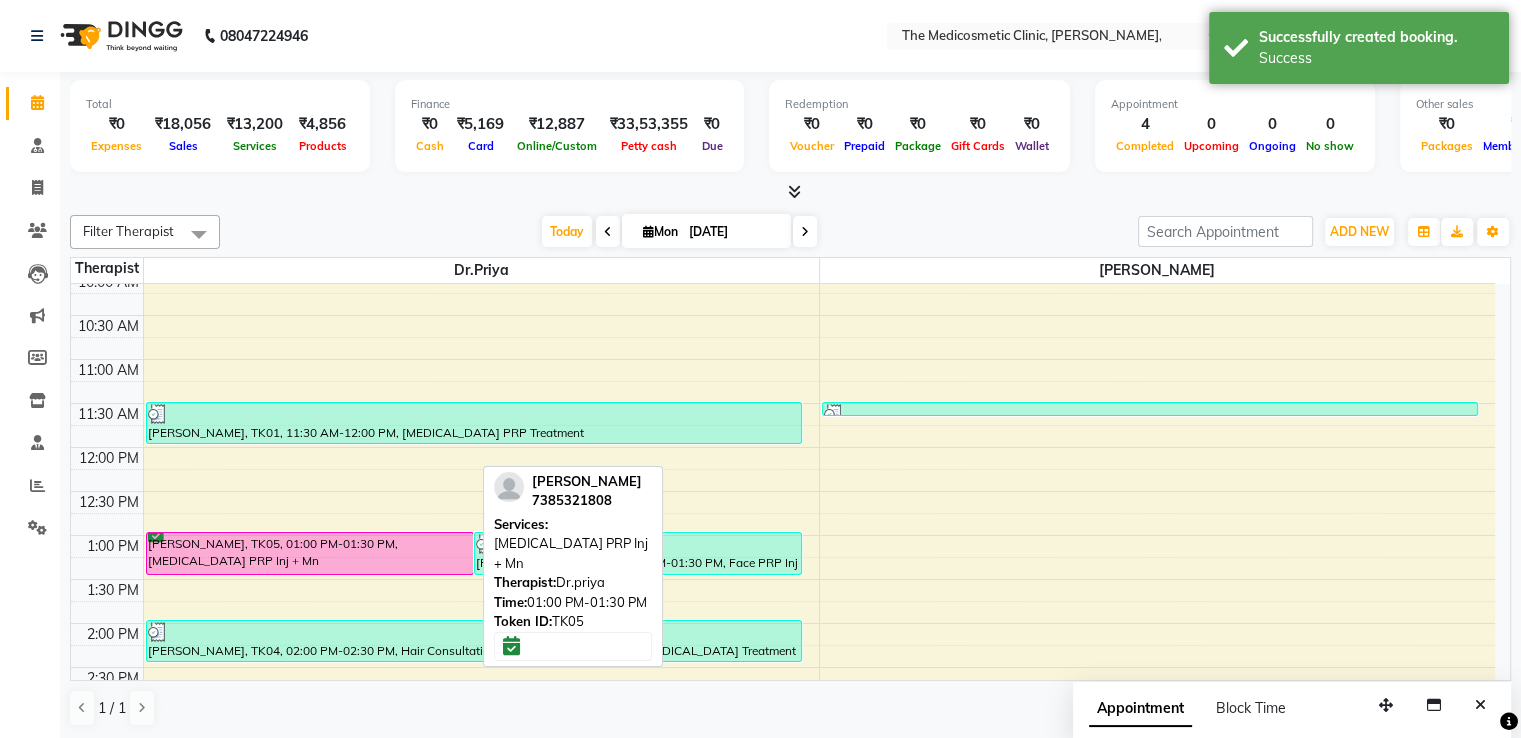click on "[PERSON_NAME], TK05, 01:00 PM-01:30 PM, [MEDICAL_DATA] PRP Inj + Mn" at bounding box center [310, 553] 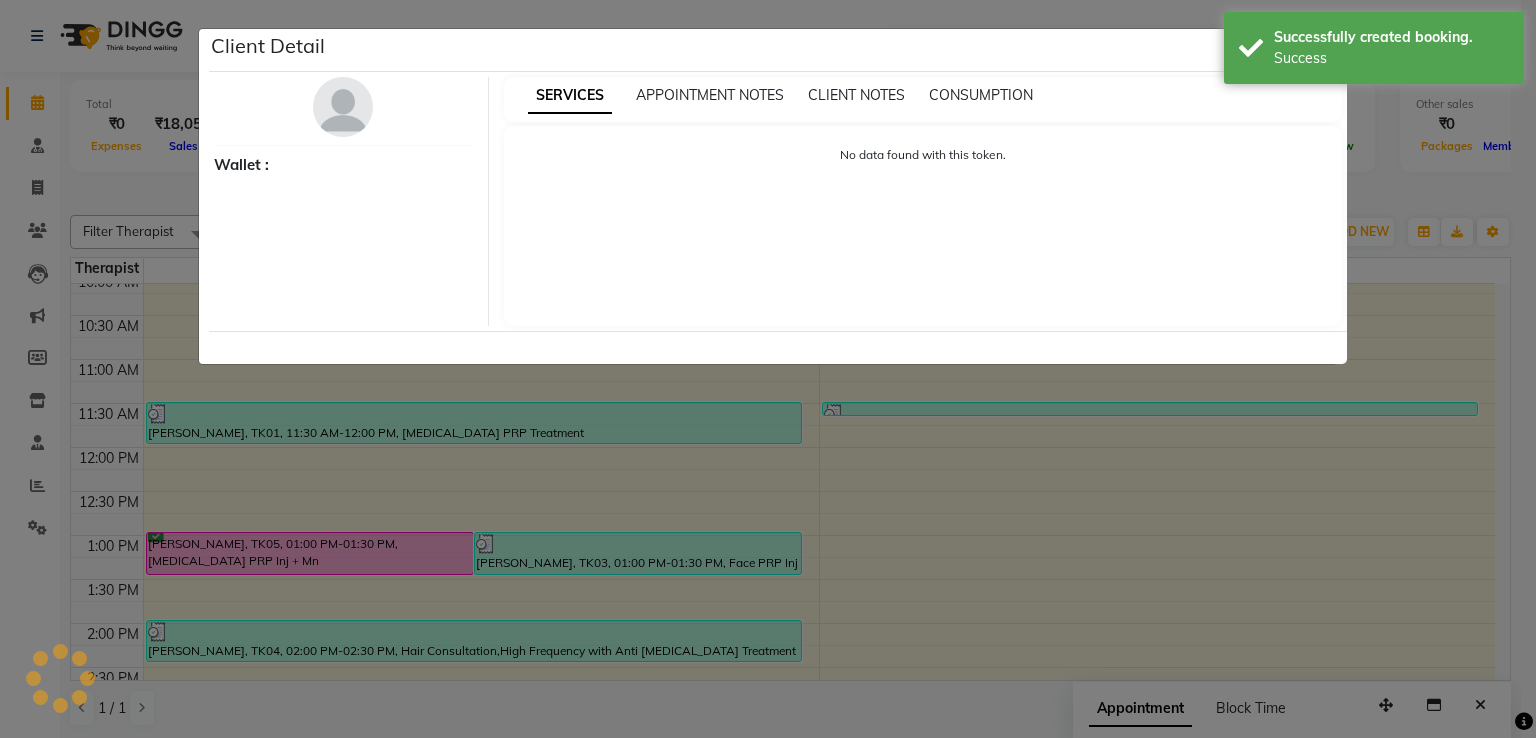 select on "6" 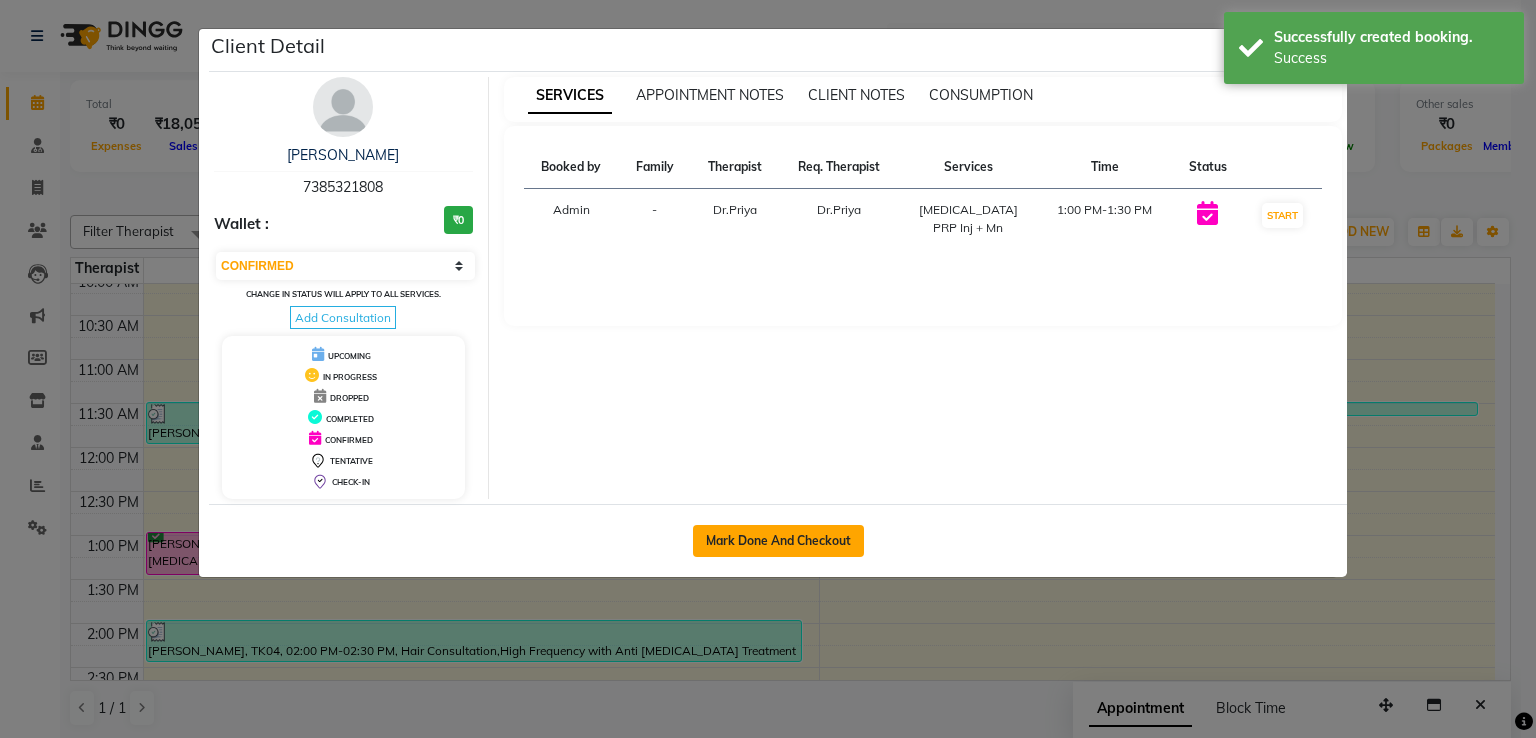 click on "Mark Done And Checkout" 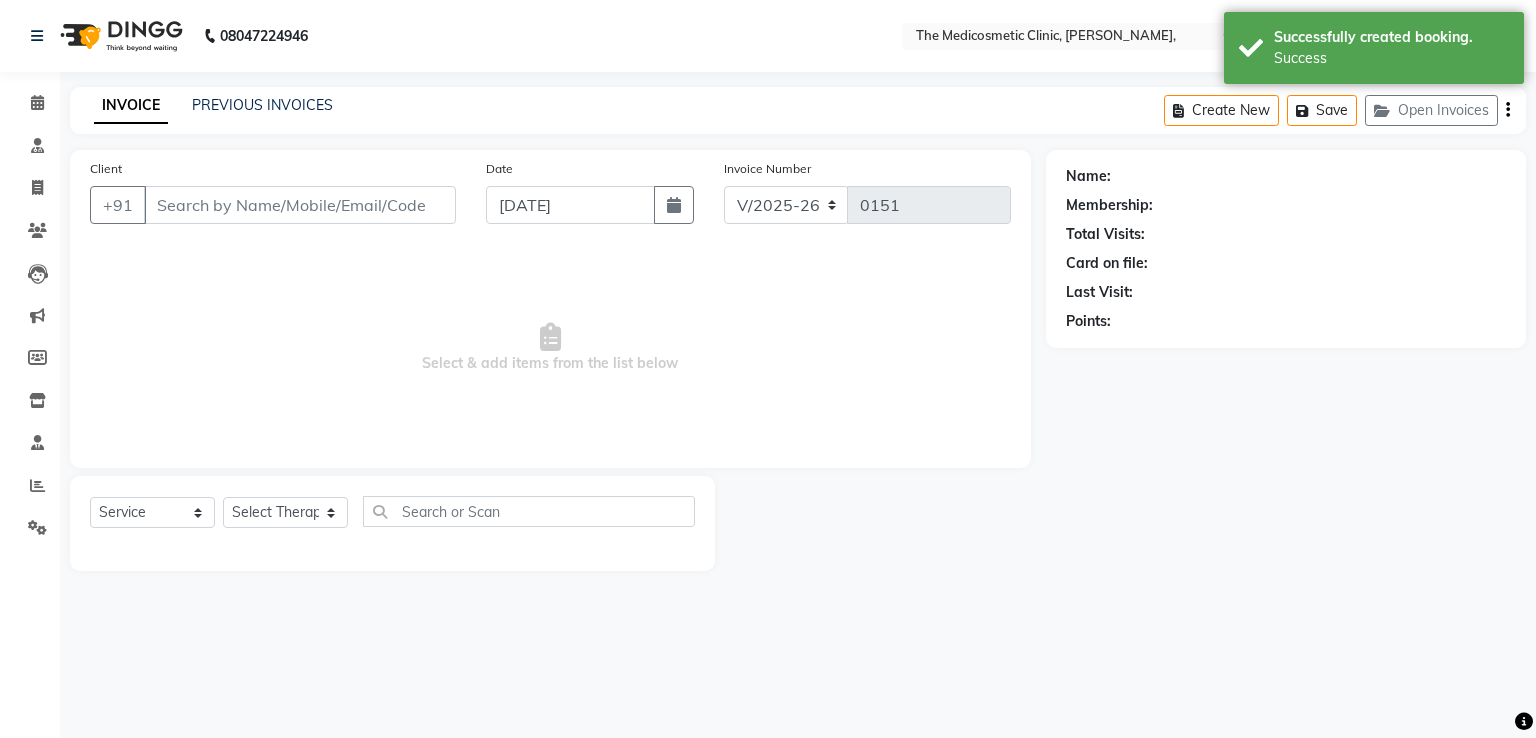 select on "P" 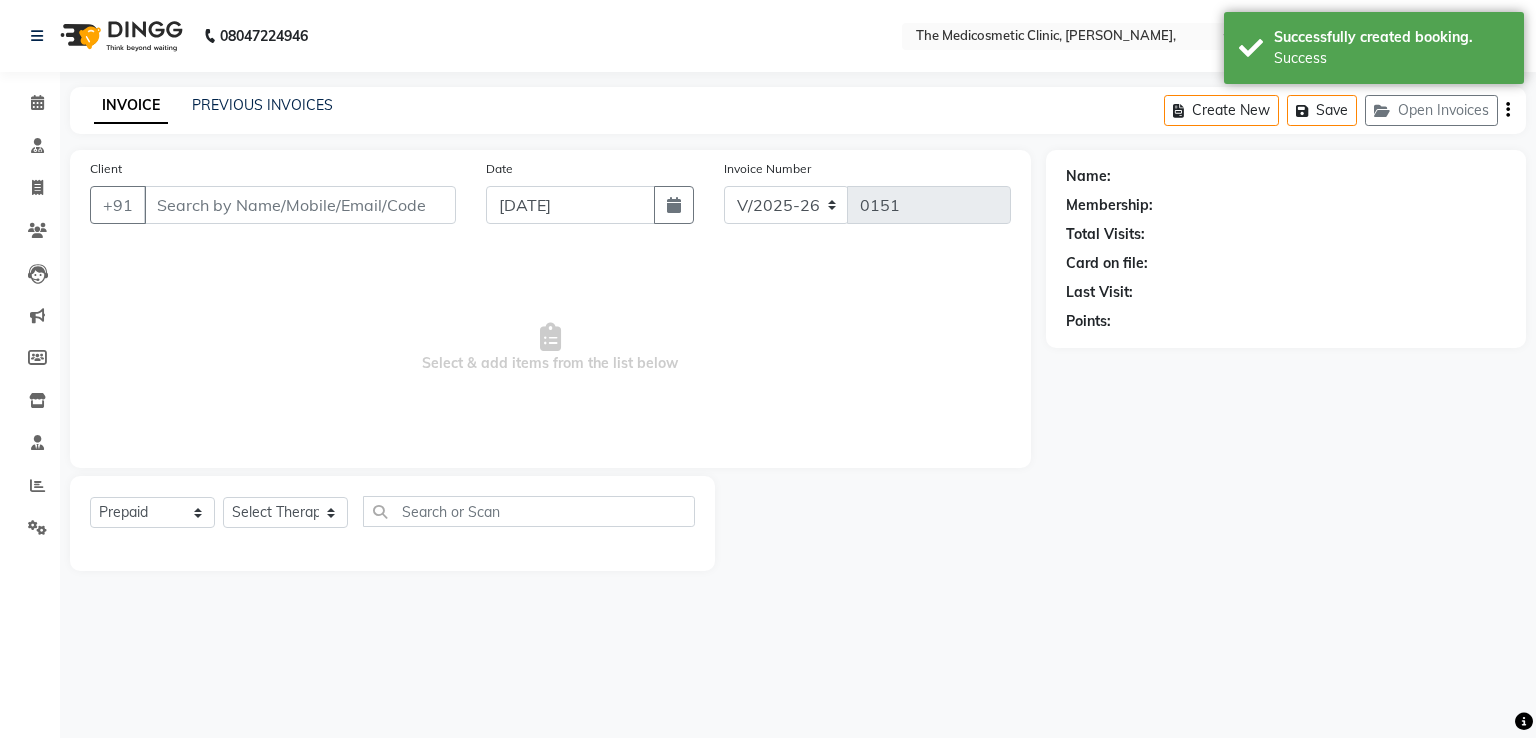 type on "7385321808" 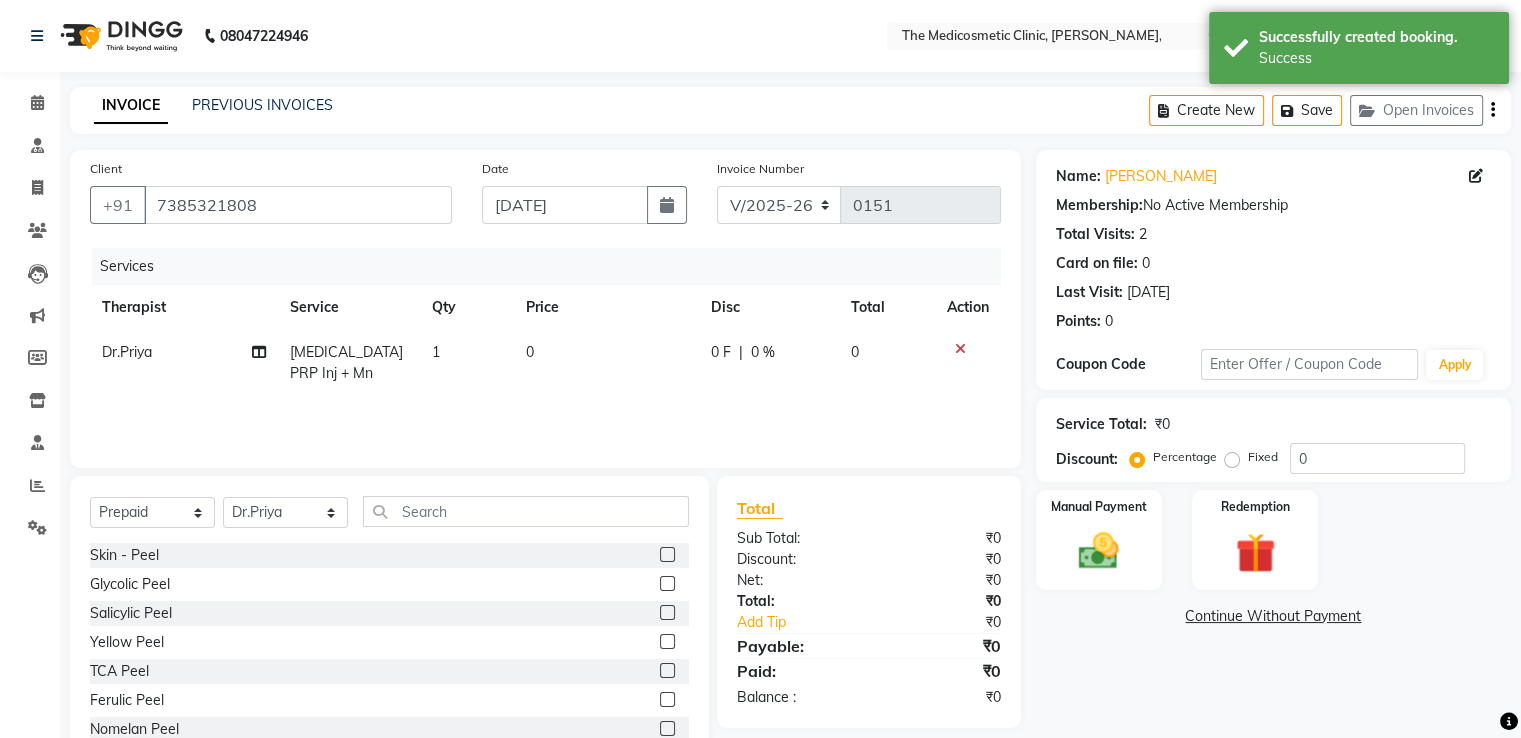 click on "0" 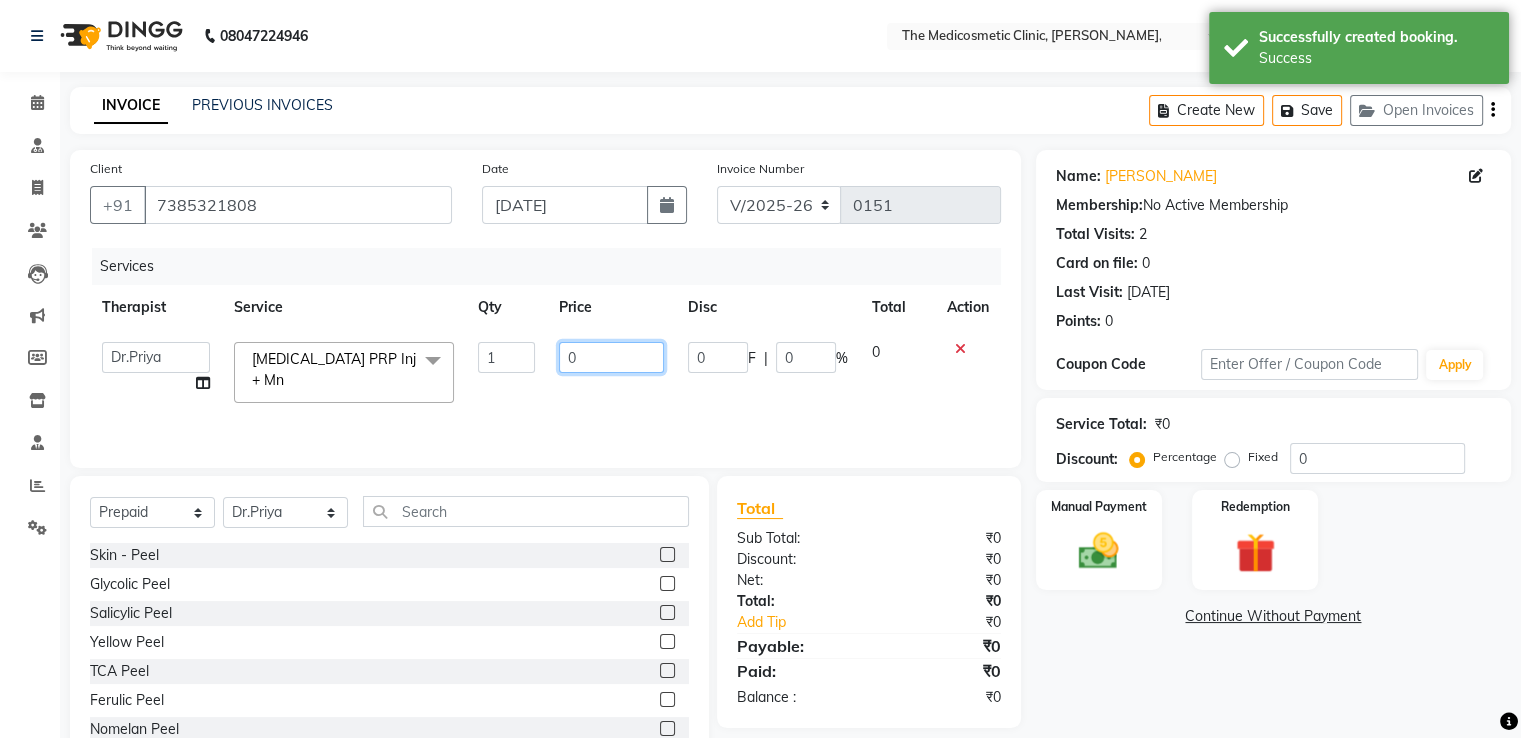 drag, startPoint x: 591, startPoint y: 367, endPoint x: 491, endPoint y: 358, distance: 100.40418 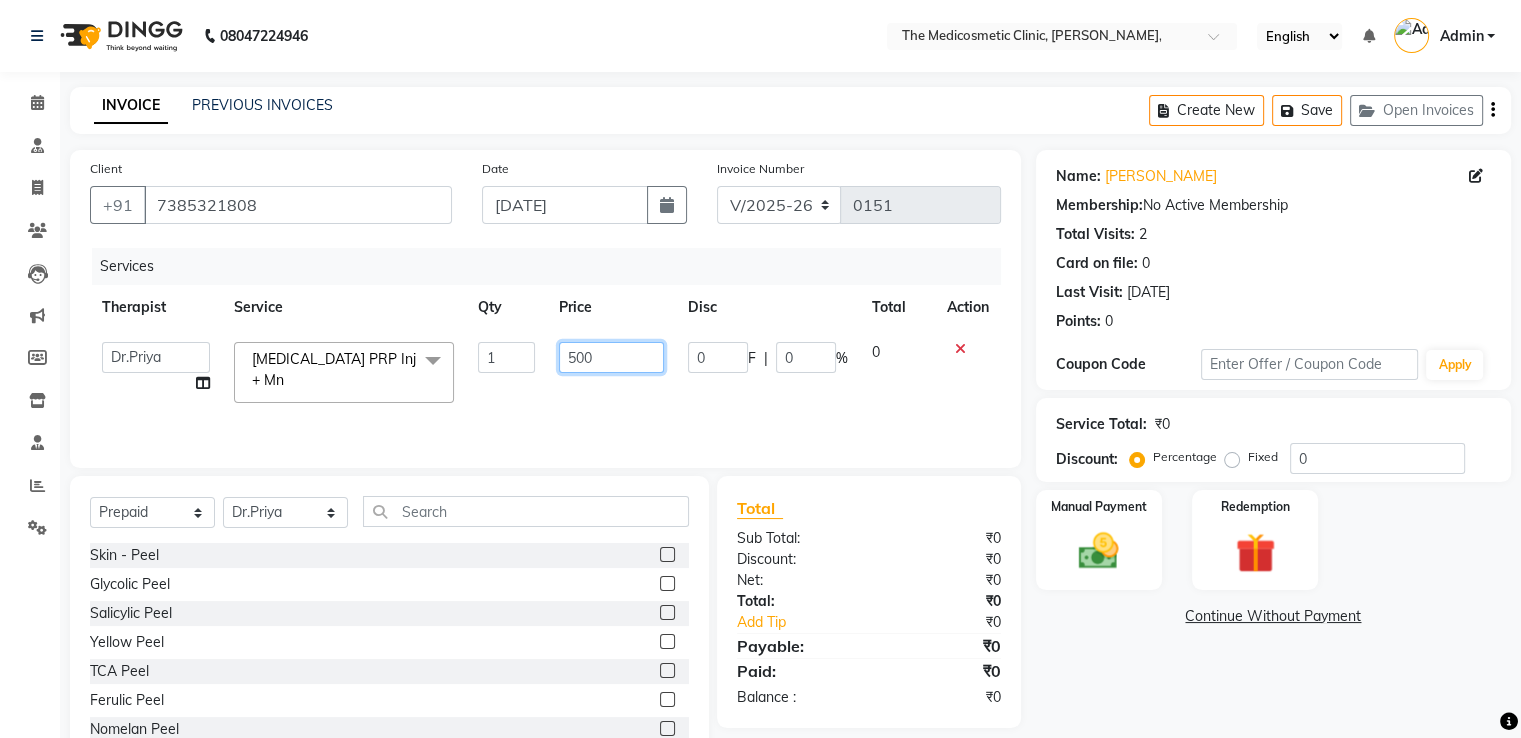 type on "5000" 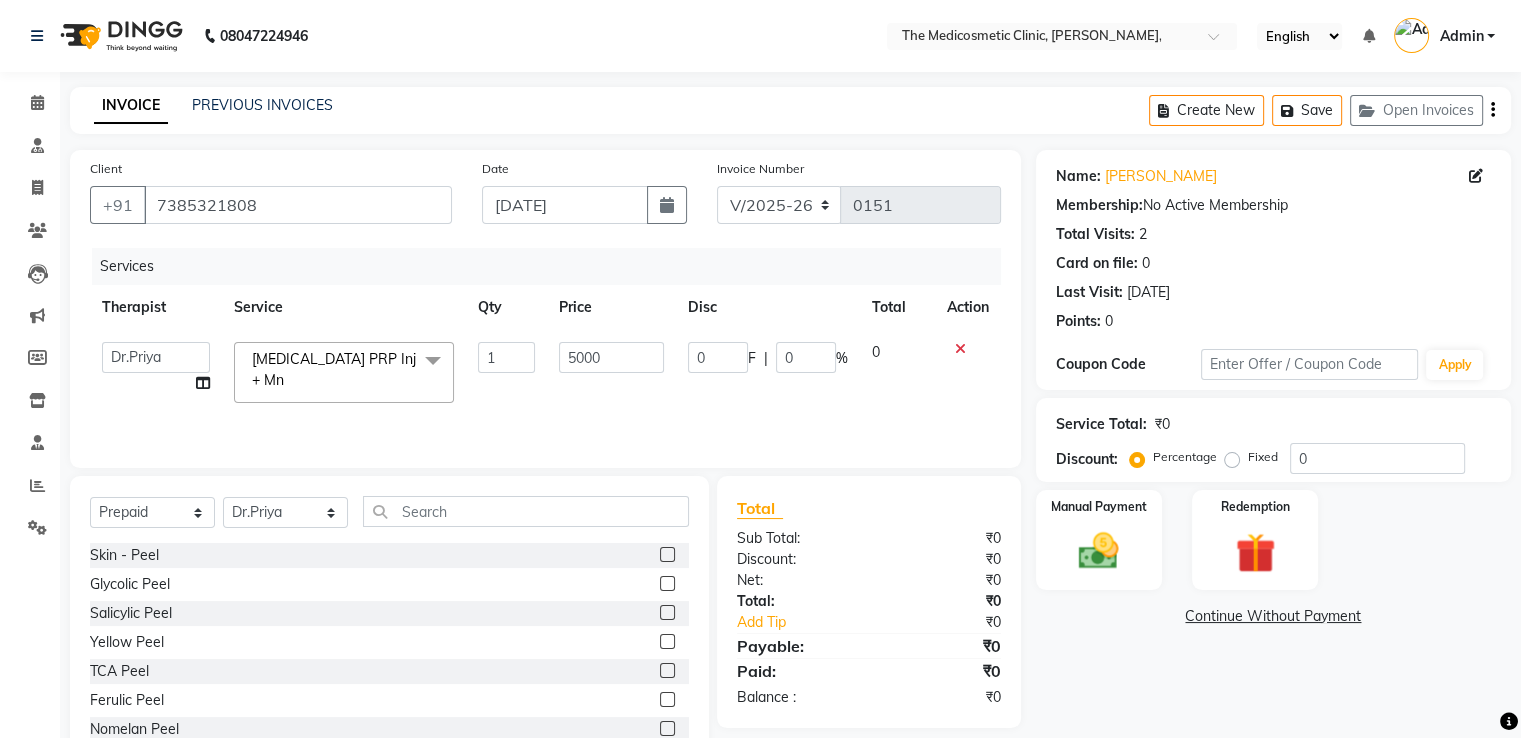 click on "Services Therapist Service Qty Price Disc Total Action  Aarti [PERSON_NAME]   Dr.Priya   [PERSON_NAME]   Reception  [MEDICAL_DATA] PRP Inj + Mn  x Skin - Peel Glycolic Peel Salicylic Peel Yellow Peel TCA Peel Ferulic Peel Nomelan Peel [MEDICAL_DATA] Peel Lactic Peel Mandalic Peel Skin Consultation Skin Followup Hair Consultation Hair followup [MEDICAL_DATA] followup Microblading Clot removal Pending amount [MEDICAL_DATA] for mole removal Skin & Hair Consultation [MEDICAL_DATA] Chest & Stomach [MEDICAL_DATA] mask High Frequency with Anti [MEDICAL_DATA] Treatment Vampire facial Next followup Date [MEDICAL_DATA] Injection Booking amount Package Closed Medi [MEDICAL_DATA] PRP with DermaRoller [MEDICAL_DATA] Chin [MEDICAL_DATA] Consultation CO2 Fraction [ Laser ] Advance amount BB Glow [MEDICAL_DATA] Removal Hair and Skin Followup [MEDICAL_DATA] (MDA) Under Arms Peel  Skin Treatment Package IPL Treatment Laser Toning Treatment Hand Peel Foot Peel Face Cleanup Hair PRP + LLLT Double Chin Reduction Lip Peel Eye Peel Hydra Facial LHR For Bikini" 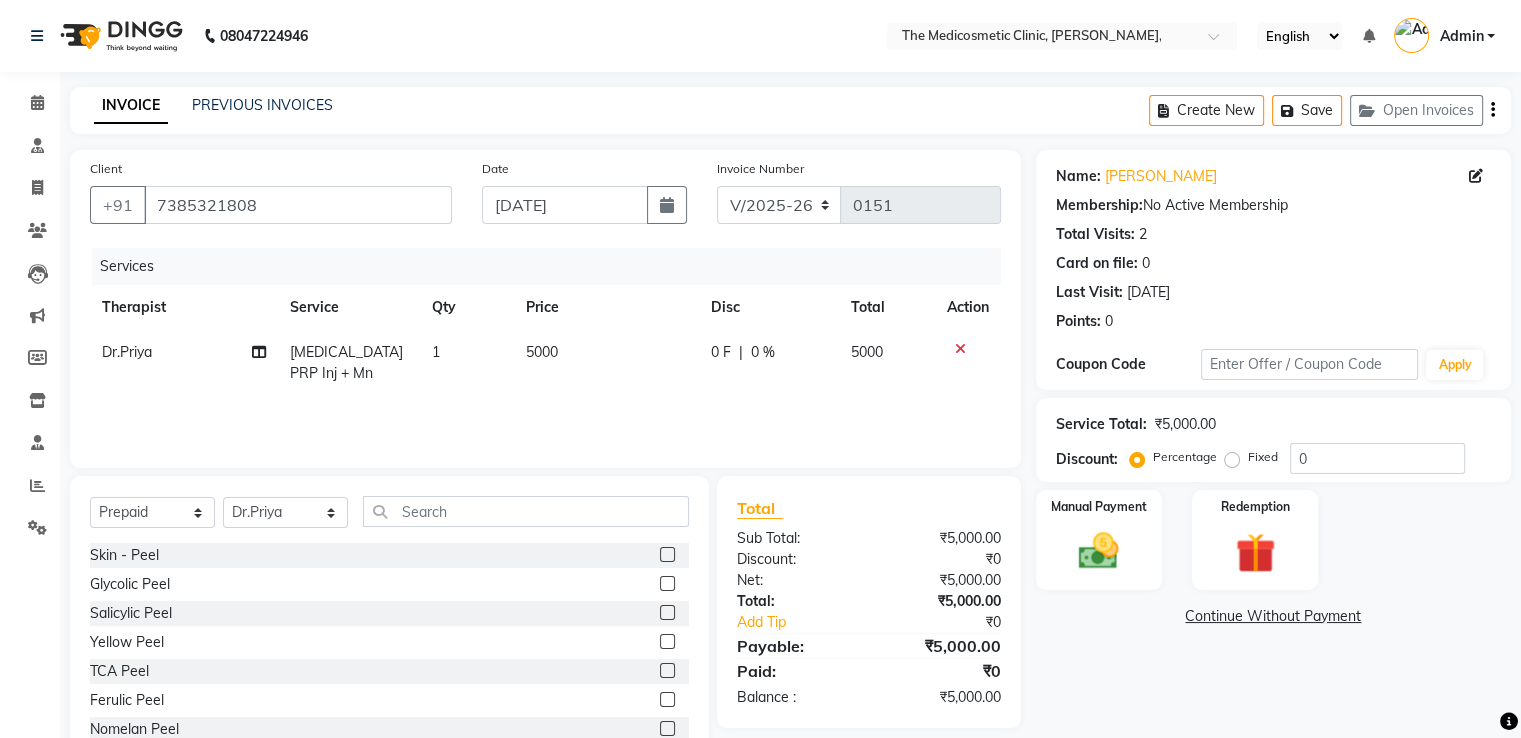 drag, startPoint x: 471, startPoint y: 494, endPoint x: 416, endPoint y: 501, distance: 55.443665 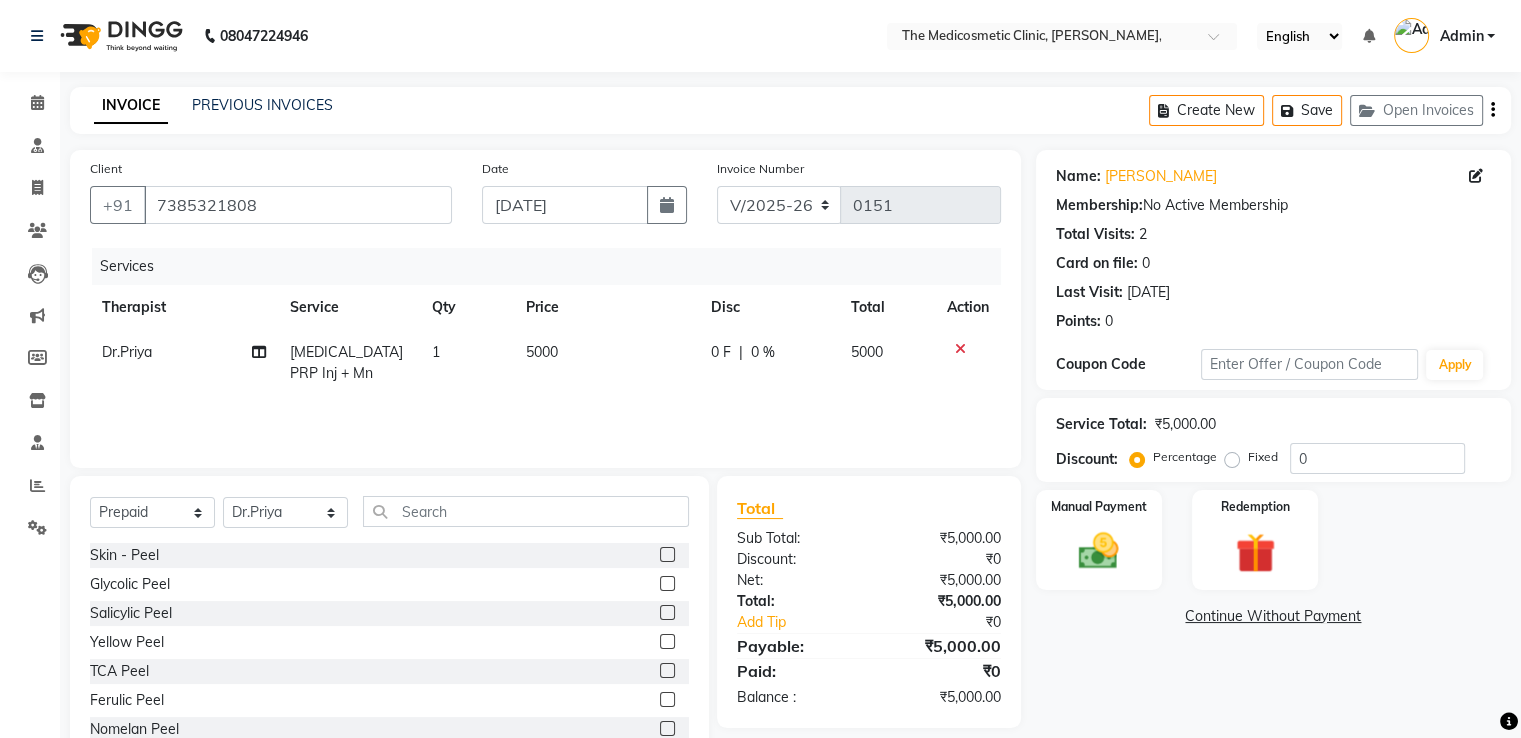 click on "Select  Service  Product  Membership  Package Voucher Prepaid Gift Card  Select Therapist Aarti [PERSON_NAME] Dr.Priya [PERSON_NAME] Reception Skin - Peel  Glycolic Peel  Salicylic Peel  Yellow Peel  TCA Peel  Ferulic Peel  Nomelan Peel  [MEDICAL_DATA] Peel  Lactic Peel  Mandalic Peel  Skin Consultation  Skin Followup  Hair Consultation  Hair followup  [MEDICAL_DATA] followup  Microblading  Clot removal  Pending amount  [MEDICAL_DATA] for mole removal  Skin & Hair Consultation  [MEDICAL_DATA] Chest & Stomach  [MEDICAL_DATA] mask  High Frequency with Anti [MEDICAL_DATA] Treatment  Vampire facial  Next followup Date  [MEDICAL_DATA] Injection  Booking amount  Package Closed  Medi [MEDICAL_DATA] PRP with DermaRoller  [MEDICAL_DATA] Chin  [MEDICAL_DATA] Consultation  CO2 Fraction [ Laser ]  Advance amount  BB Glow  [MEDICAL_DATA] Removal  Hair and Skin Followup  [MEDICAL_DATA] (MDA)  Under Arms Peel   Skin Treatment Package  IPL Treatment  Laser Toning Treatment  Hand Peel  Foot Peel  Face Cleanup  Hair PRP + LLLT  Double Chin Reduction" 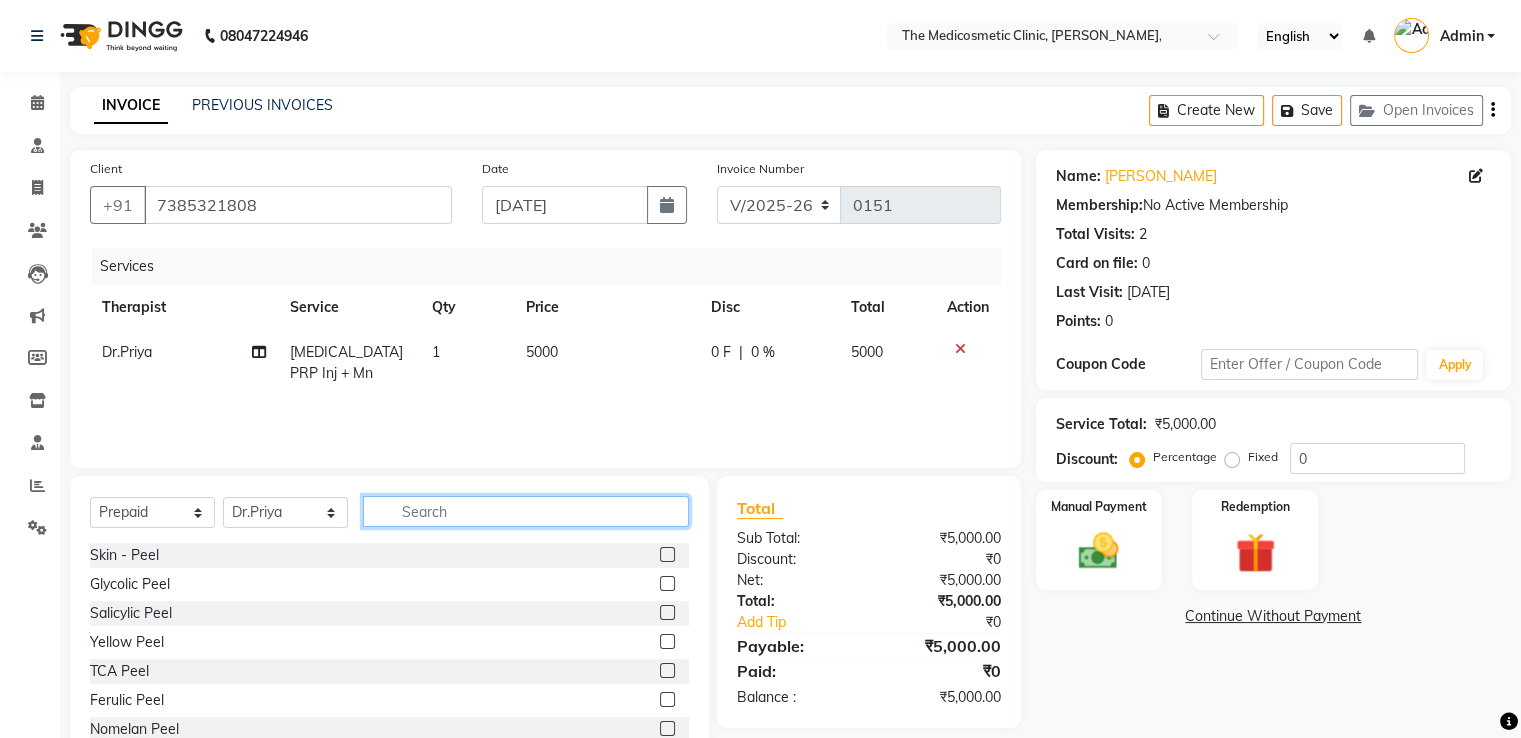 click 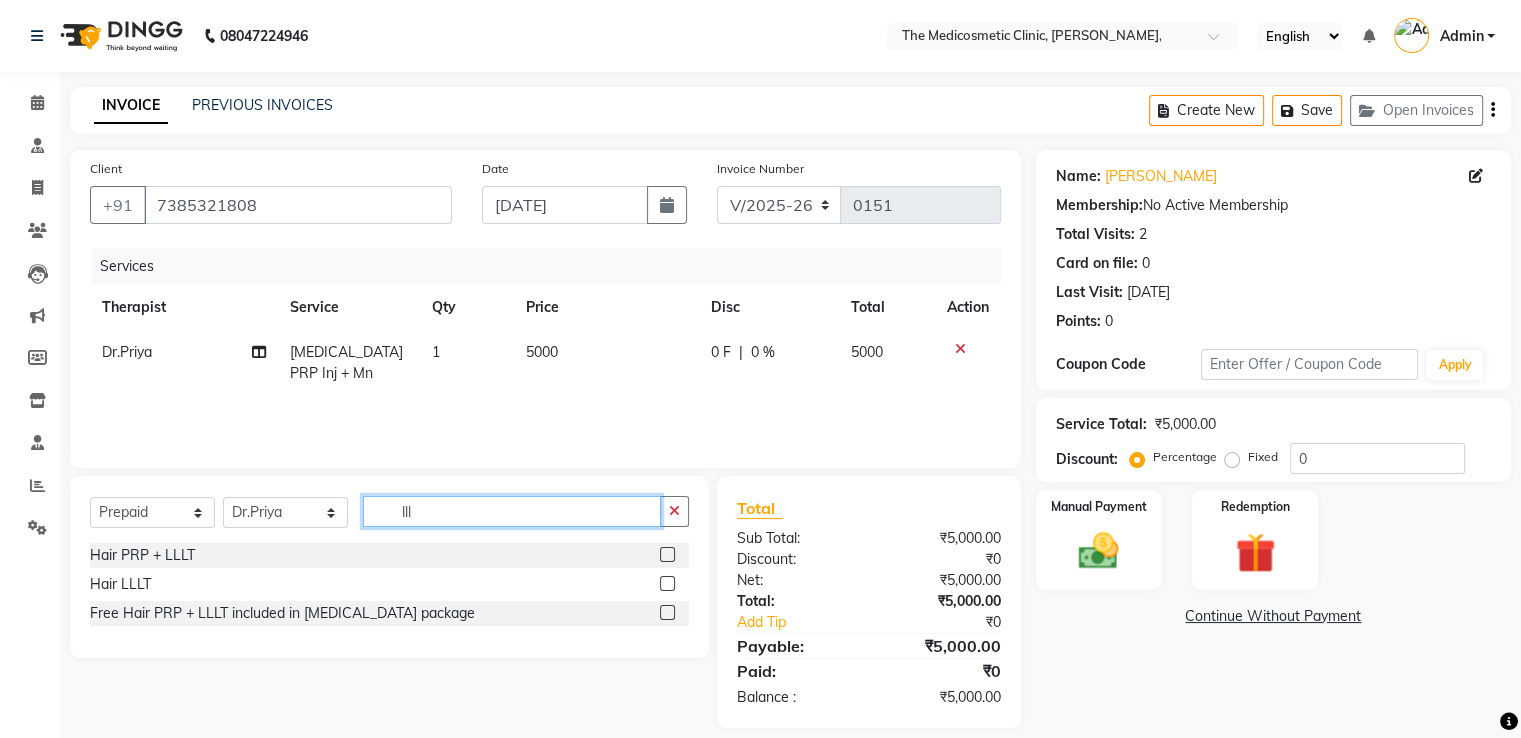 type on "lll" 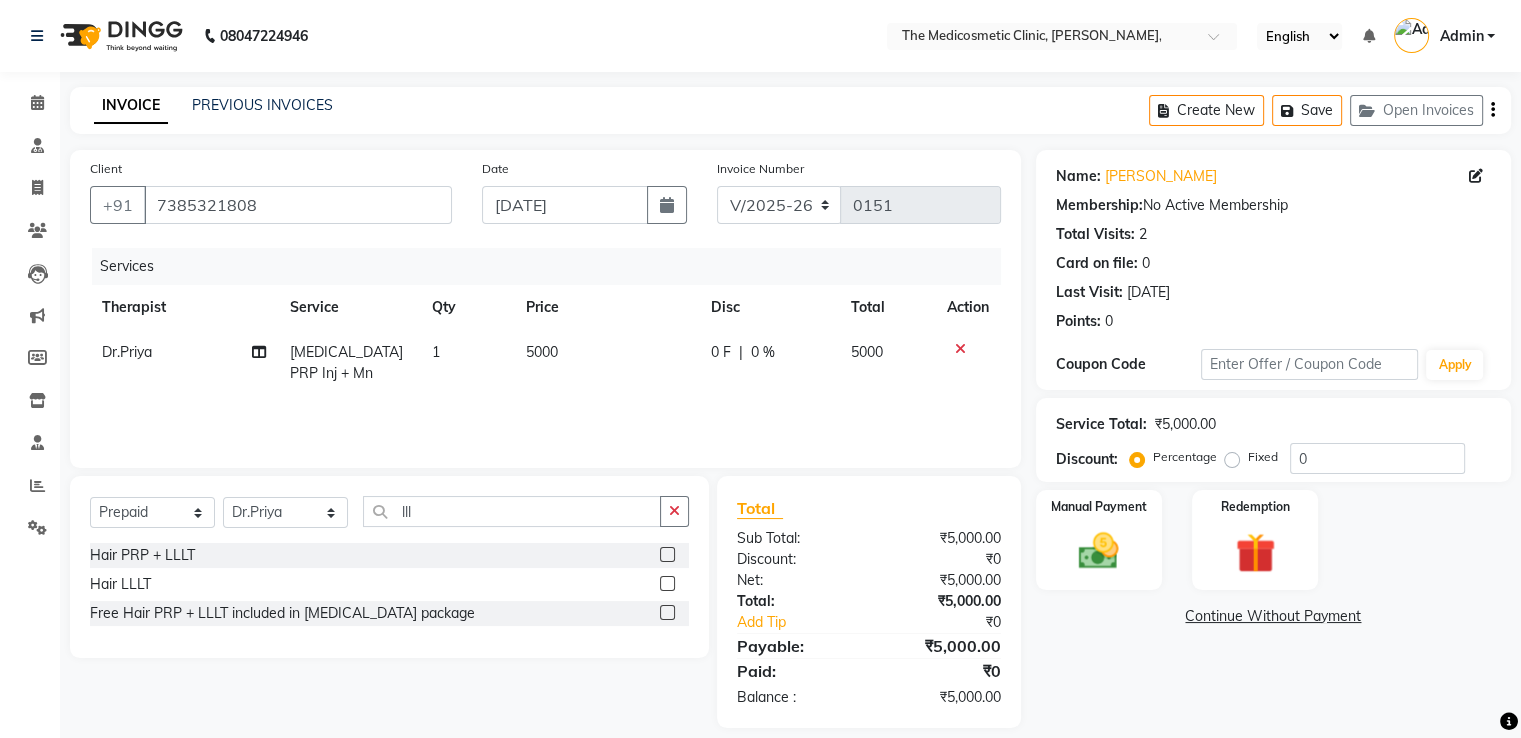 click 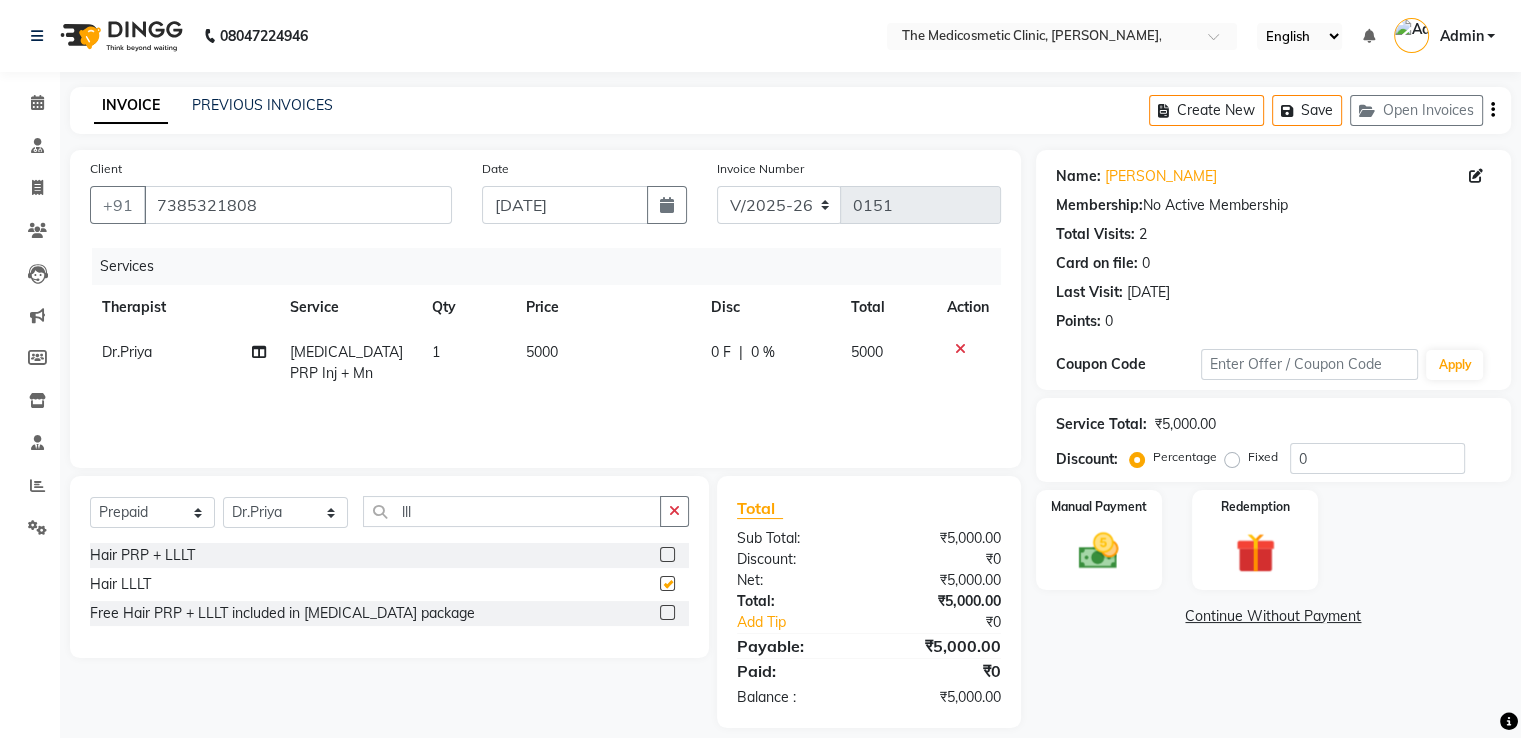 checkbox on "false" 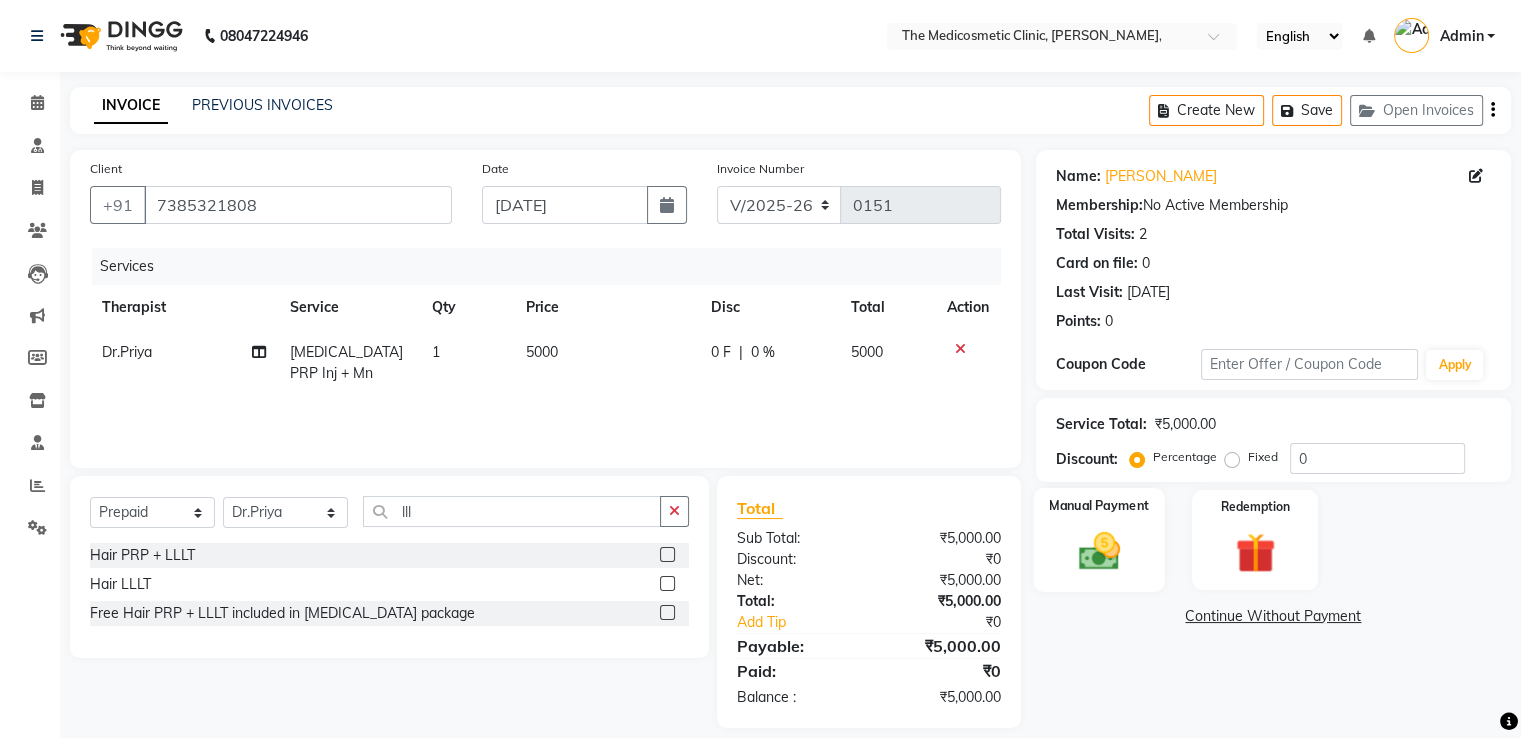 scroll, scrollTop: 20, scrollLeft: 0, axis: vertical 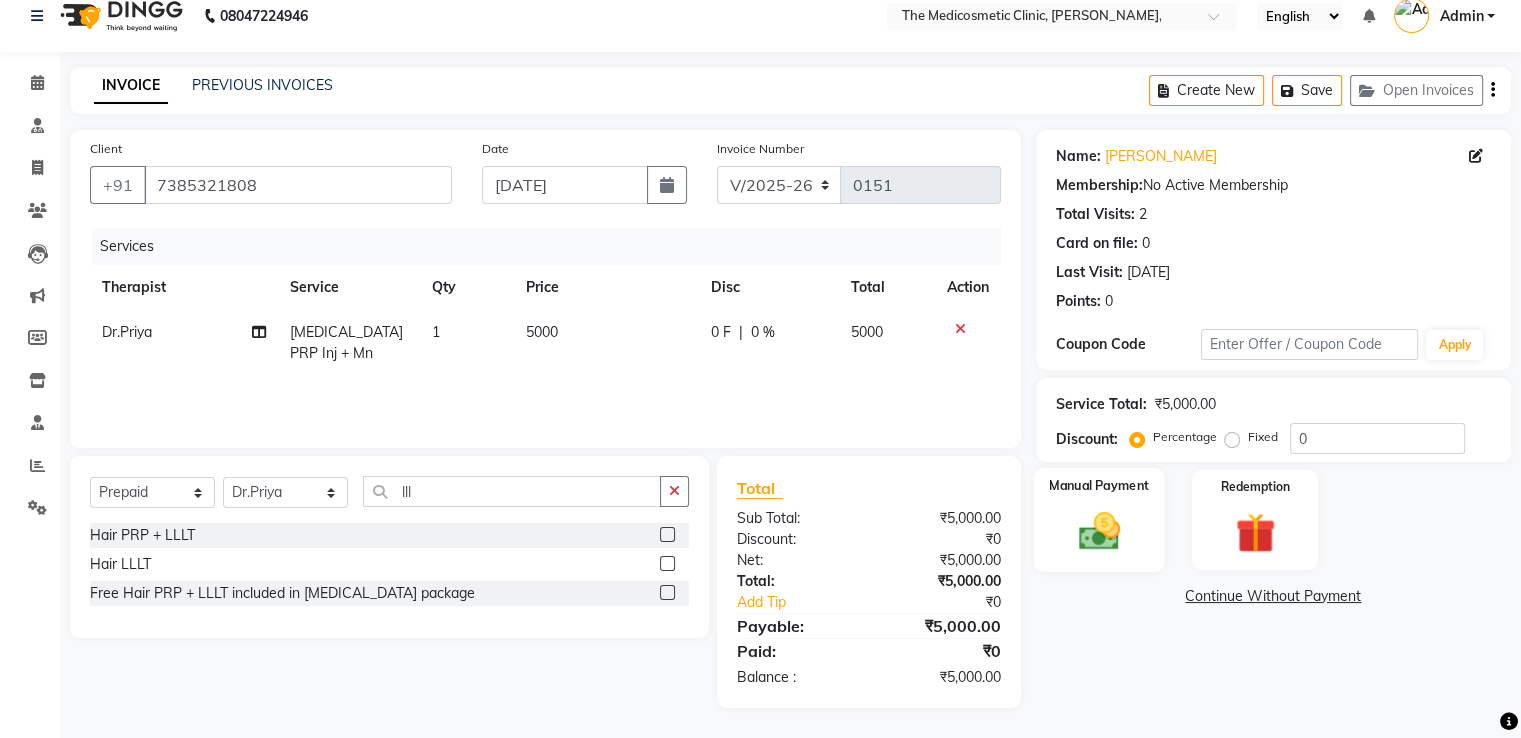click on "Manual Payment" 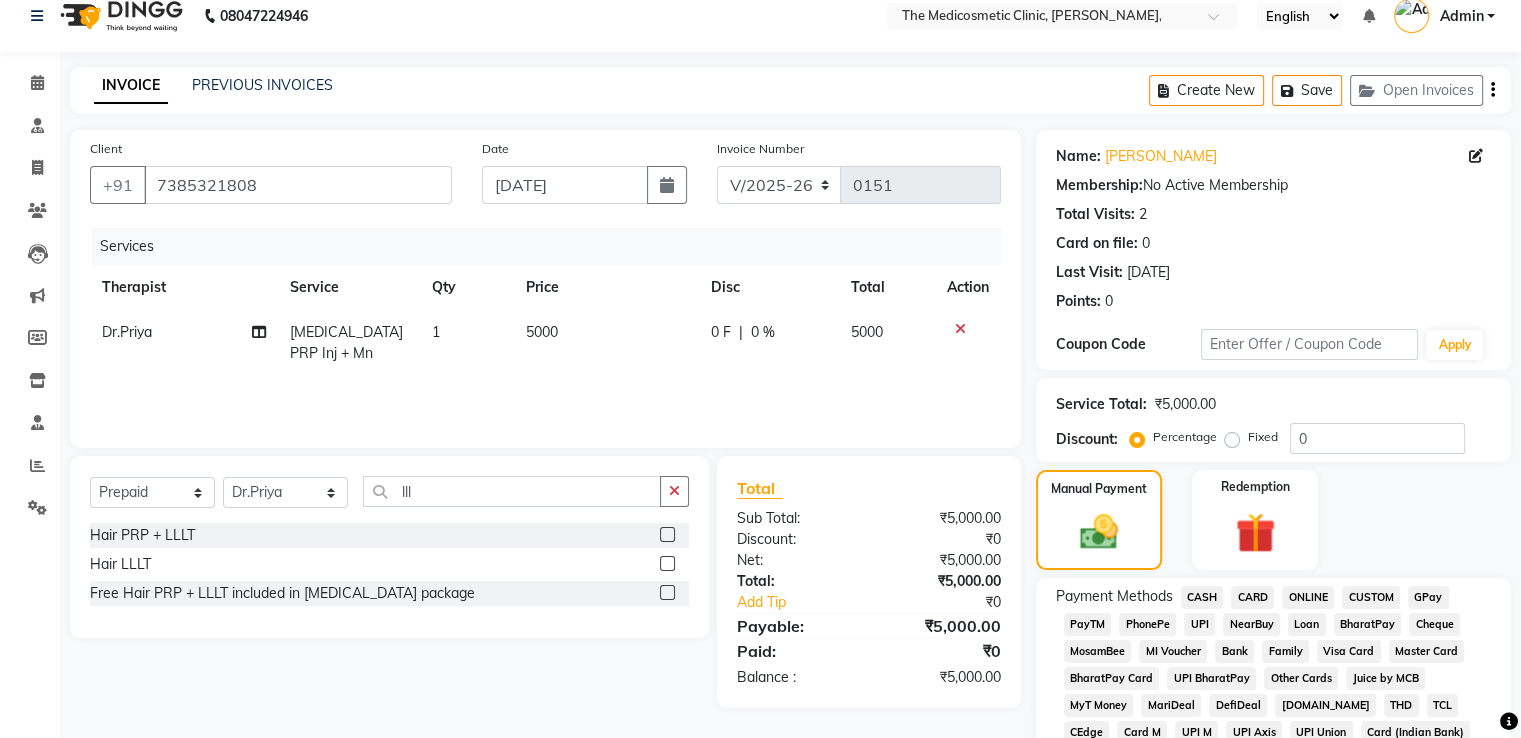 scroll, scrollTop: 320, scrollLeft: 0, axis: vertical 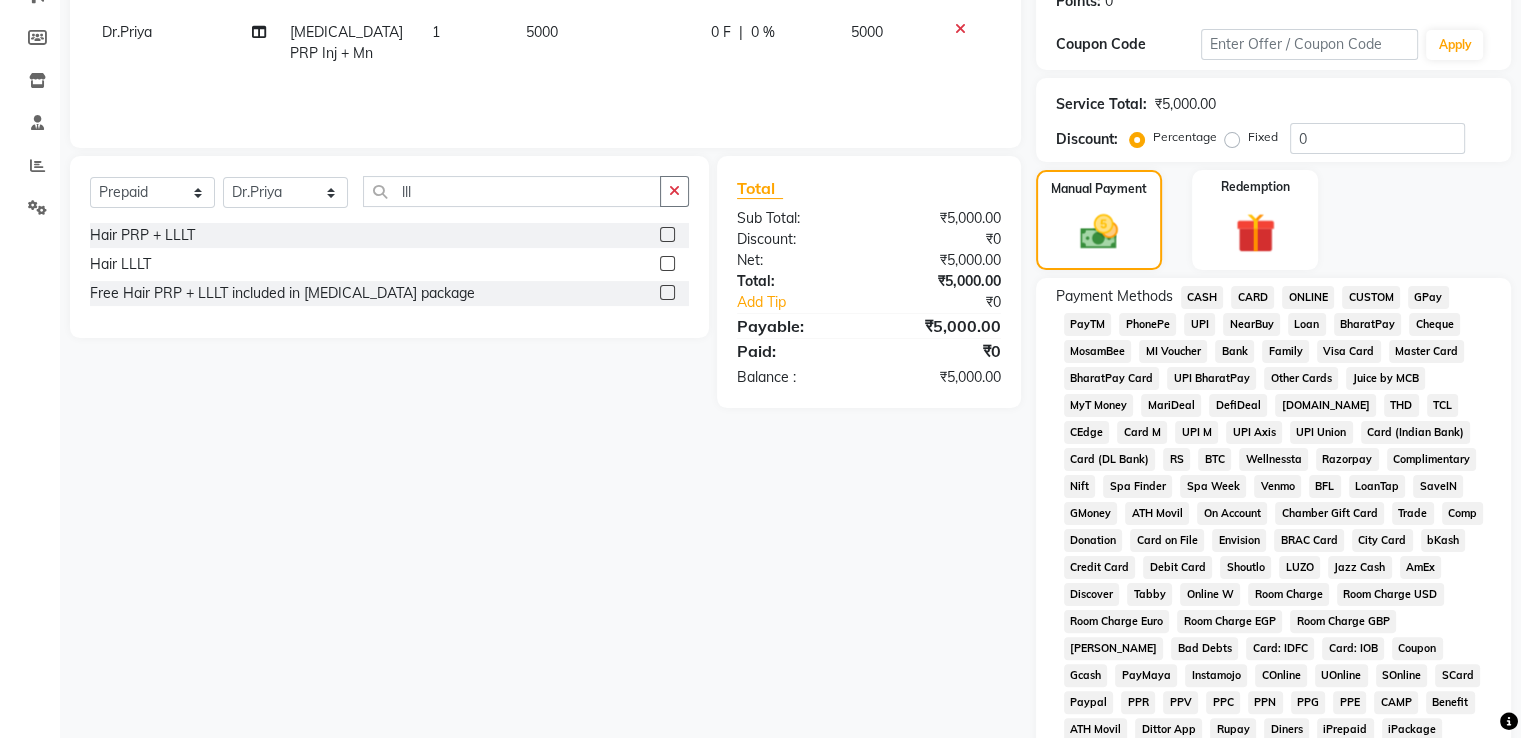 click on "GPay" 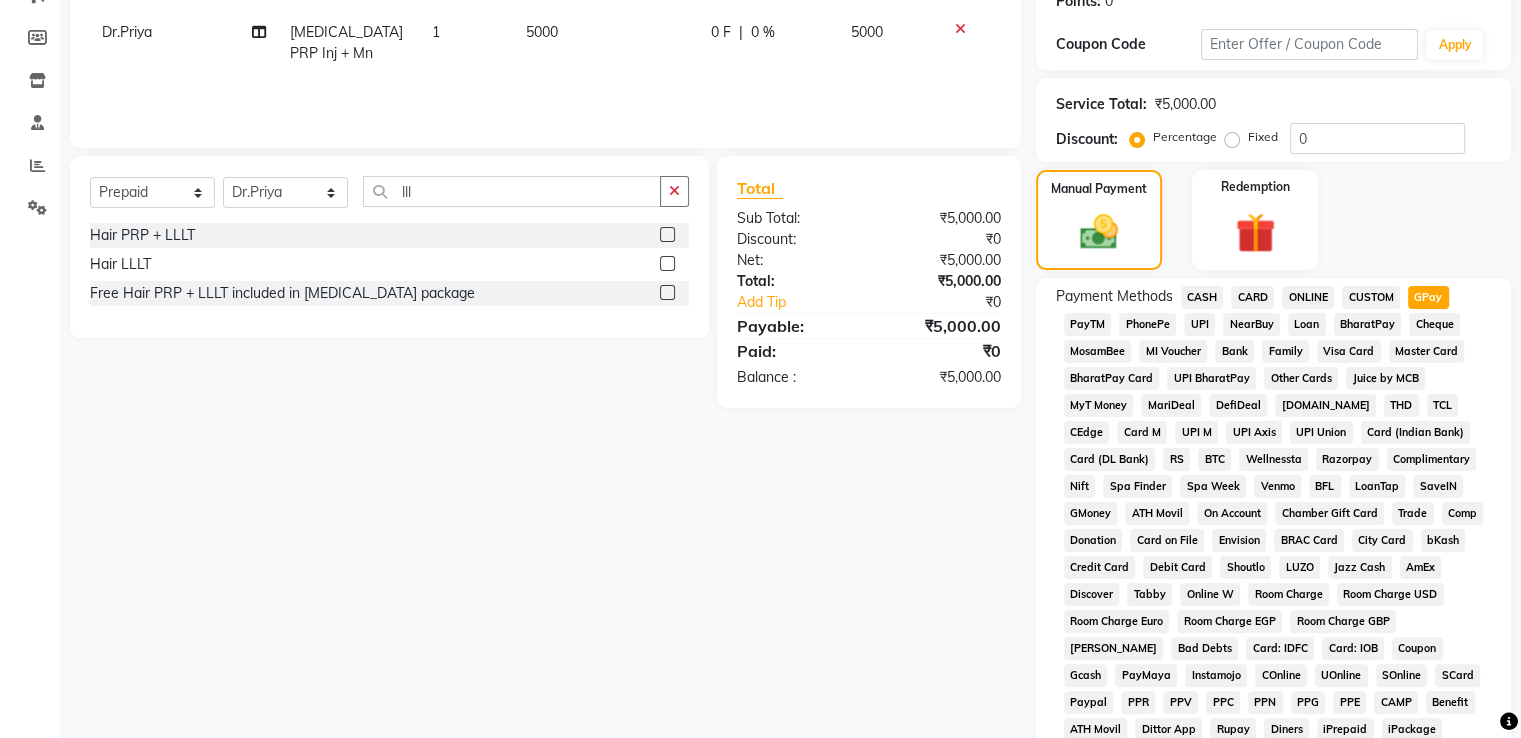 scroll, scrollTop: 685, scrollLeft: 0, axis: vertical 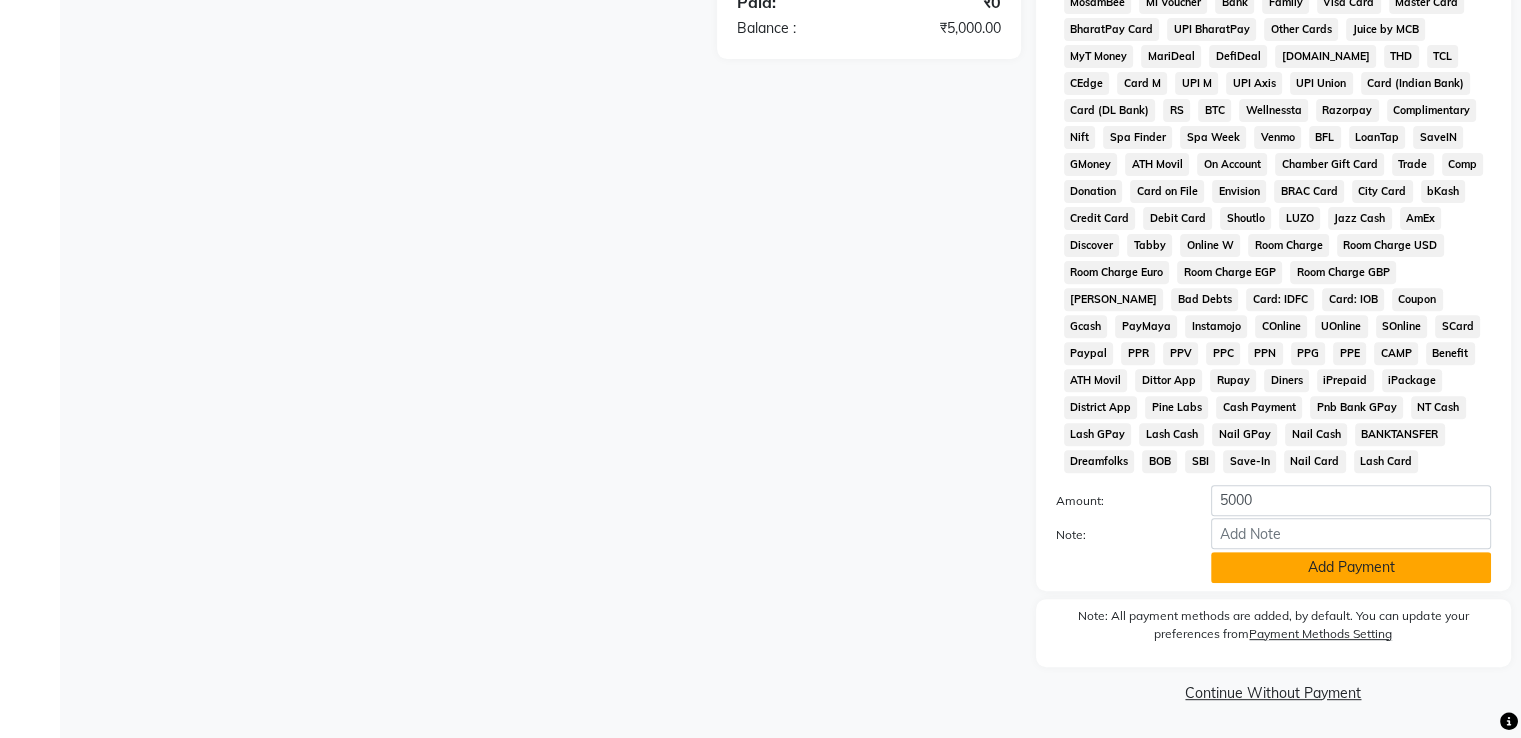 click on "Add Payment" 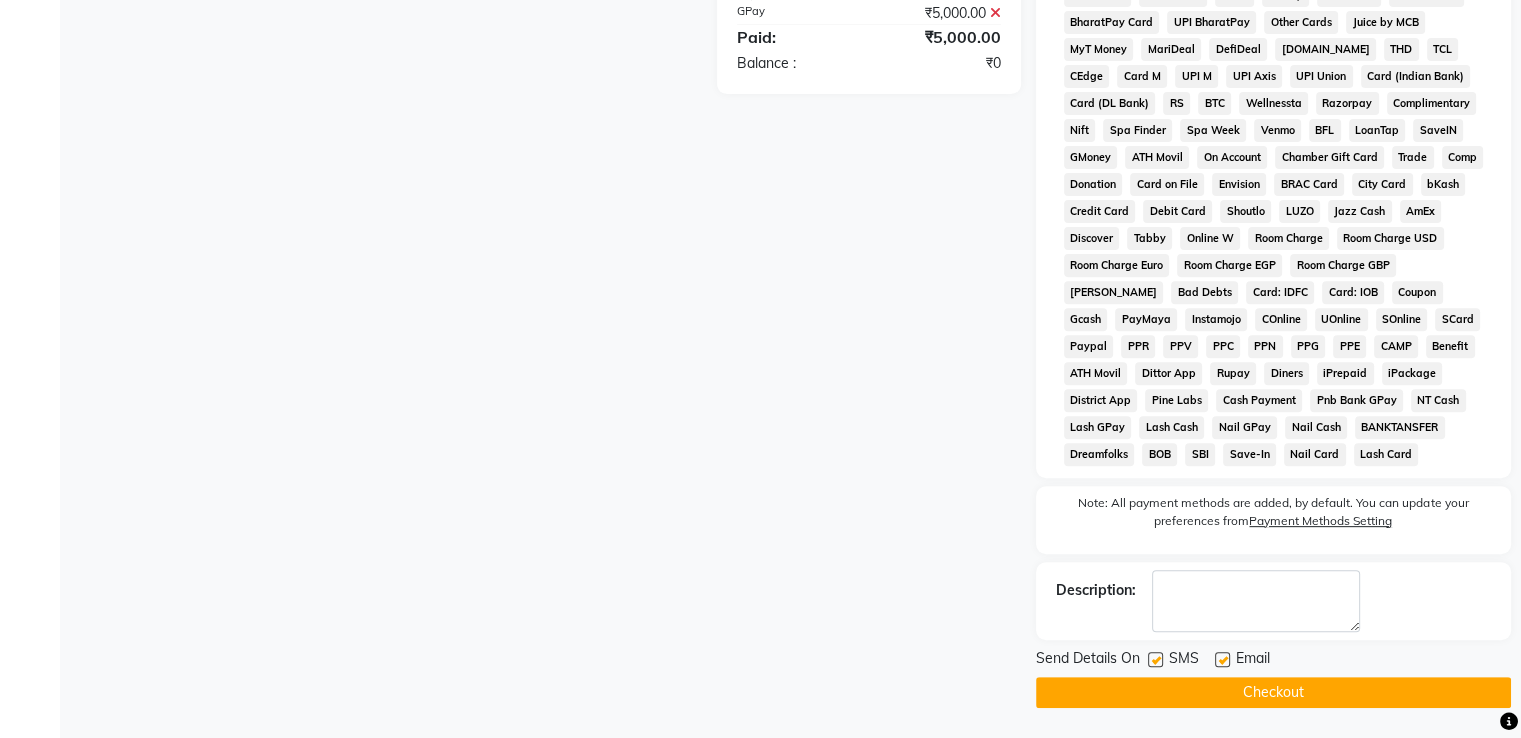 click on "Checkout" 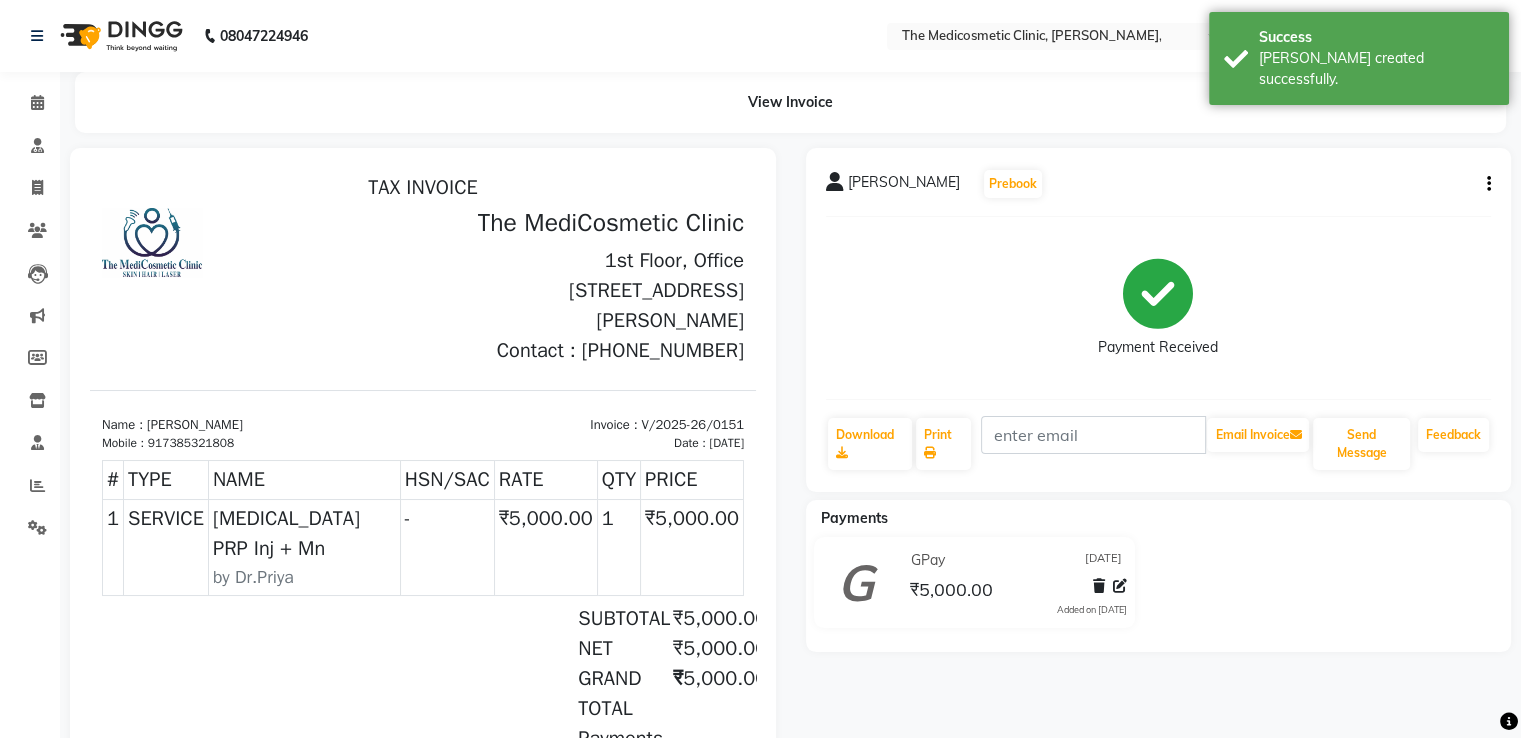 scroll, scrollTop: 0, scrollLeft: 0, axis: both 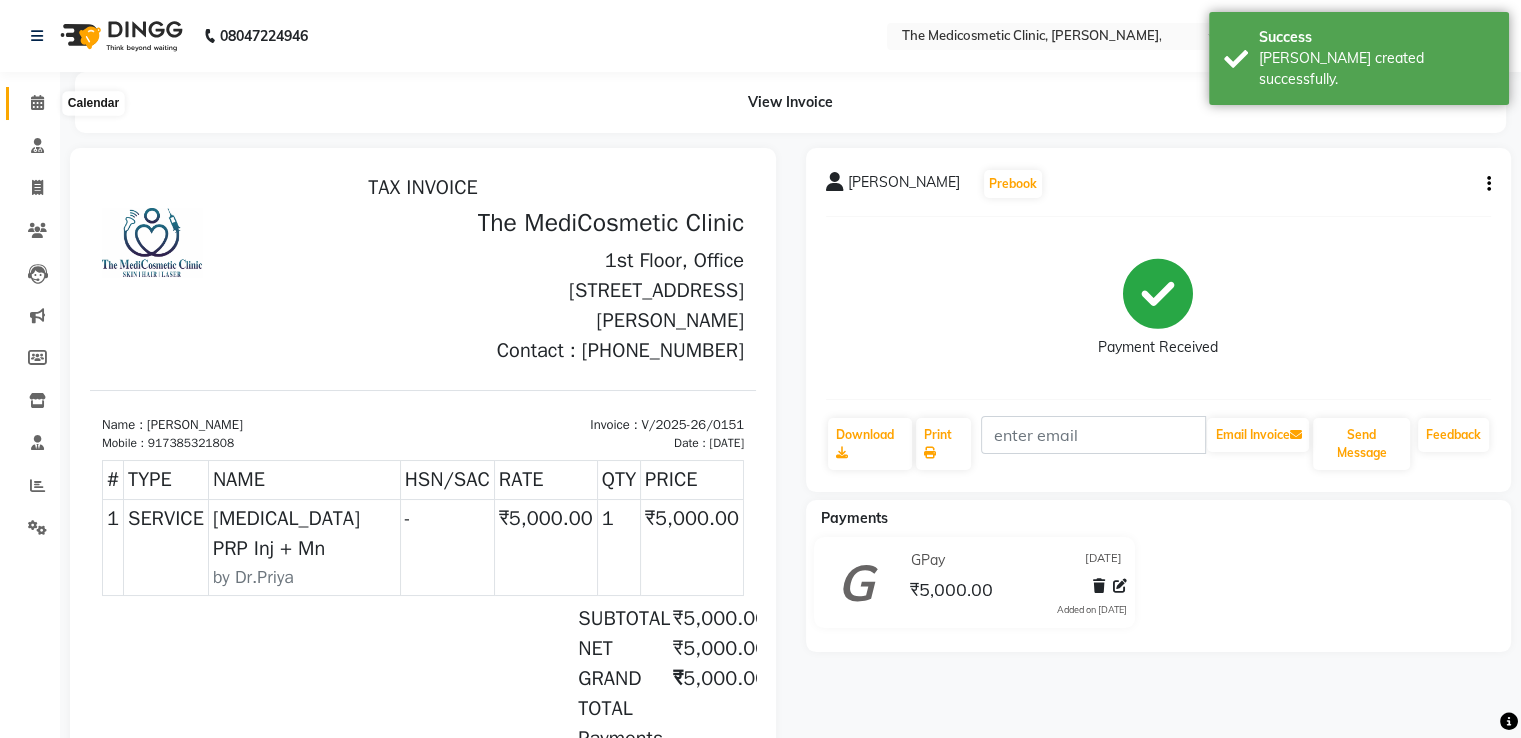 click 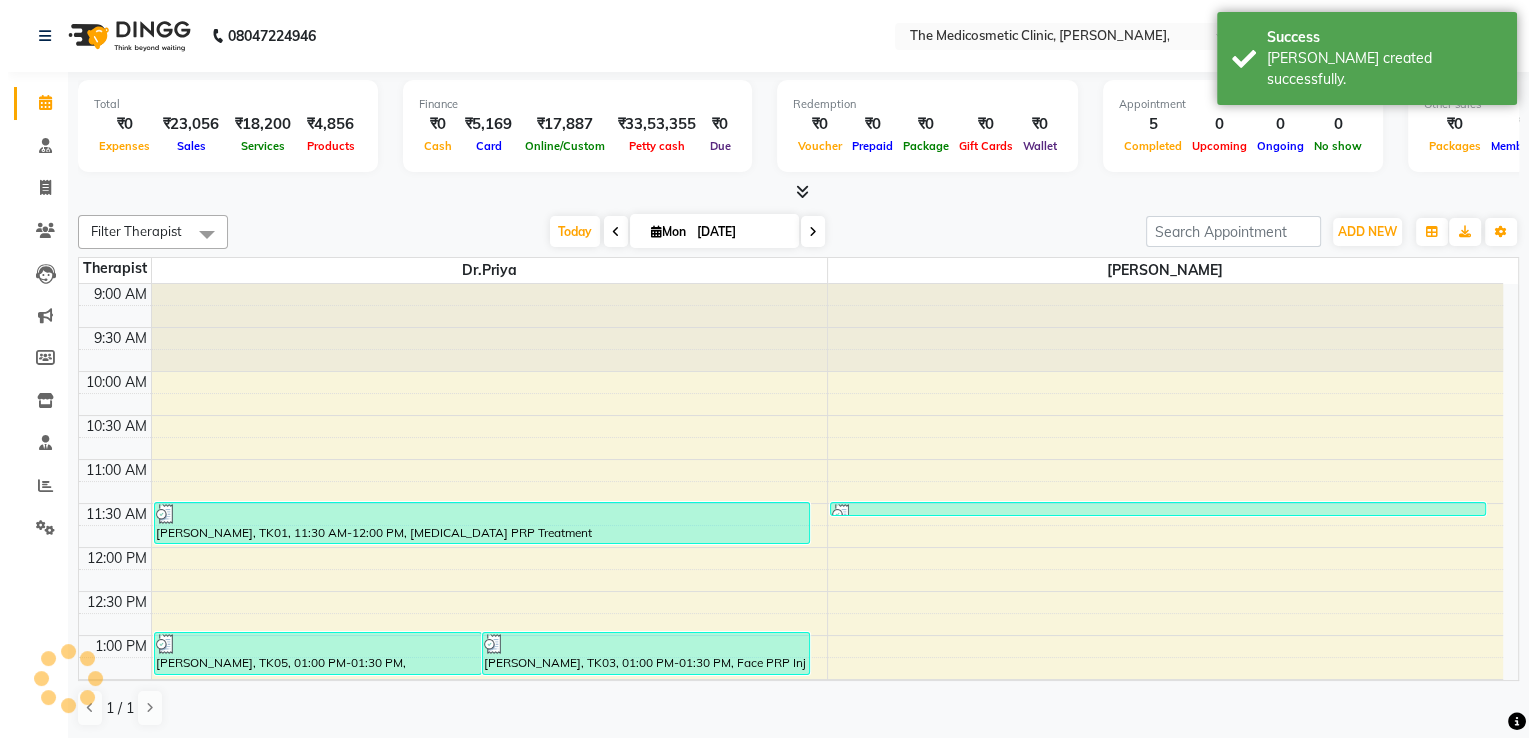 scroll, scrollTop: 0, scrollLeft: 0, axis: both 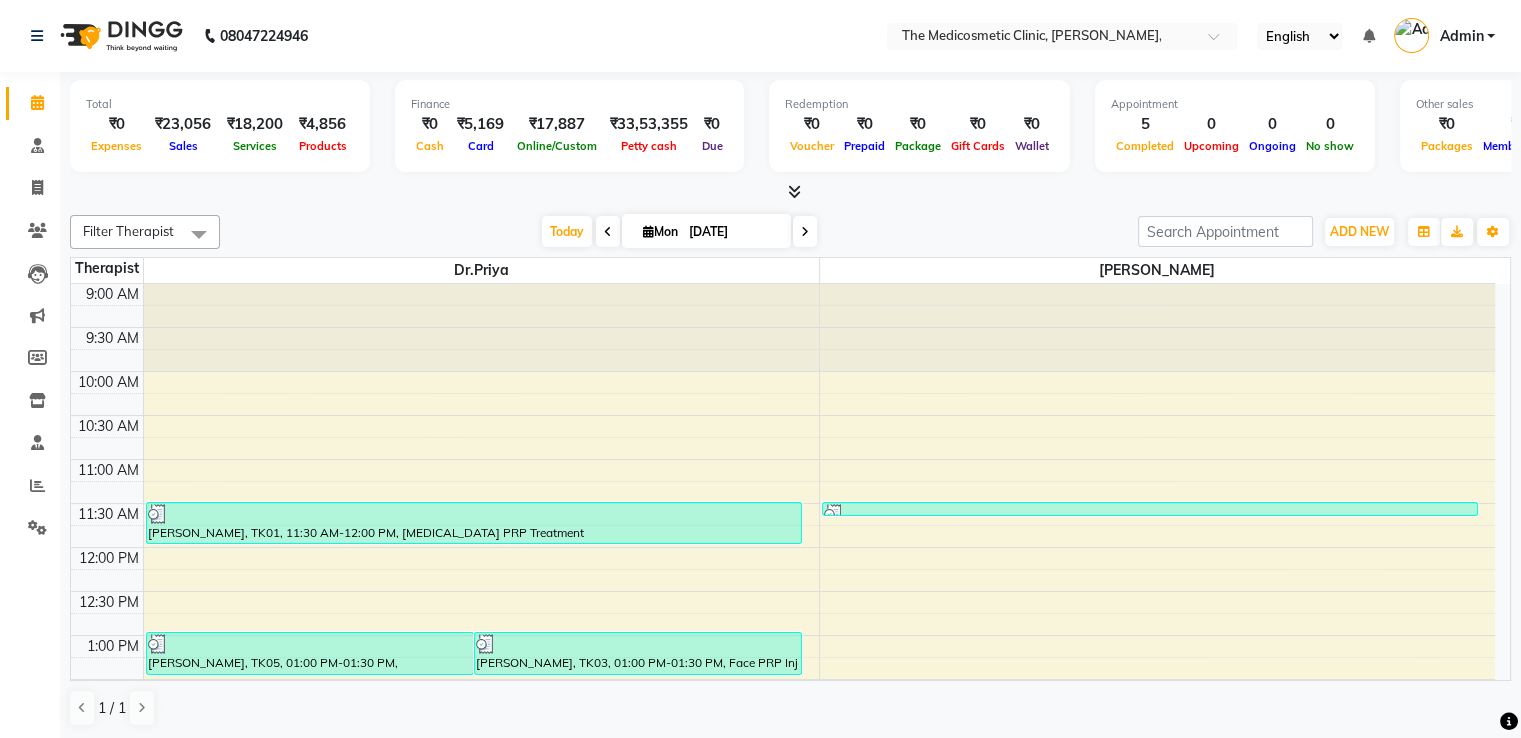 click on "Admin" at bounding box center [1461, 36] 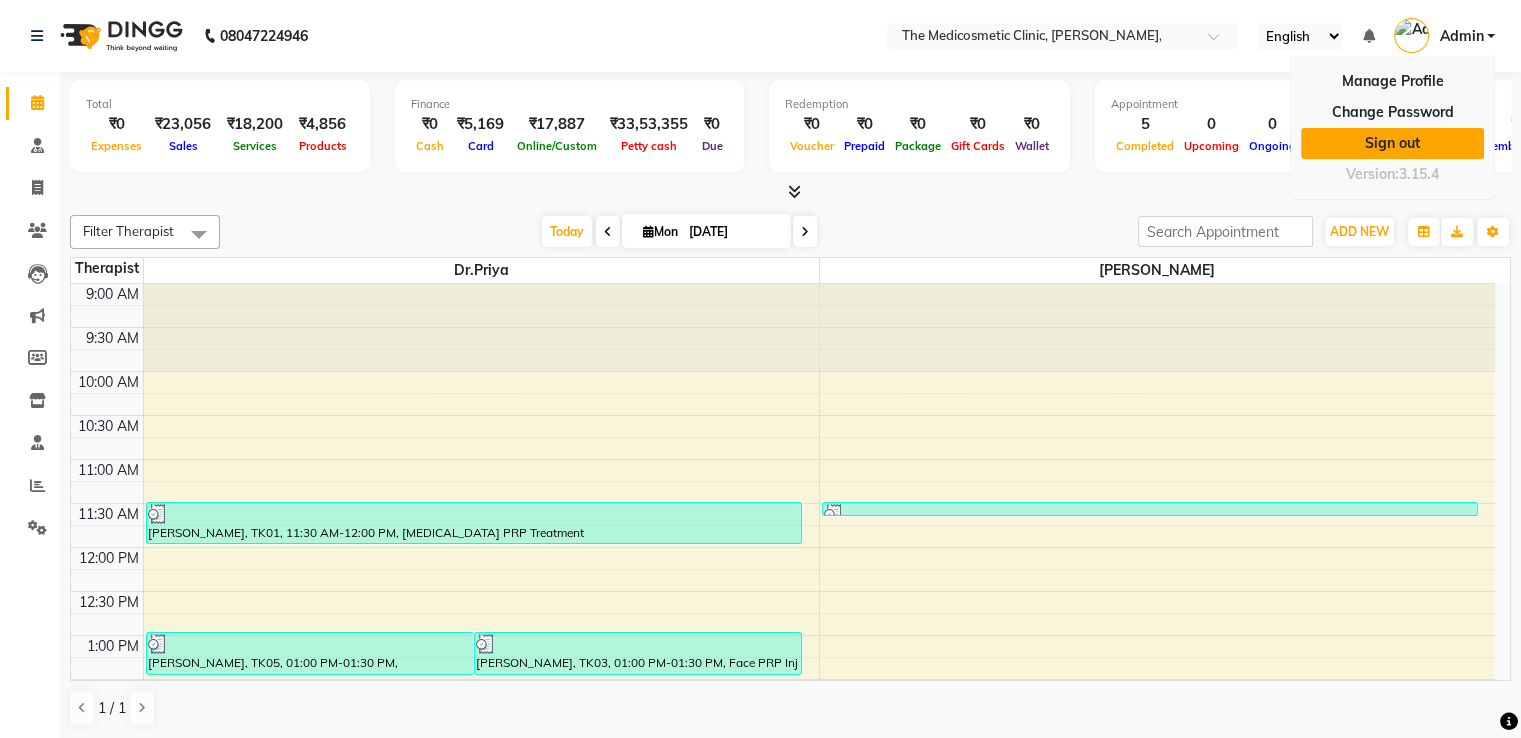 click on "Sign out" at bounding box center (1392, 143) 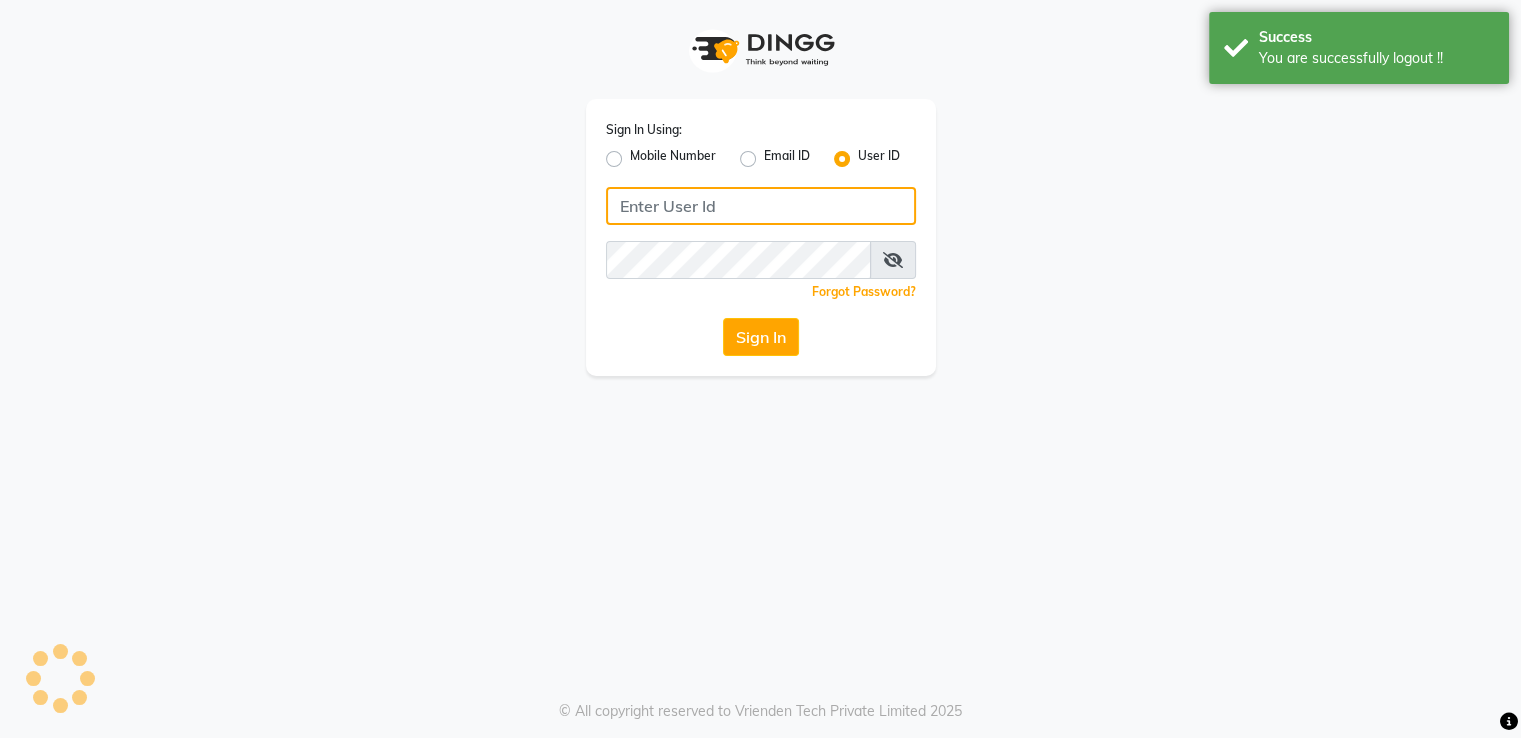 type on "8862028587" 